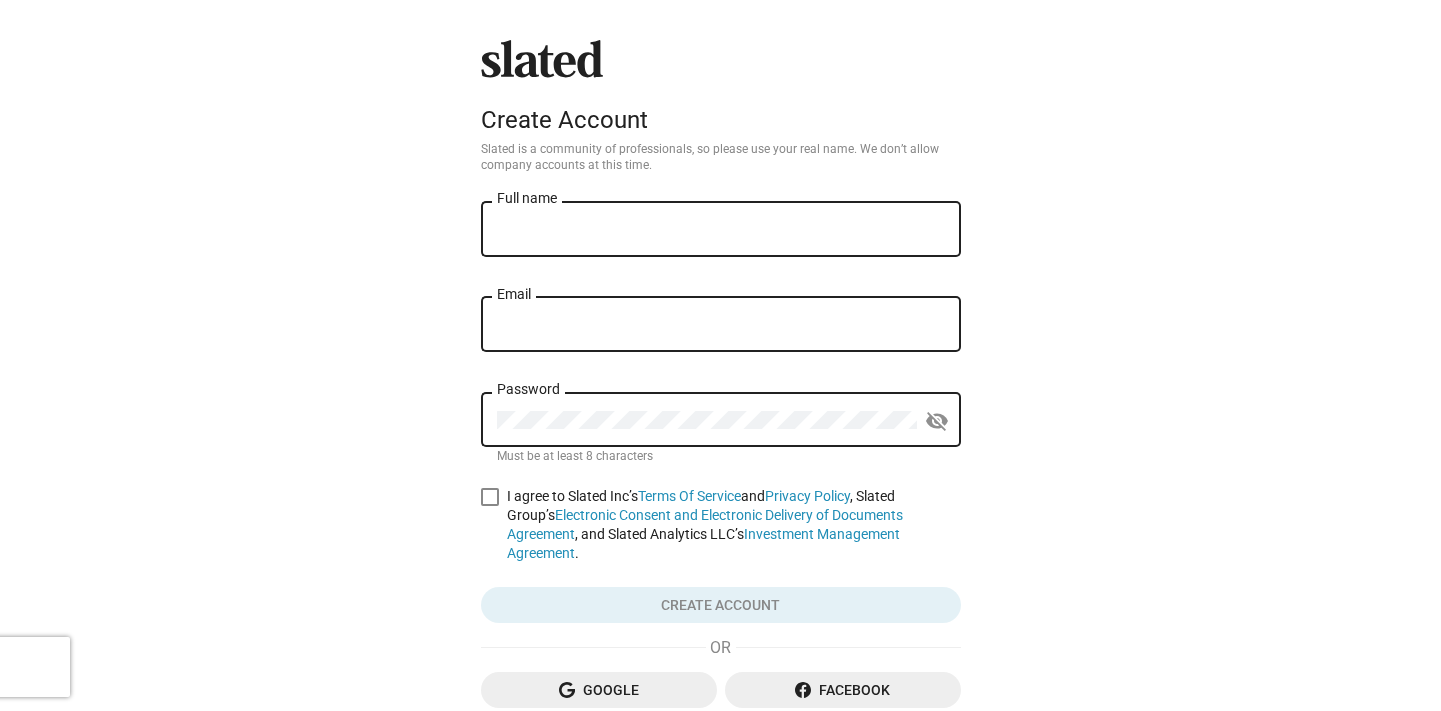 scroll, scrollTop: 0, scrollLeft: 0, axis: both 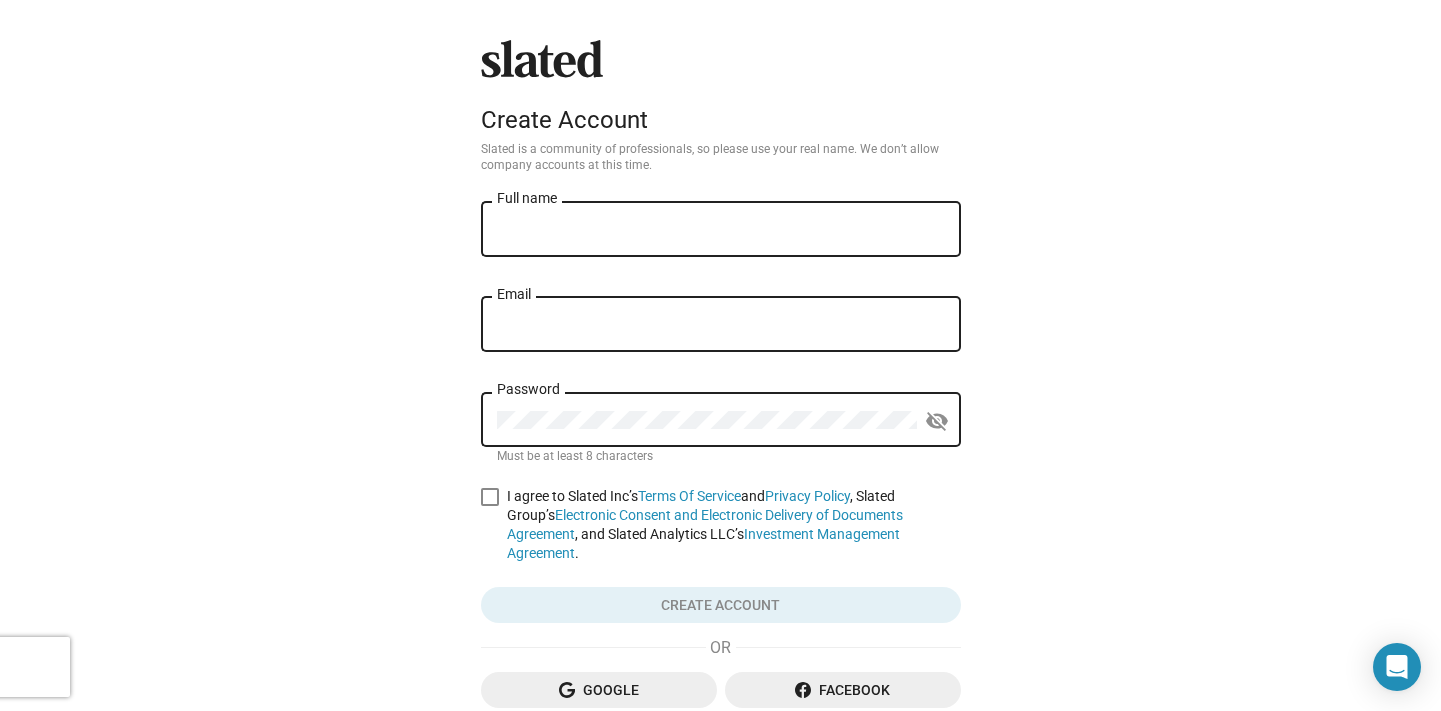 click on "Full name" 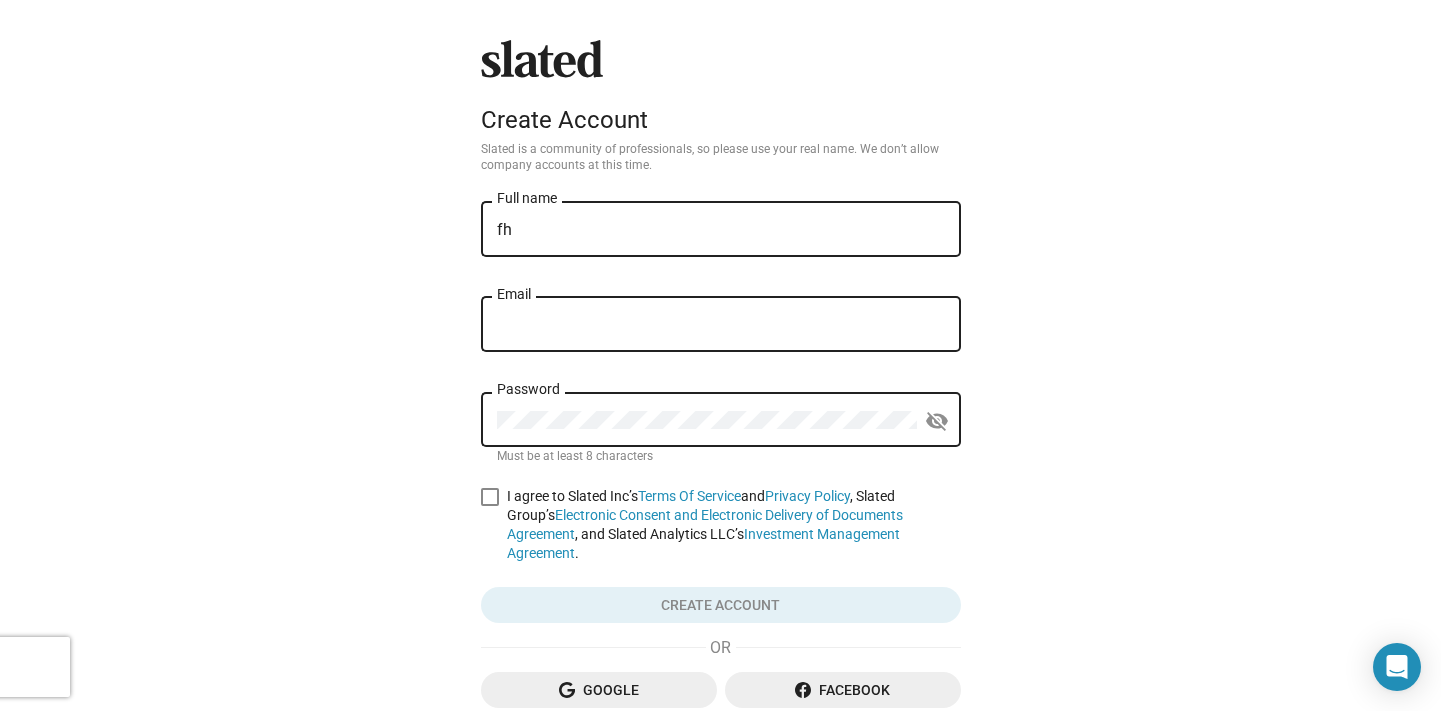 type on "f" 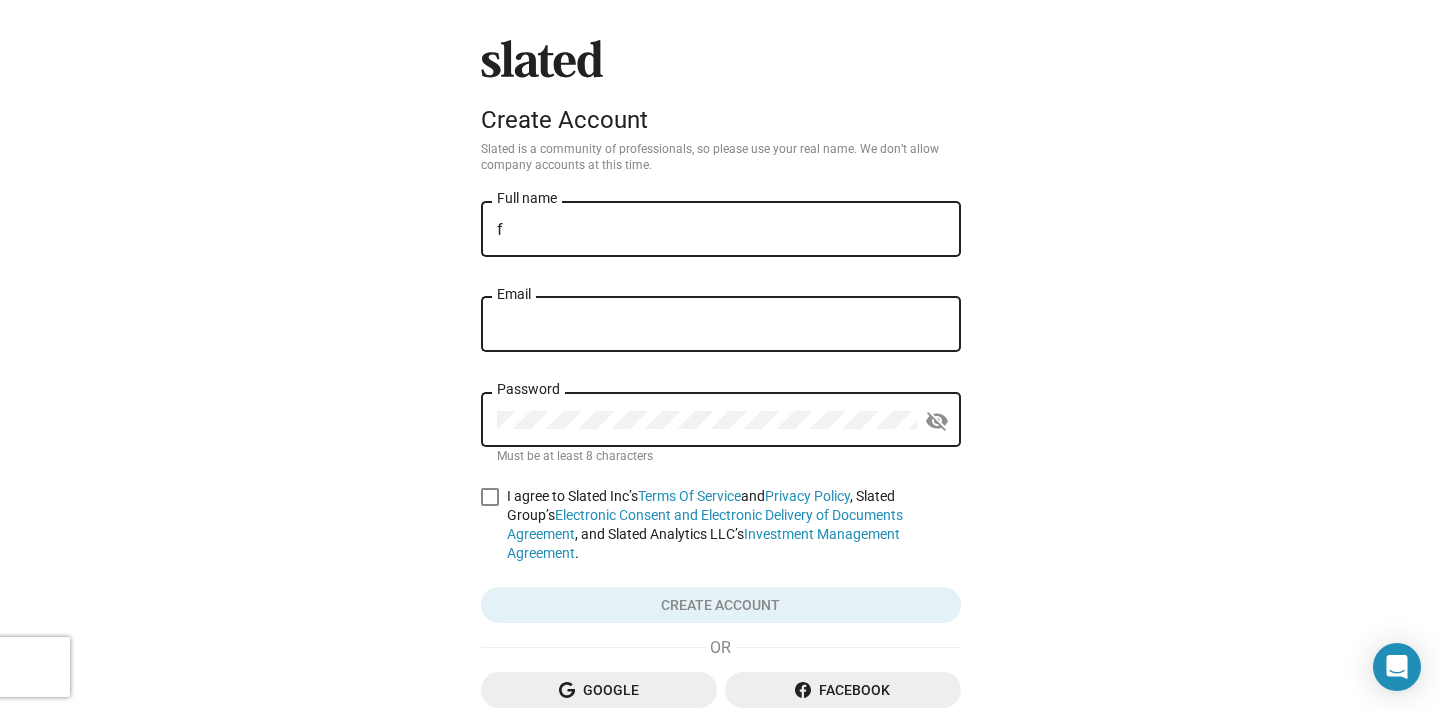 type on "[FIRST] [LAST]" 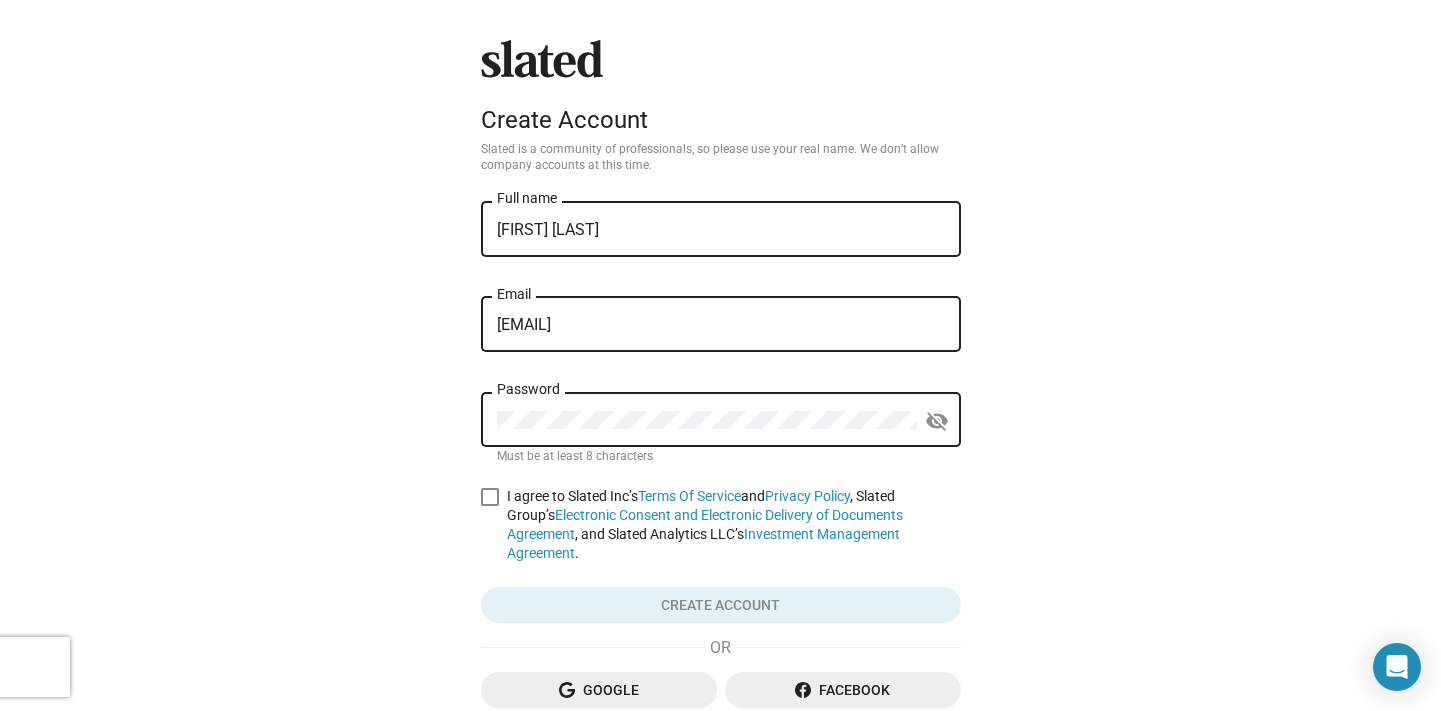 click on "freddiehuttonmills@gmail.com" at bounding box center [721, 325] 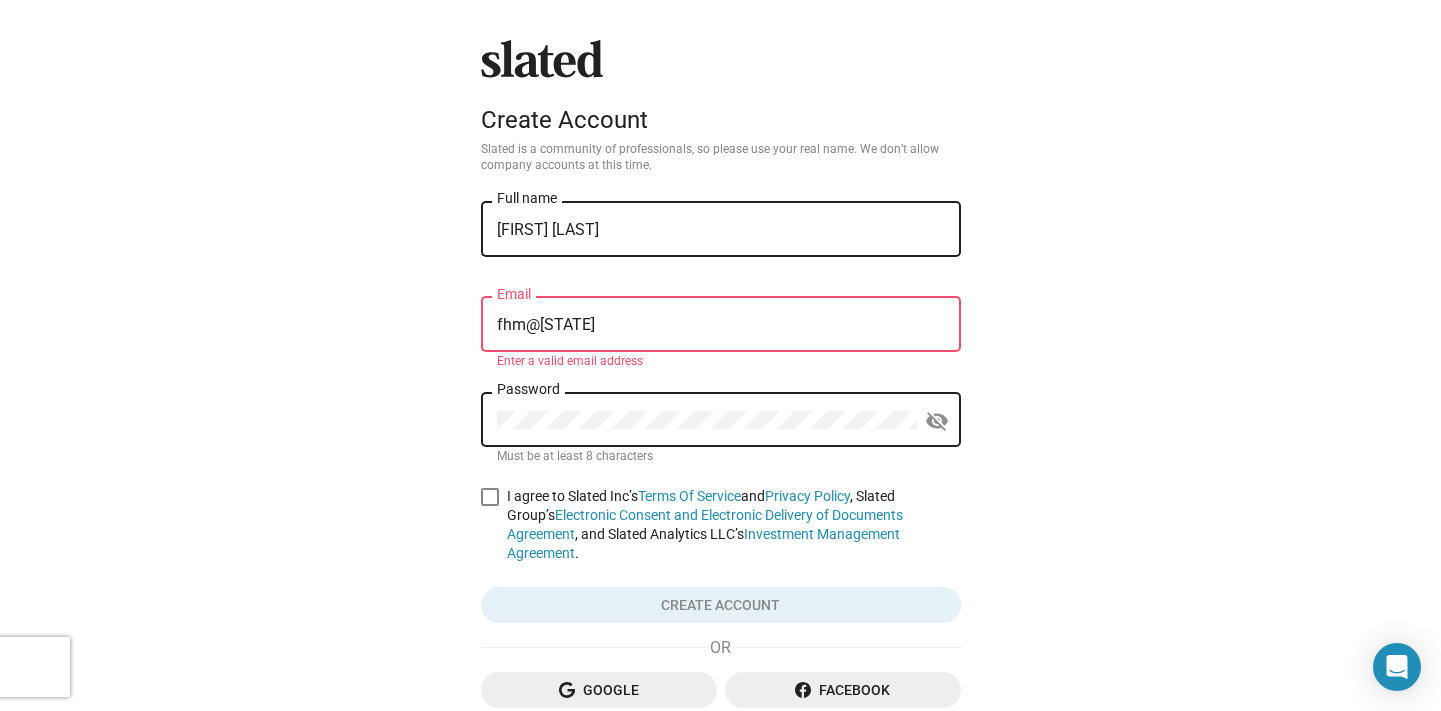 type on "fhm@templehousepictures.com" 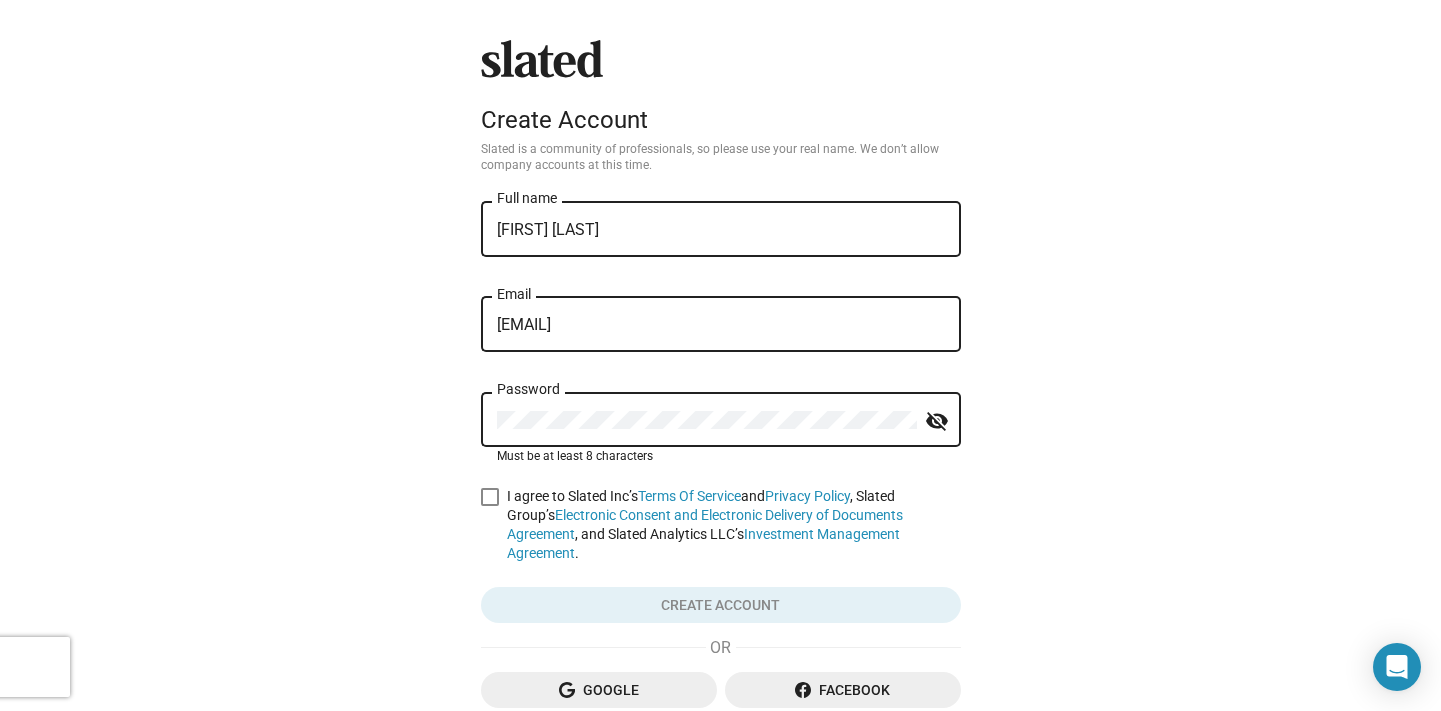 scroll, scrollTop: 0, scrollLeft: 0, axis: both 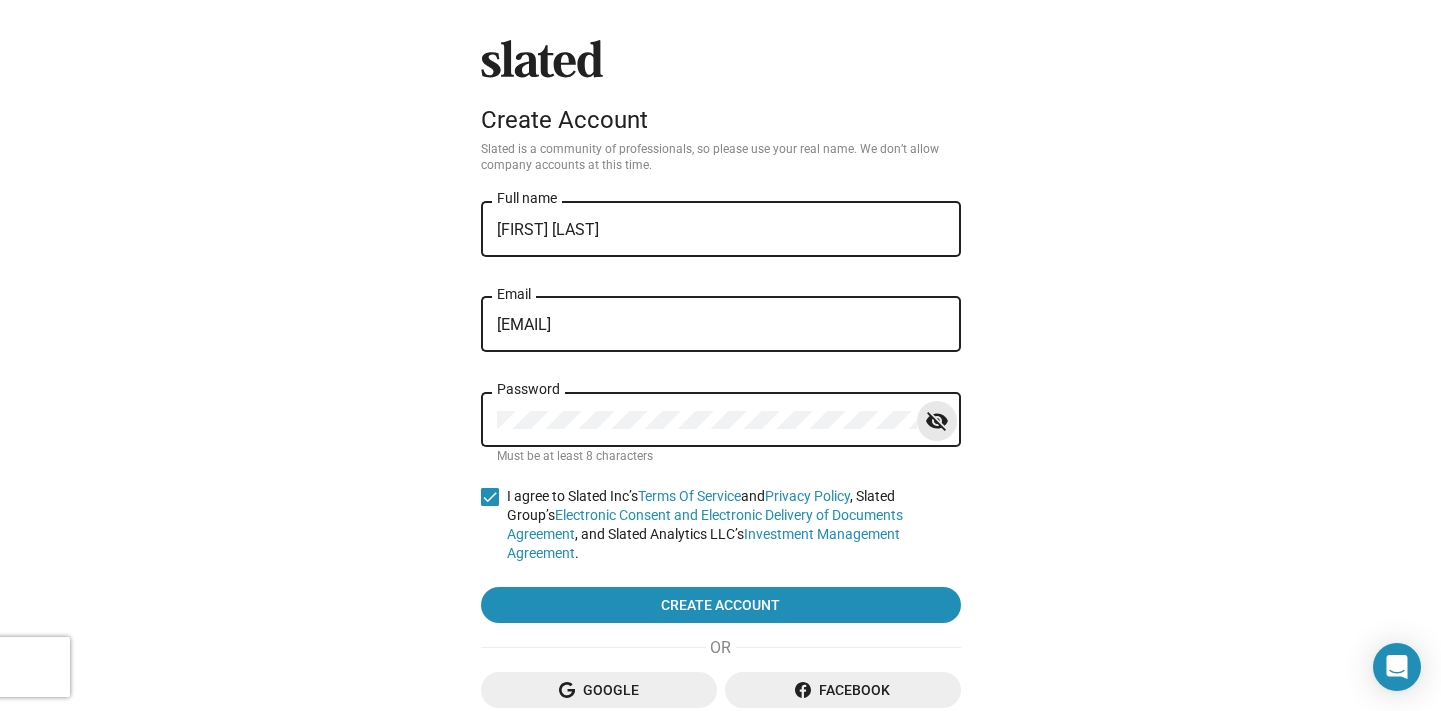 click on "visibility_off" 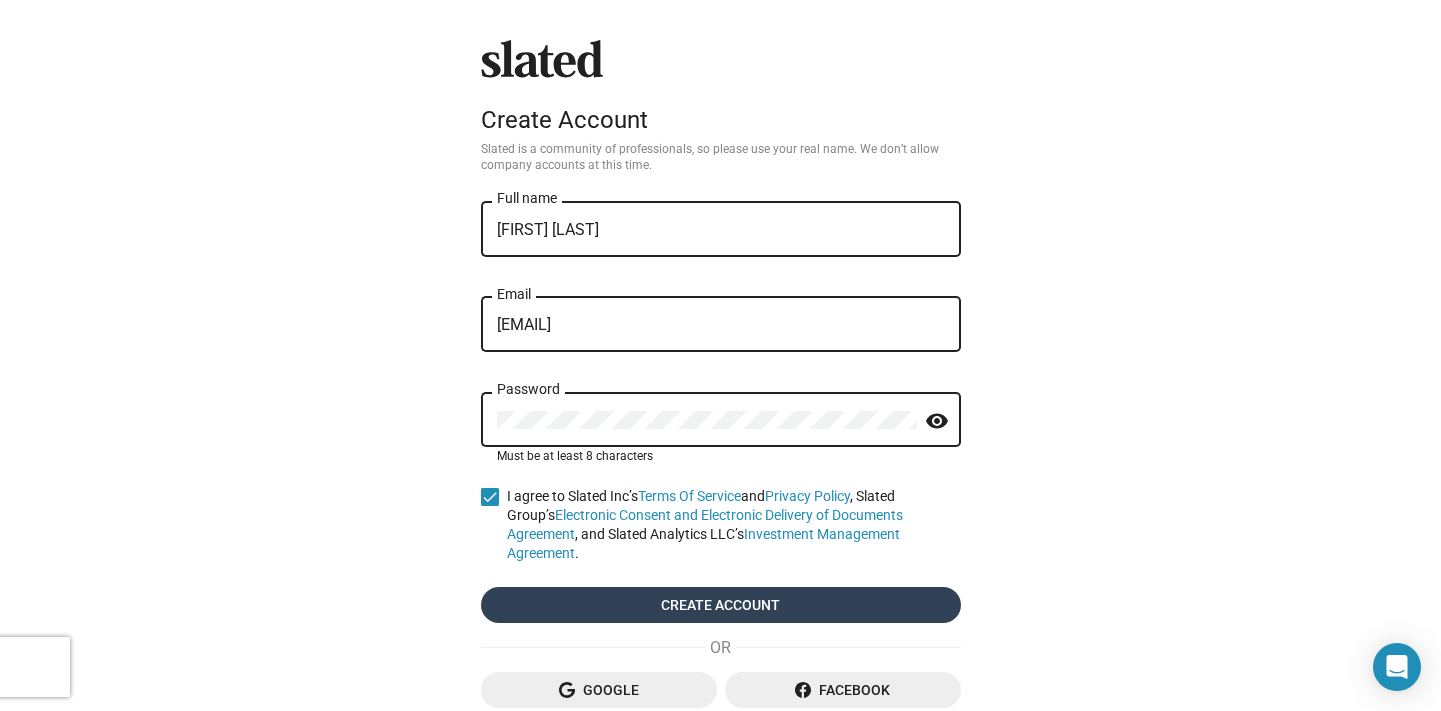 click on "Create account" 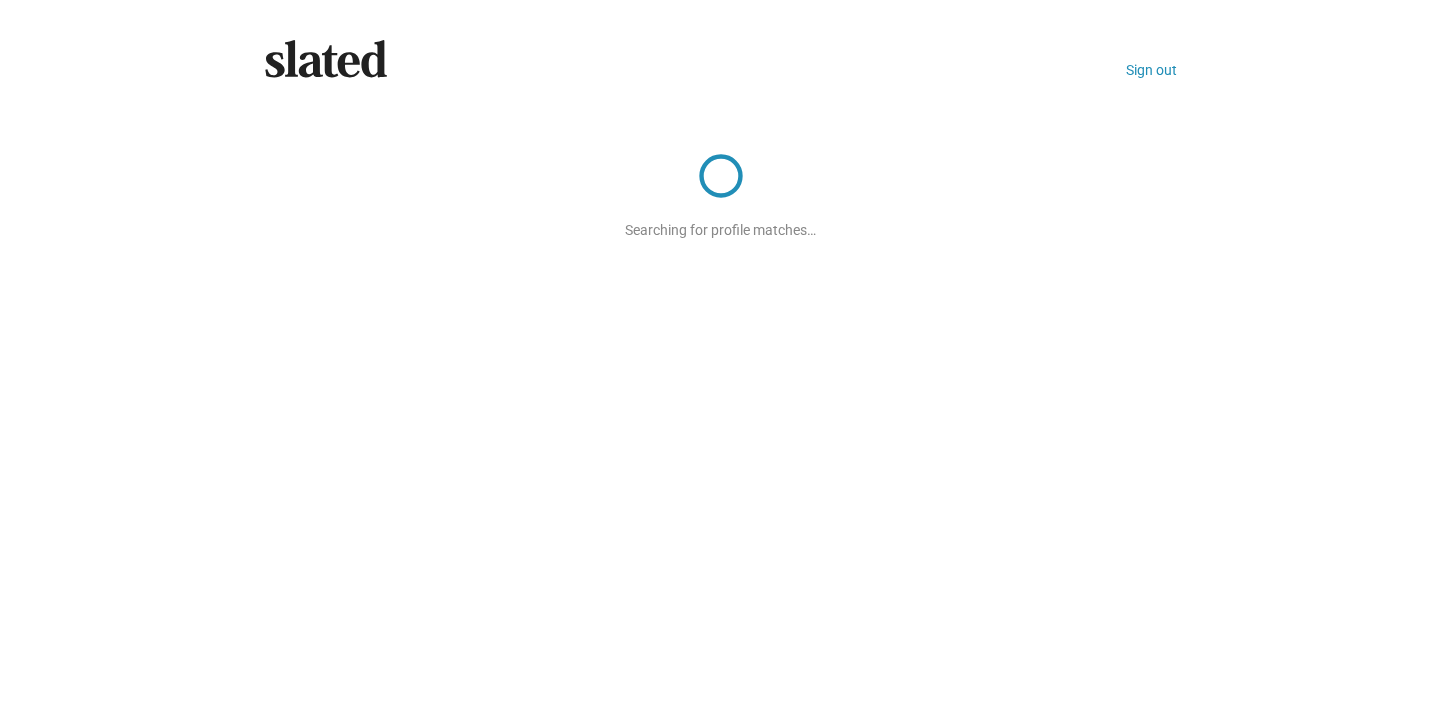 scroll, scrollTop: 0, scrollLeft: 0, axis: both 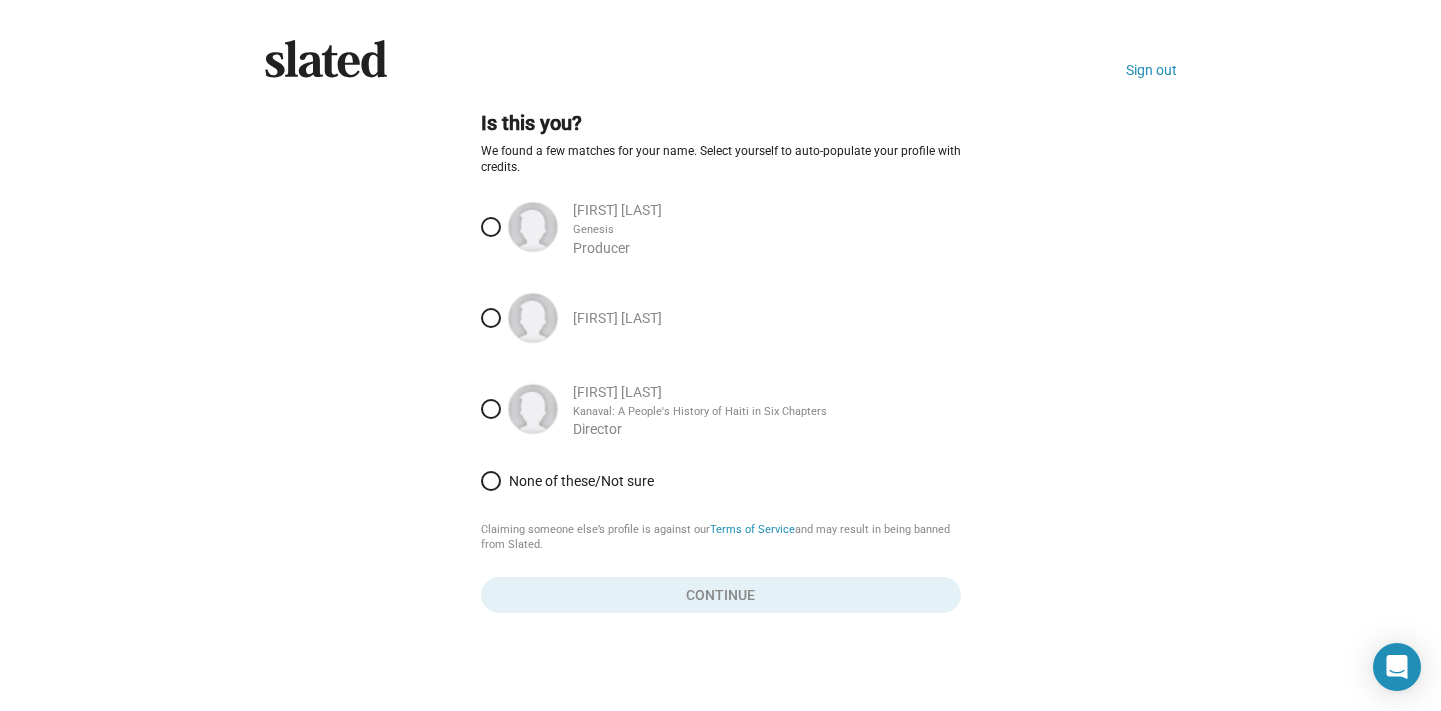 click at bounding box center (491, 227) 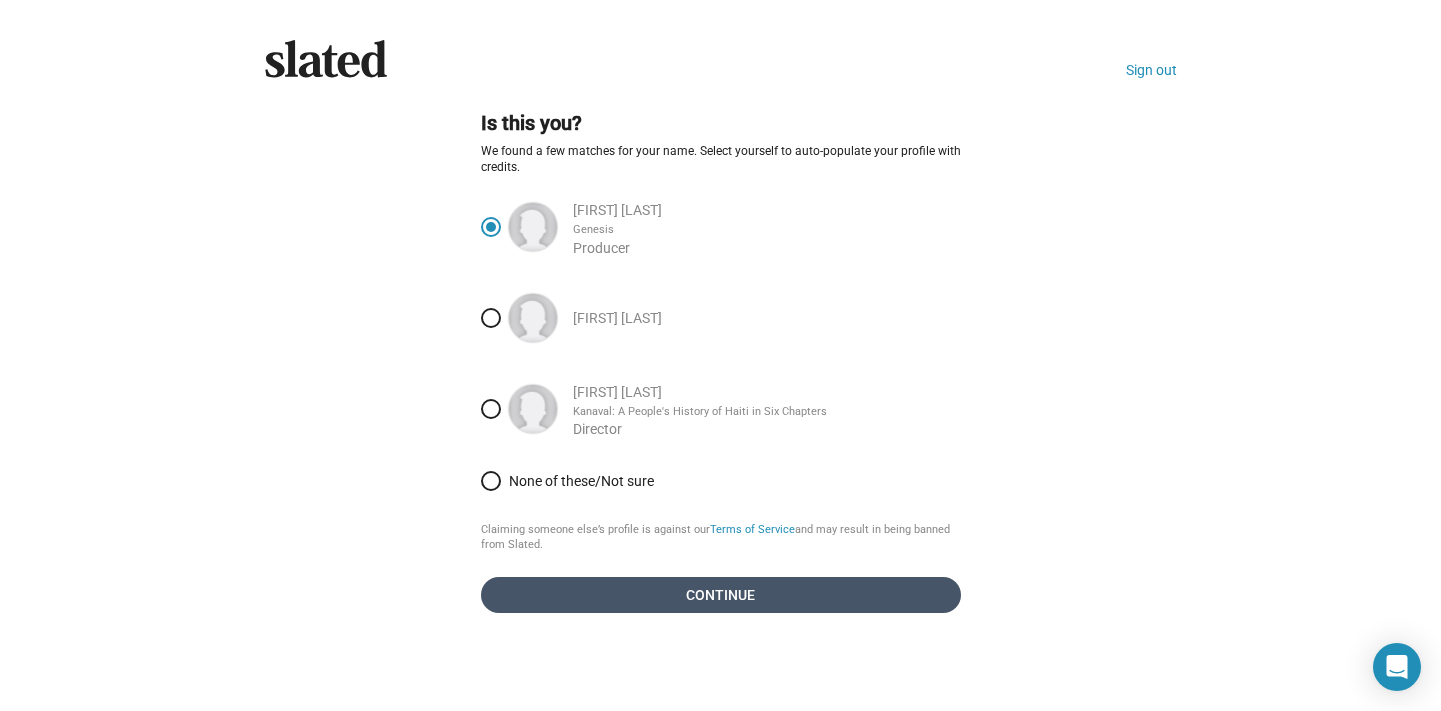click on "Continue" 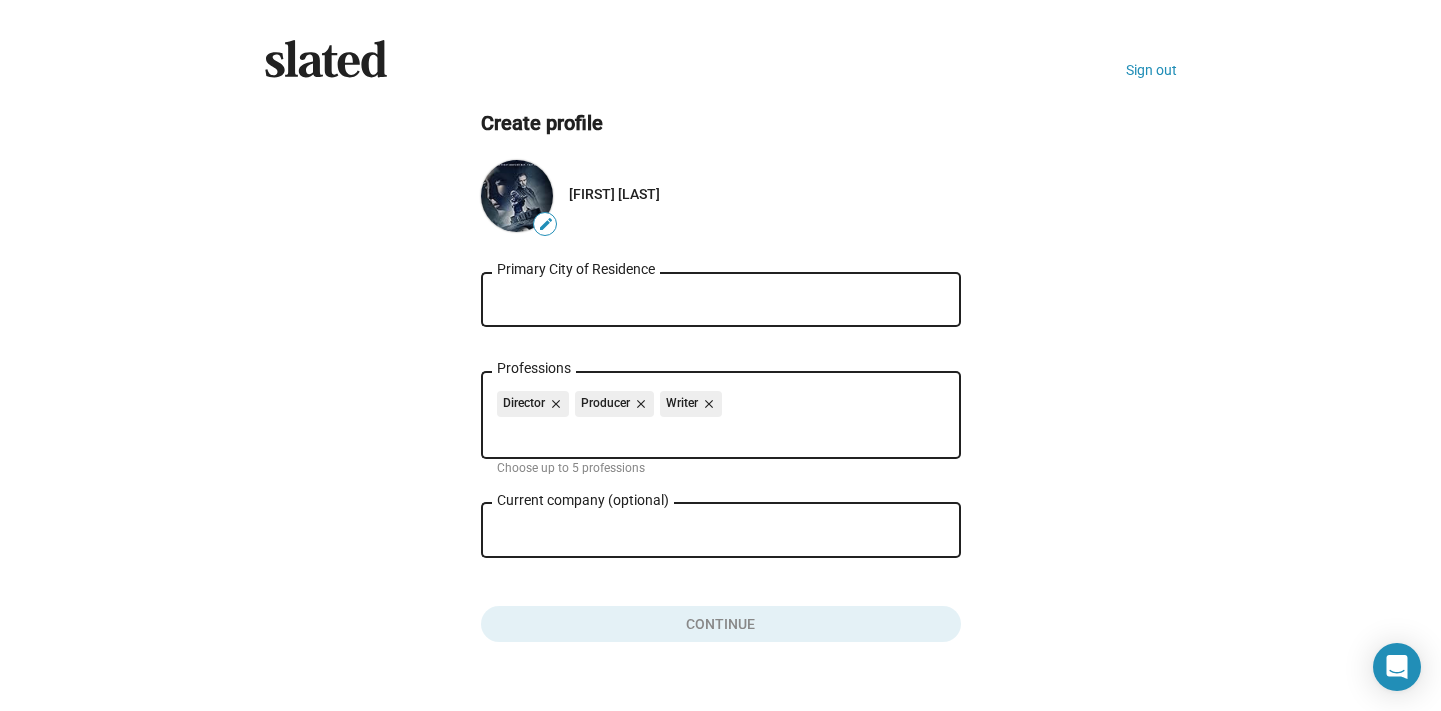 click on "Primary City of Residence" at bounding box center [721, 300] 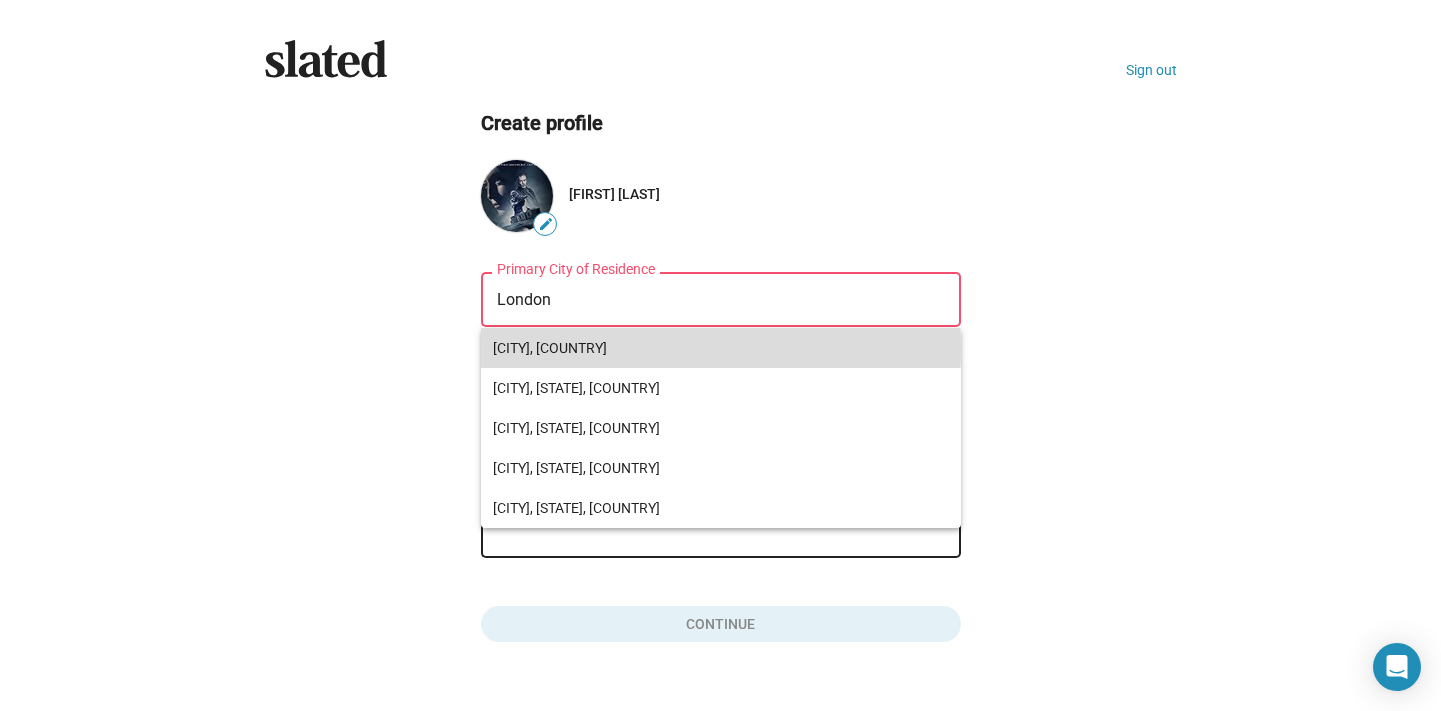 click on "London, UK" at bounding box center [721, 348] 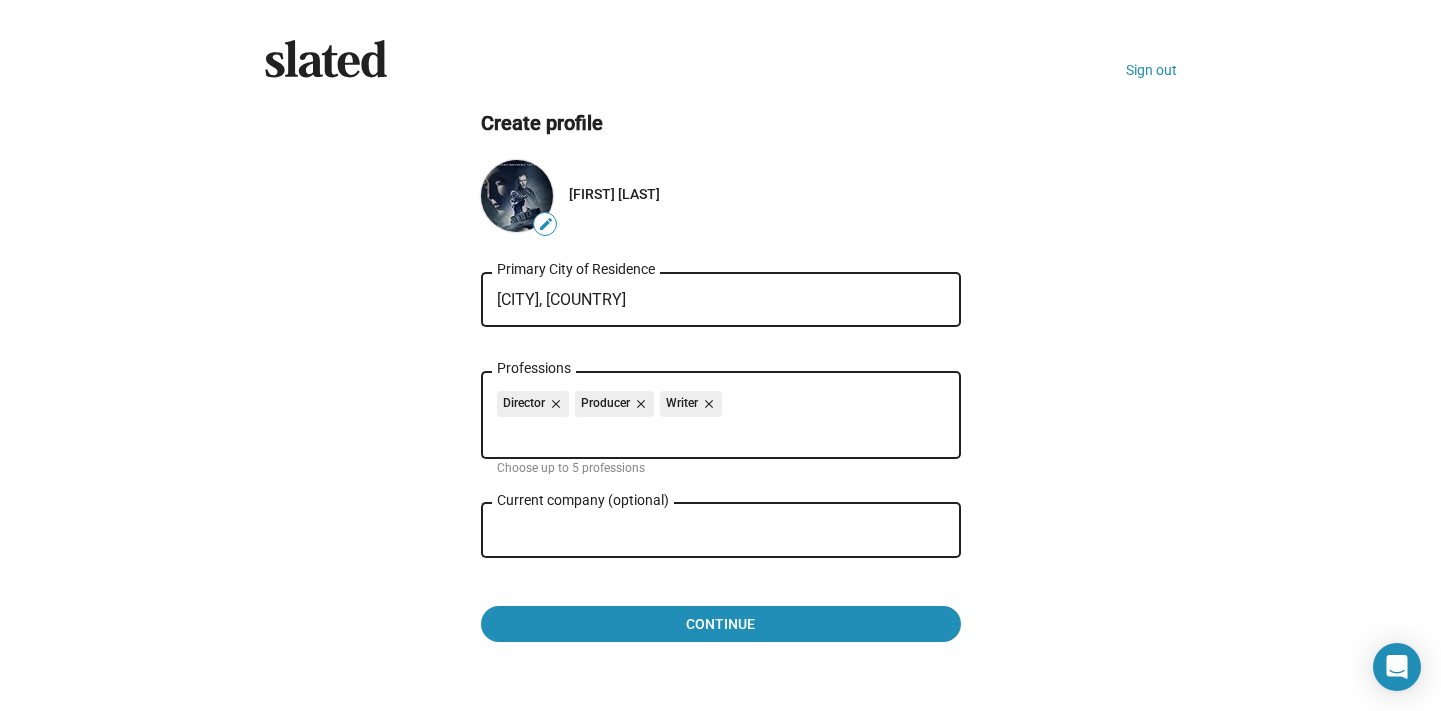 click on "Current company (optional)" at bounding box center (707, 531) 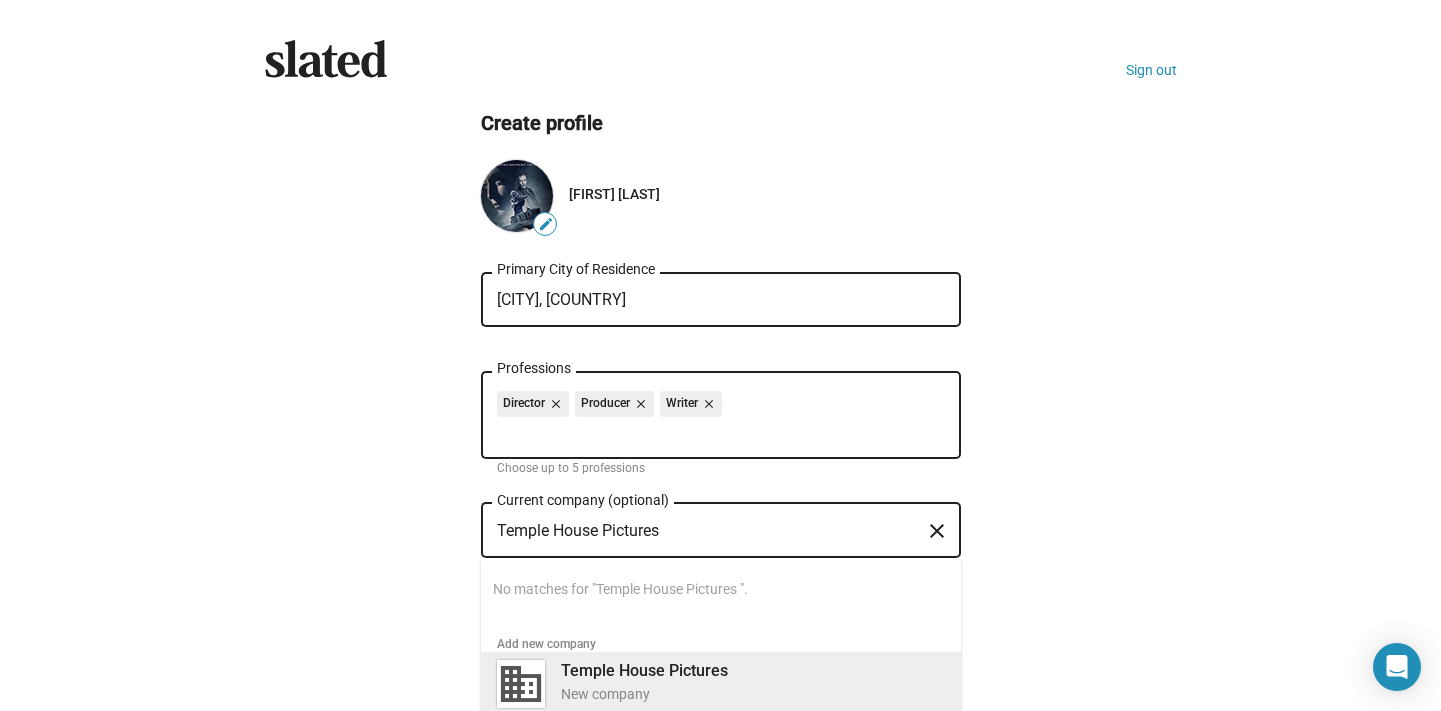 click on "Temple House Pictures  New company" at bounding box center [747, 682] 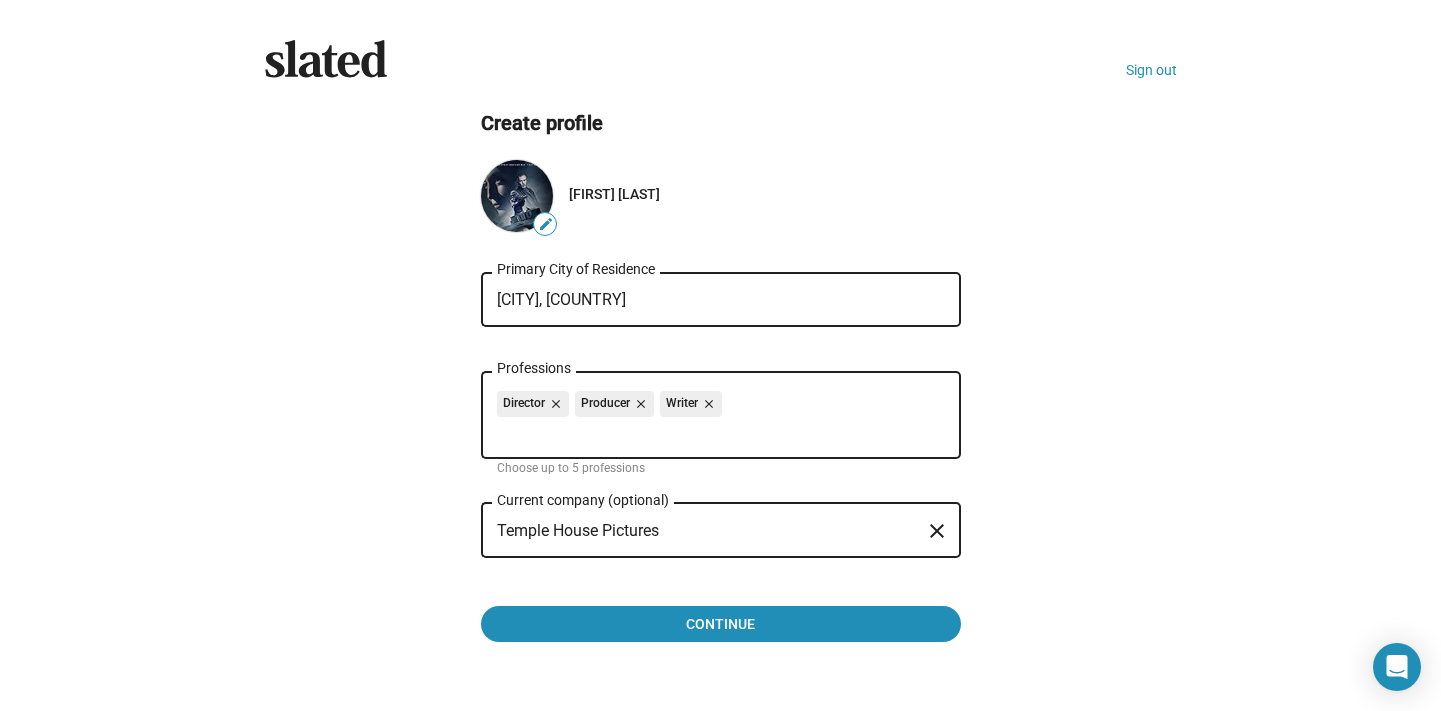 type on "Temple House Pictures" 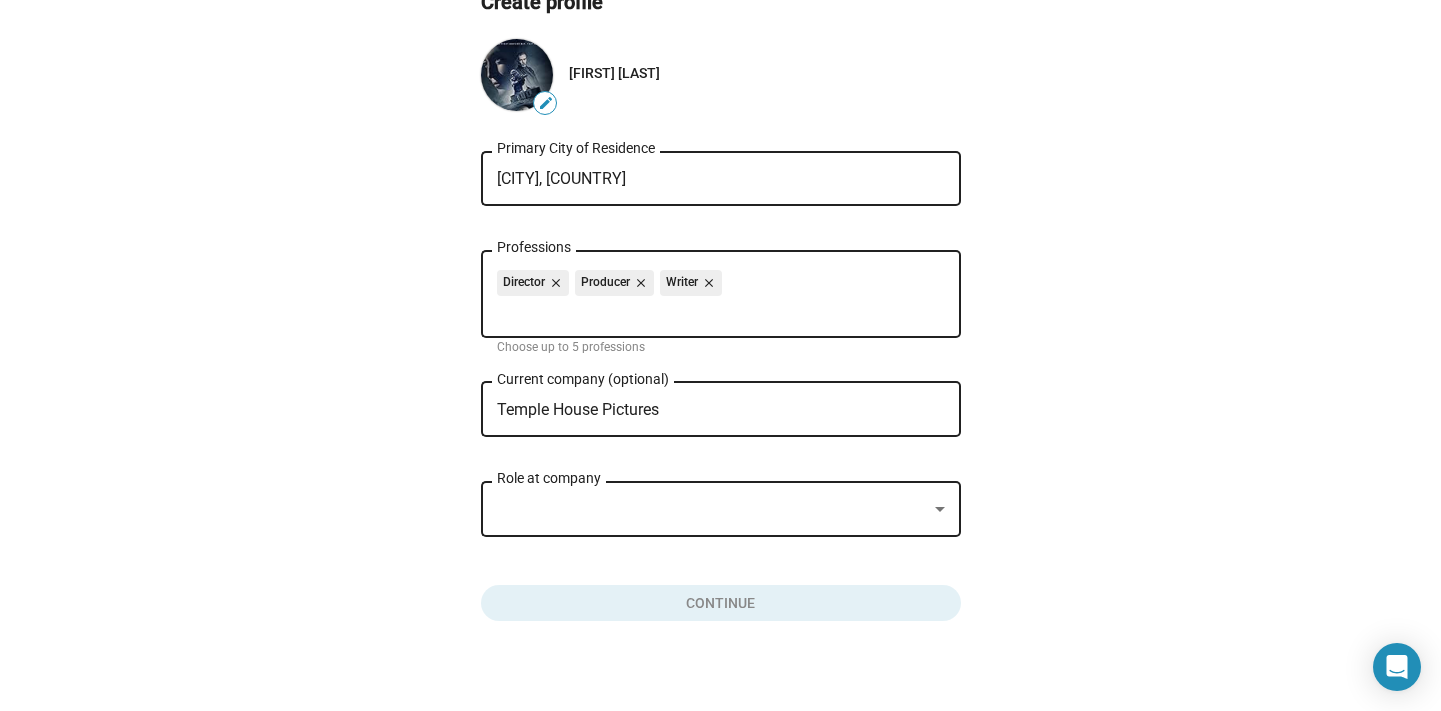 scroll, scrollTop: 141, scrollLeft: 0, axis: vertical 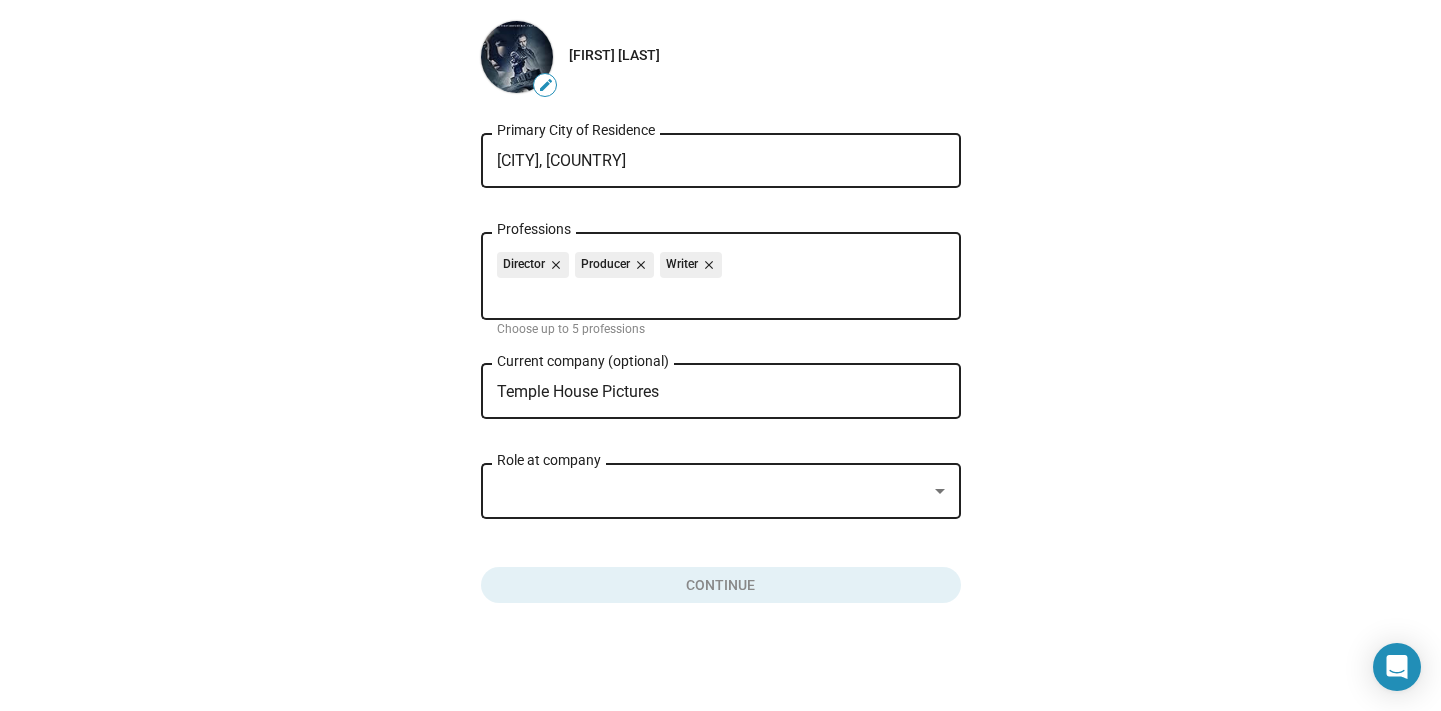 click at bounding box center (940, 491) 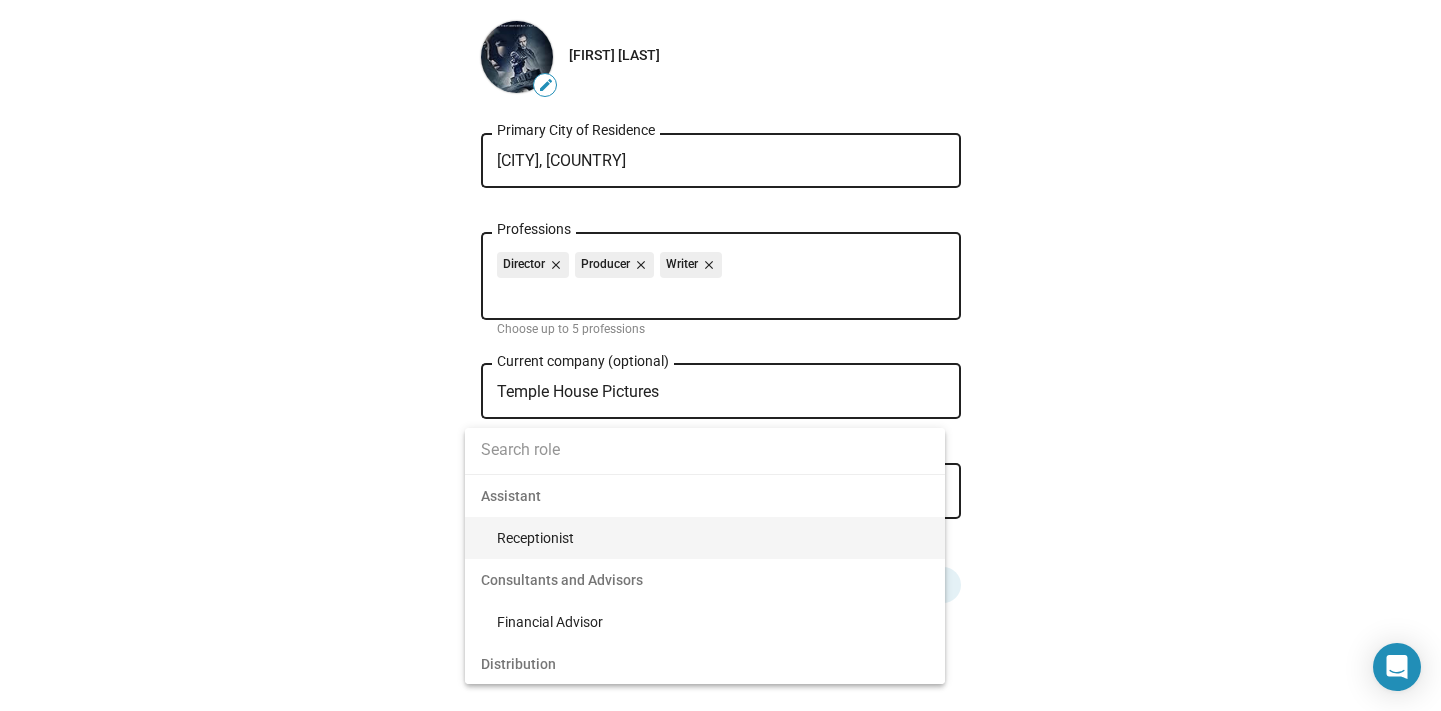 click at bounding box center (705, 450) 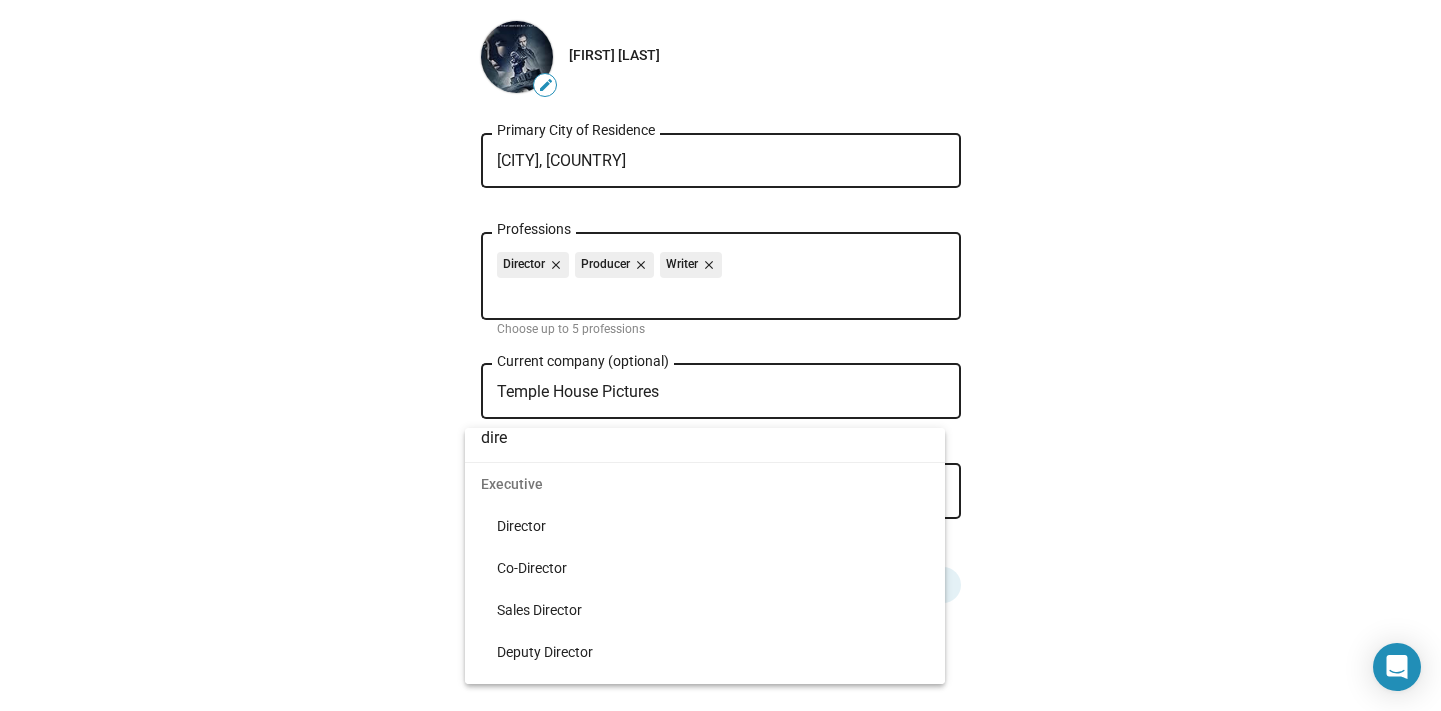 scroll, scrollTop: 500, scrollLeft: 0, axis: vertical 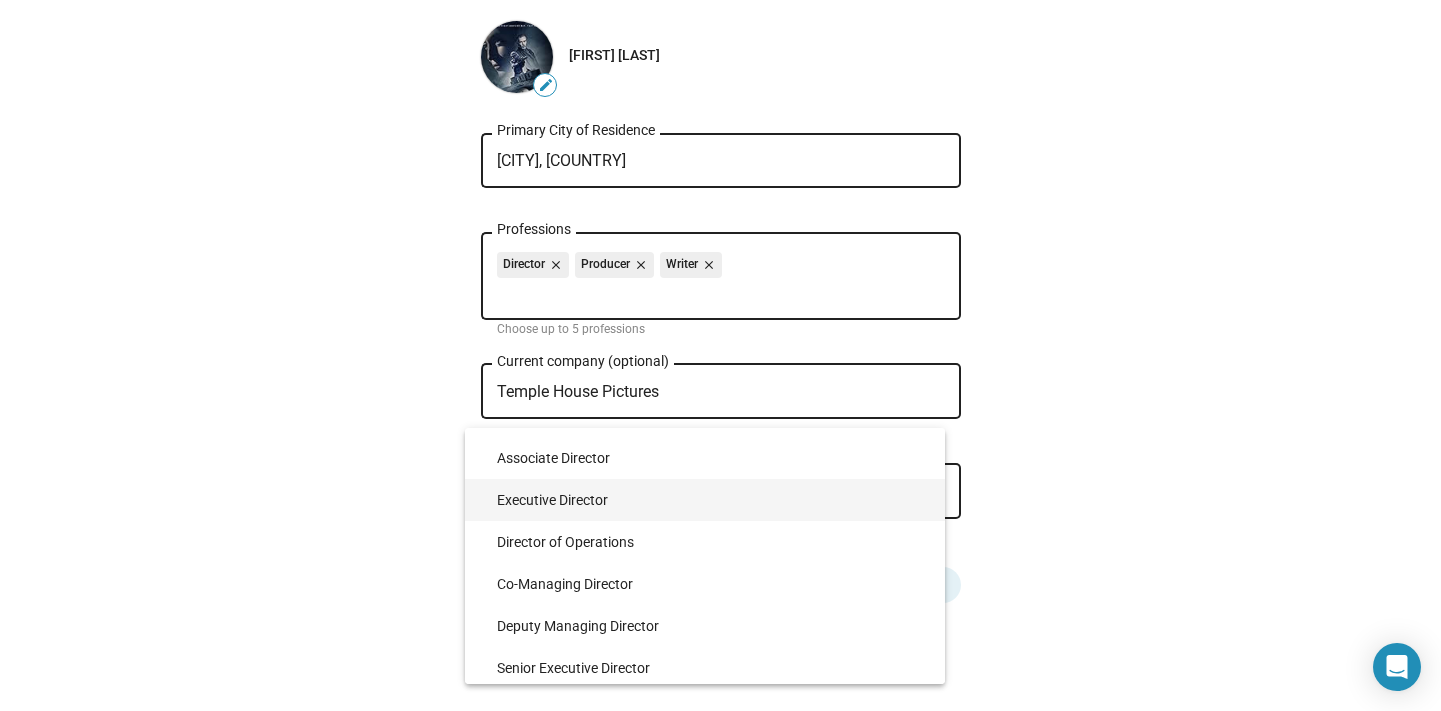 type on "dire" 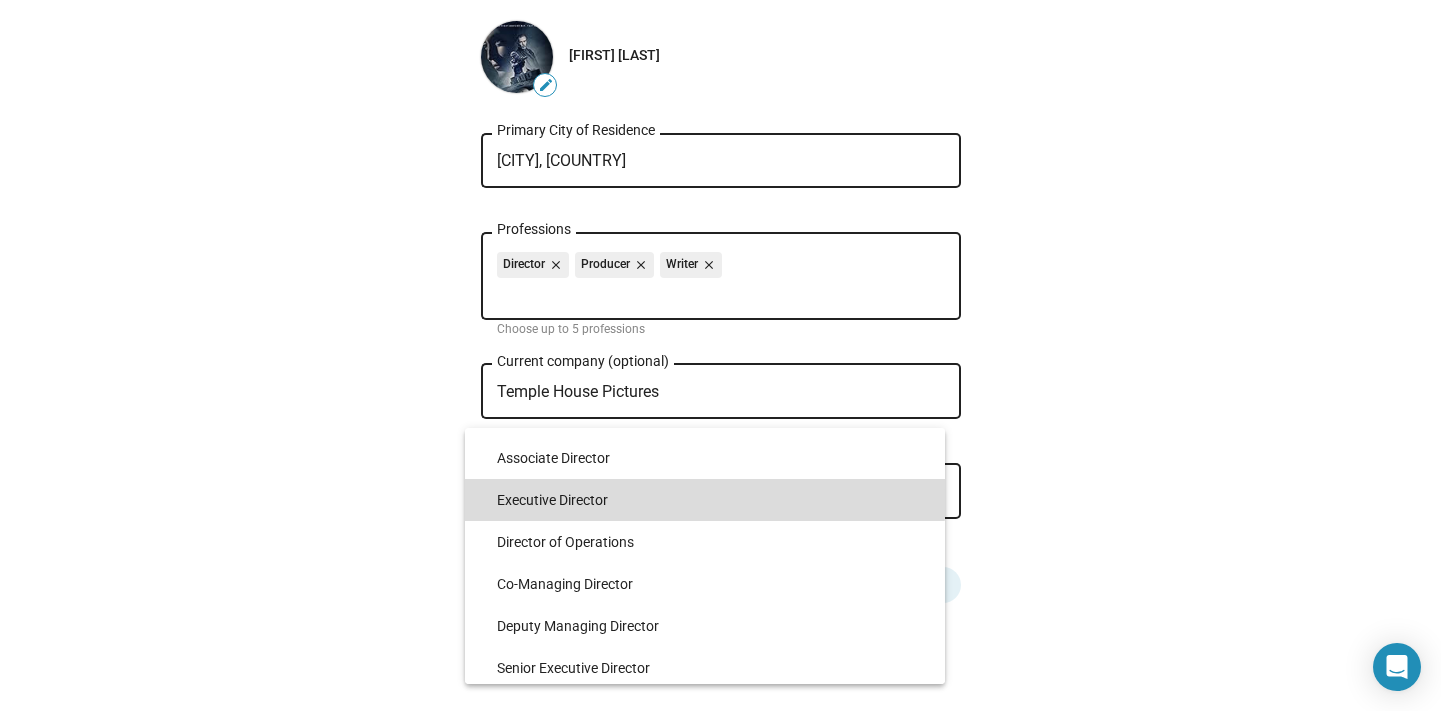click on "Executive Director" at bounding box center [713, 500] 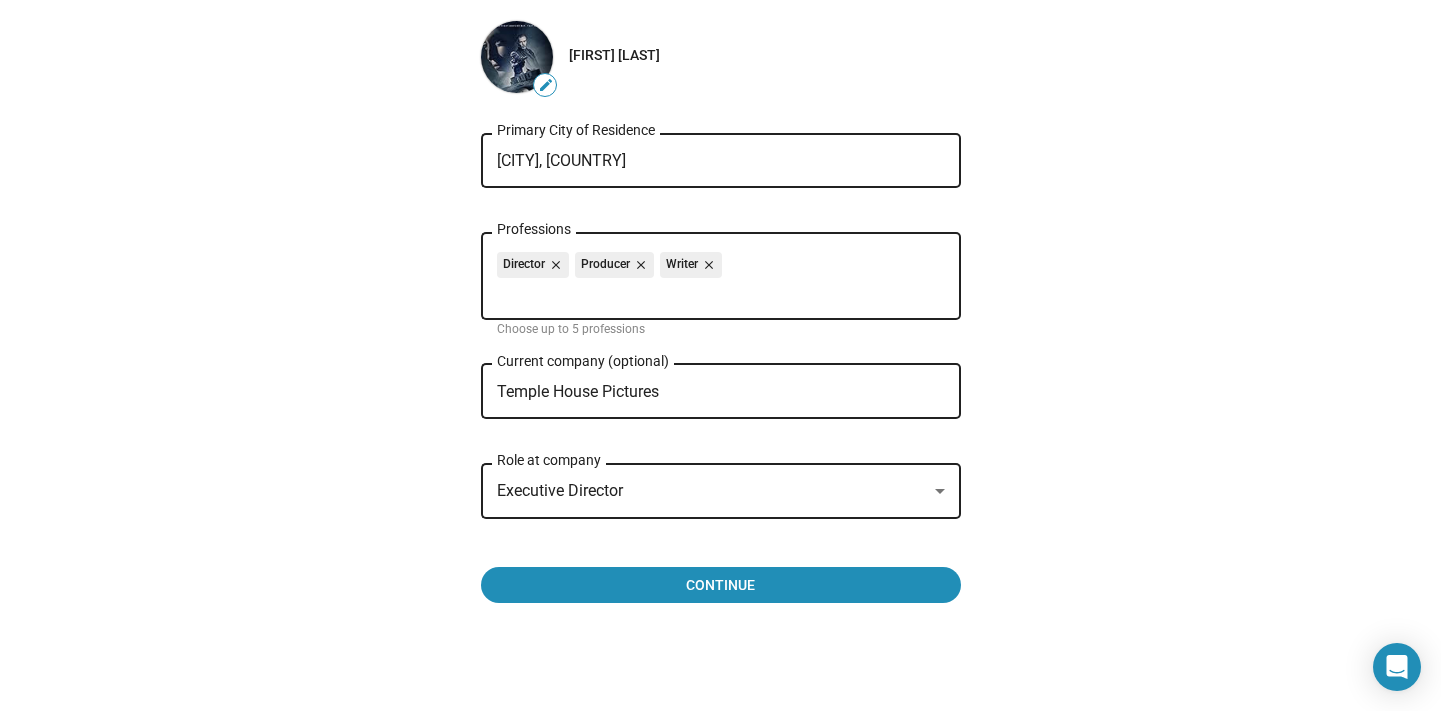 click at bounding box center [940, 492] 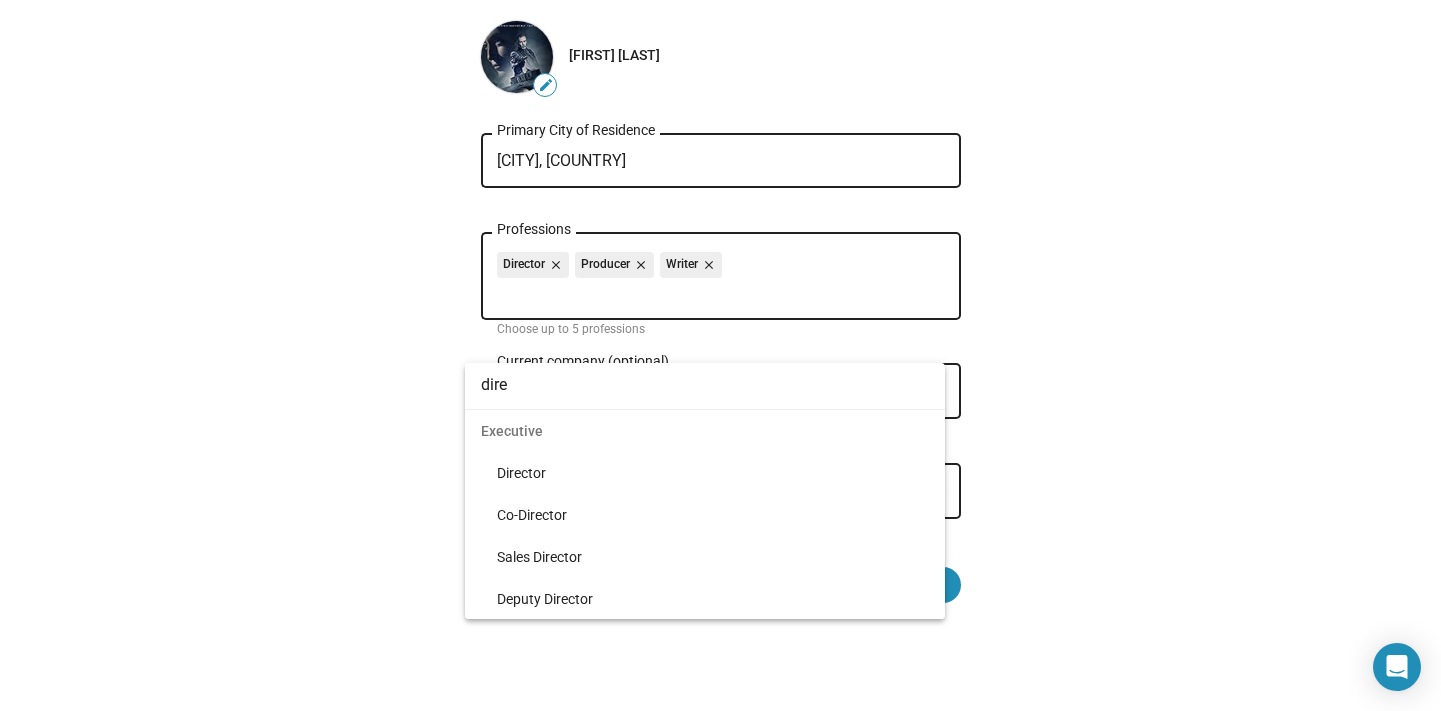 scroll, scrollTop: 397, scrollLeft: 0, axis: vertical 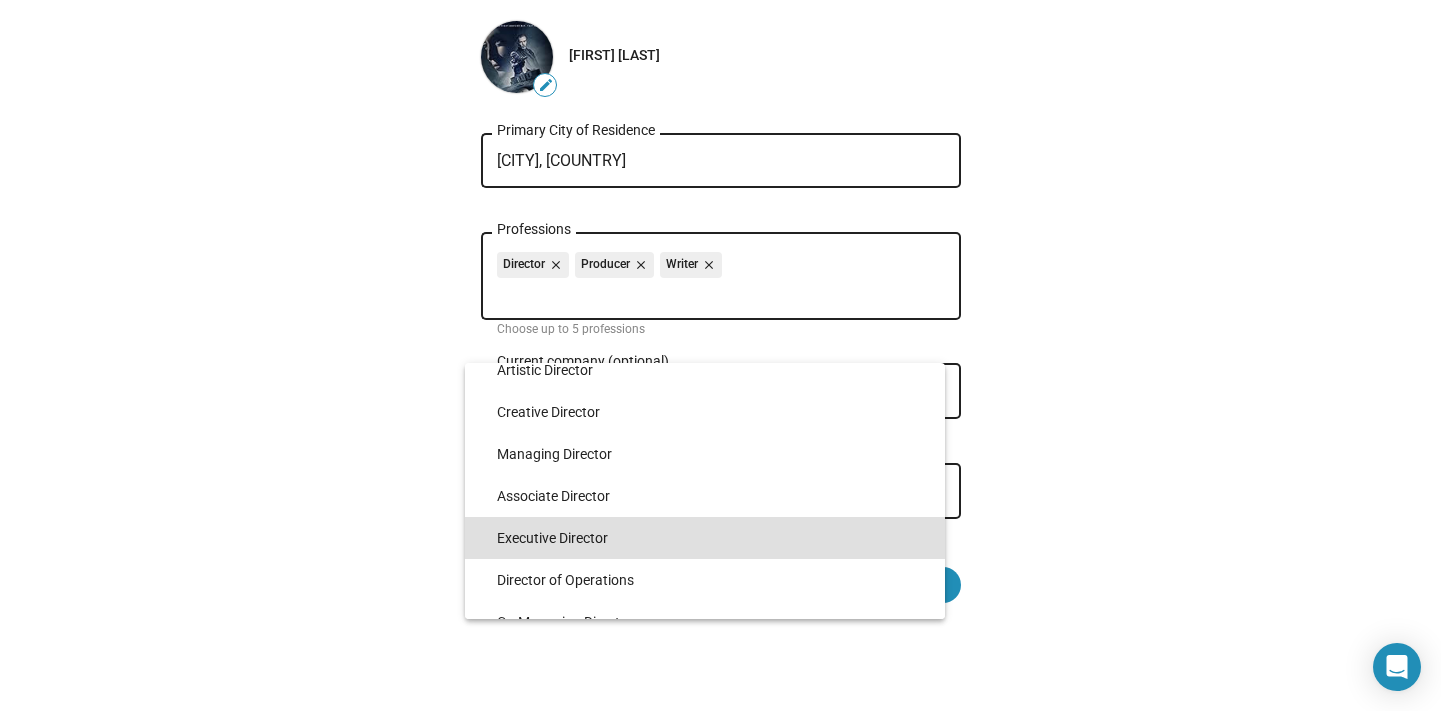 click at bounding box center (720, 355) 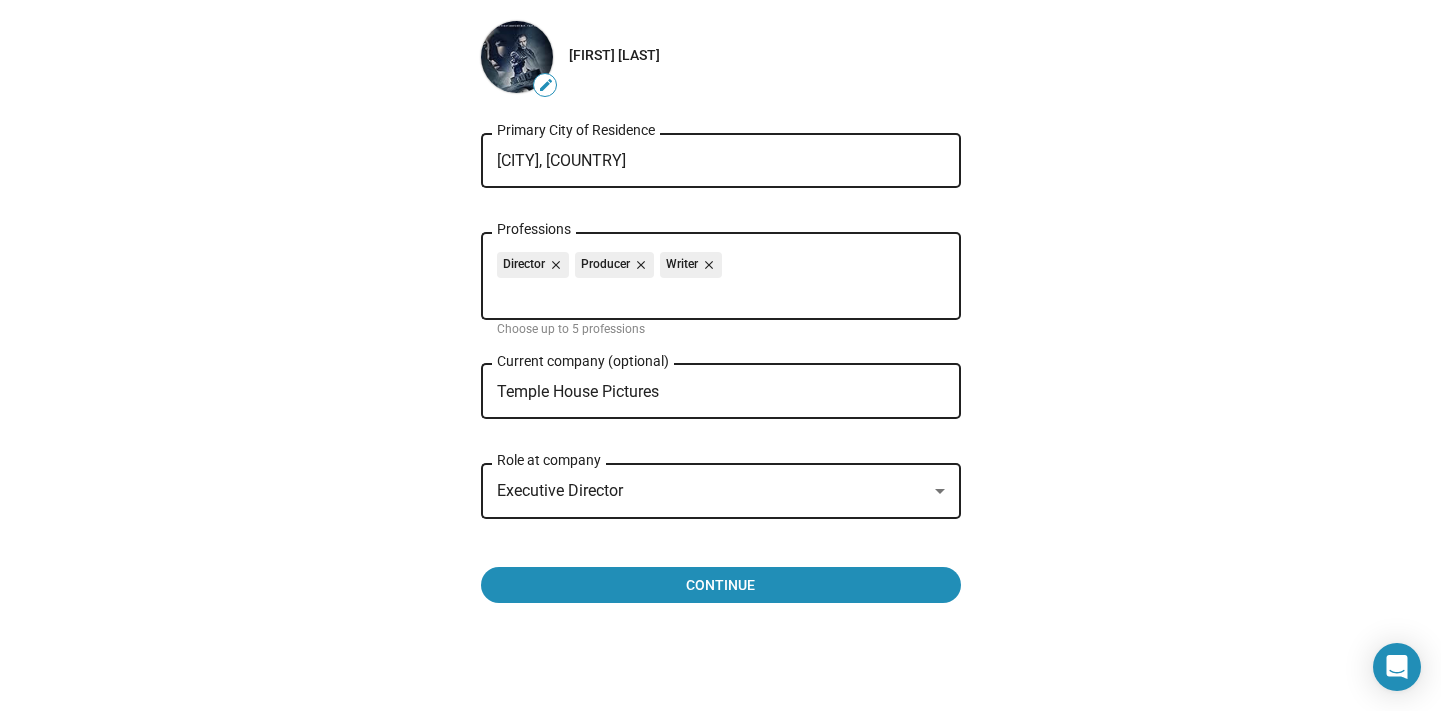 click on "Executive Director" at bounding box center [712, 491] 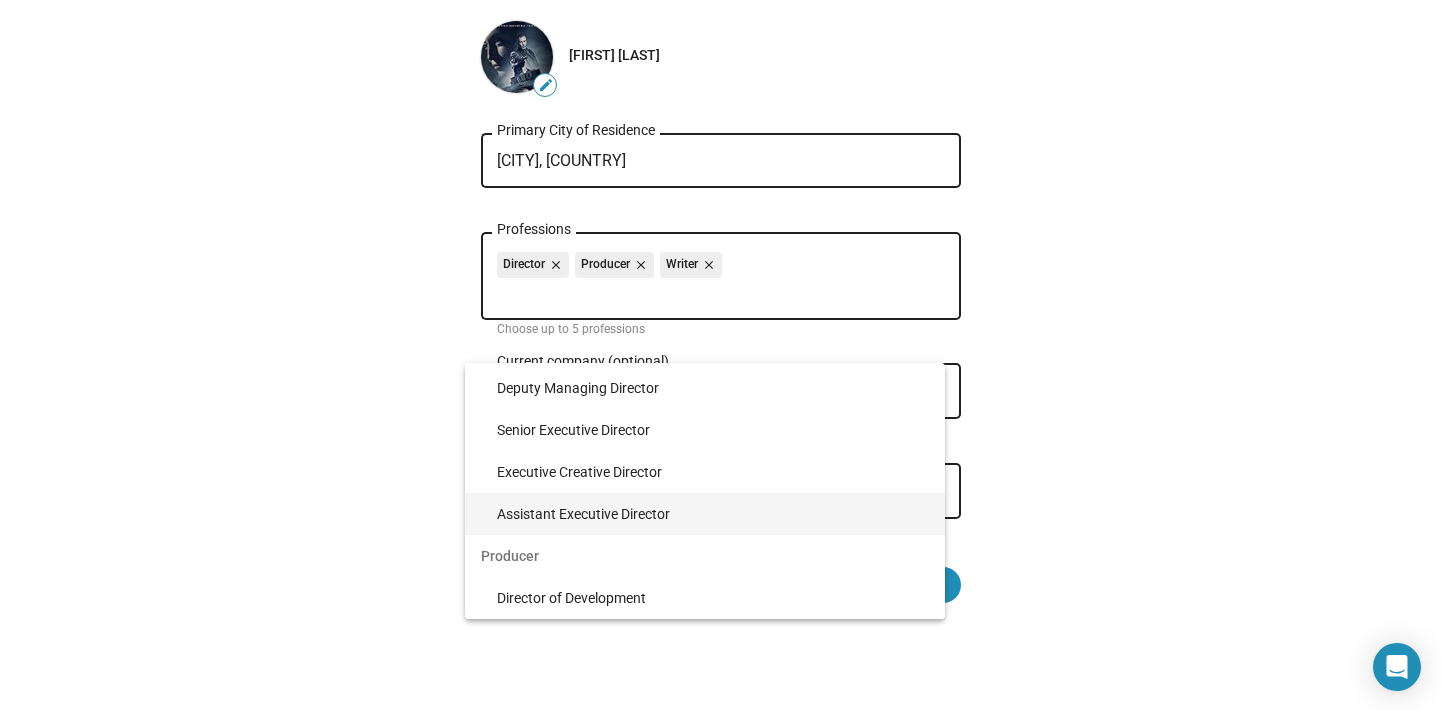 scroll, scrollTop: 0, scrollLeft: 0, axis: both 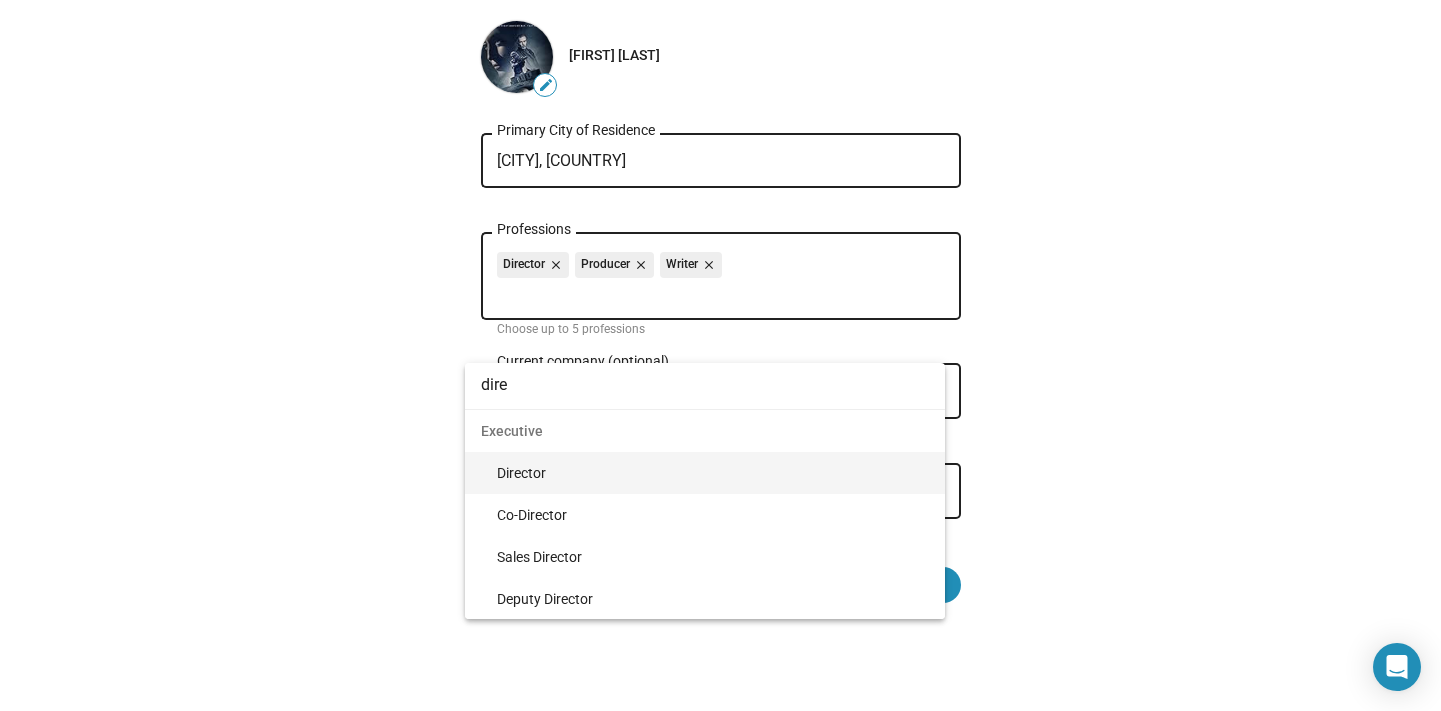 click on "Director" at bounding box center (713, 473) 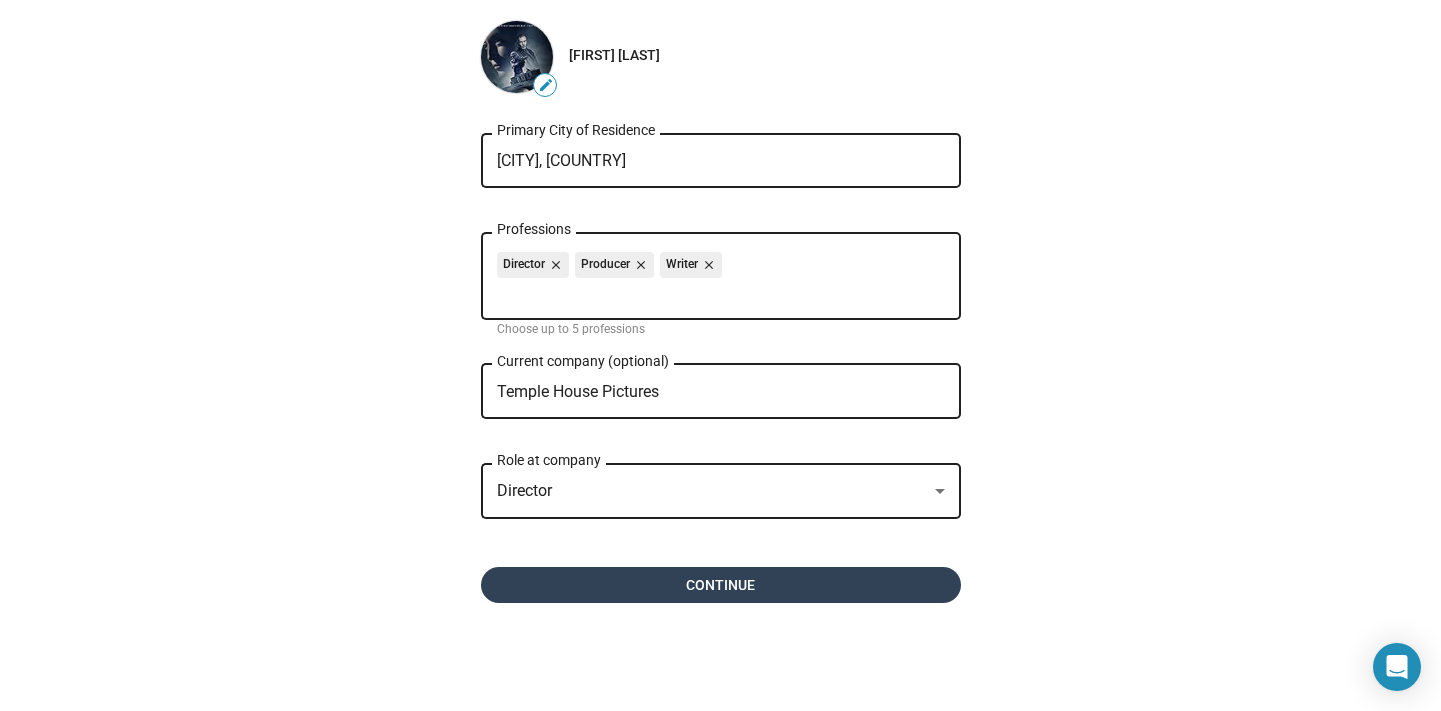 click on "Continue" 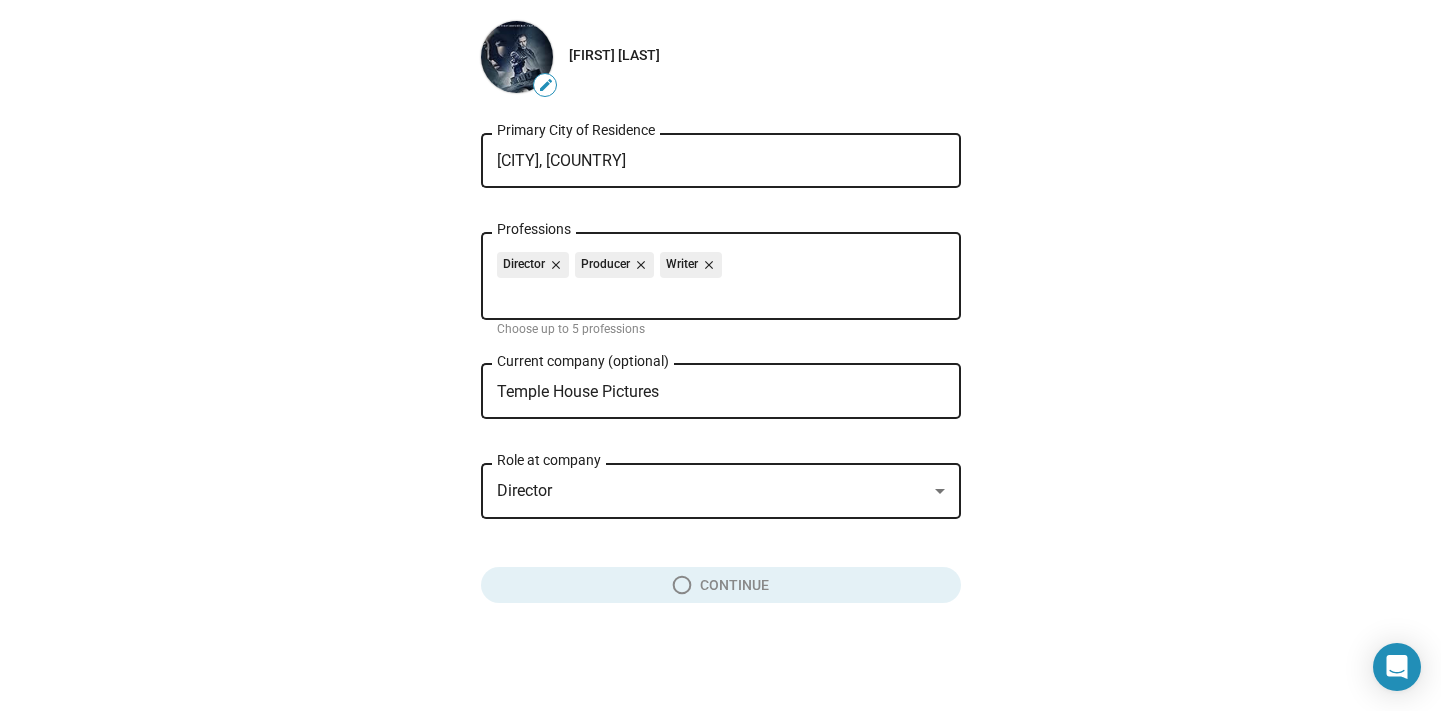scroll, scrollTop: 0, scrollLeft: 0, axis: both 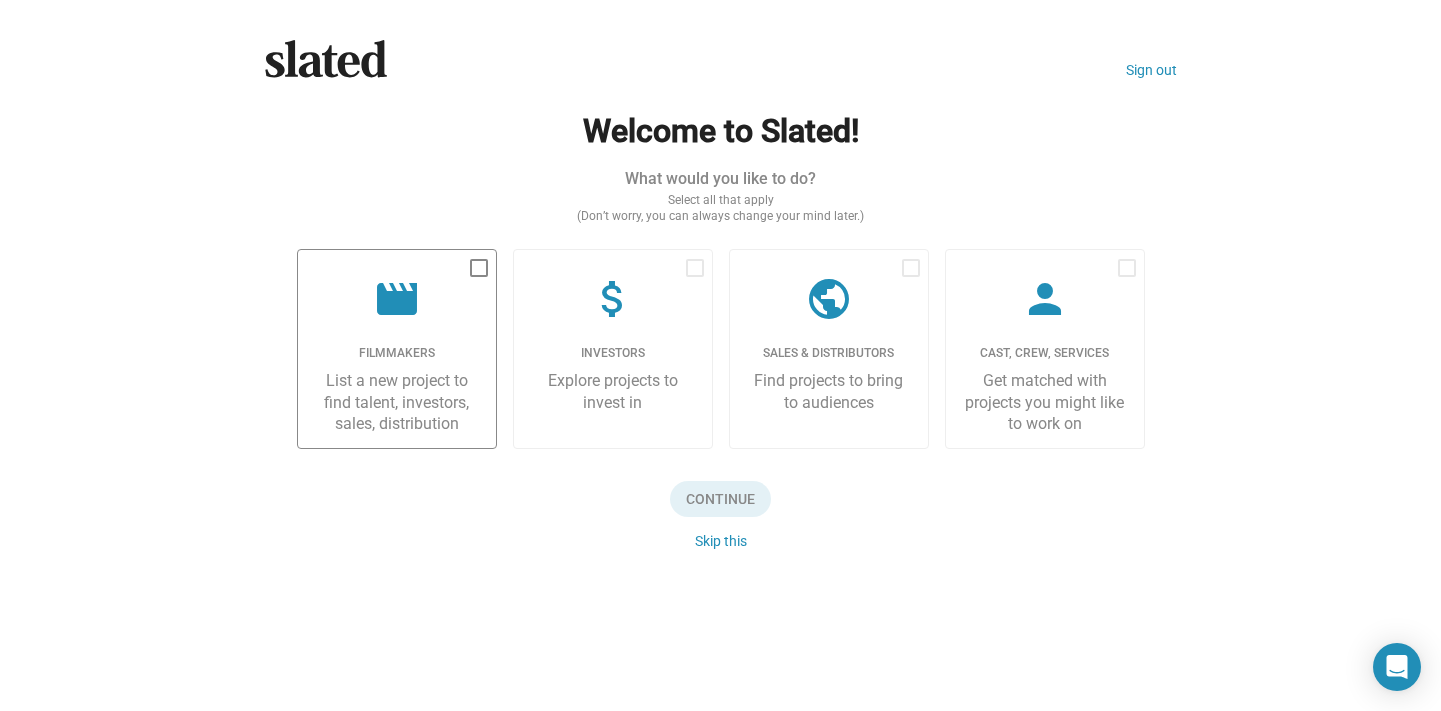 click on "List a new project to find talent, investors, sales, distribution" 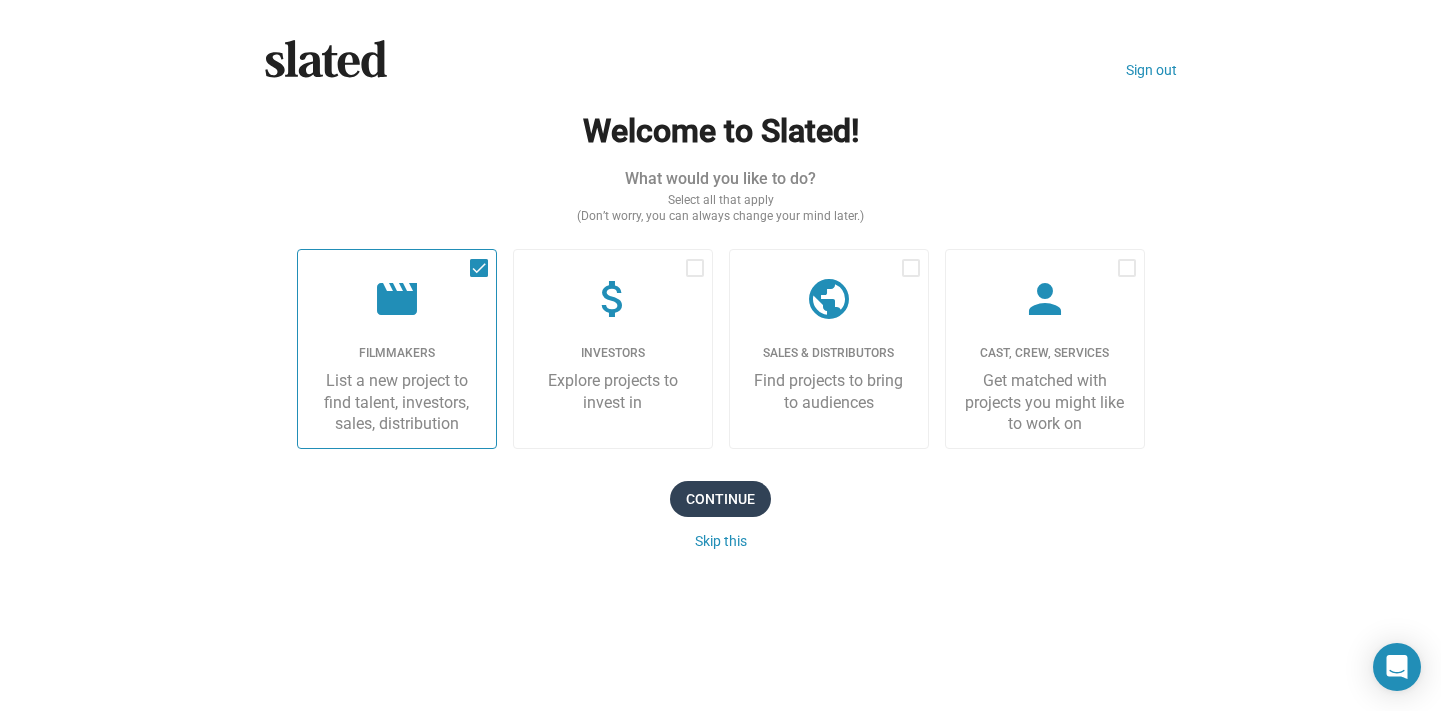 click on "Continue" 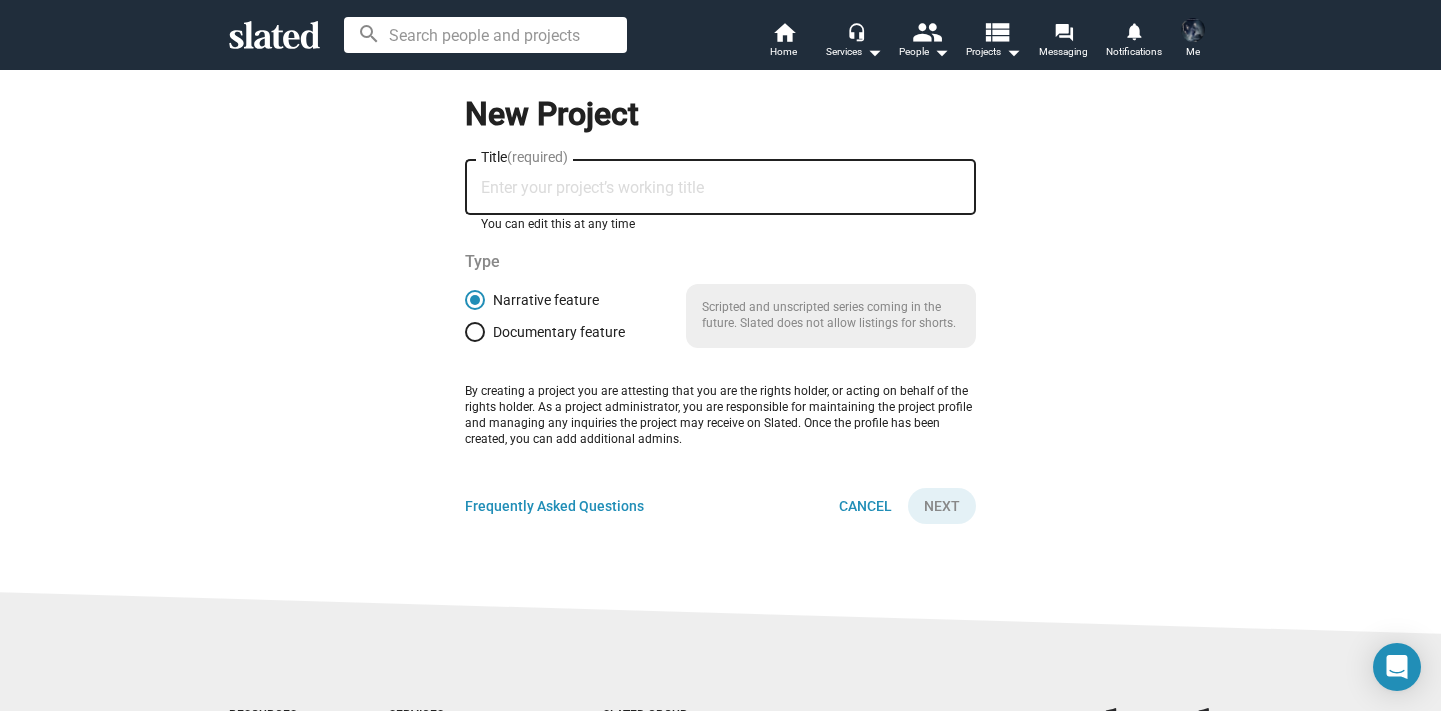 click on "Title  (required)" at bounding box center (720, 188) 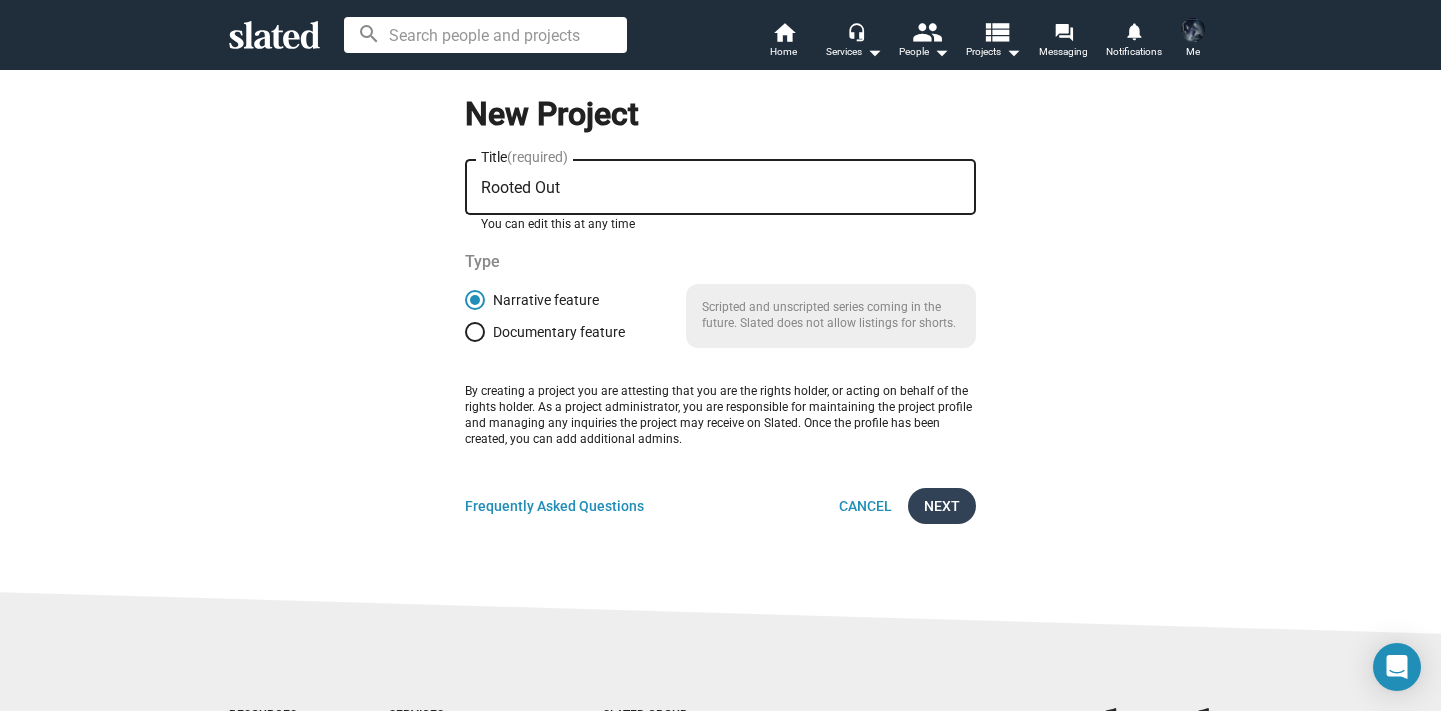 type on "Rooted Out" 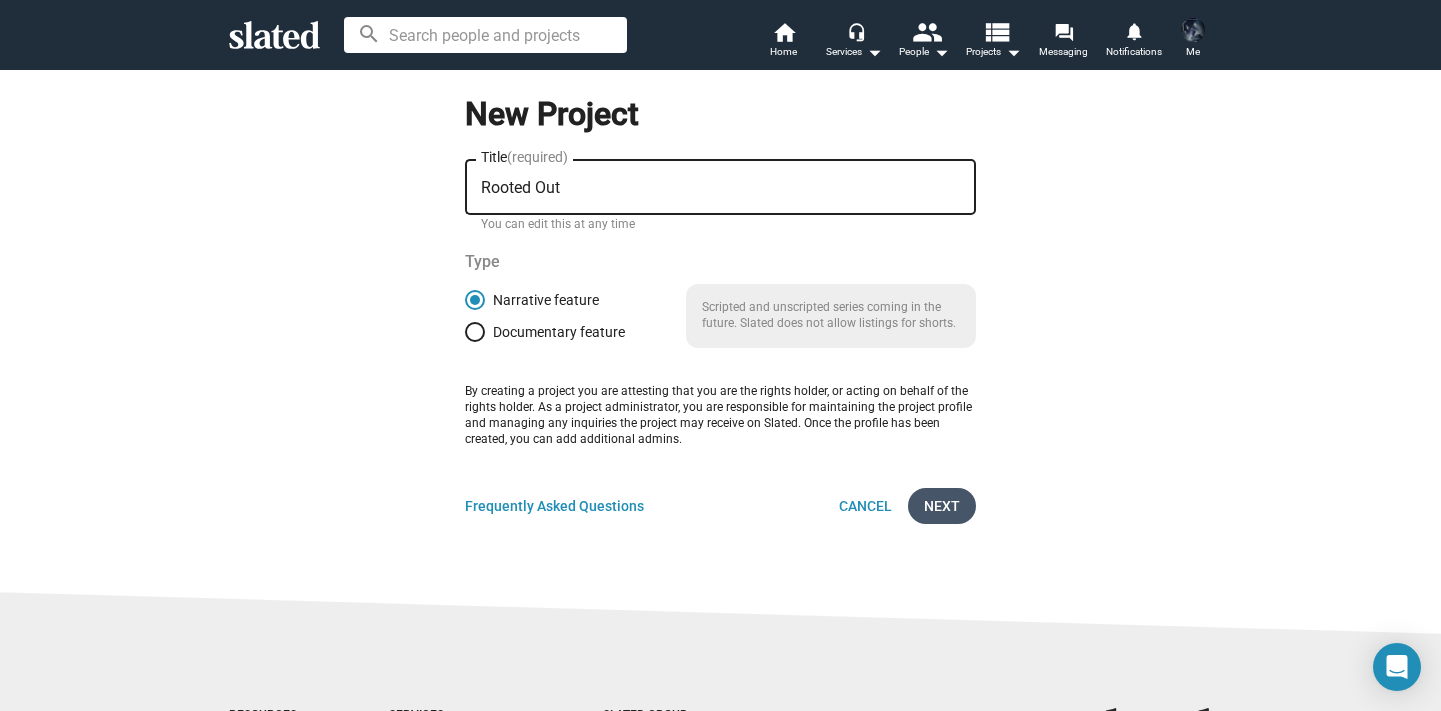 click on "Next" 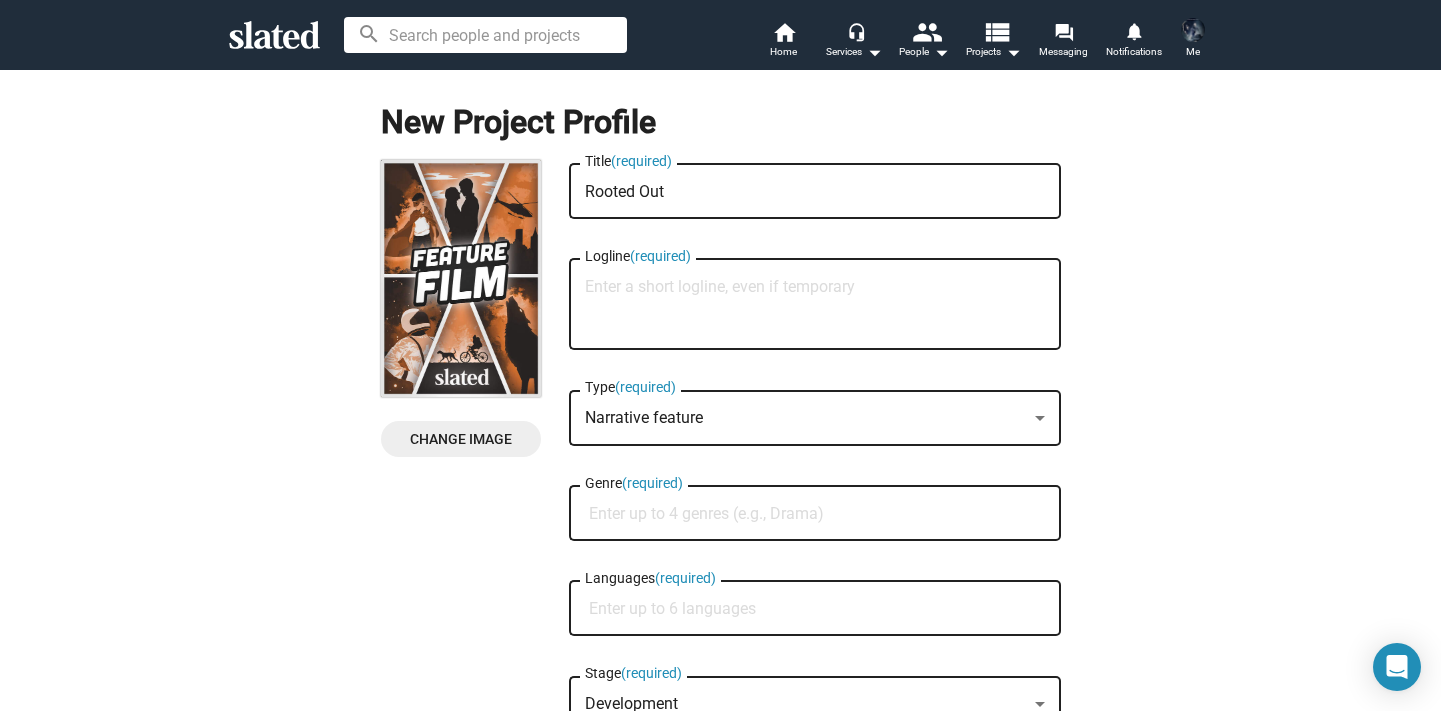click on "Change Image" 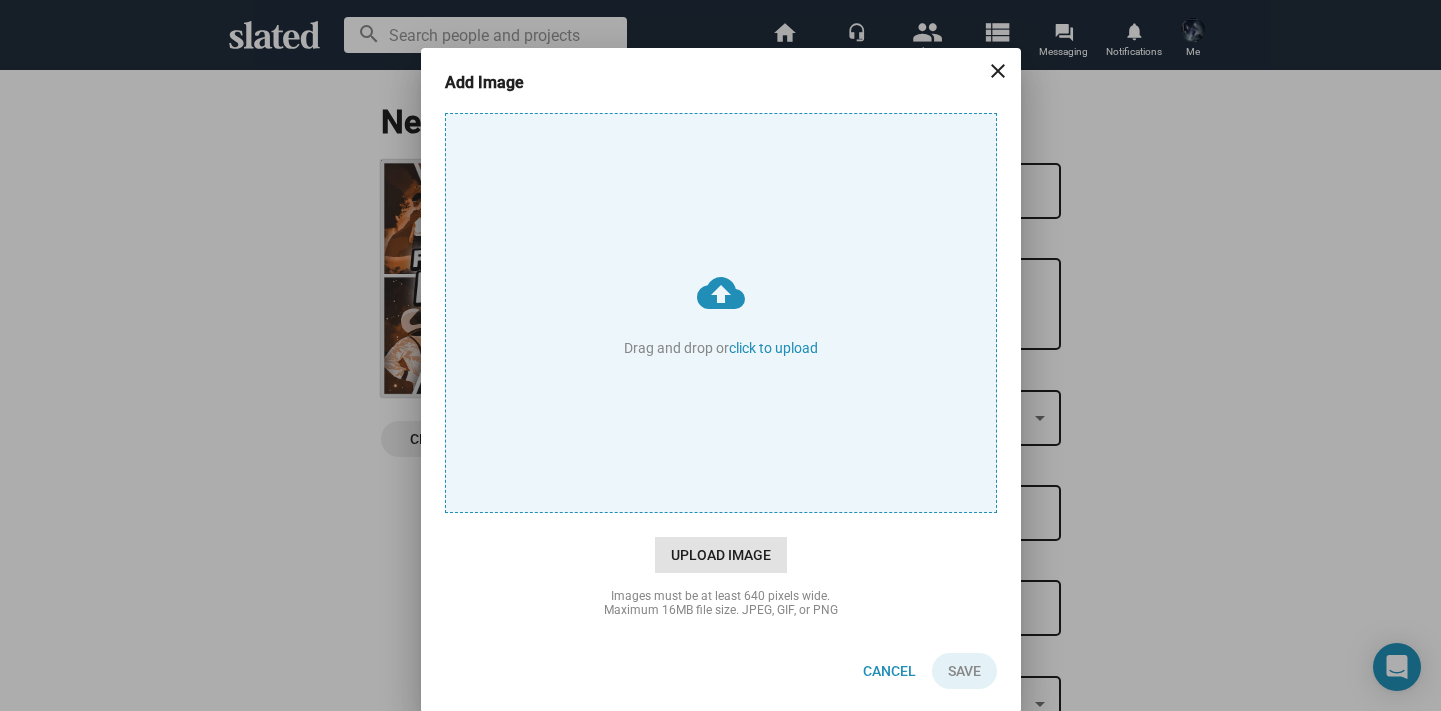 click on "Upload Image" 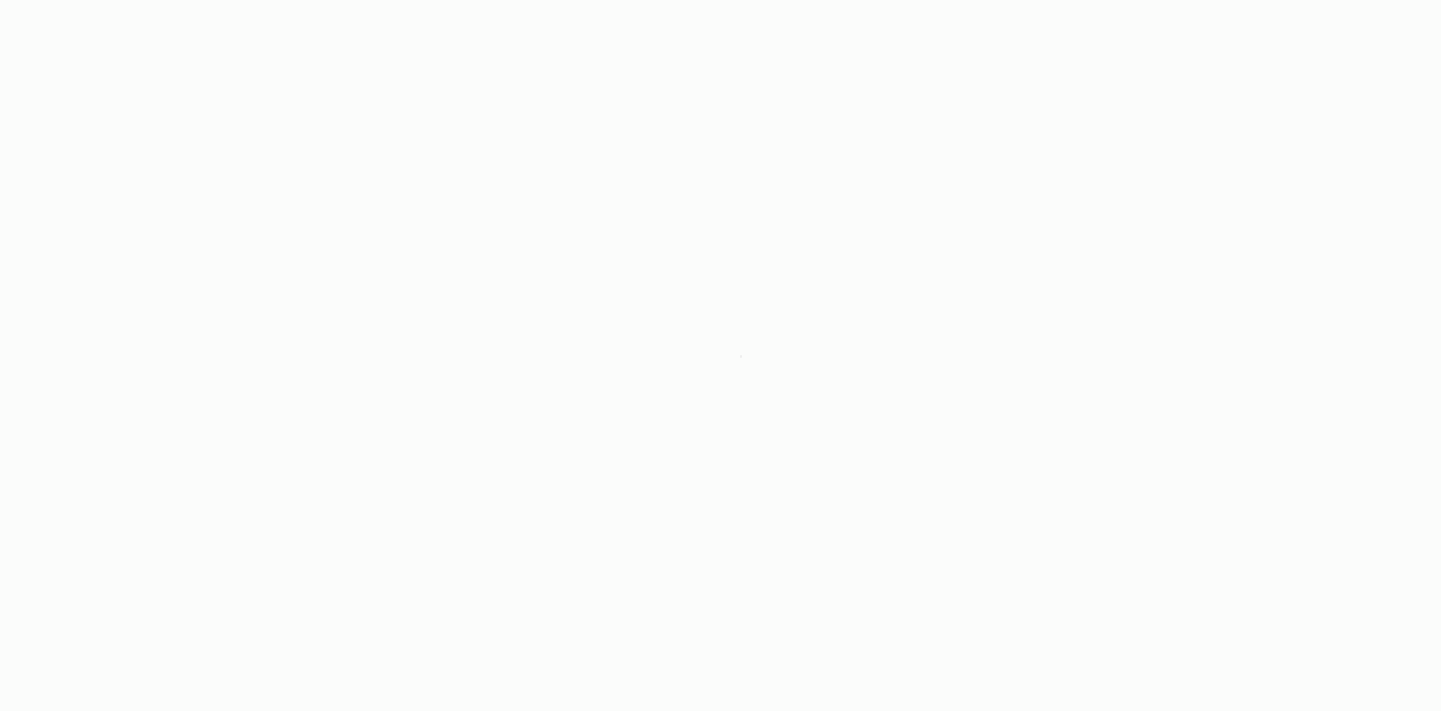scroll, scrollTop: 0, scrollLeft: 0, axis: both 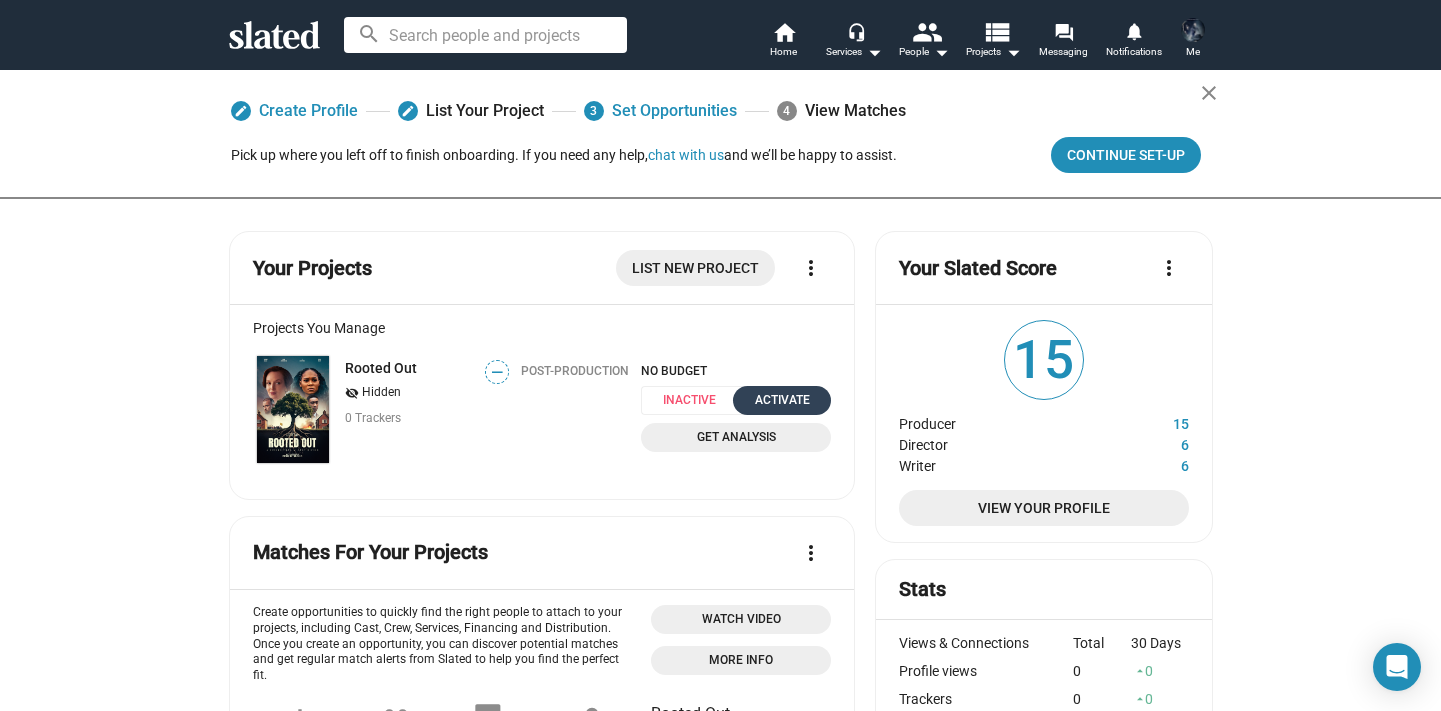 click on "Activate" 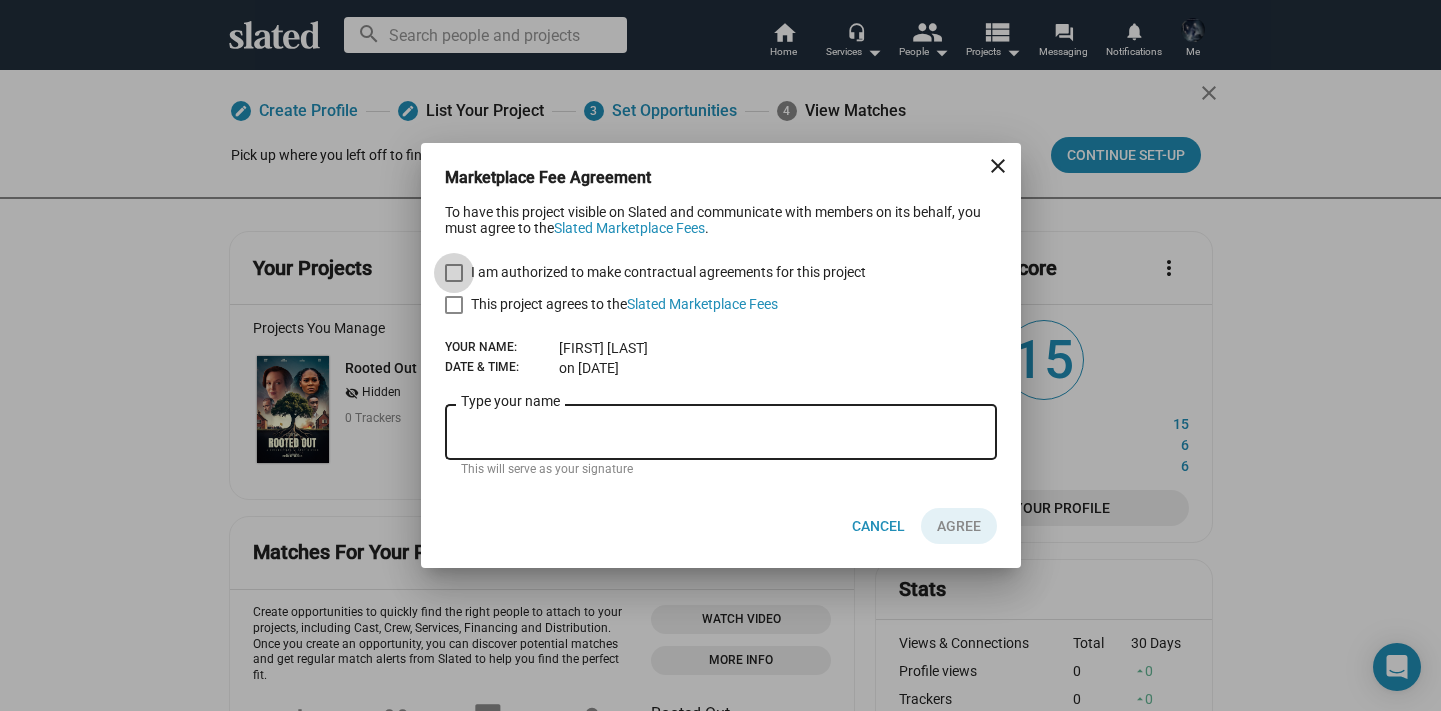 click at bounding box center (454, 273) 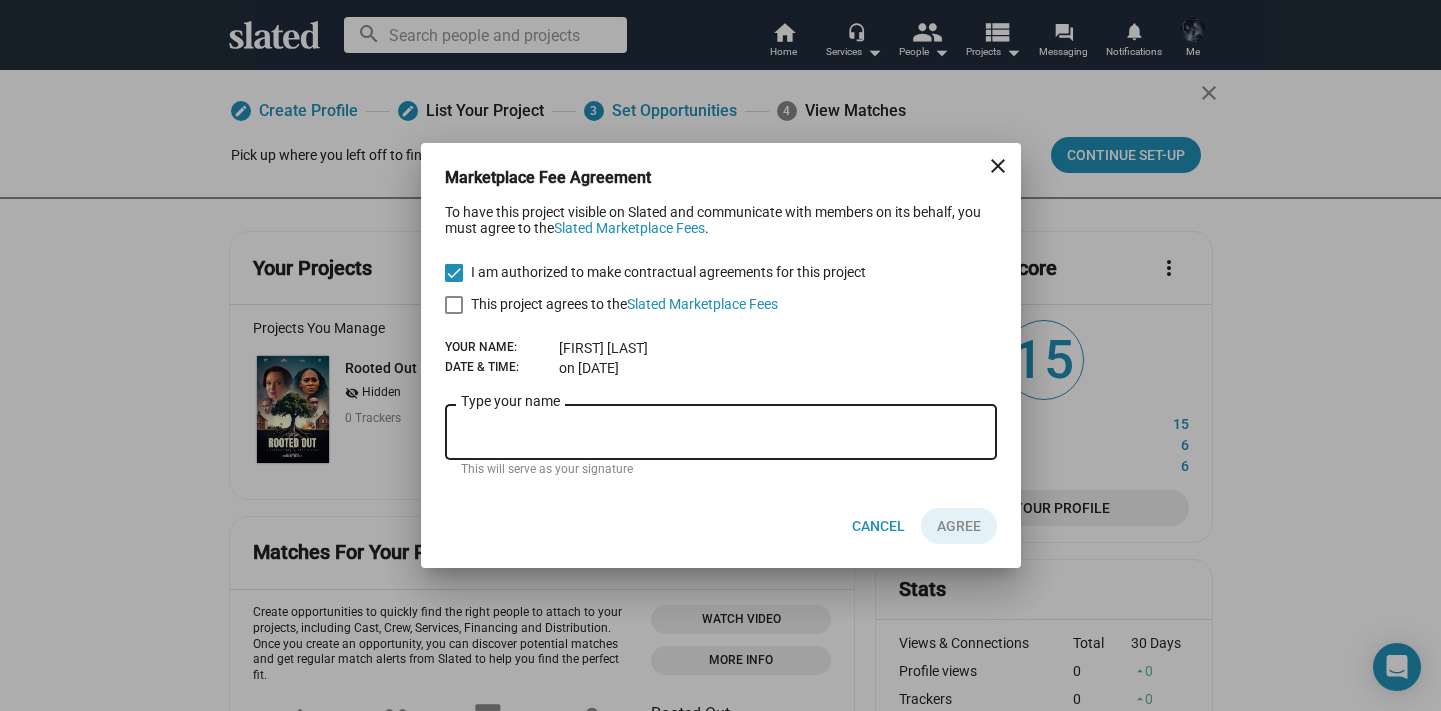 click on "This project agrees to the  Slated Marketplace Fees" at bounding box center [611, 304] 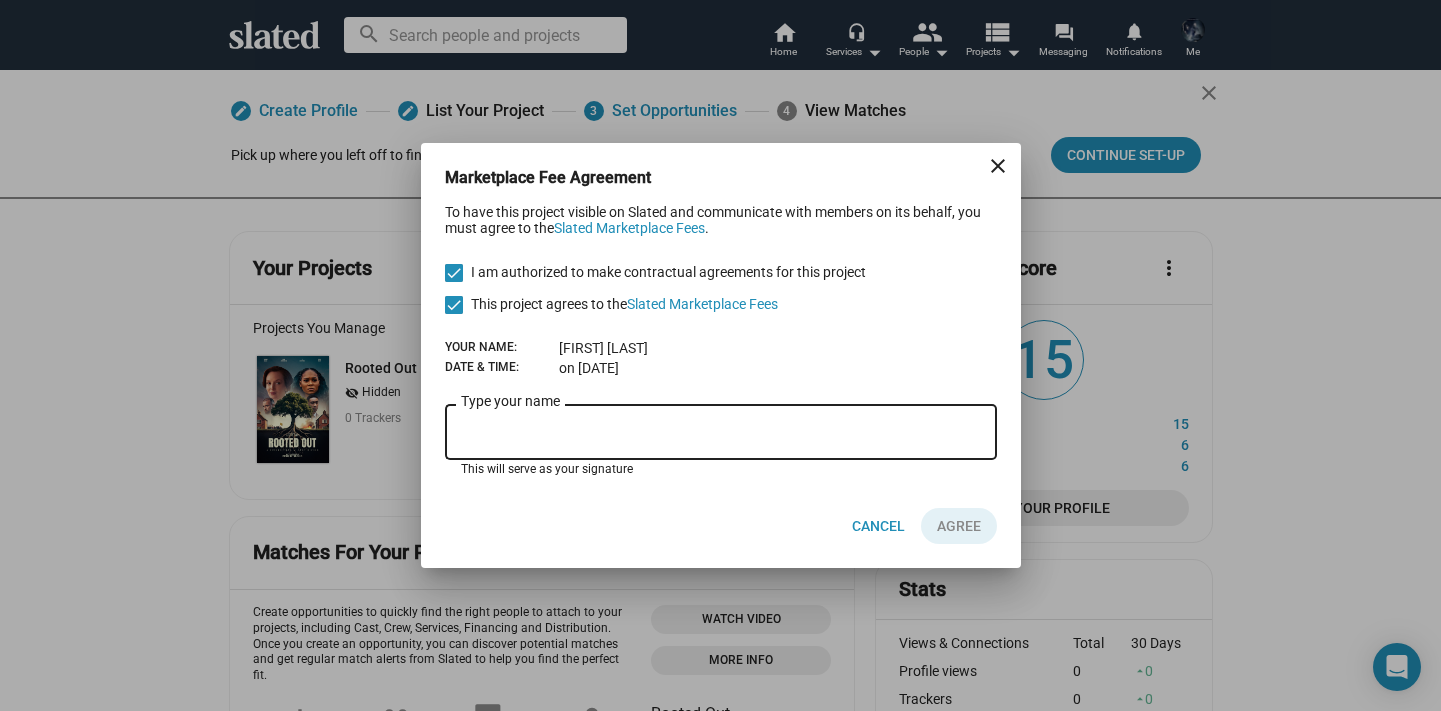 click on "Type your name" at bounding box center (721, 433) 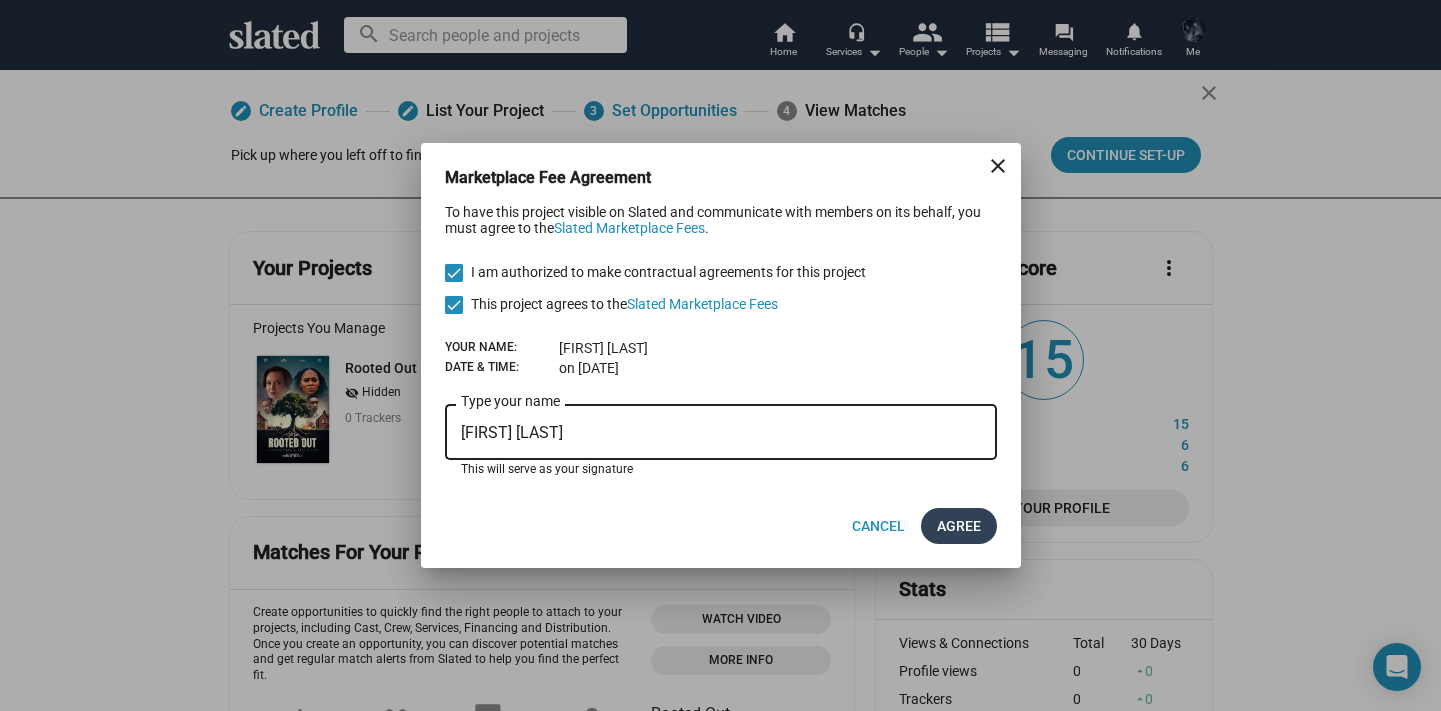 type on "[FIRST] [LAST]" 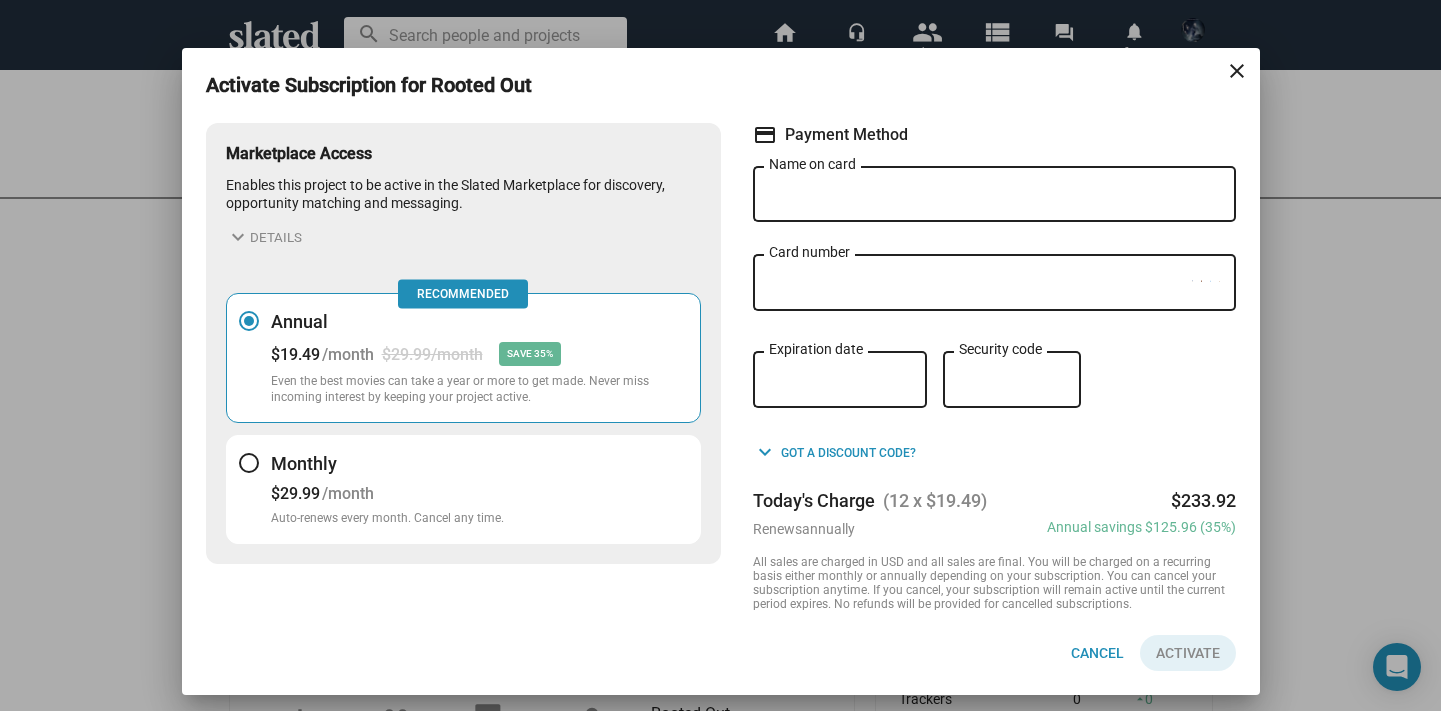 click on "Monthly $29.99 /month Auto-renews every month. Cancel any time." at bounding box center [463, 489] 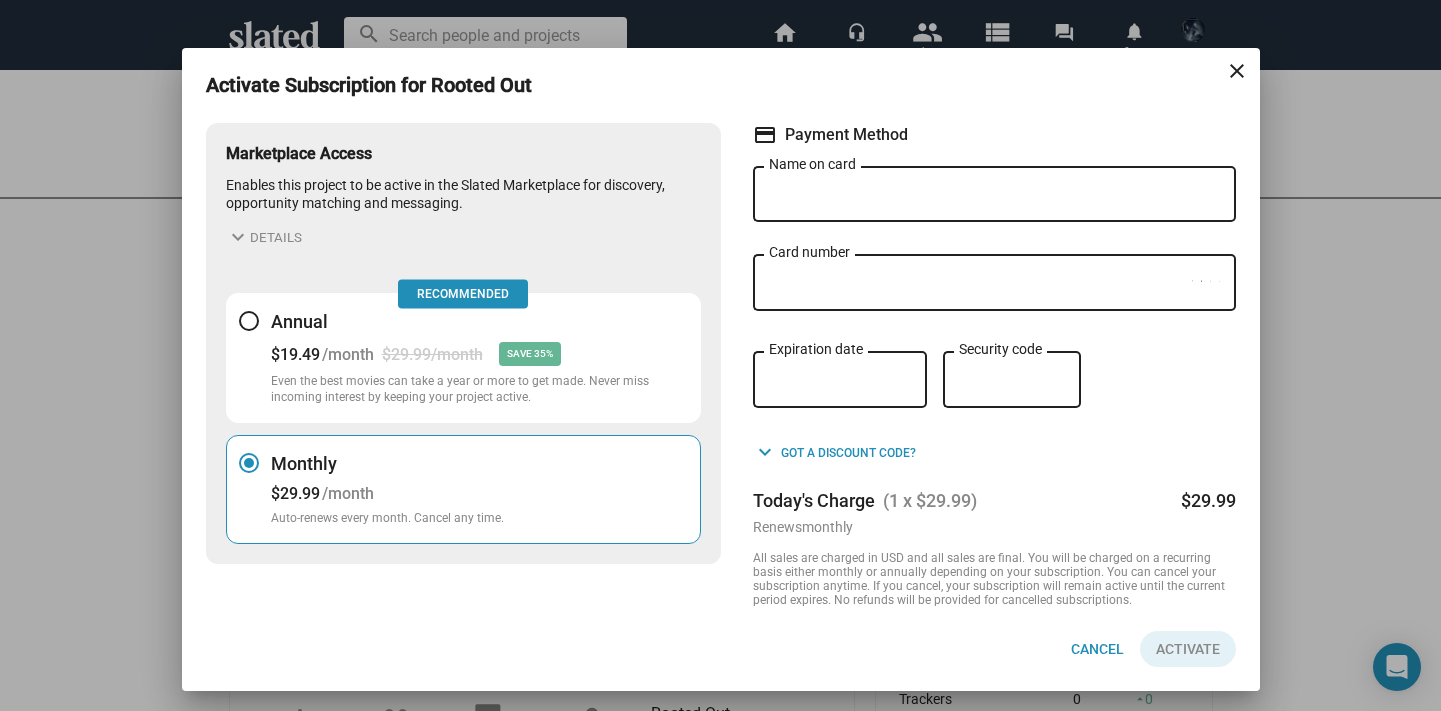 click on "Name on card" at bounding box center (994, 192) 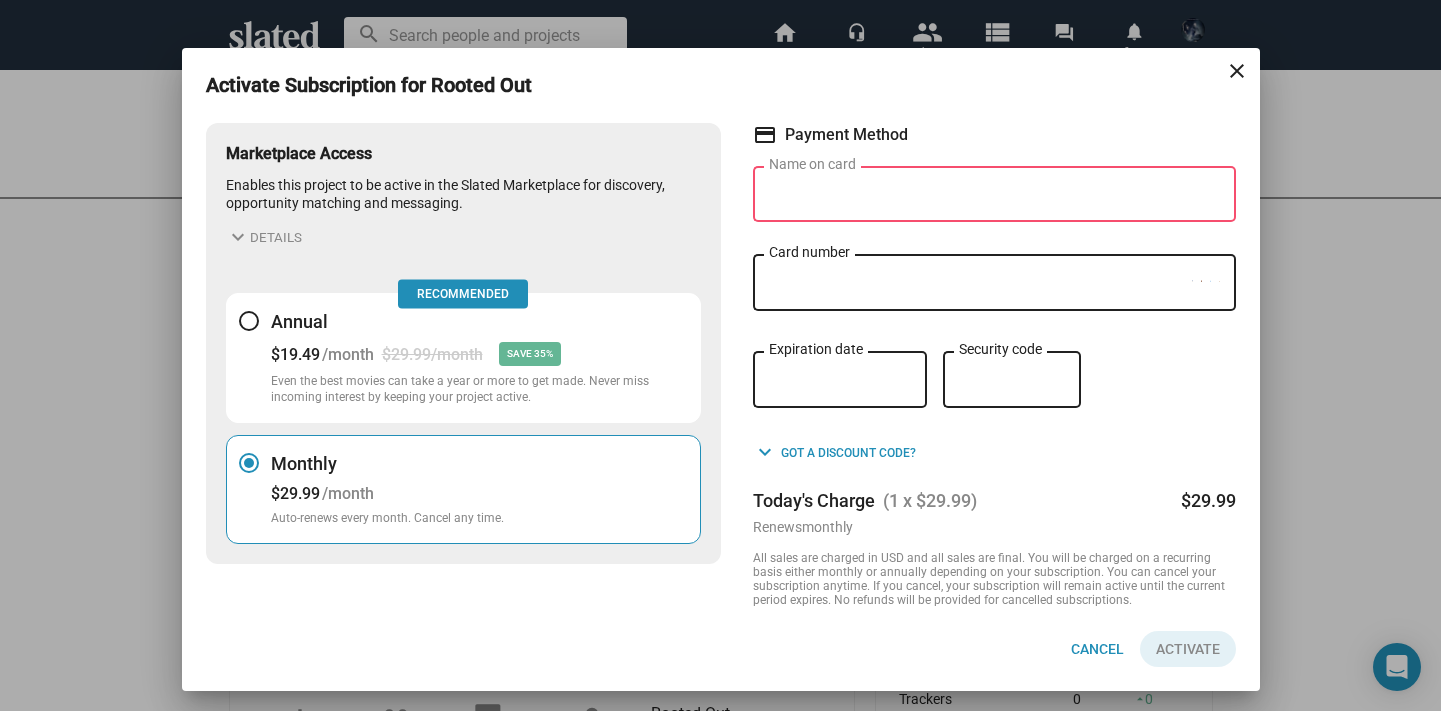 type on "[FIRST] [LAST]" 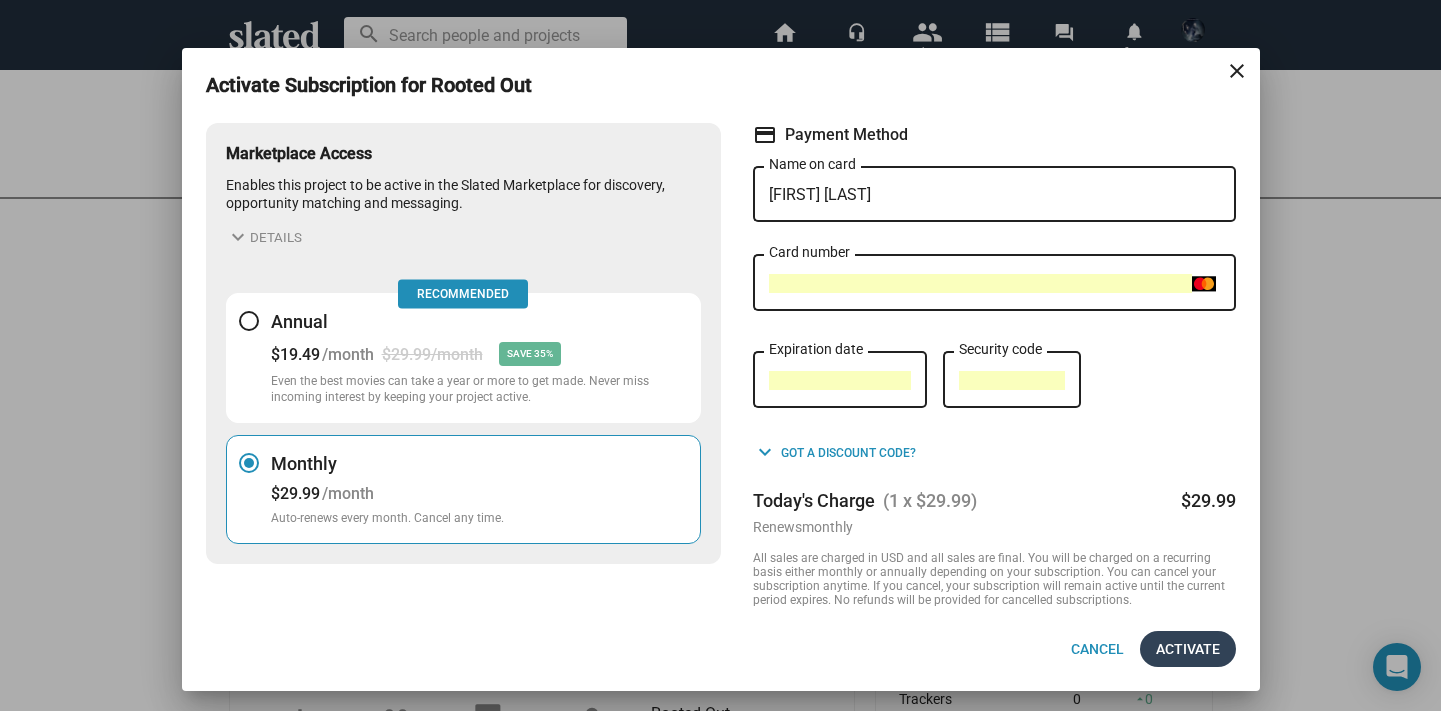 click on "Activate" at bounding box center [1188, 649] 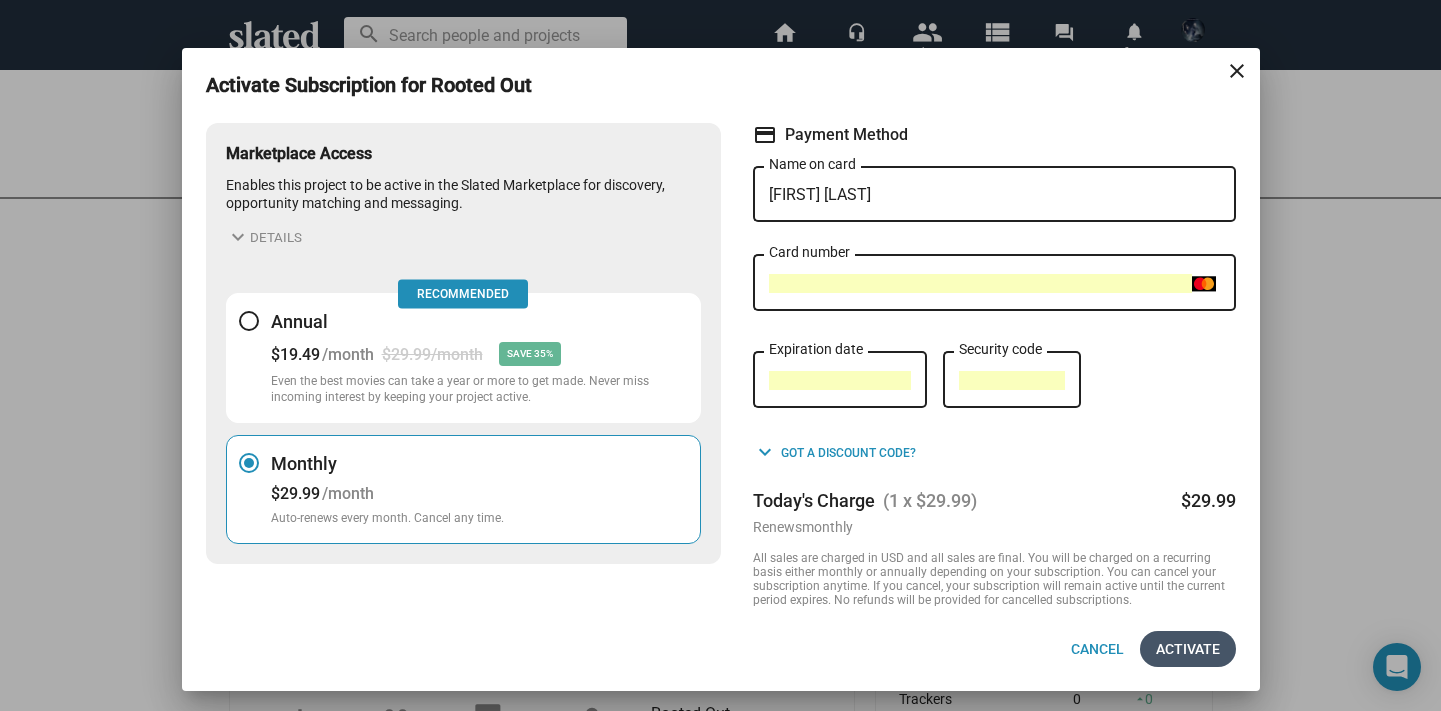 click on "Activate" at bounding box center (1188, 649) 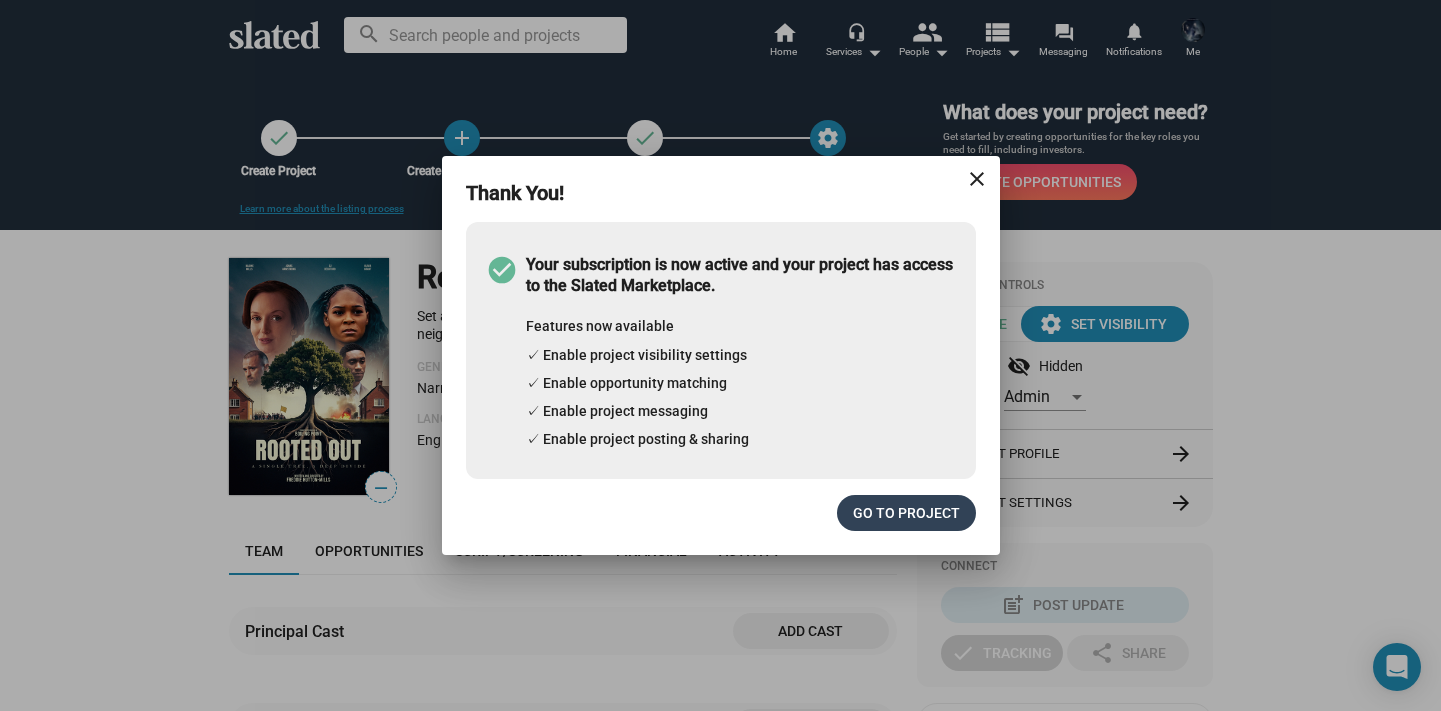 click on "Go to project" at bounding box center (906, 513) 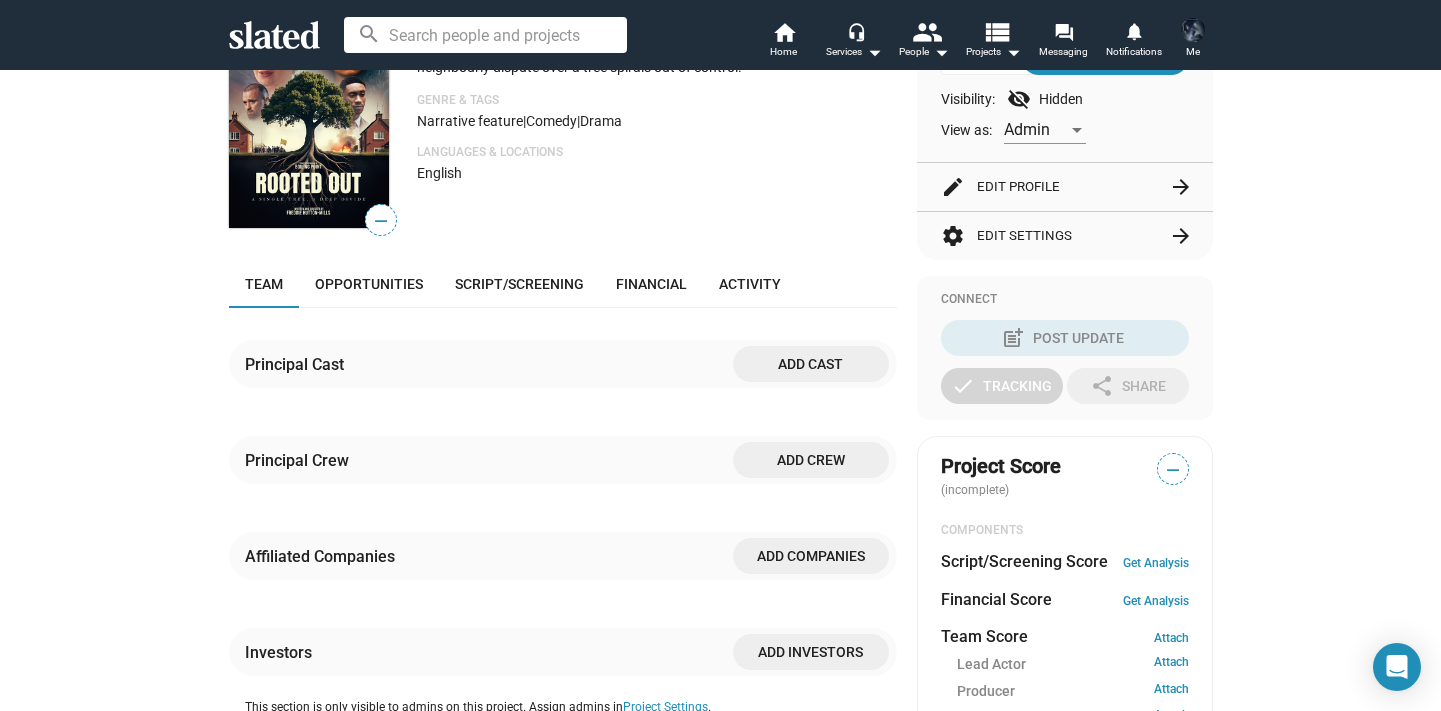 scroll, scrollTop: 234, scrollLeft: 0, axis: vertical 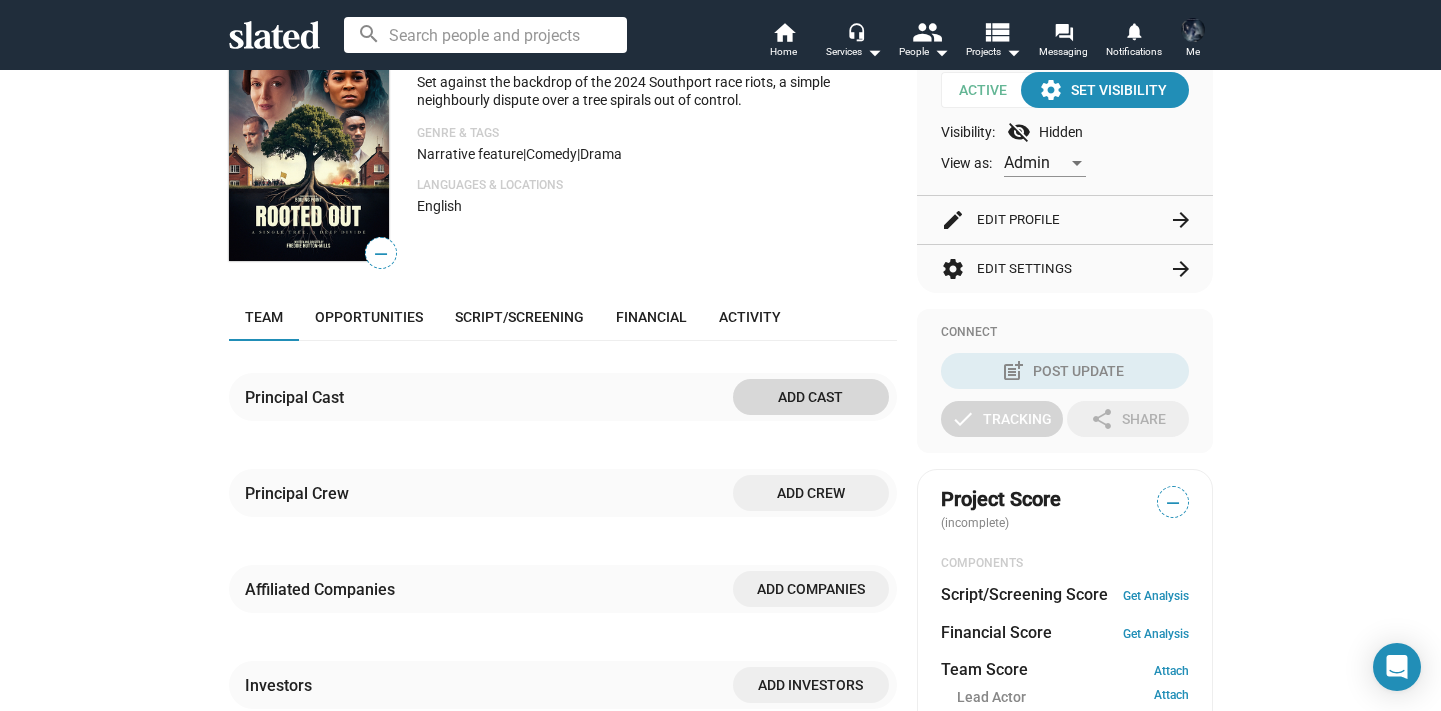 click on "Add cast" 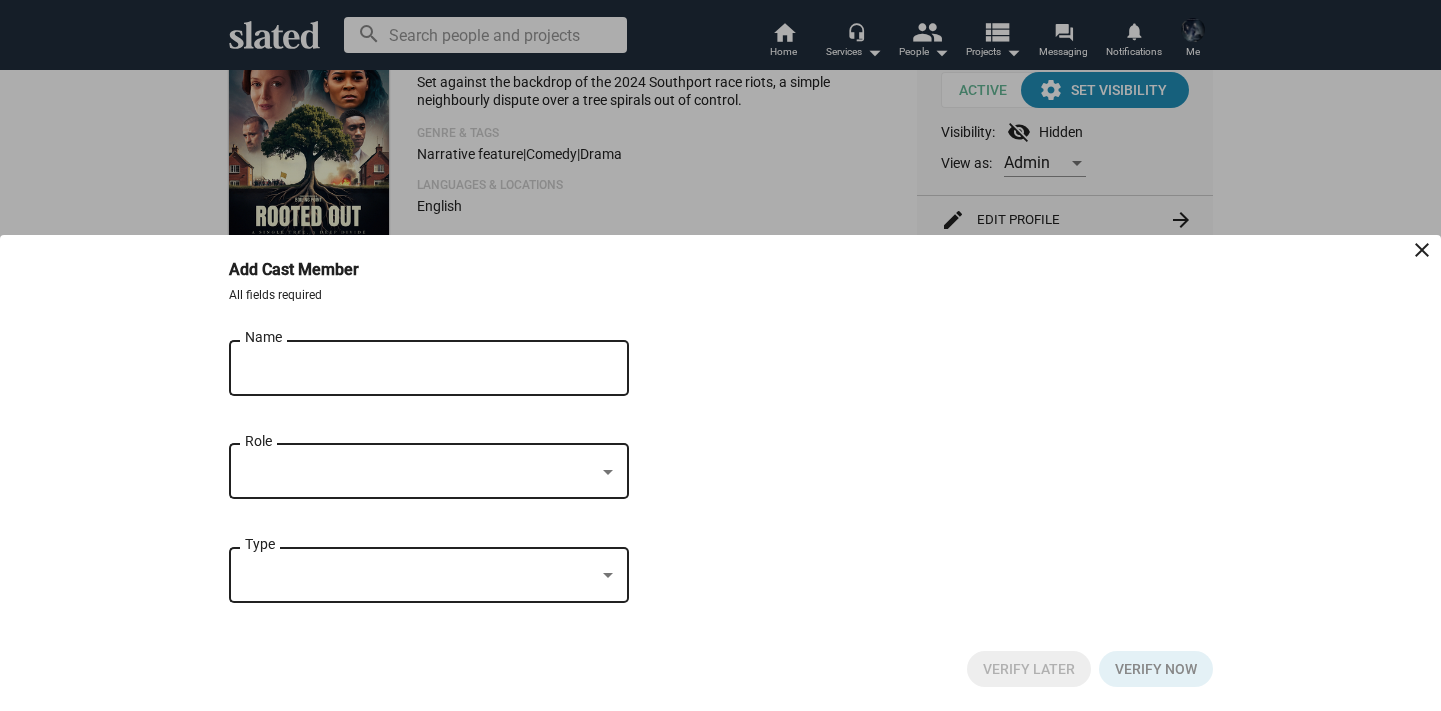 click on "Name" at bounding box center [415, 369] 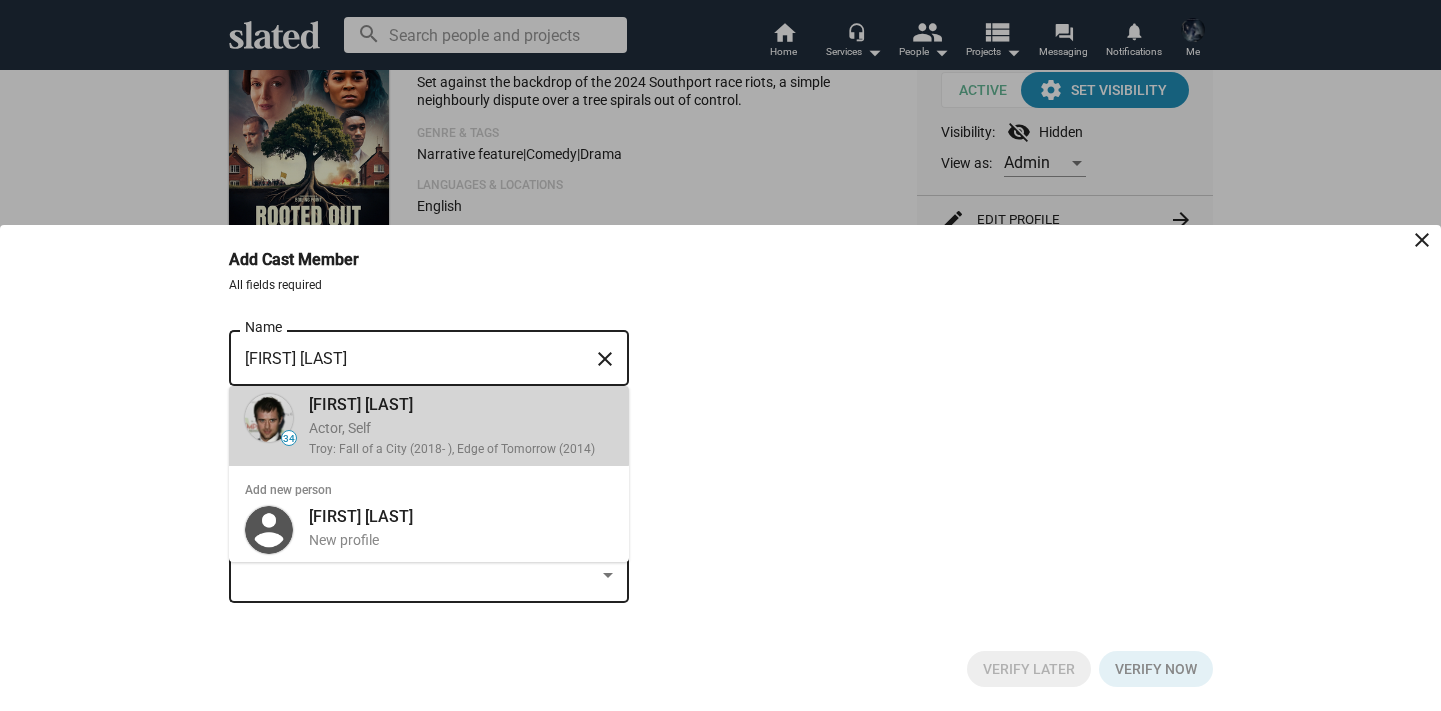 click on "Actor, Self" at bounding box center [461, 428] 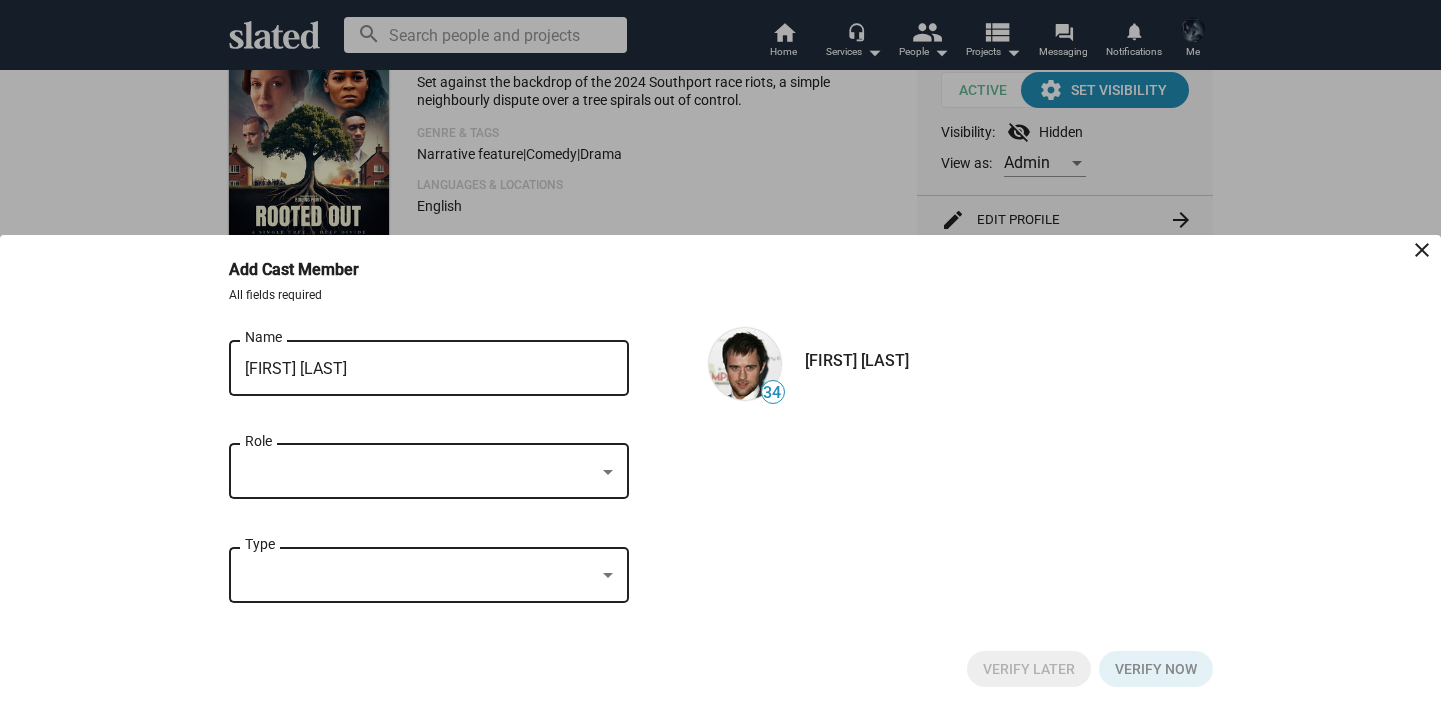 click at bounding box center (608, 472) 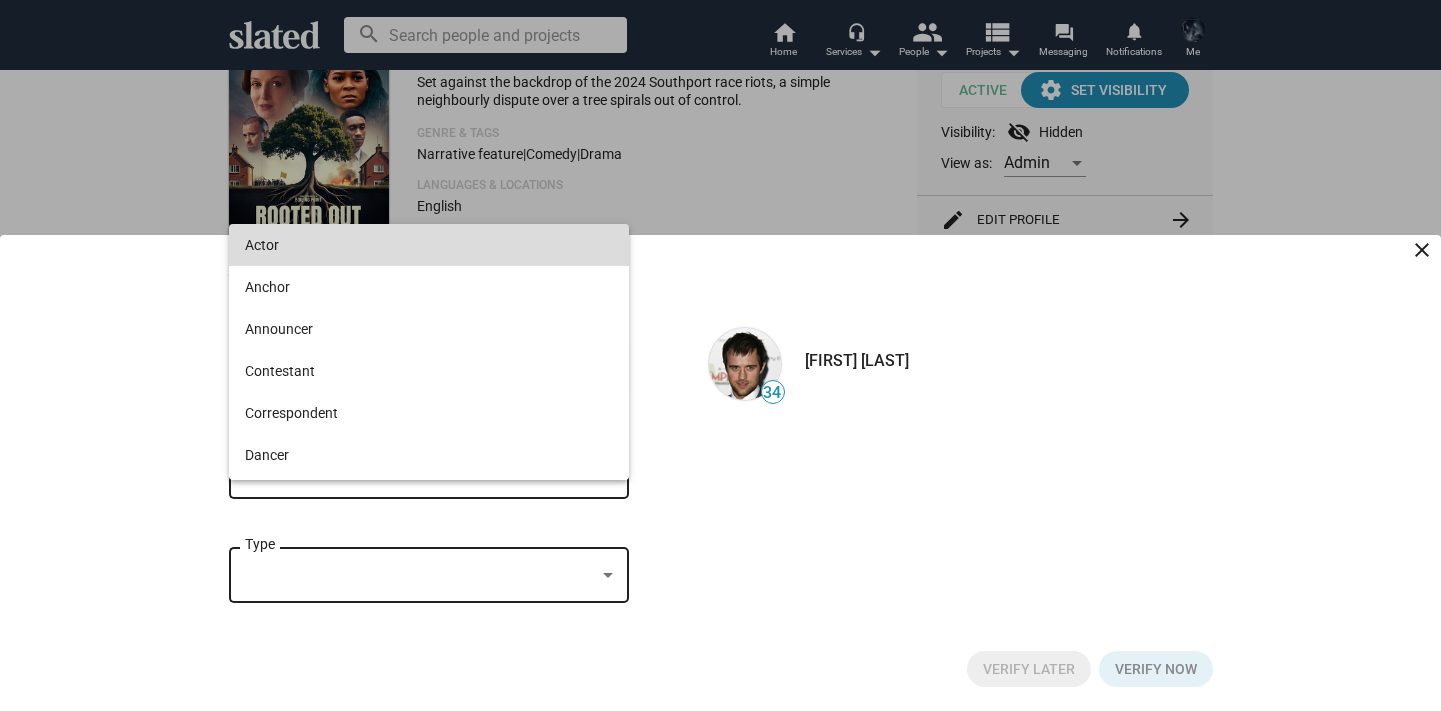 click on "Actor" at bounding box center (429, 245) 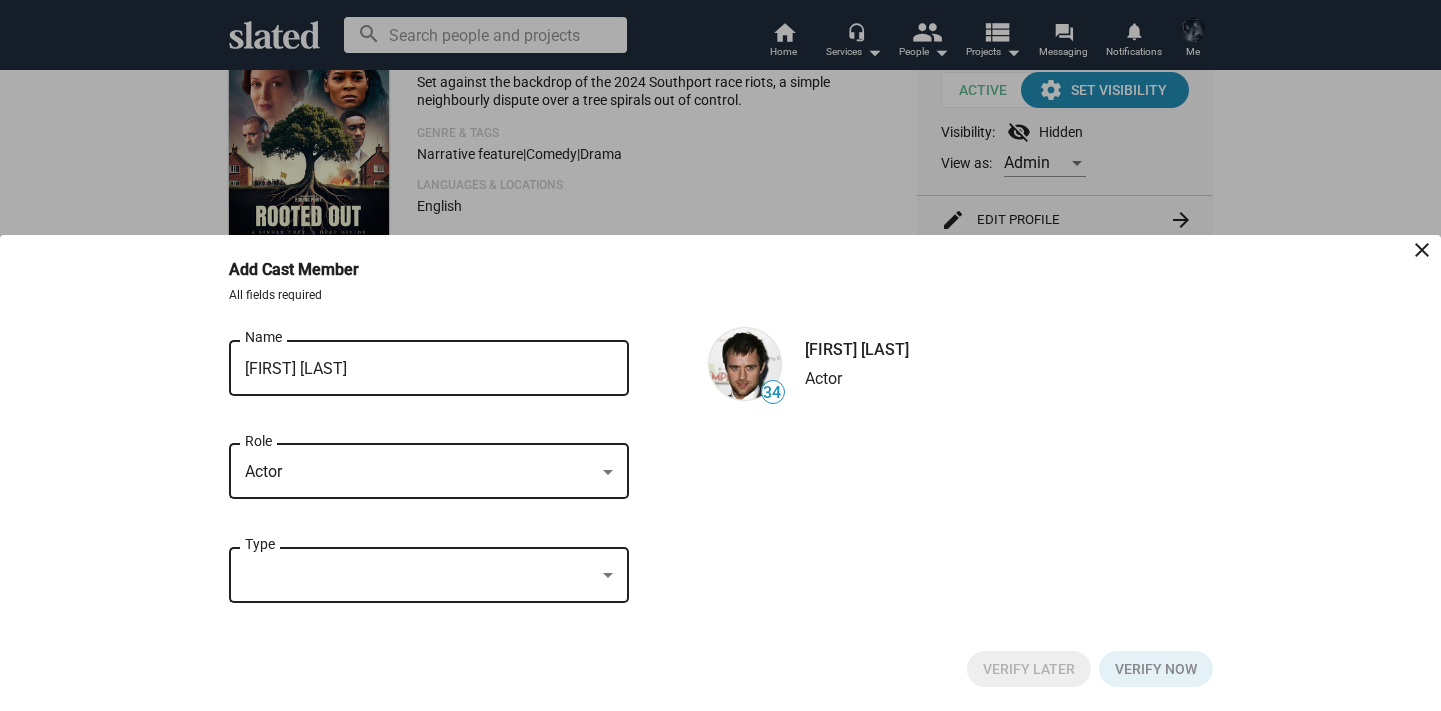 click at bounding box center [608, 576] 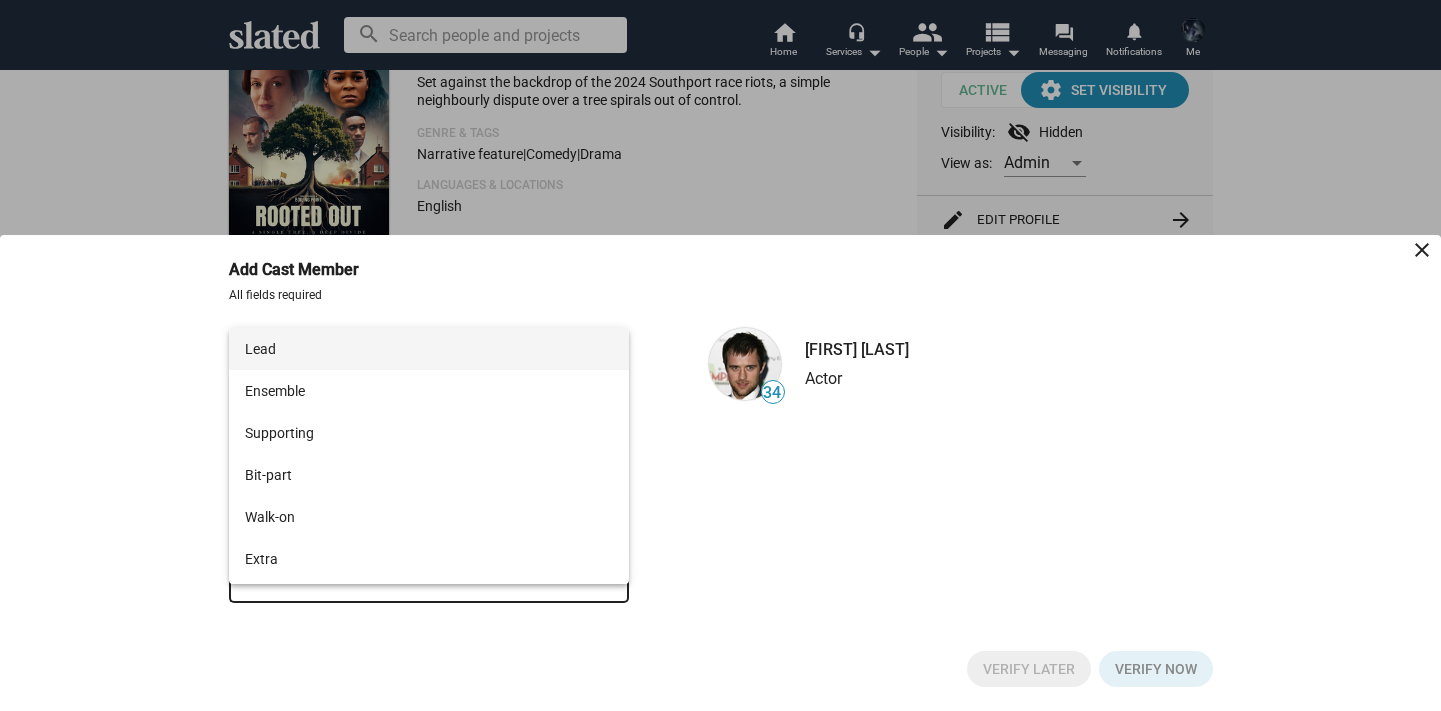 click on "Lead" at bounding box center (429, 349) 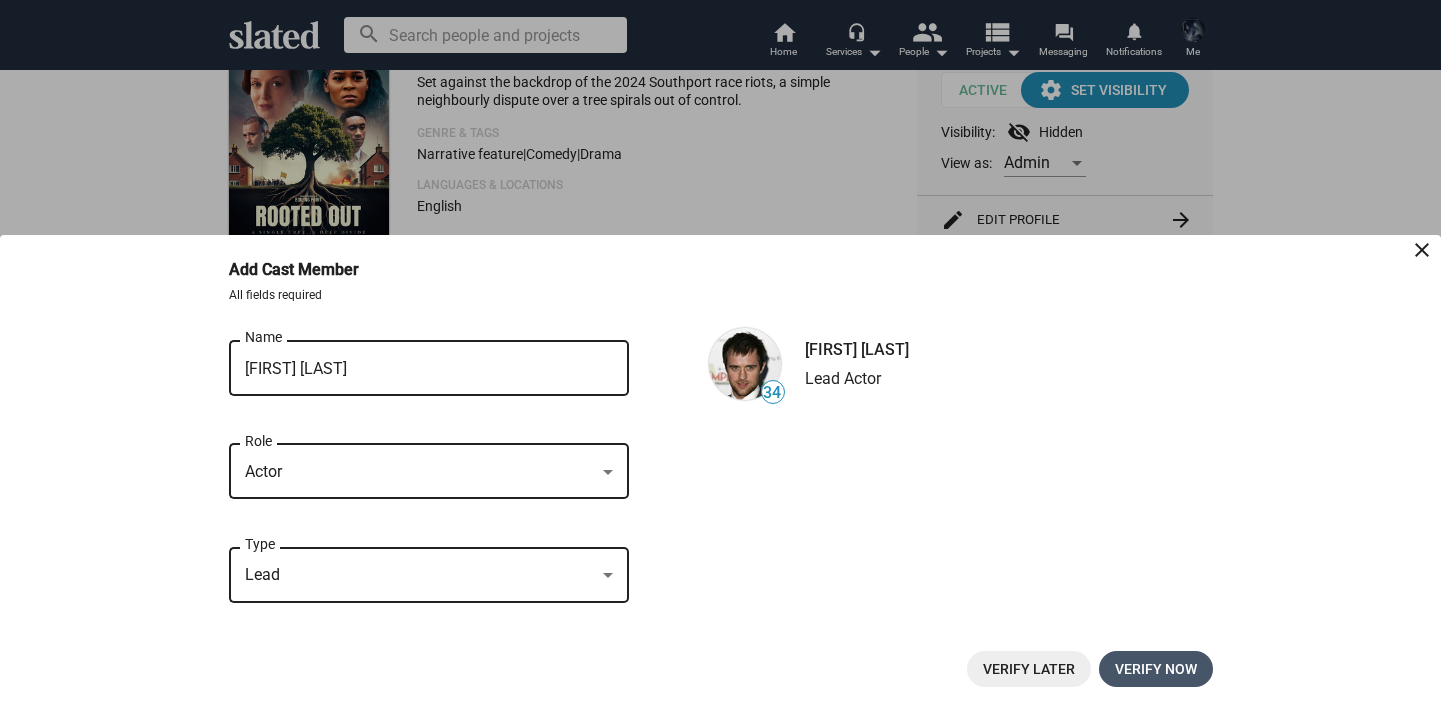 click on "Verify now" at bounding box center [1156, 669] 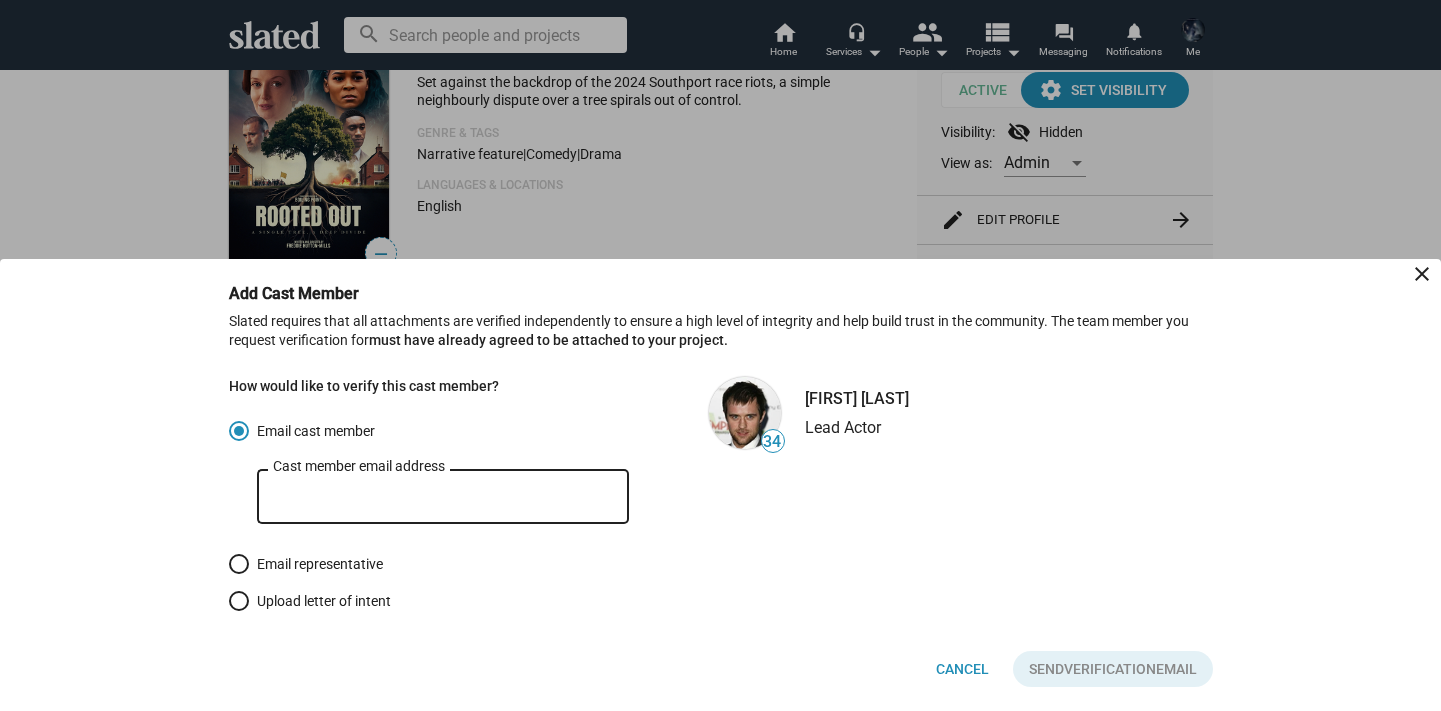 click at bounding box center [239, 601] 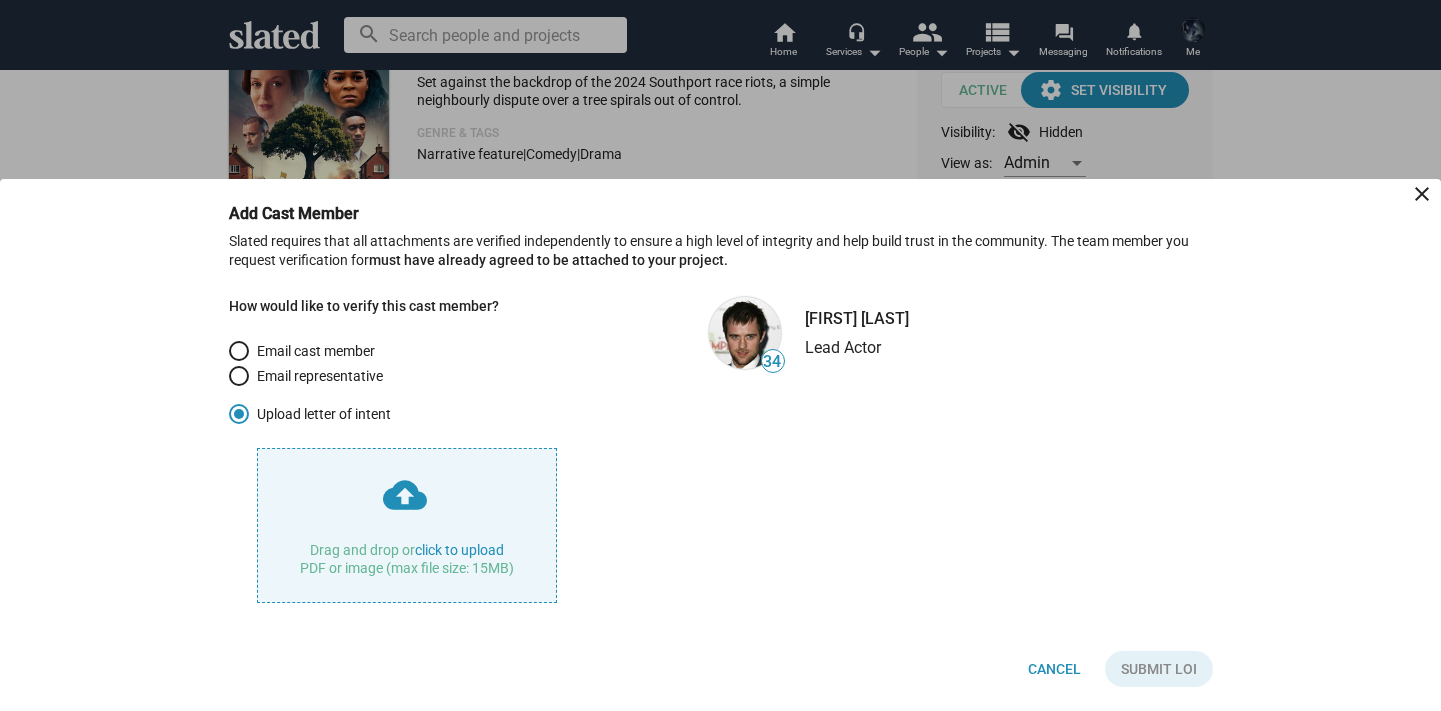 click 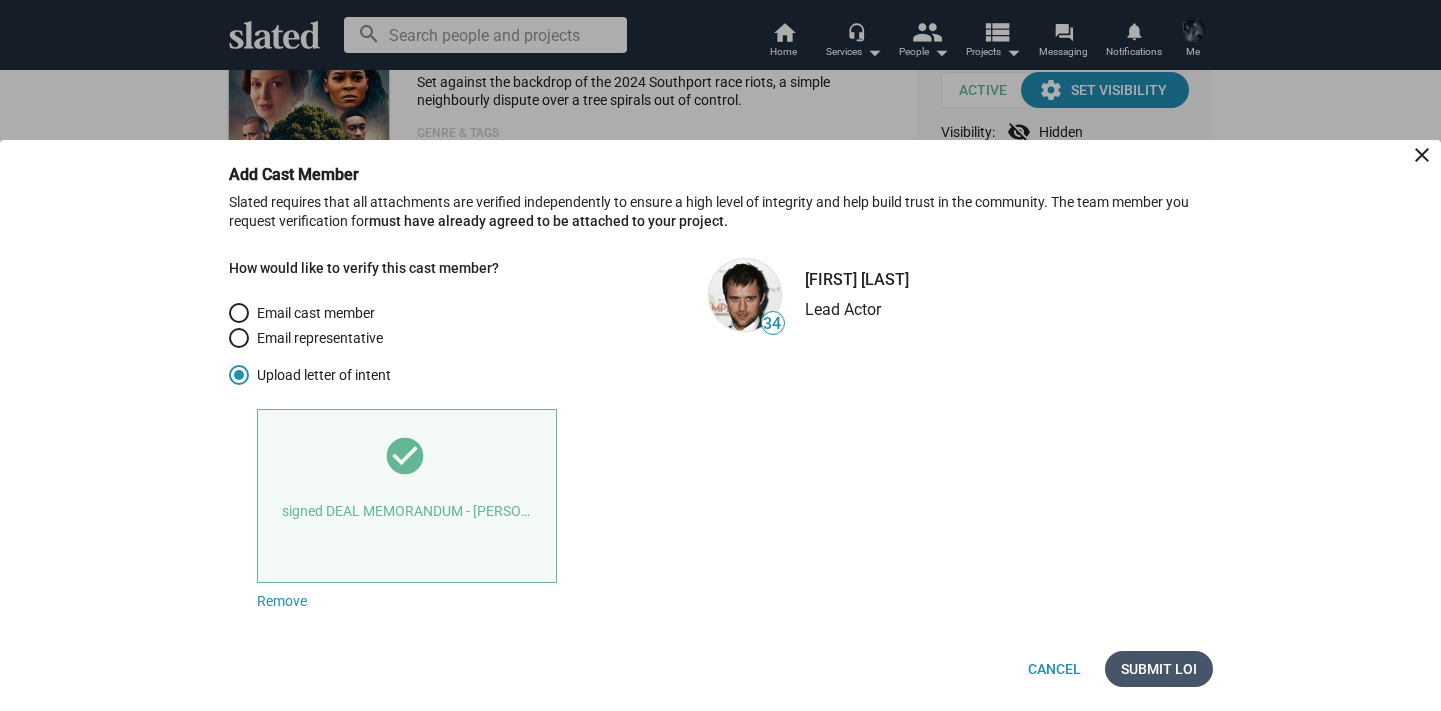 click on "Submit LOI" at bounding box center (1159, 669) 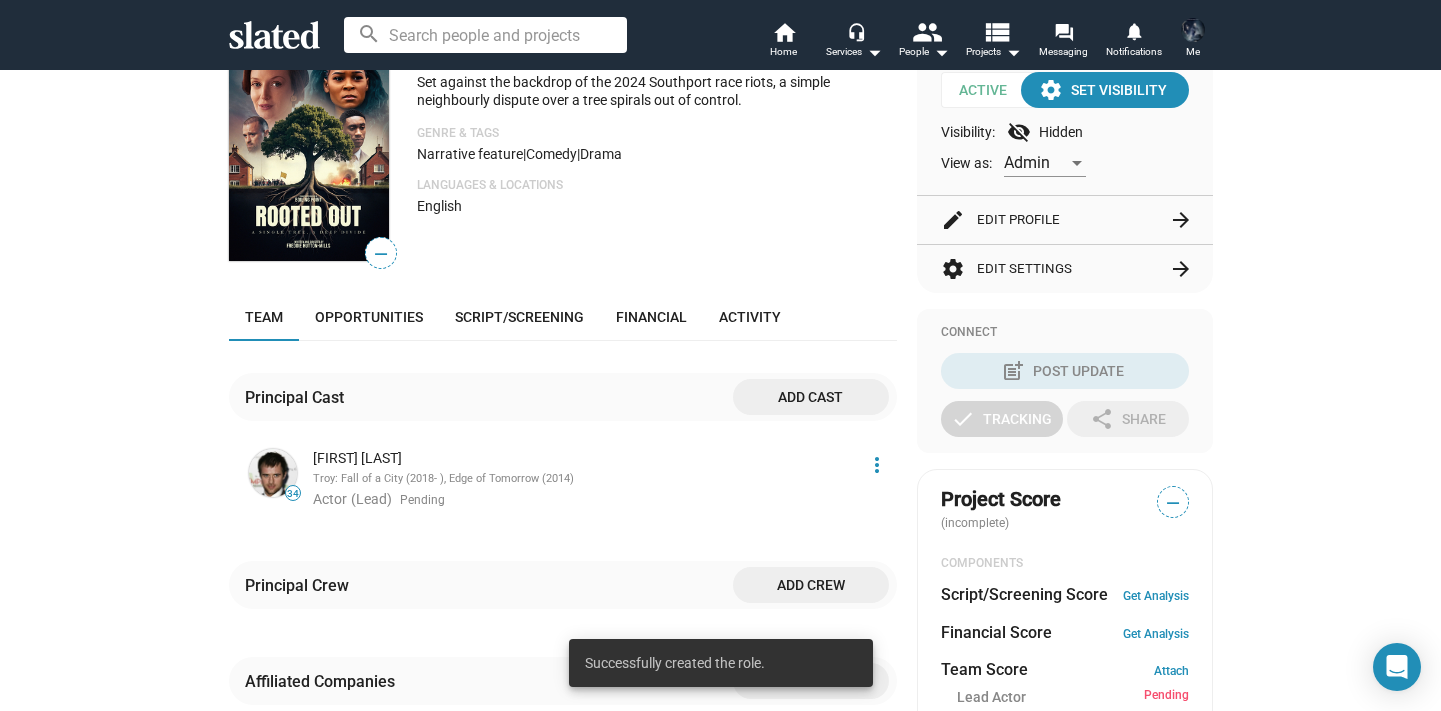 click on "Add cast" 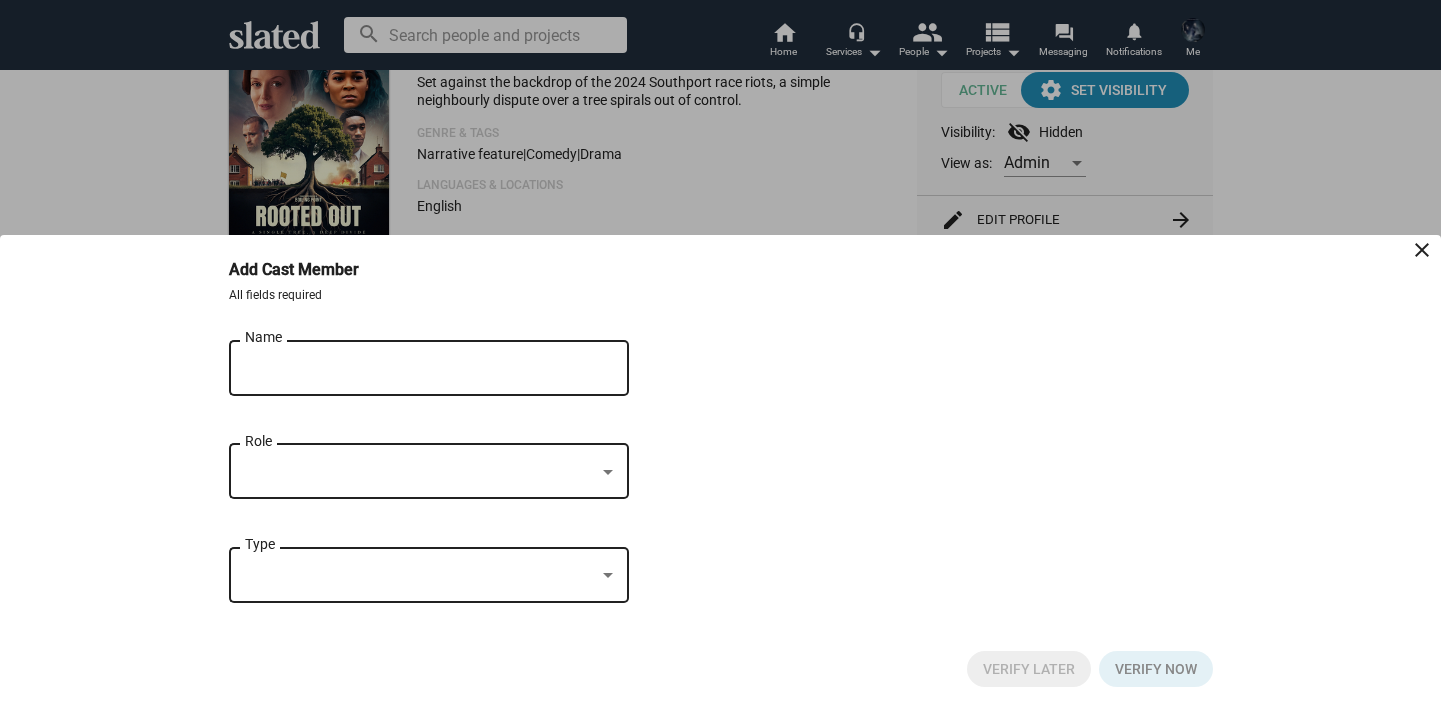 click on "Name" at bounding box center [415, 369] 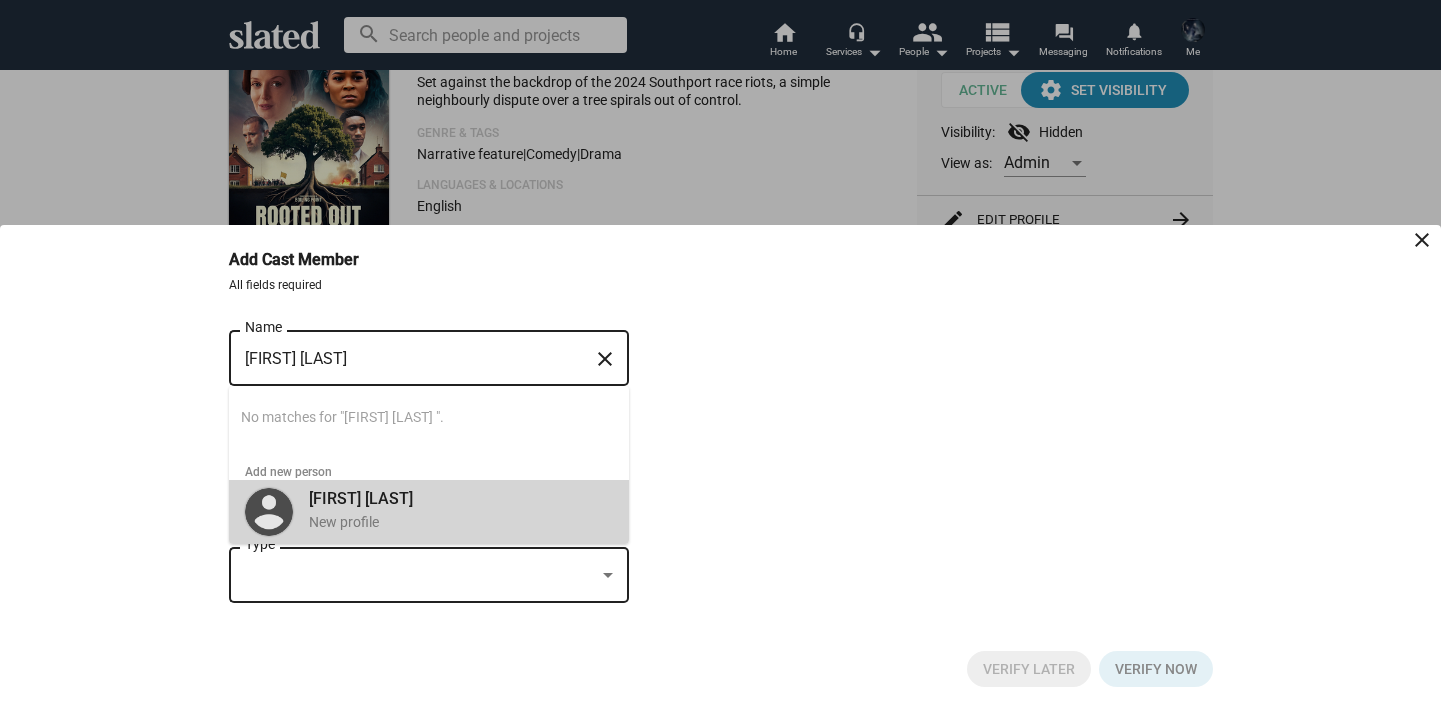 click on "[FIRST] [LAST]  New profile" at bounding box center [455, 510] 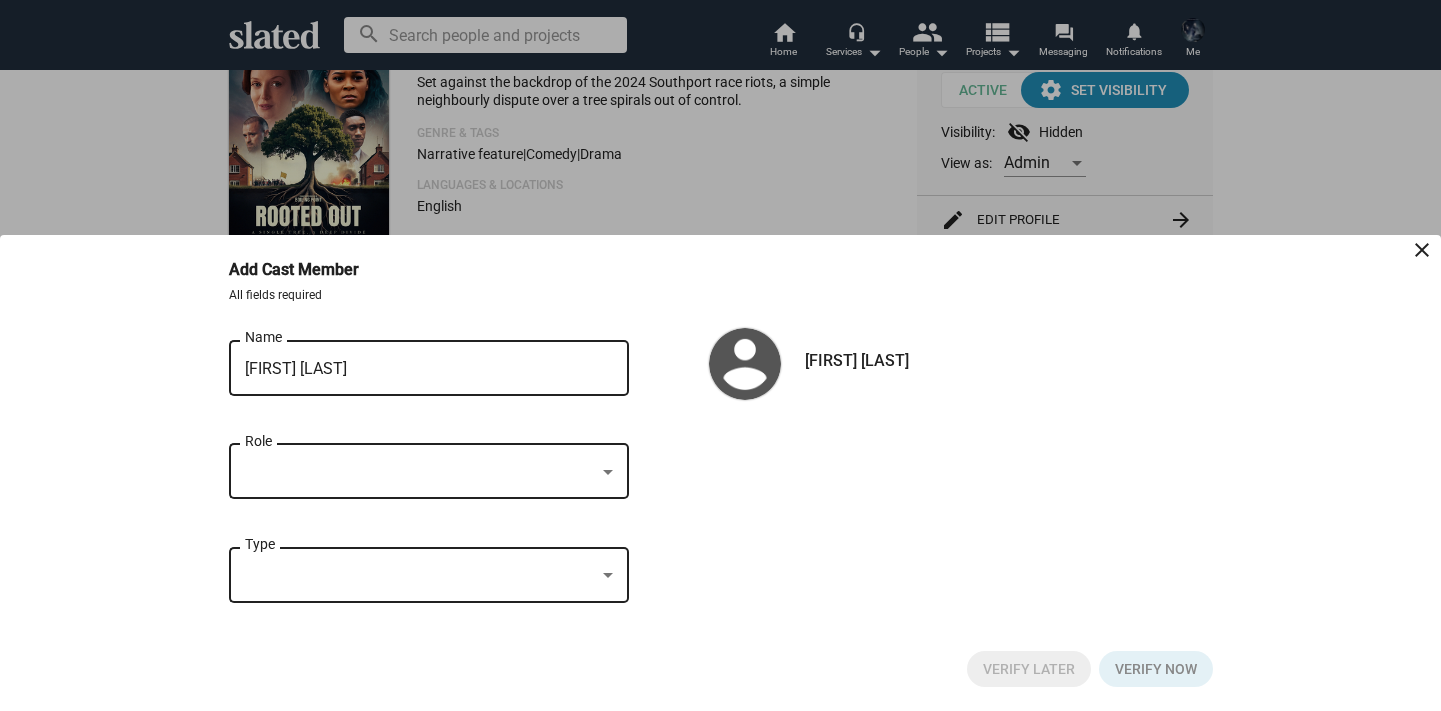 click at bounding box center (420, 472) 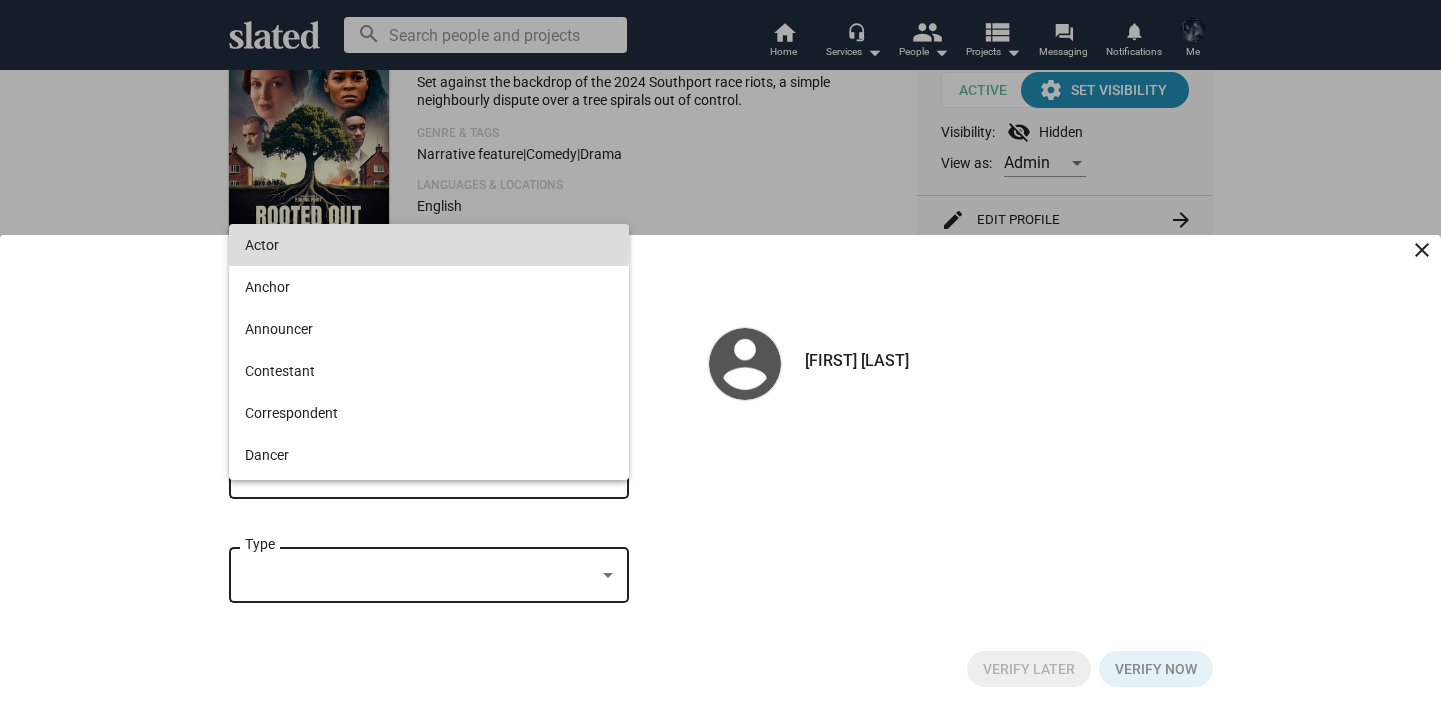 click on "Actor" at bounding box center [429, 245] 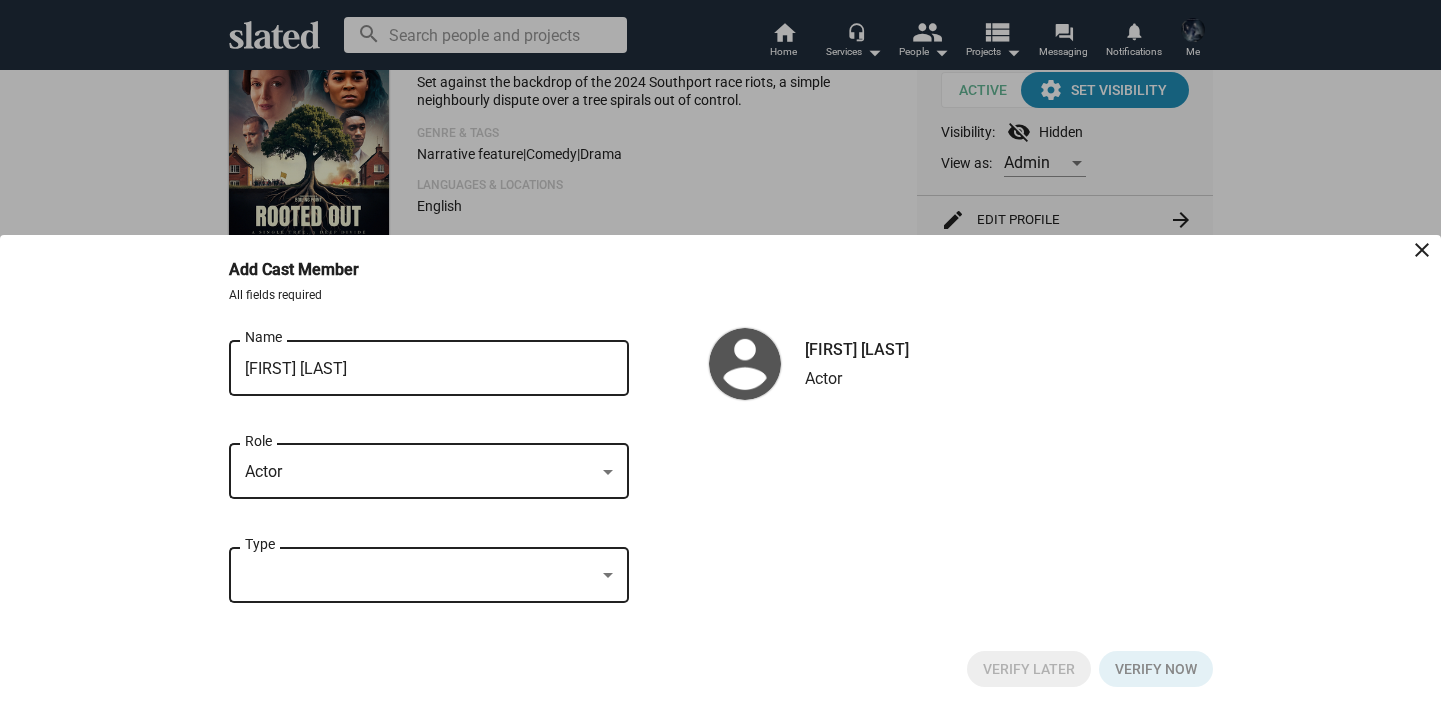 click at bounding box center (608, 576) 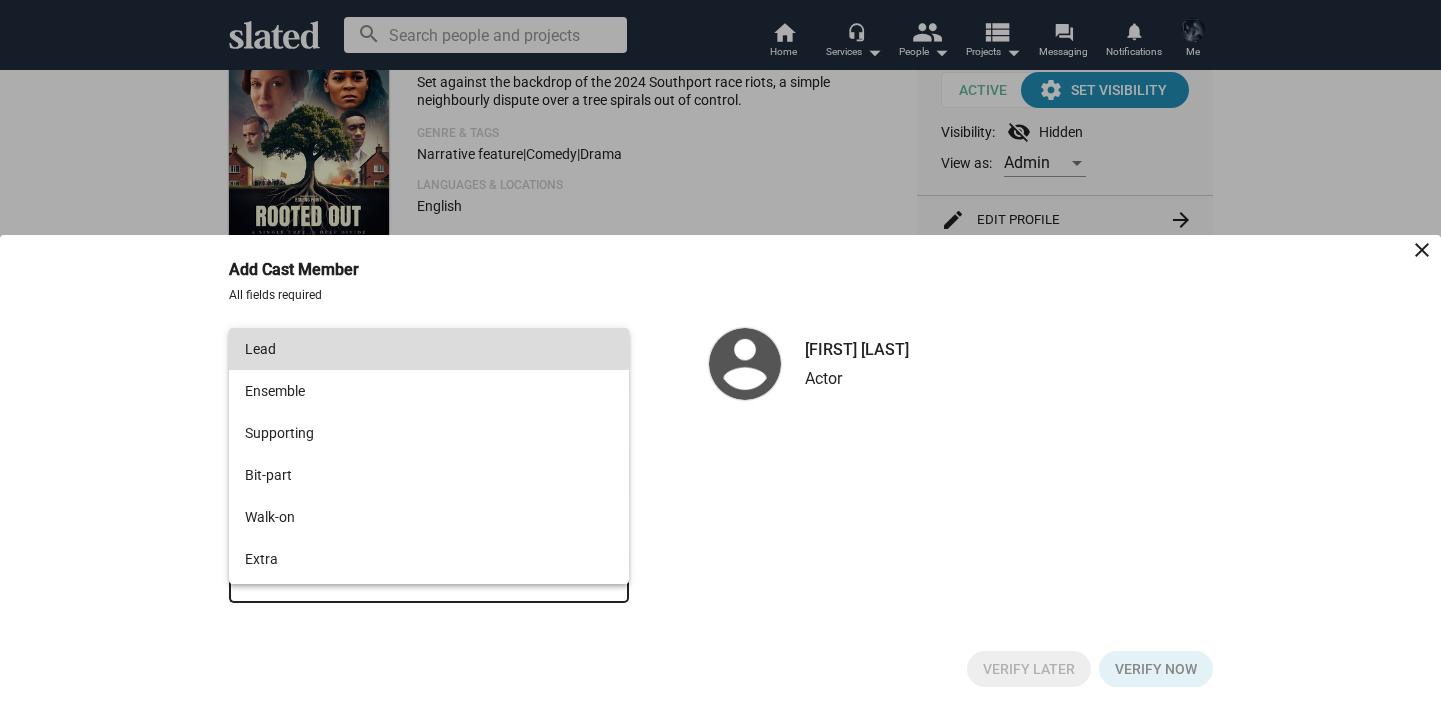 click on "Lead" at bounding box center (429, 349) 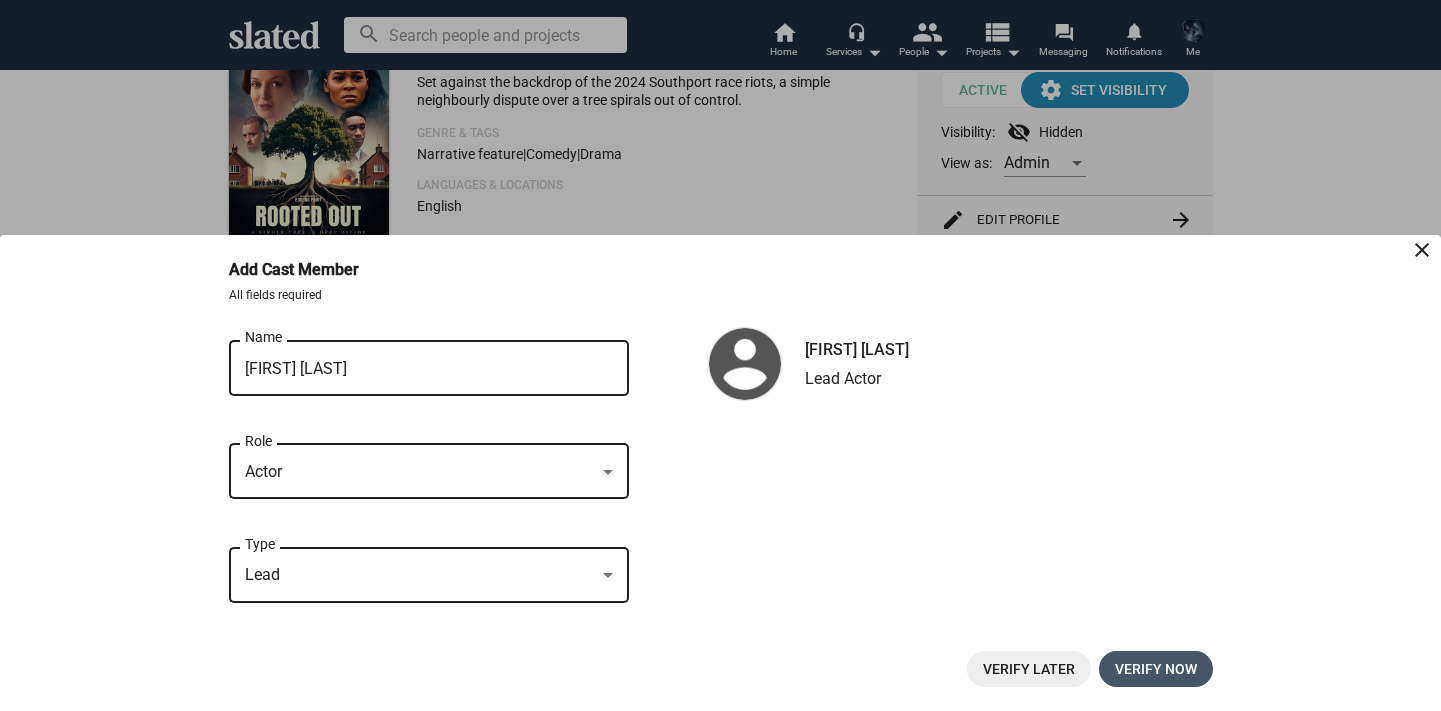 click on "Verify now" at bounding box center [1156, 669] 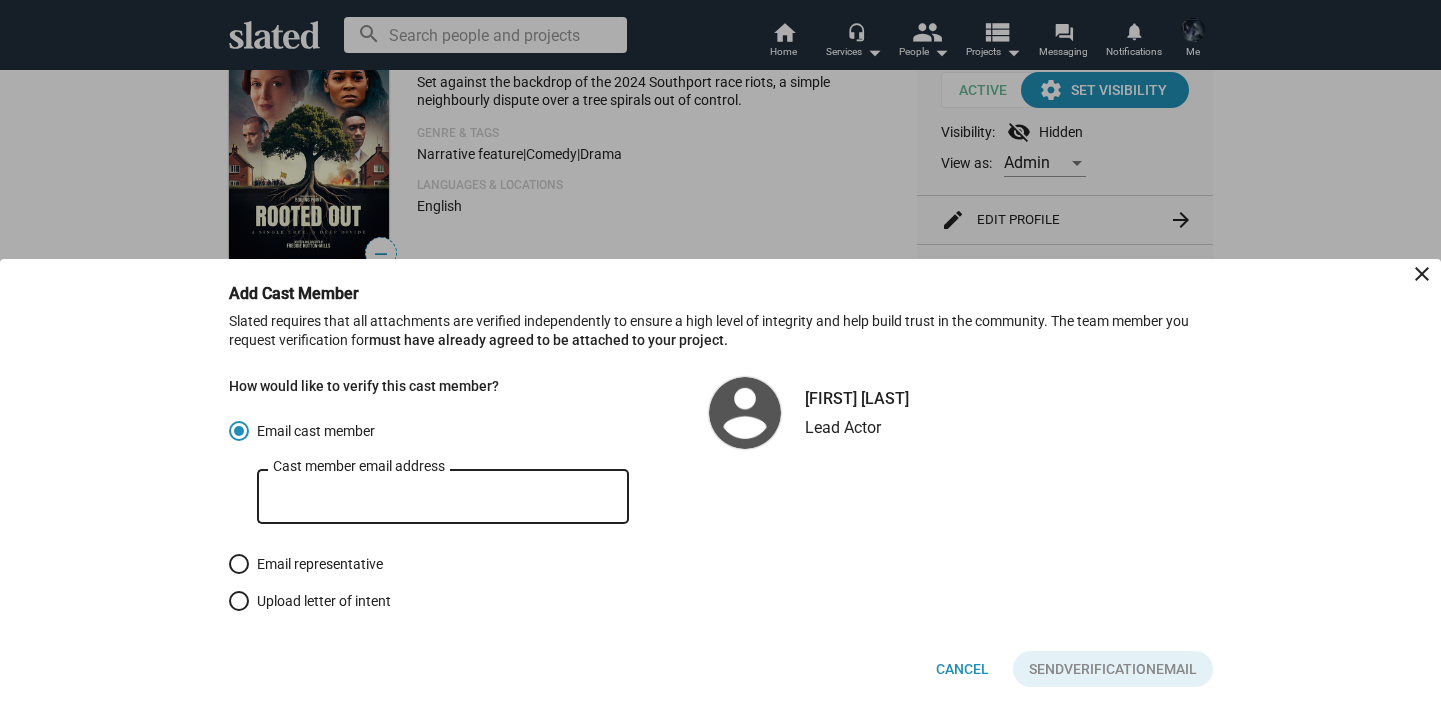 click on "Cast member email address" at bounding box center (443, 497) 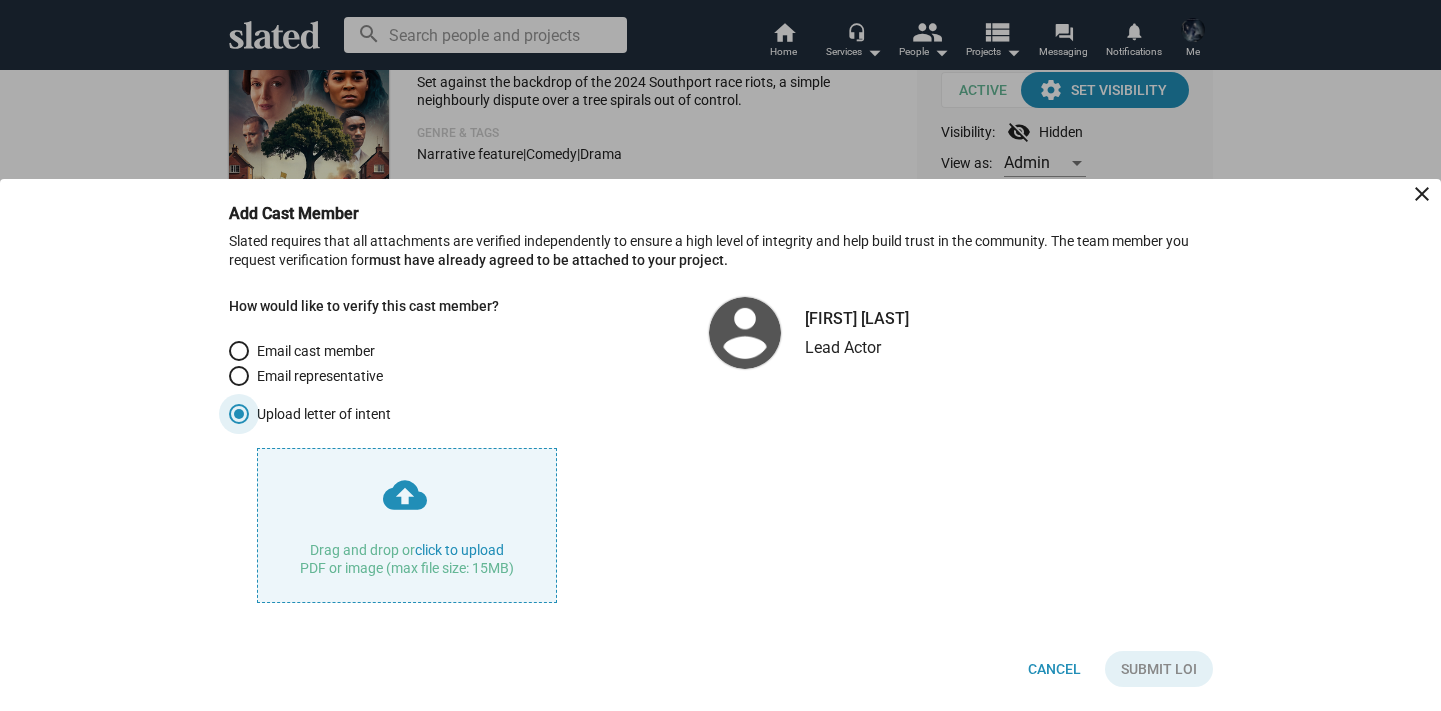 click 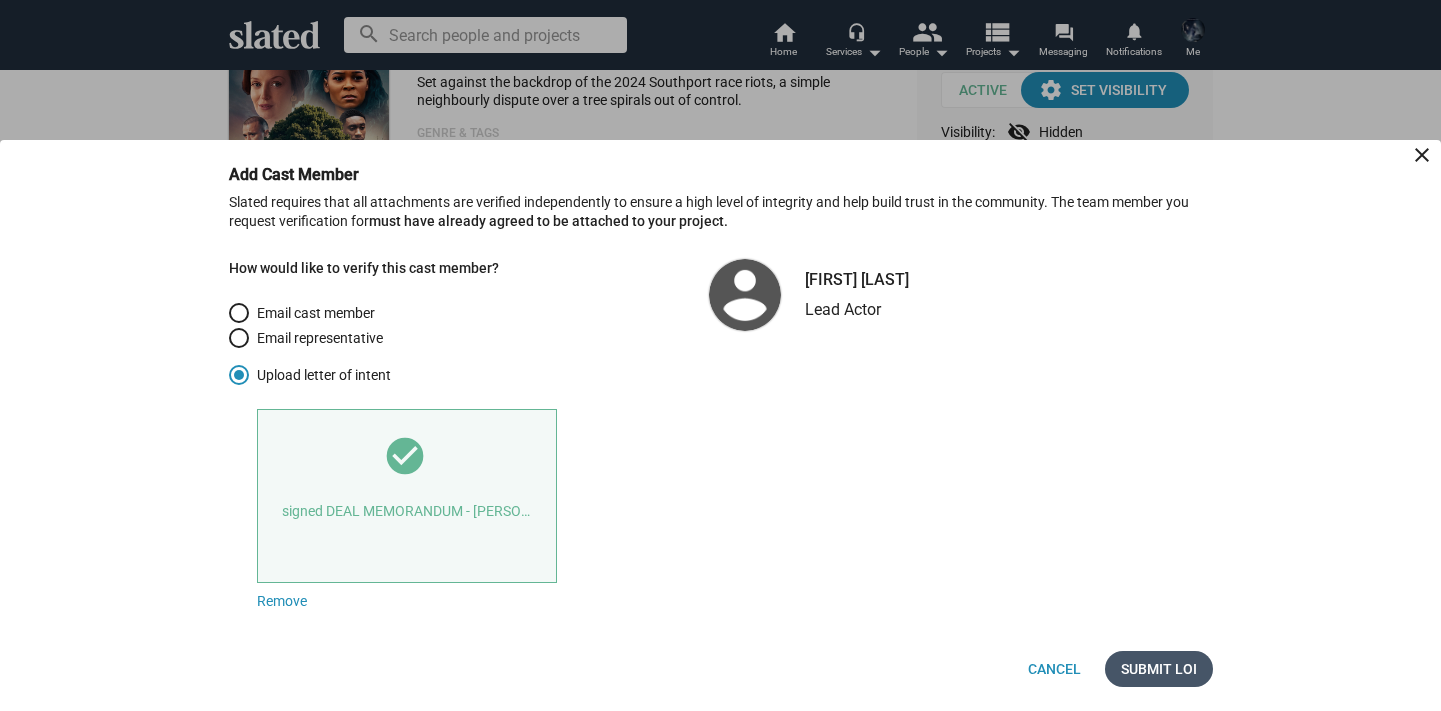 click on "Submit LOI" at bounding box center [1159, 669] 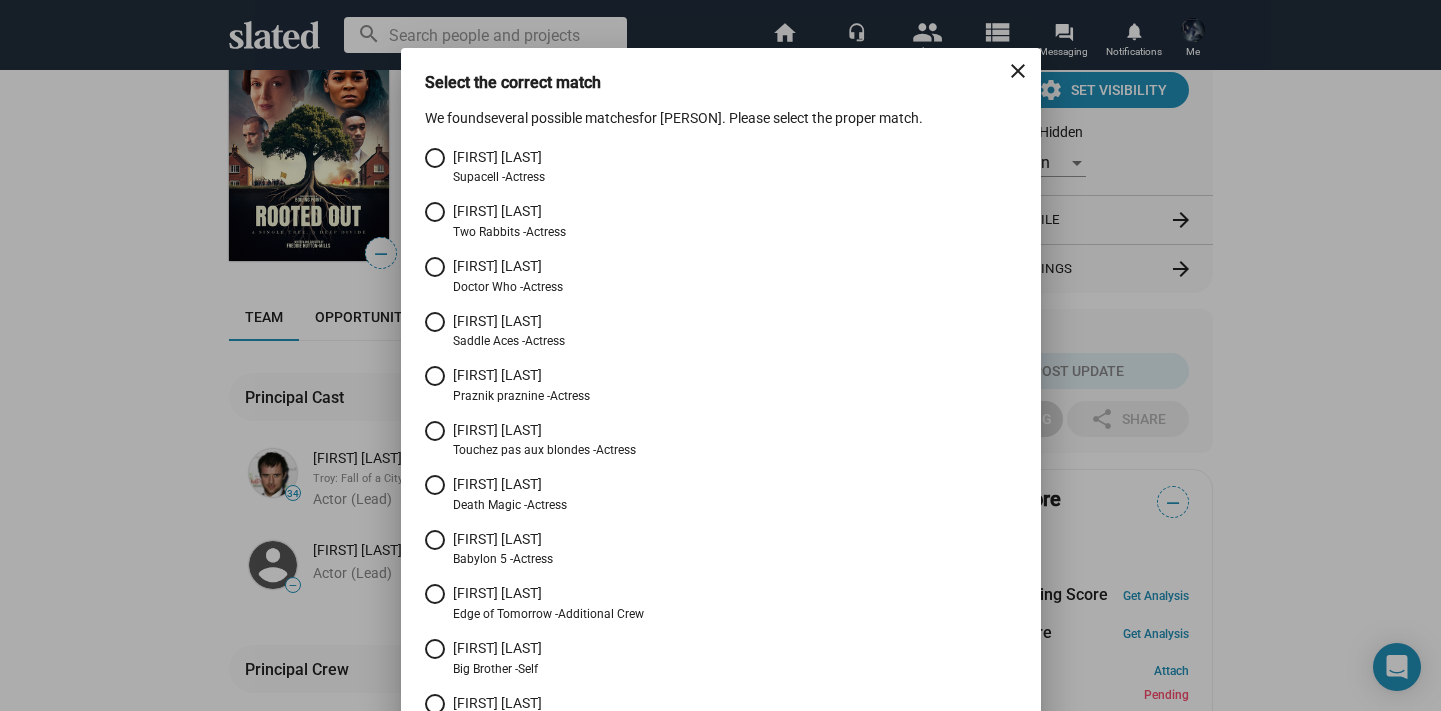 click on "Select the correct match close  We found  several possible matches  for [FIRST] [LAST]. Please select the proper match.    [FIRST] [LAST]  Supacell -   Actress    [FIRST] [LAST]  Two Rabbits -   Actress    [FIRST] [LAST]  Doctor Who -   Actress    [FIRST] [LAST]  Saddle Aces -   Actress    [FIRST] [LAST]  Praznik praznine -   Actress    [FIRST] [LAST]  Touchez pas aux blondes -   Actress    [FIRST] [LAST]  Death Magic -   Actress    [FIRST] [LAST]  Babylon 5 -   Actress    [FIRST] [LAST]  Edge of Tomorrow -   Additional Crew    [FIRST] [LAST]  Big Brother -   Self    [FIRST] [LAST]  His Only Son -   Producer    [FIRST] [LAST]  FETCH! with Ruff Ruffman -   Actress    [FIRST] [LAST]  Gunheavy -   Actress    [FIRST] [LAST]  Mondo Topless, Too -   Self    [FIRST] [LAST]  Domino -   Actor    [FIRST] [LAST]  Wake Up, Leonard -   Actress    [FIRST] [LAST]  Der Herrscher von Edessa -   Costume Designer    [FIRST] [LAST]    [FIRST] [LAST]  Fashion News -   Self    [FIRST] [LAST]" at bounding box center [720, 355] 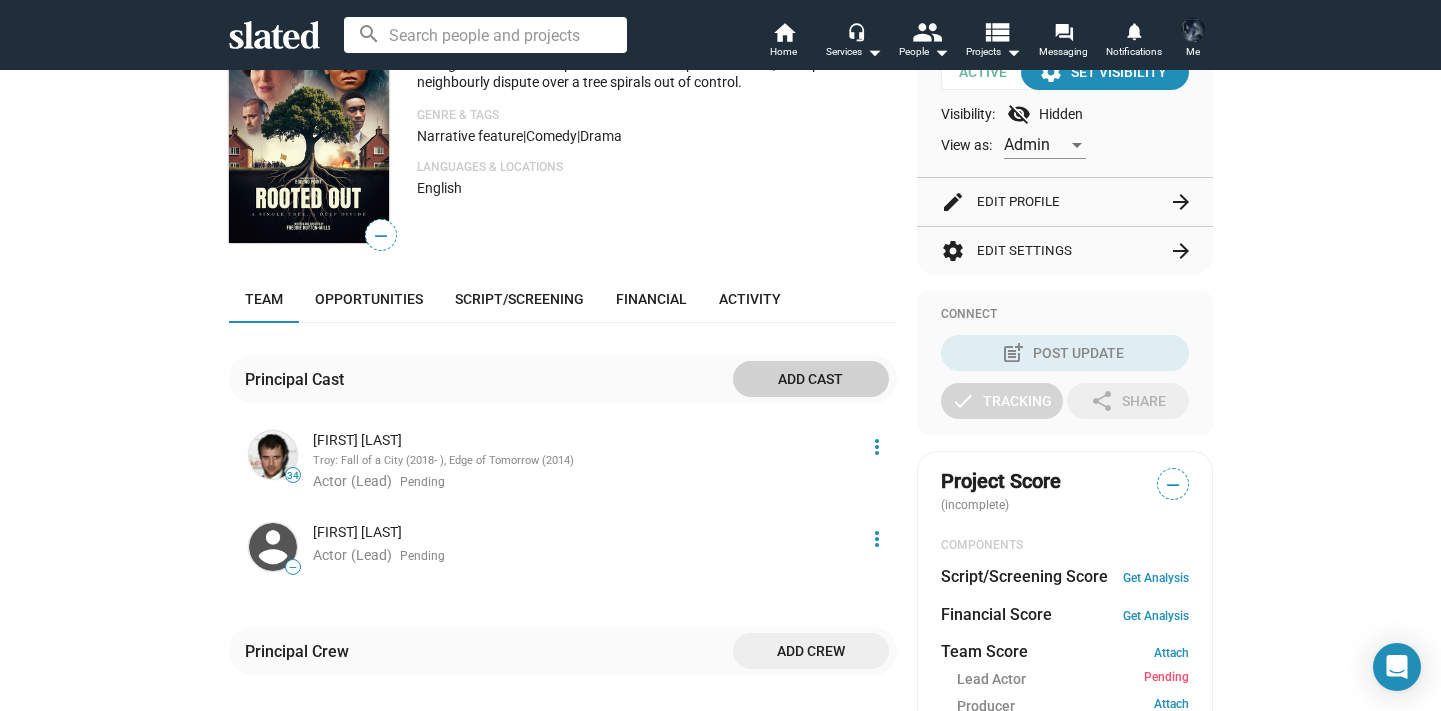 scroll, scrollTop: 254, scrollLeft: 0, axis: vertical 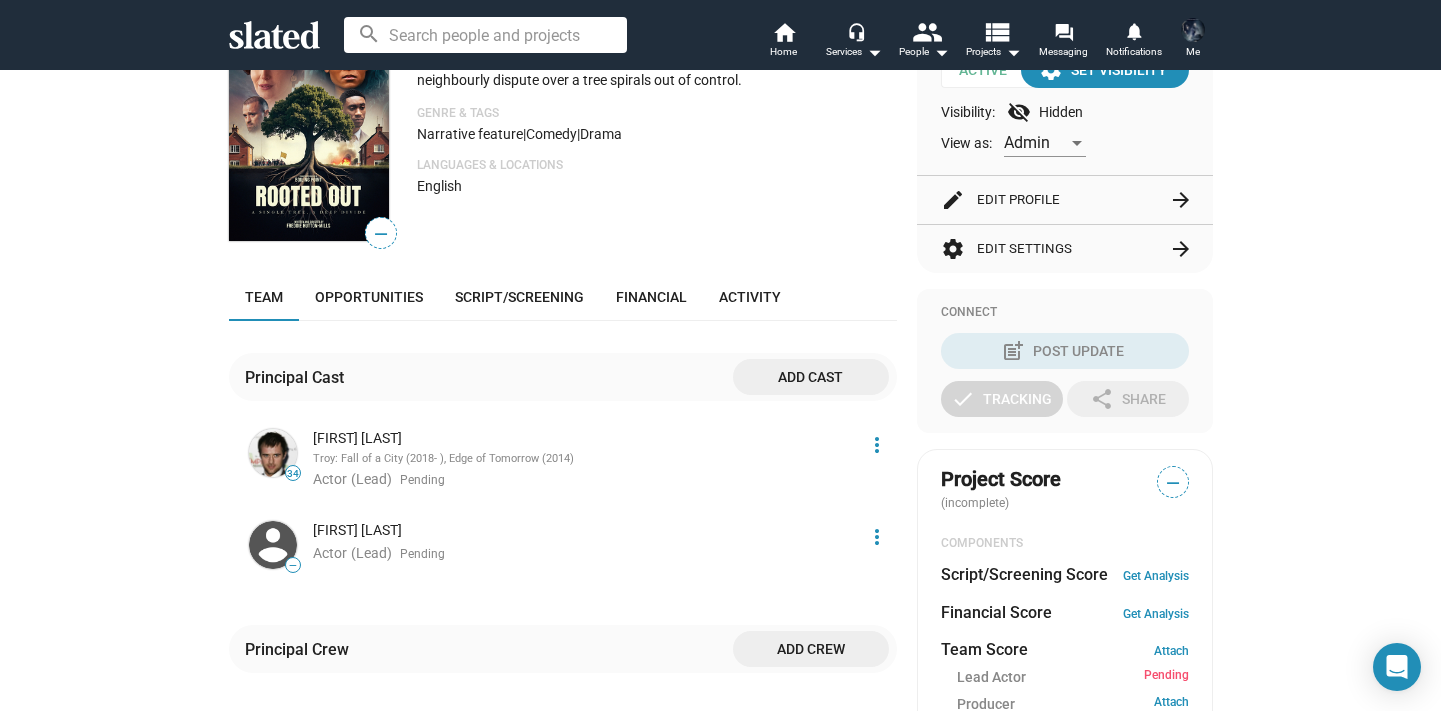 click on "Add cast" 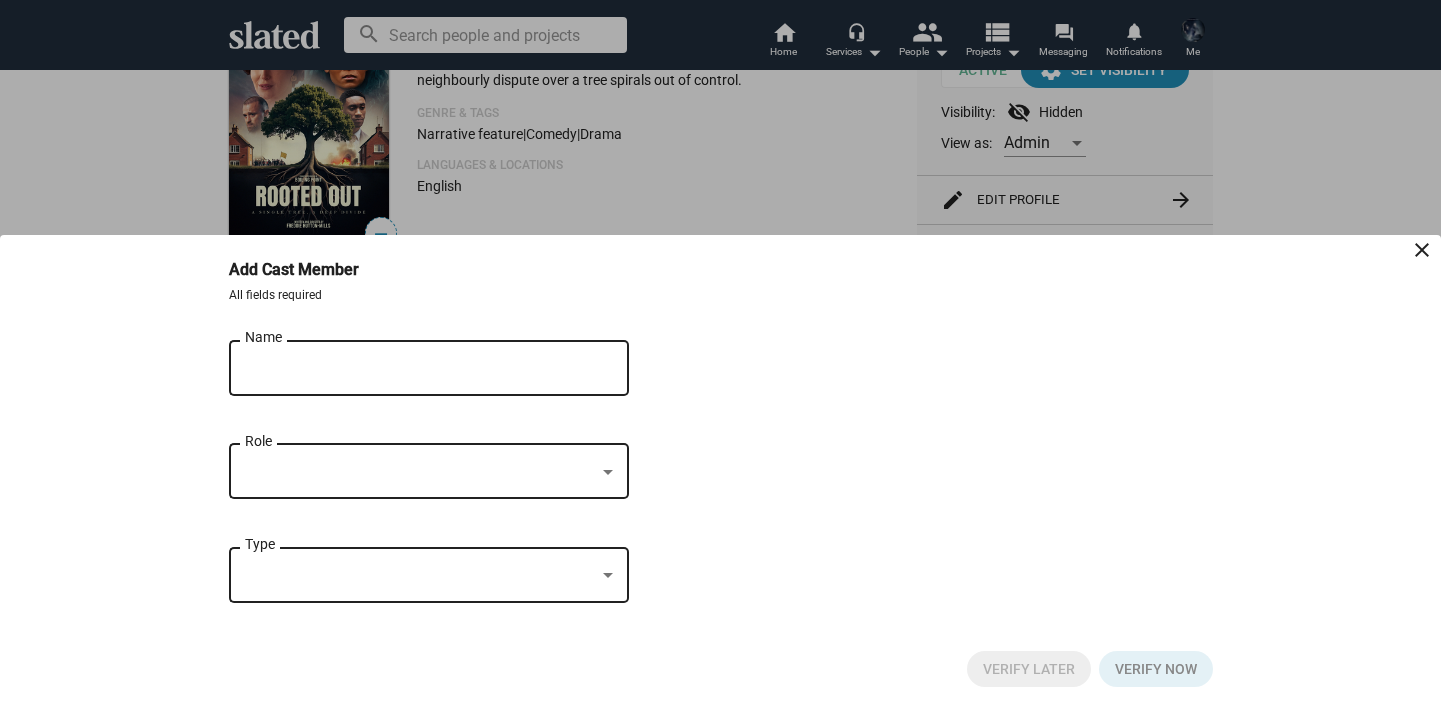 click on "Name" at bounding box center [415, 369] 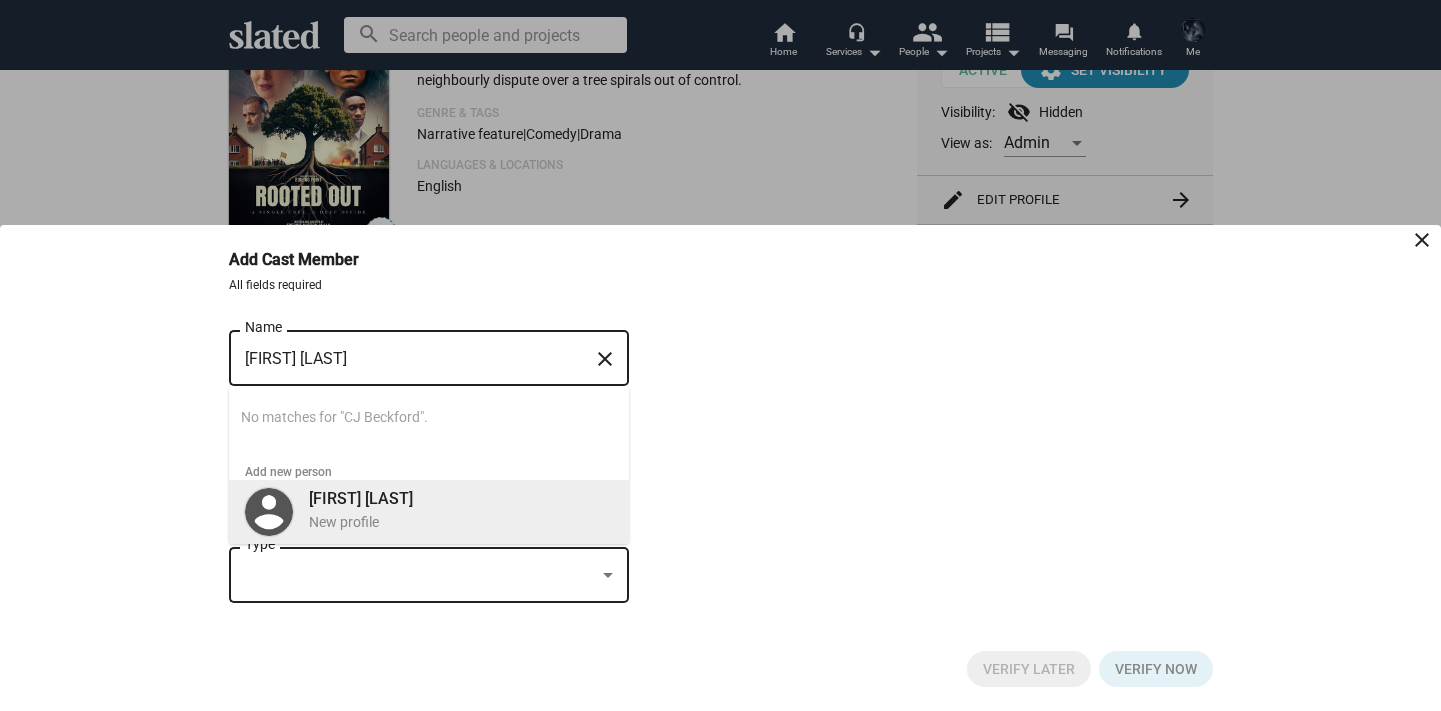 type on "[FIRST] [LAST]" 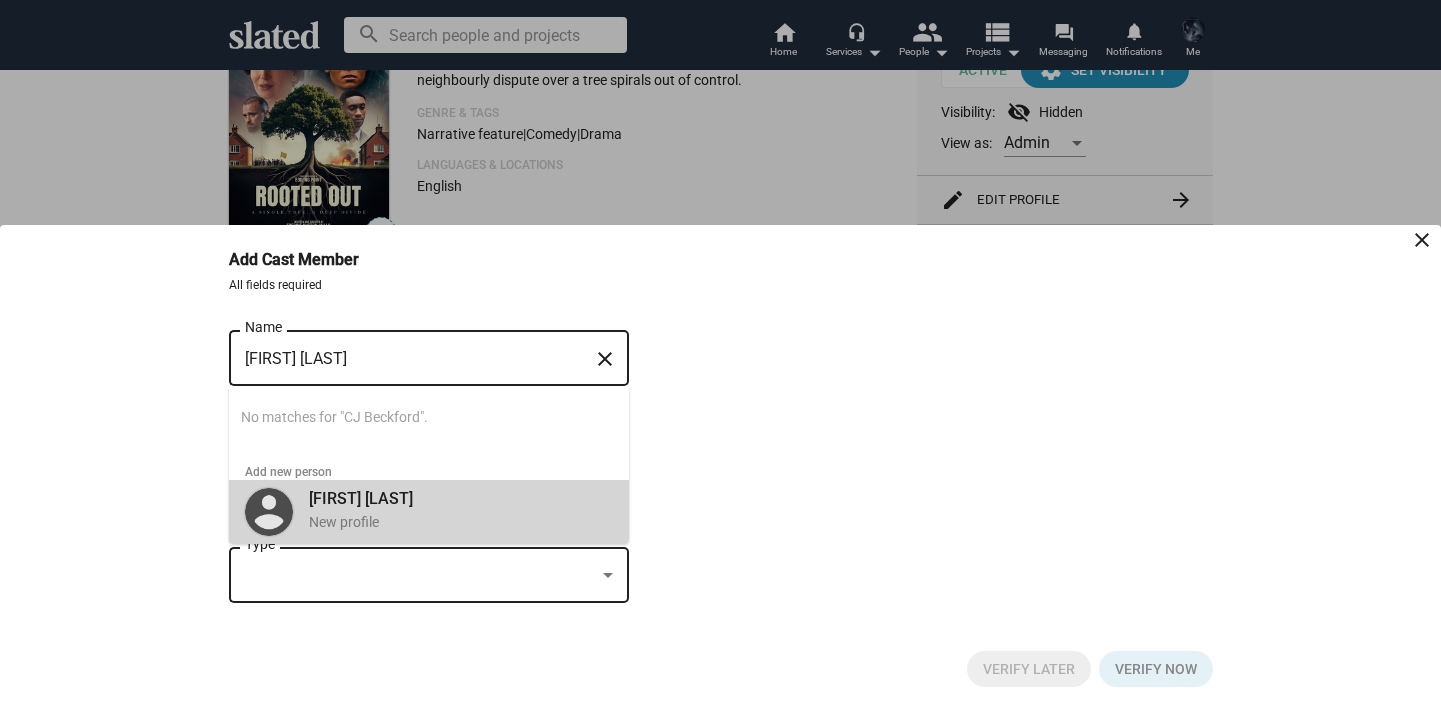click on "[FIRST] [LAST]" at bounding box center [361, 498] 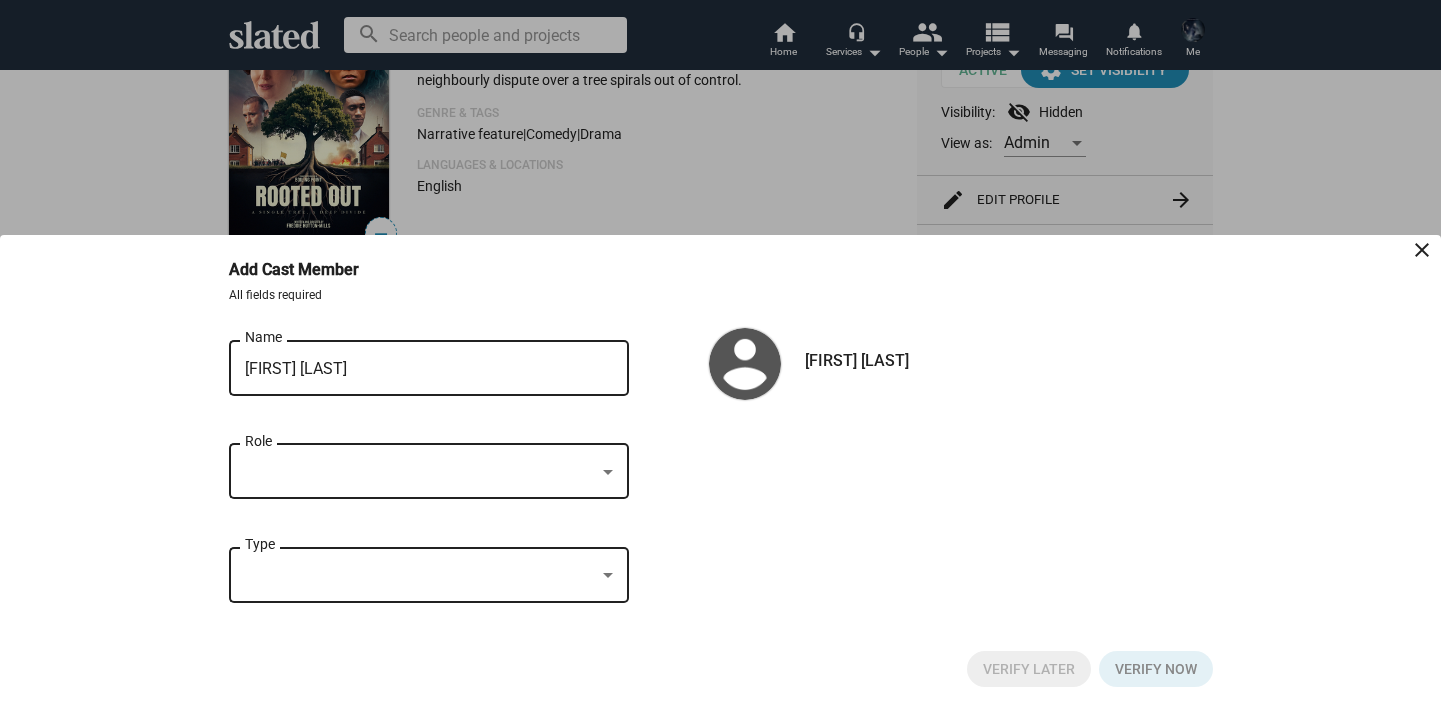 click at bounding box center [420, 472] 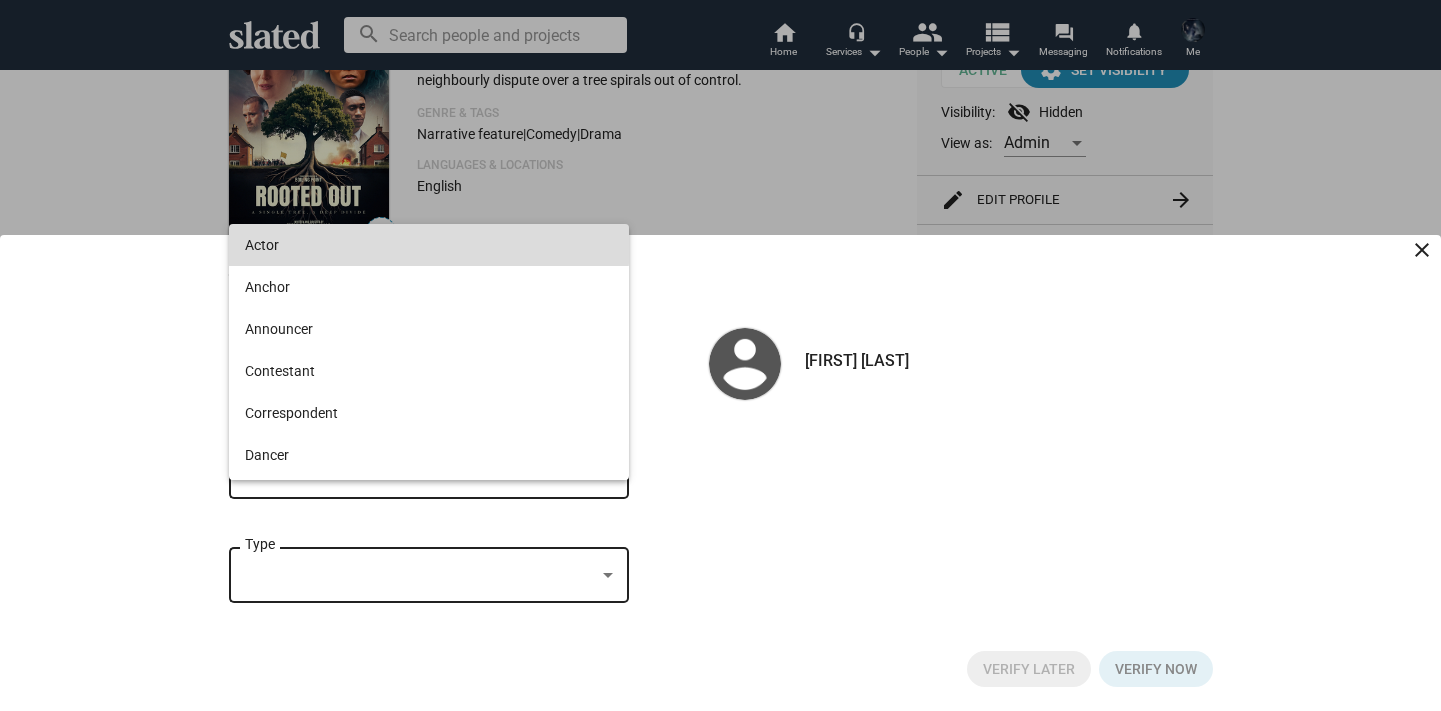 click on "Actor" at bounding box center (429, 245) 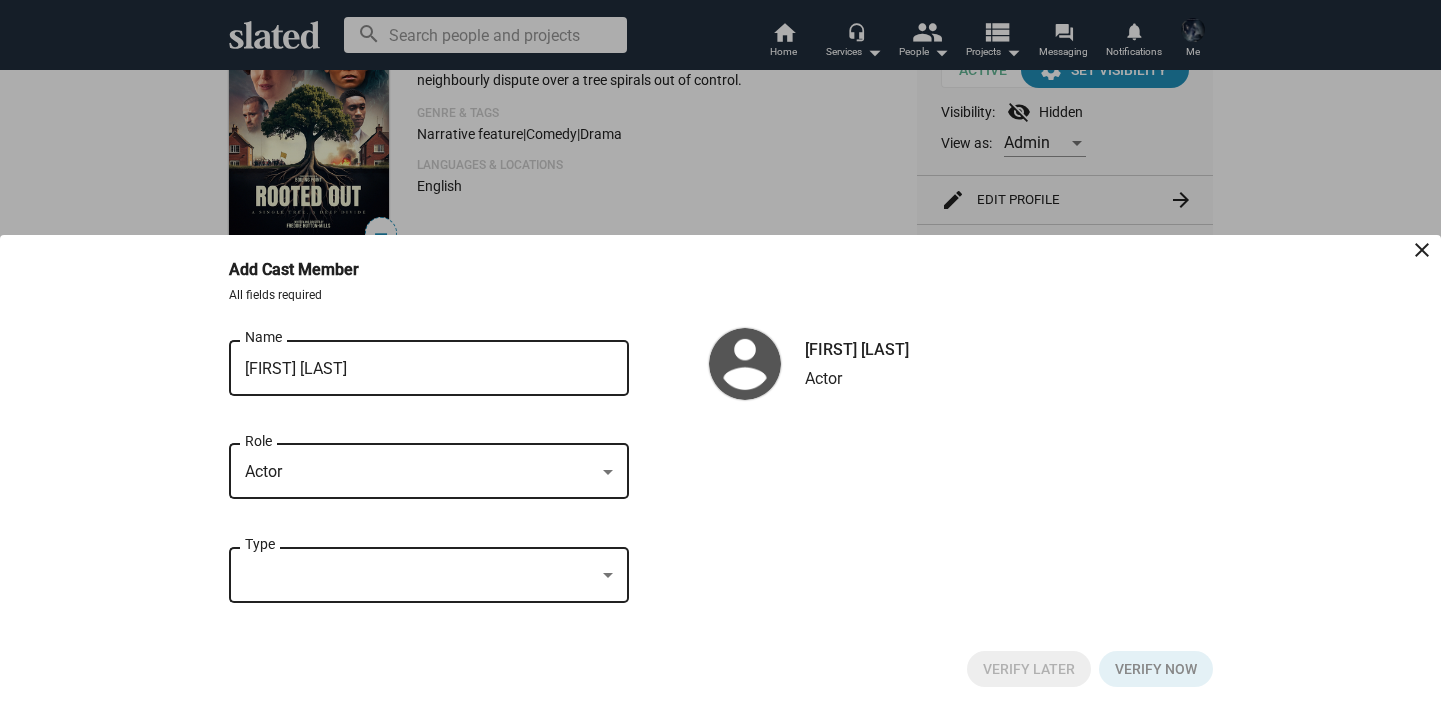 click at bounding box center (420, 575) 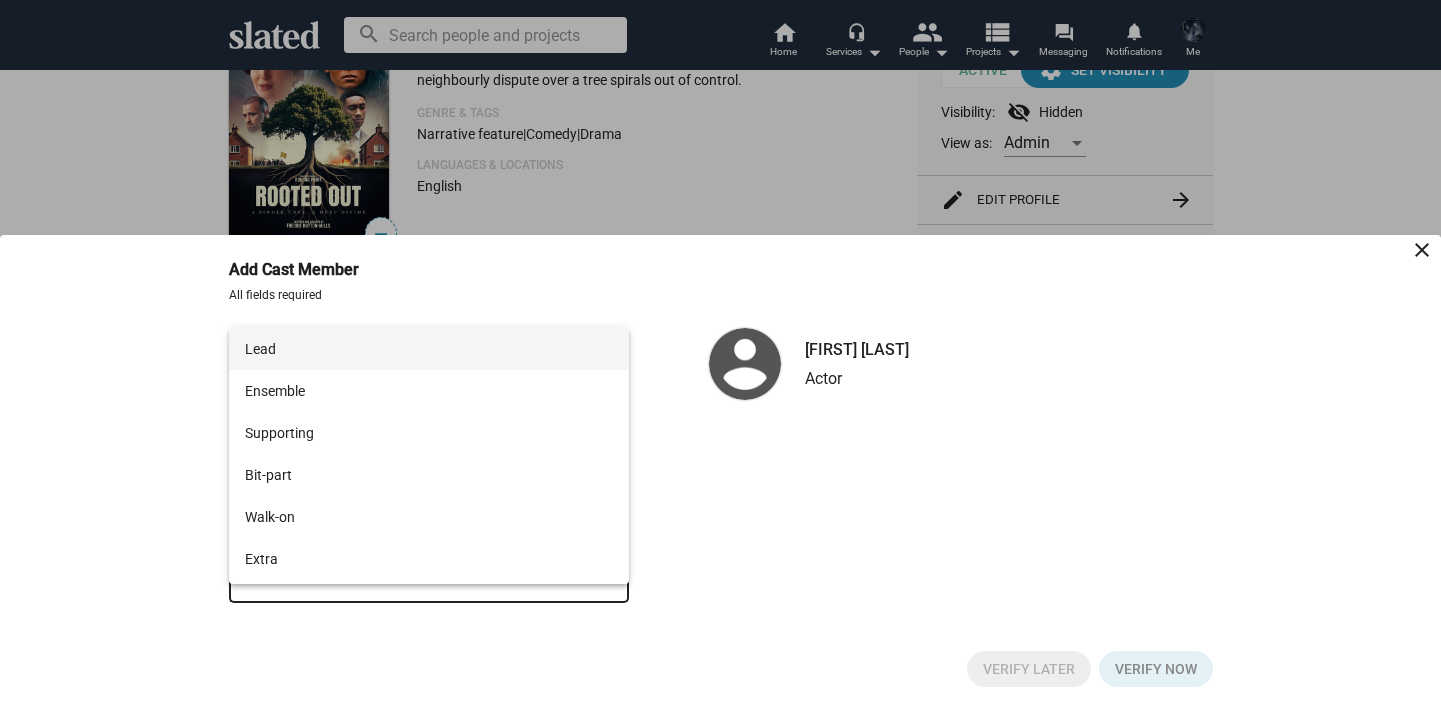 click on "Lead" at bounding box center (429, 349) 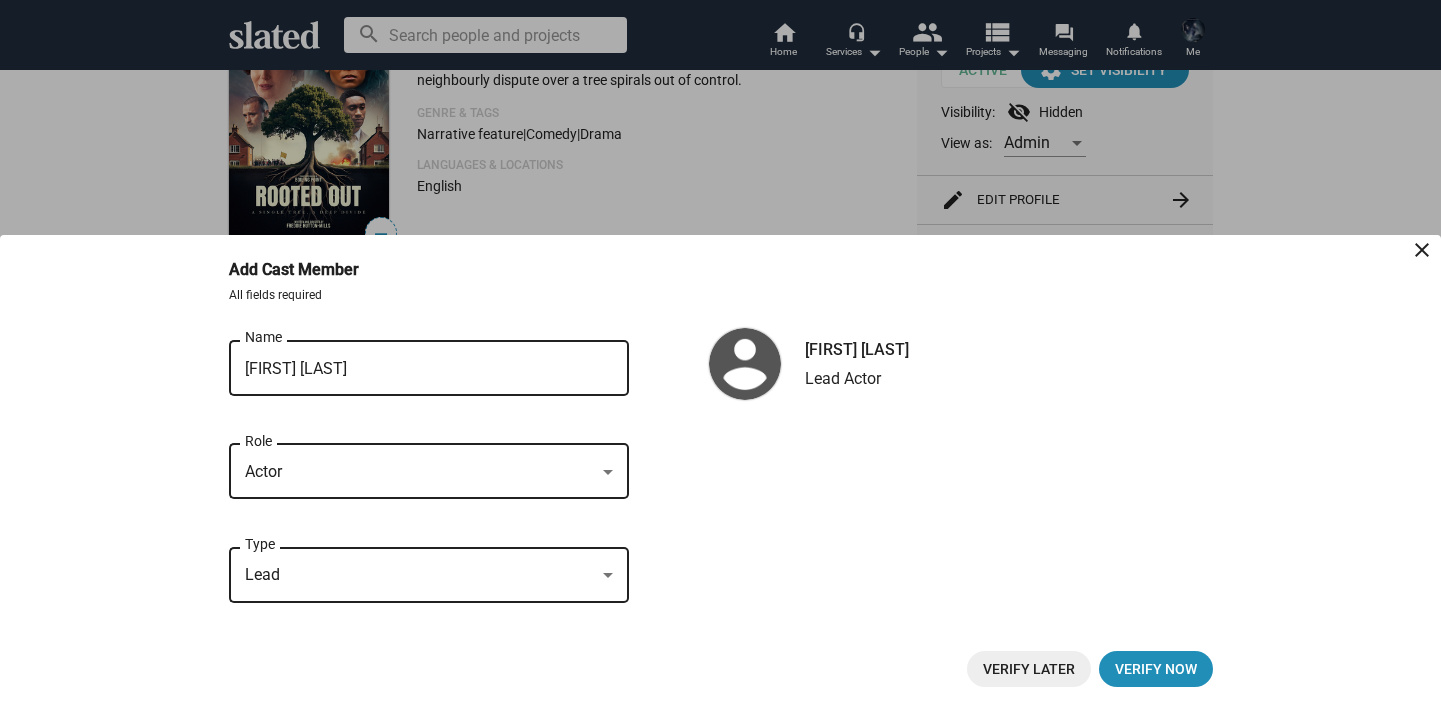 drag, startPoint x: 1165, startPoint y: 670, endPoint x: 1044, endPoint y: 528, distance: 186.56099 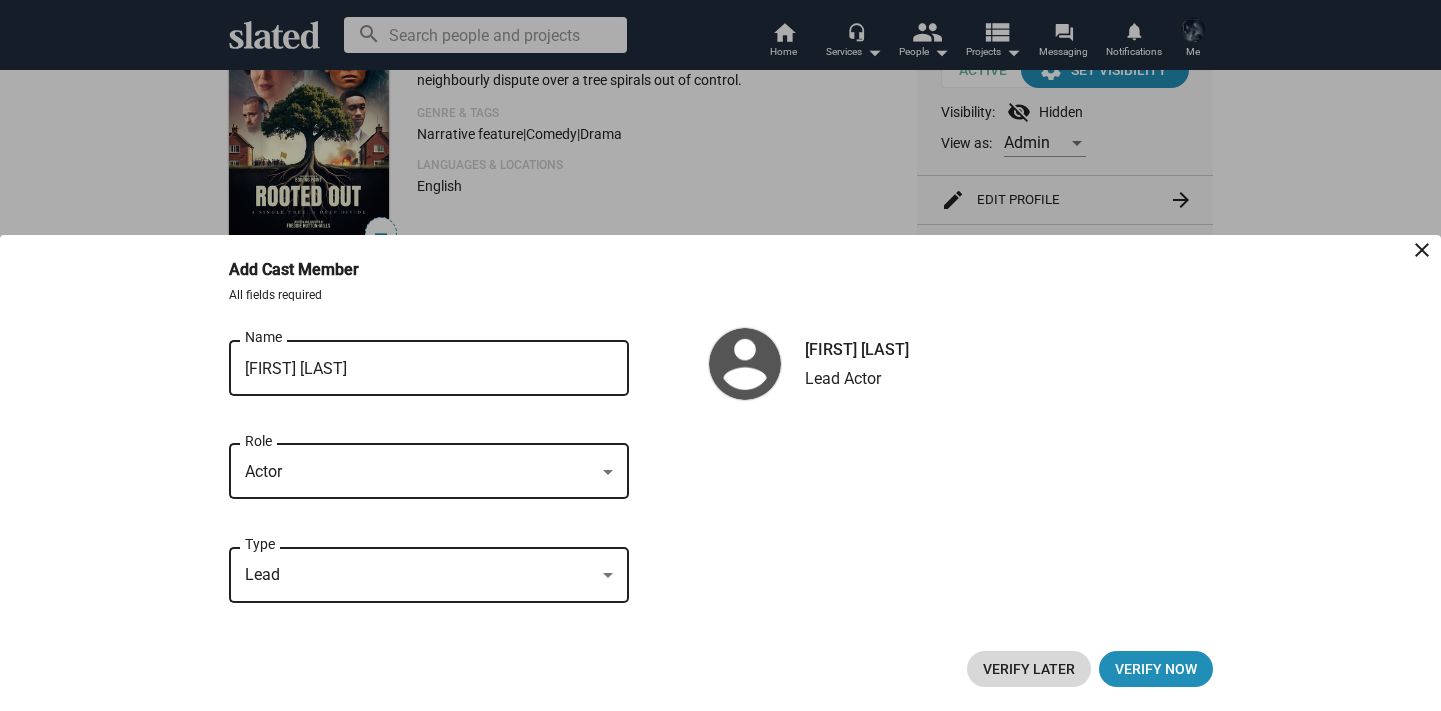 click on "Verify Later" at bounding box center [1029, 669] 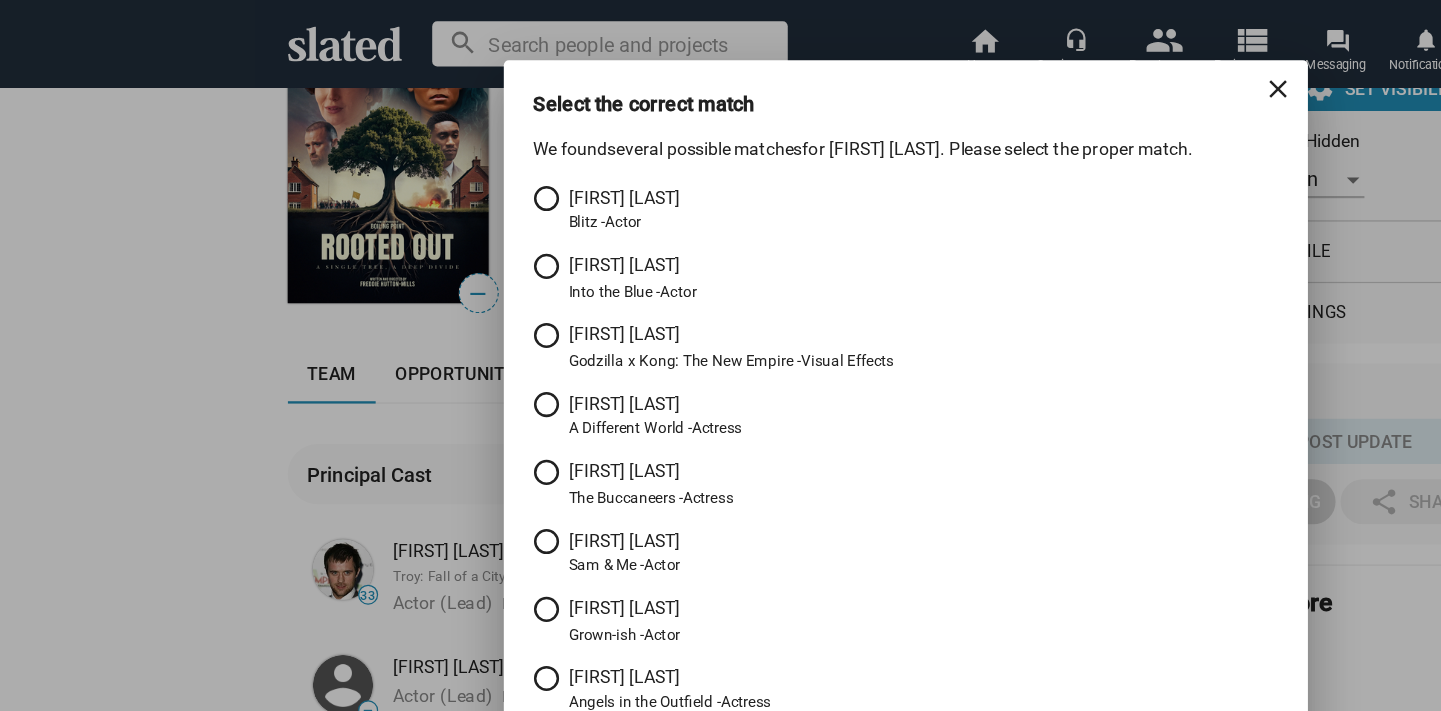 click on "Select the correct match close We found several possible matches for CJ Beckford. Please select the proper match. CJ Beckford Blitz - Actor Tyson Beckford Into the Blue - Actor Malika Beckford Godzilla x Kong: The New Empire - Visual Effects Roxanne Beckford A Different World - Actress Savannah Beckford The Buccaneers - Actress Max Beckford Sam Me - Actor Jordan Beckford Grown-ish - Actor Ruth Beckford Angels in the Outfield - Actress Edward Beckford Armed - Second Unit or Assistant Director Darren Beckford Such Brave Girls - Transportation Department Hillary Beckford Royal Bloodline - Casting Department Robert Beckford After the Flood: The church, slavery and reconciliation - Self Devon Malik Beckford Can You Dig It? with Chuck D - Producer Taj Beckford The vow - Actor Nicola Beckford Doctors - Actress Vashti-iona Beckford Supacell - Additional Crew Lila Beckford Ninety-Nine Nights II -" at bounding box center [720, 355] 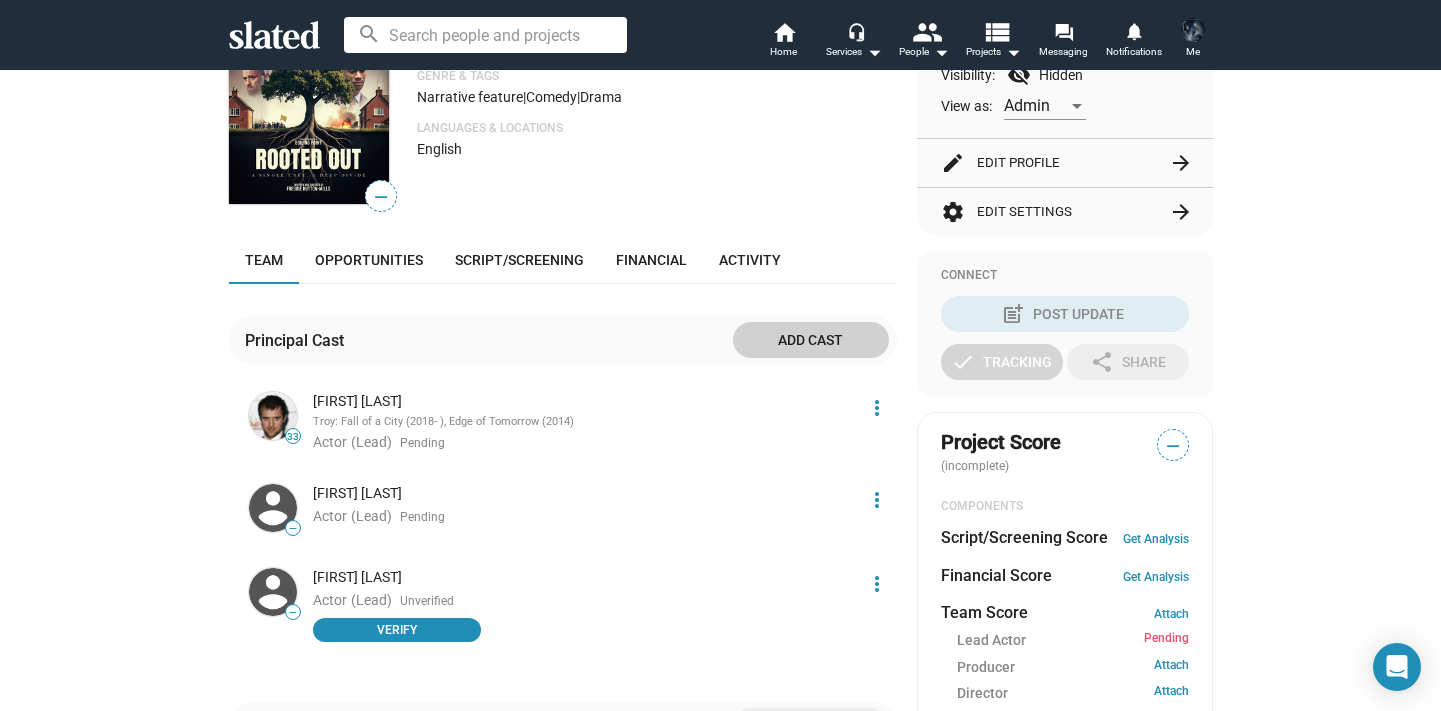scroll, scrollTop: 305, scrollLeft: 0, axis: vertical 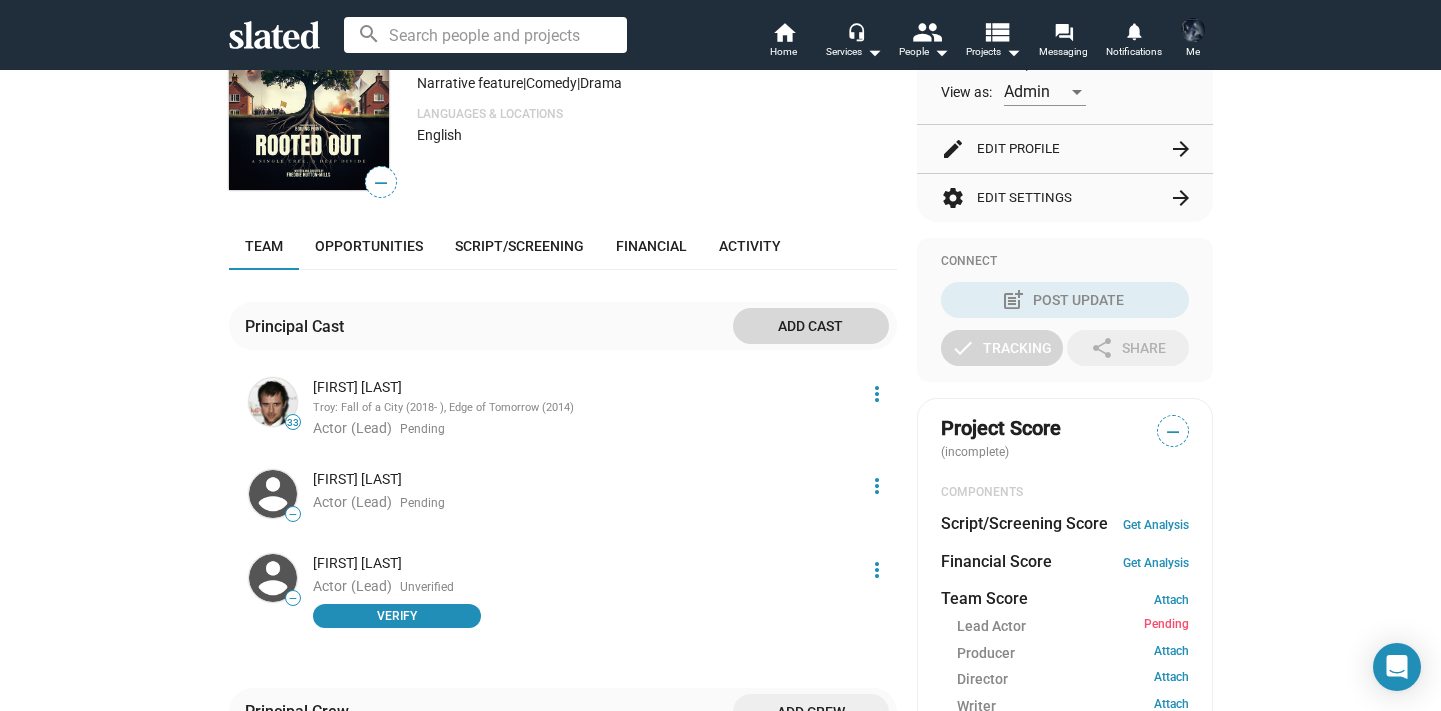 click on "Add cast" 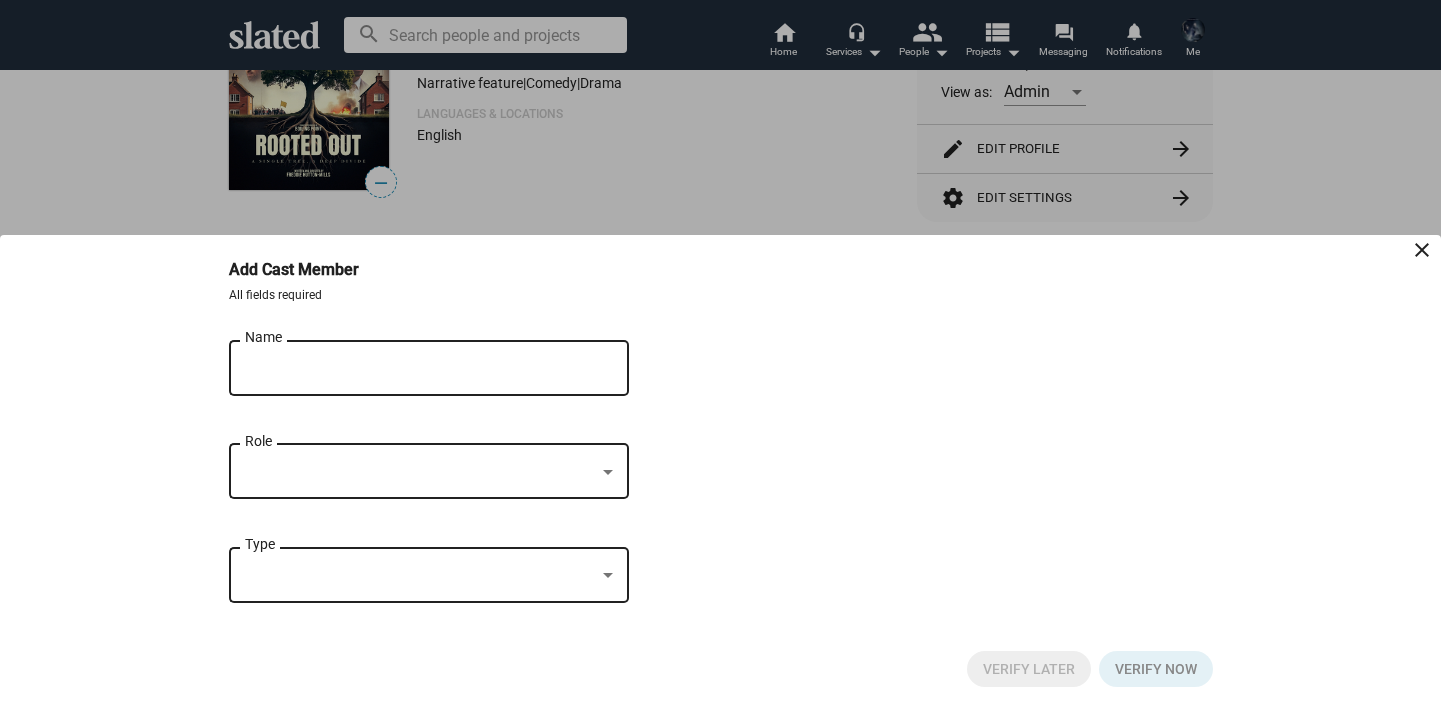 click on "Name" at bounding box center (415, 369) 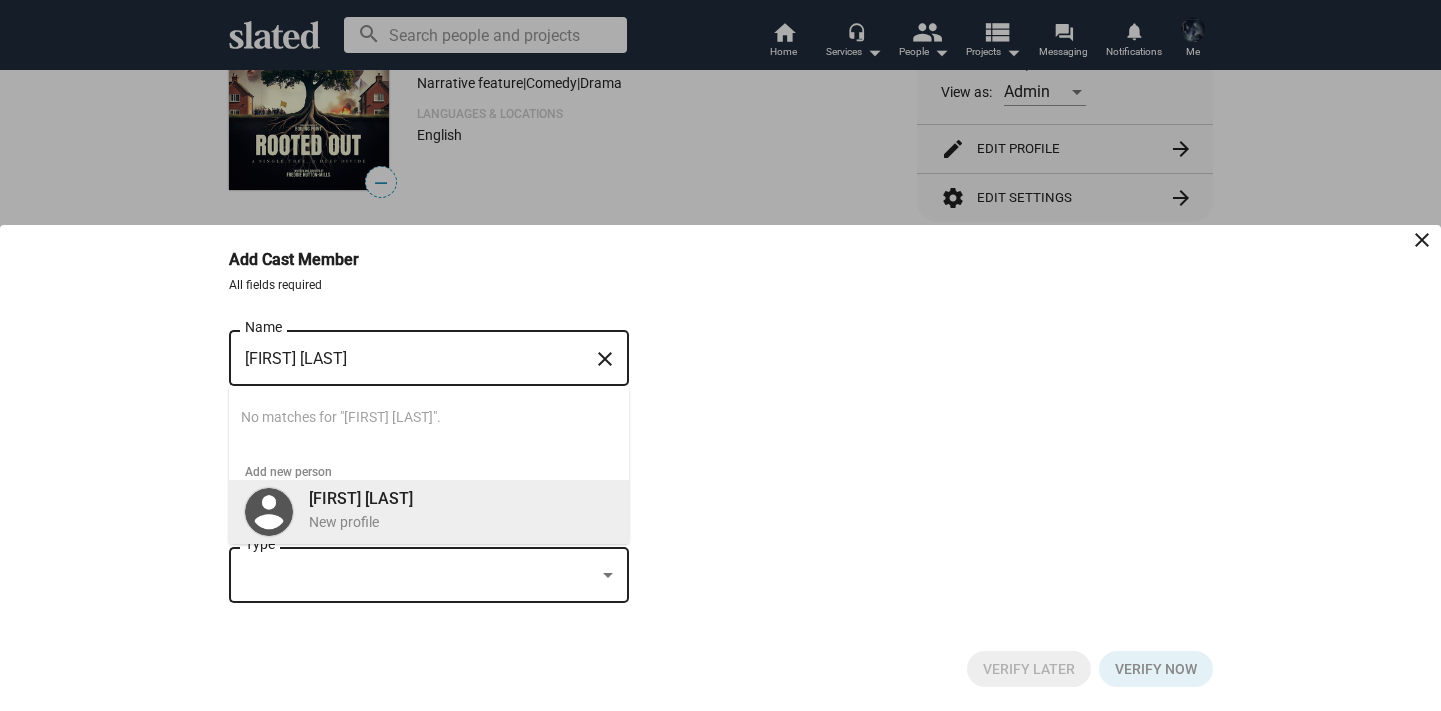 type on "[FIRST] [LAST]" 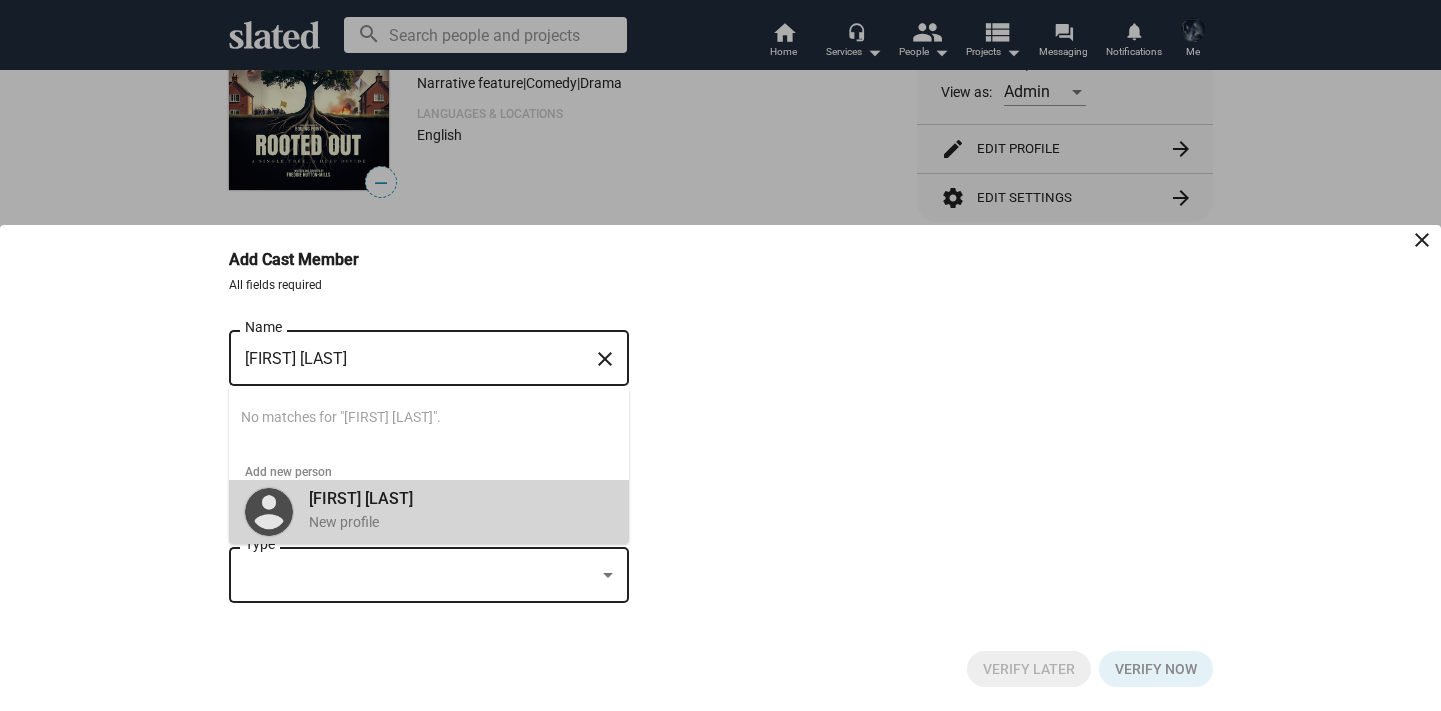 click on "New profile" at bounding box center (461, 522) 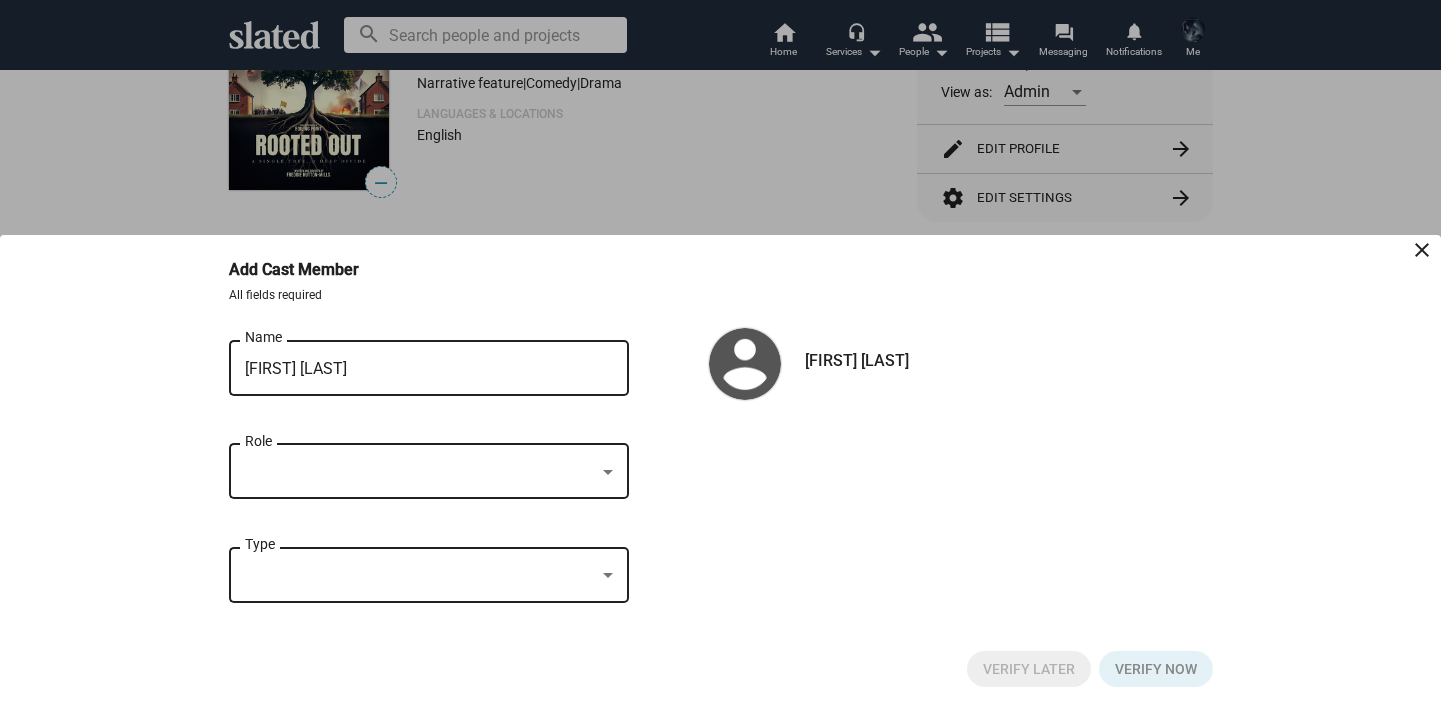 click on "Role" 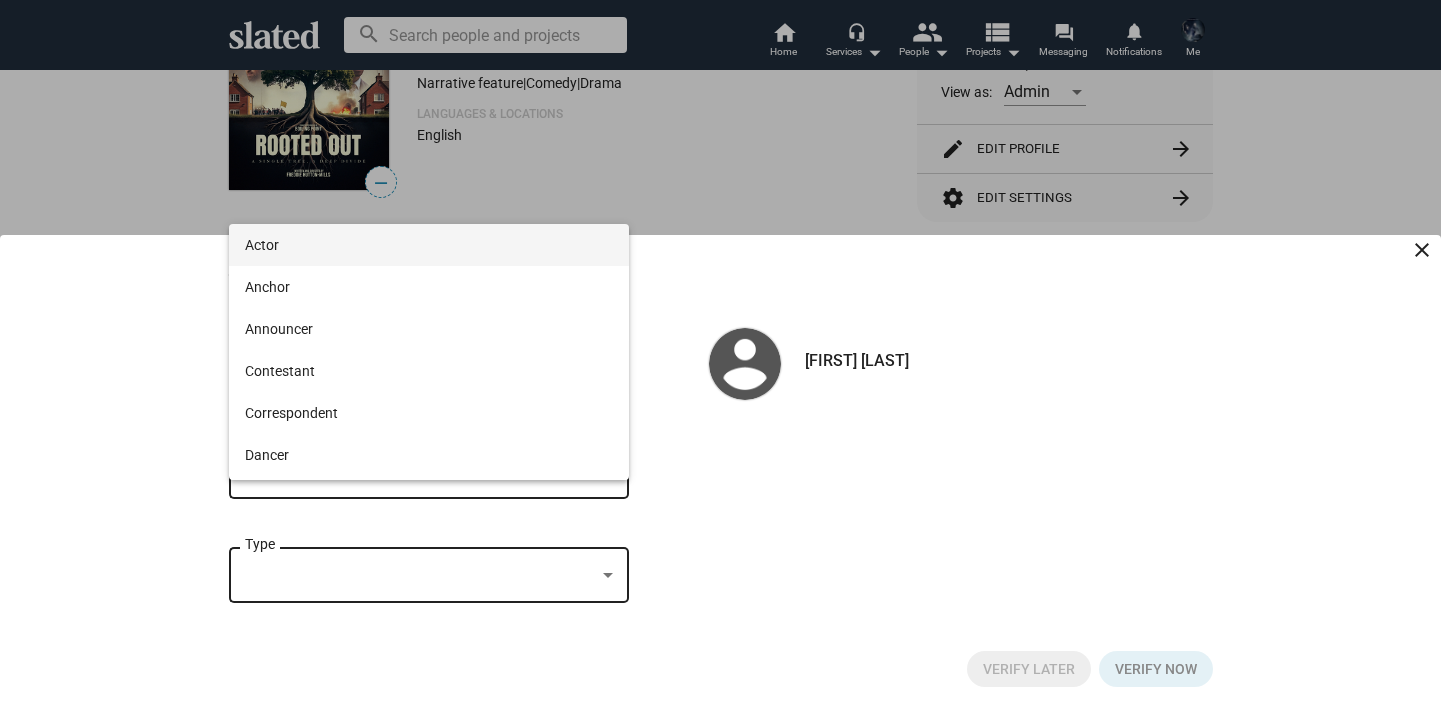 click on "Actor" at bounding box center (429, 245) 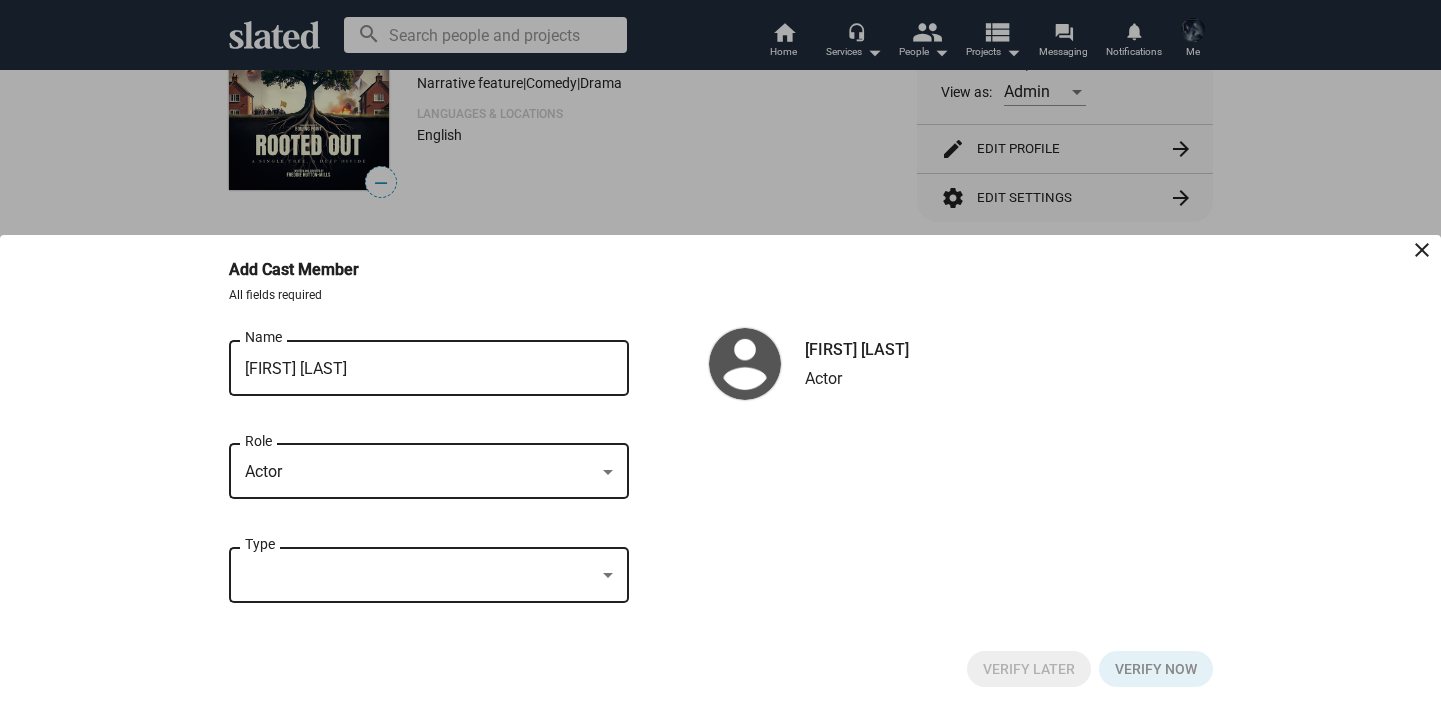 click at bounding box center (420, 575) 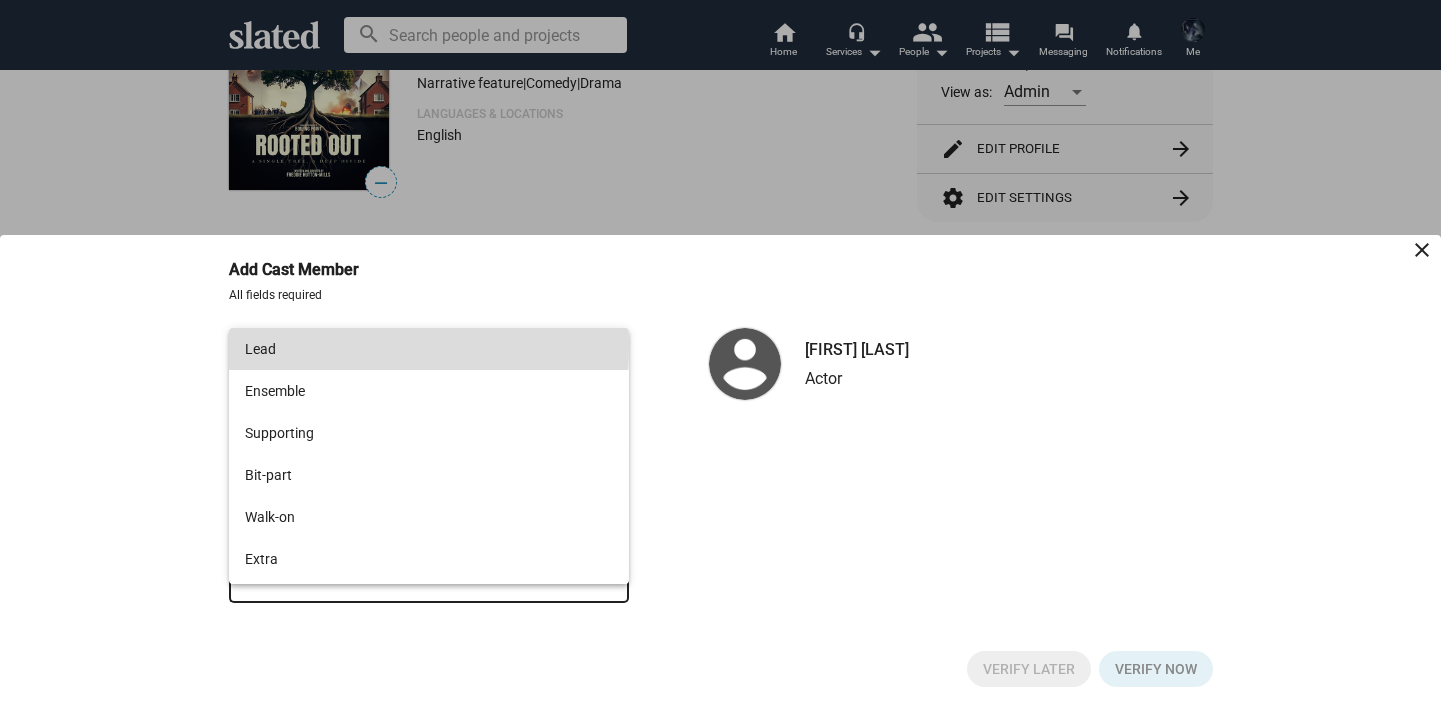 click on "Lead" at bounding box center [429, 349] 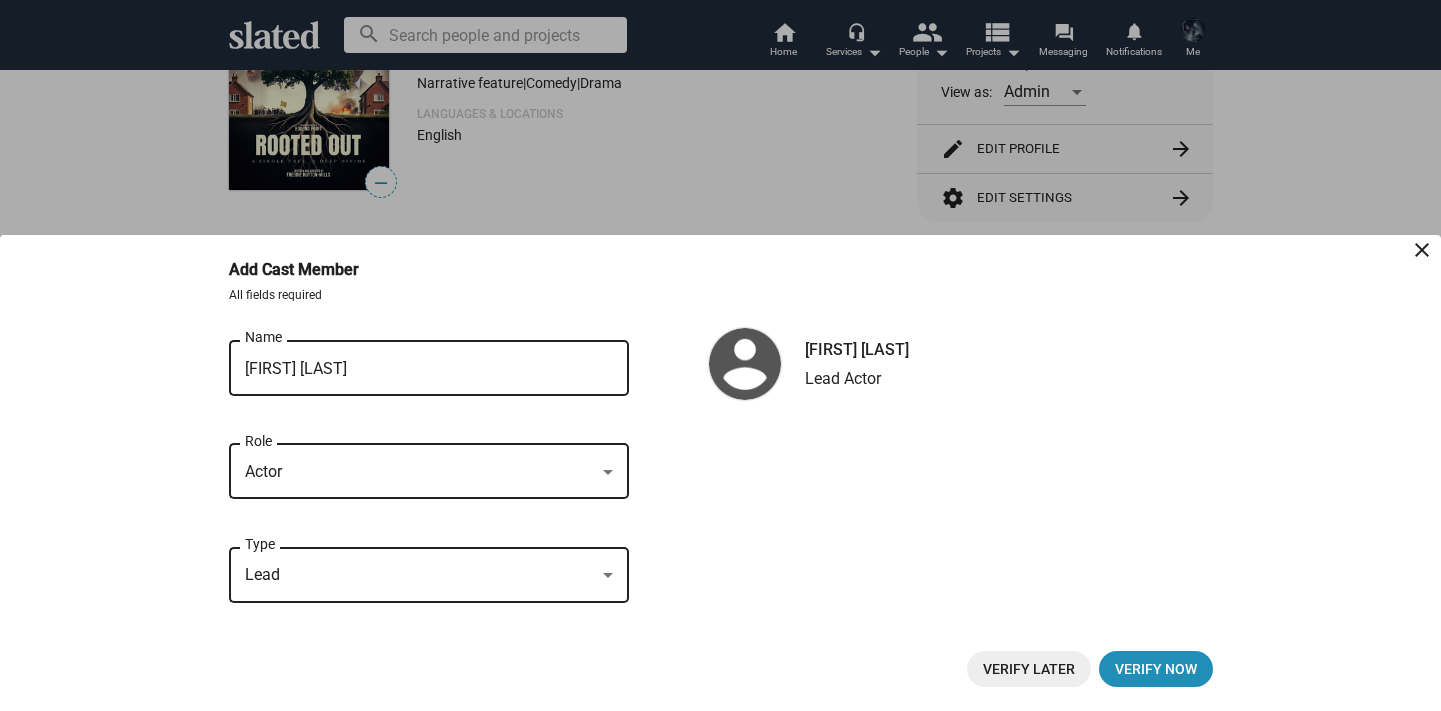 click on "Verify Later" at bounding box center (1029, 669) 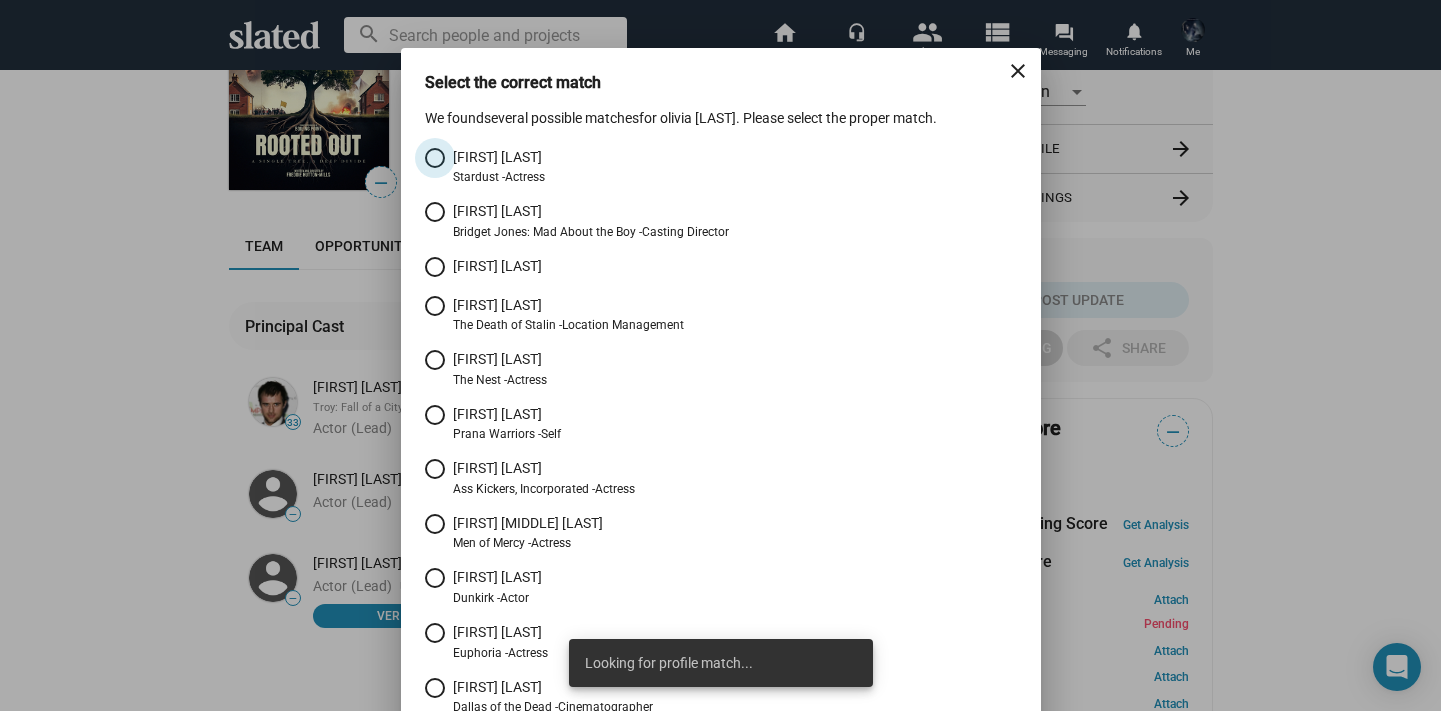 click at bounding box center [435, 158] 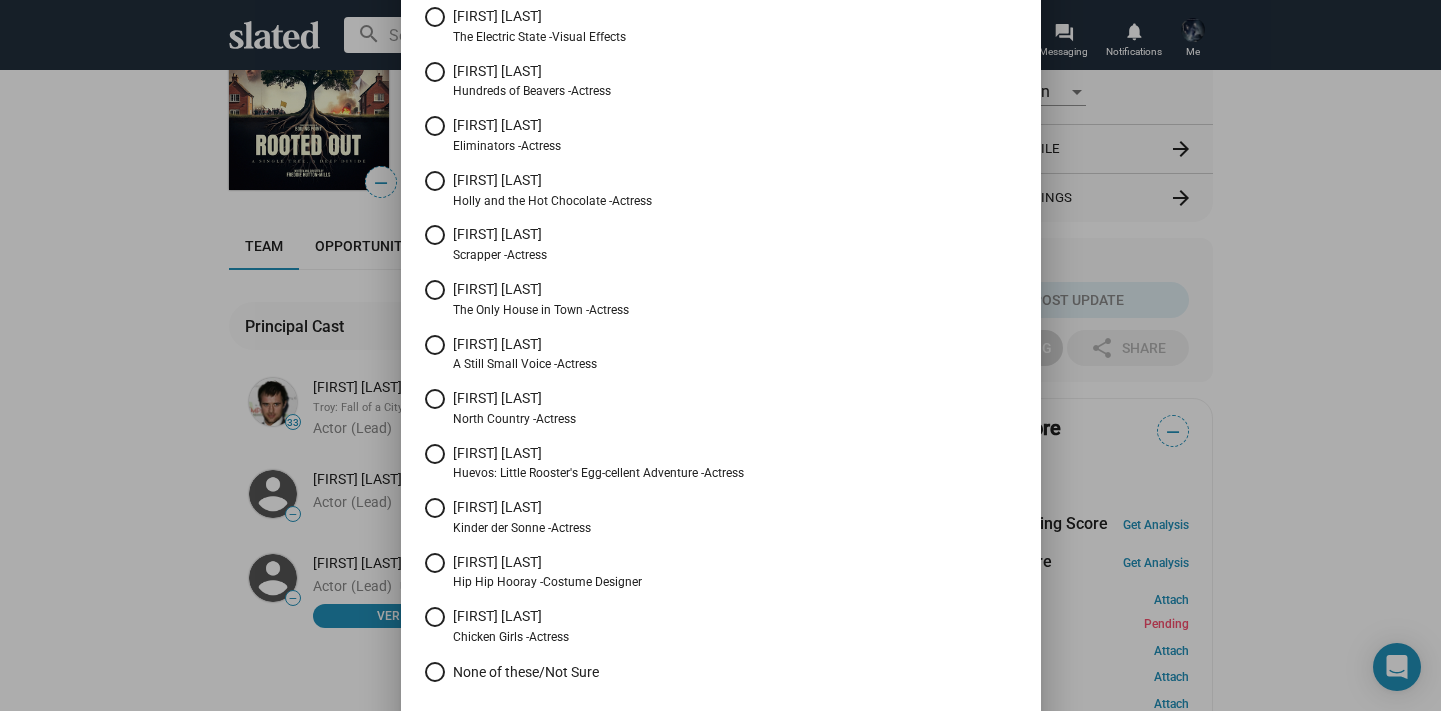 scroll, scrollTop: 905, scrollLeft: 0, axis: vertical 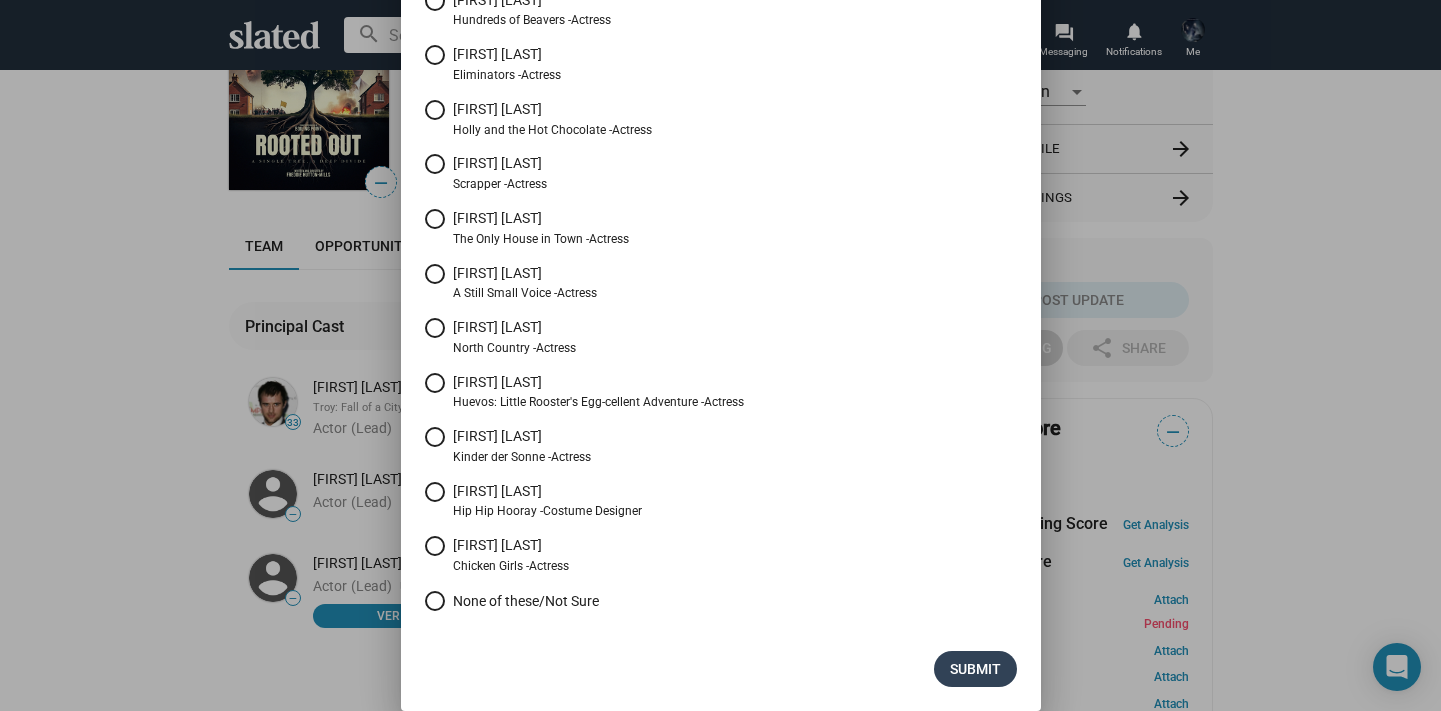 click on "Submit" at bounding box center [975, 669] 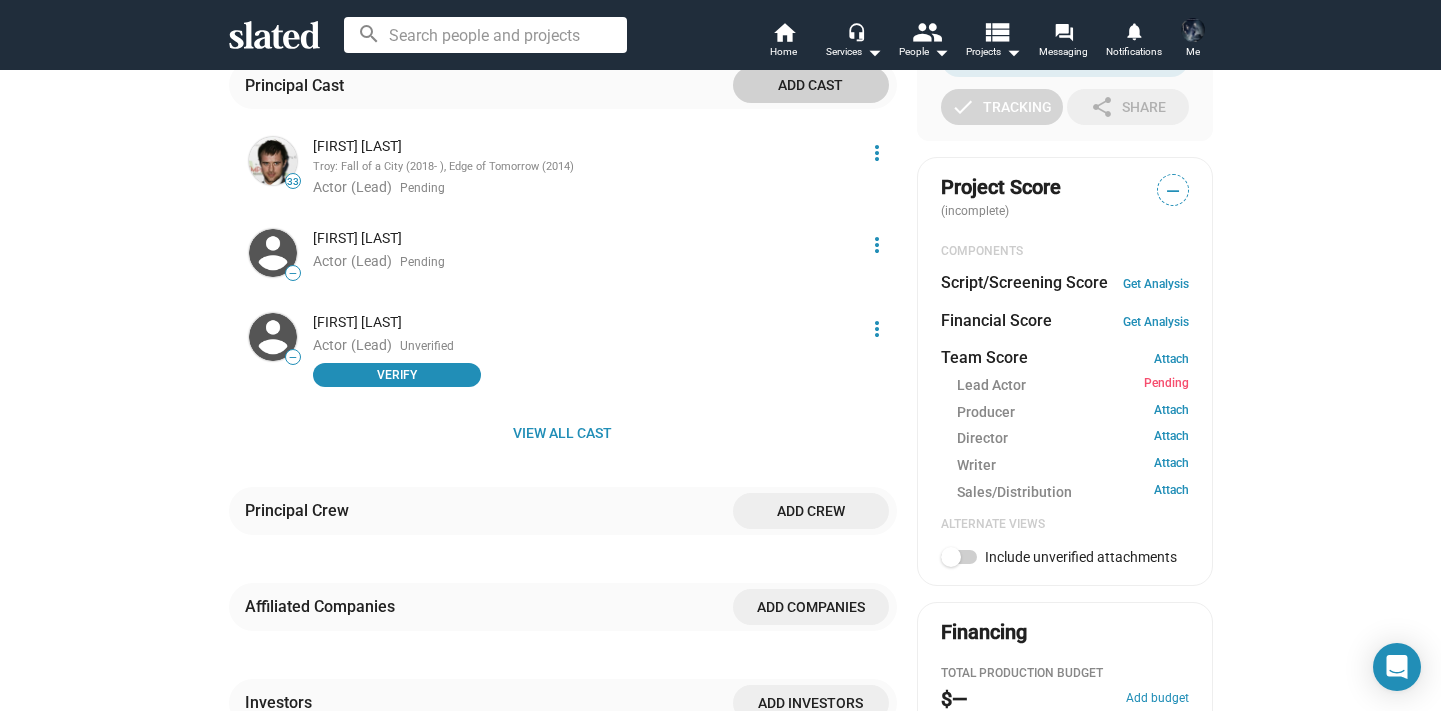 scroll, scrollTop: 592, scrollLeft: 0, axis: vertical 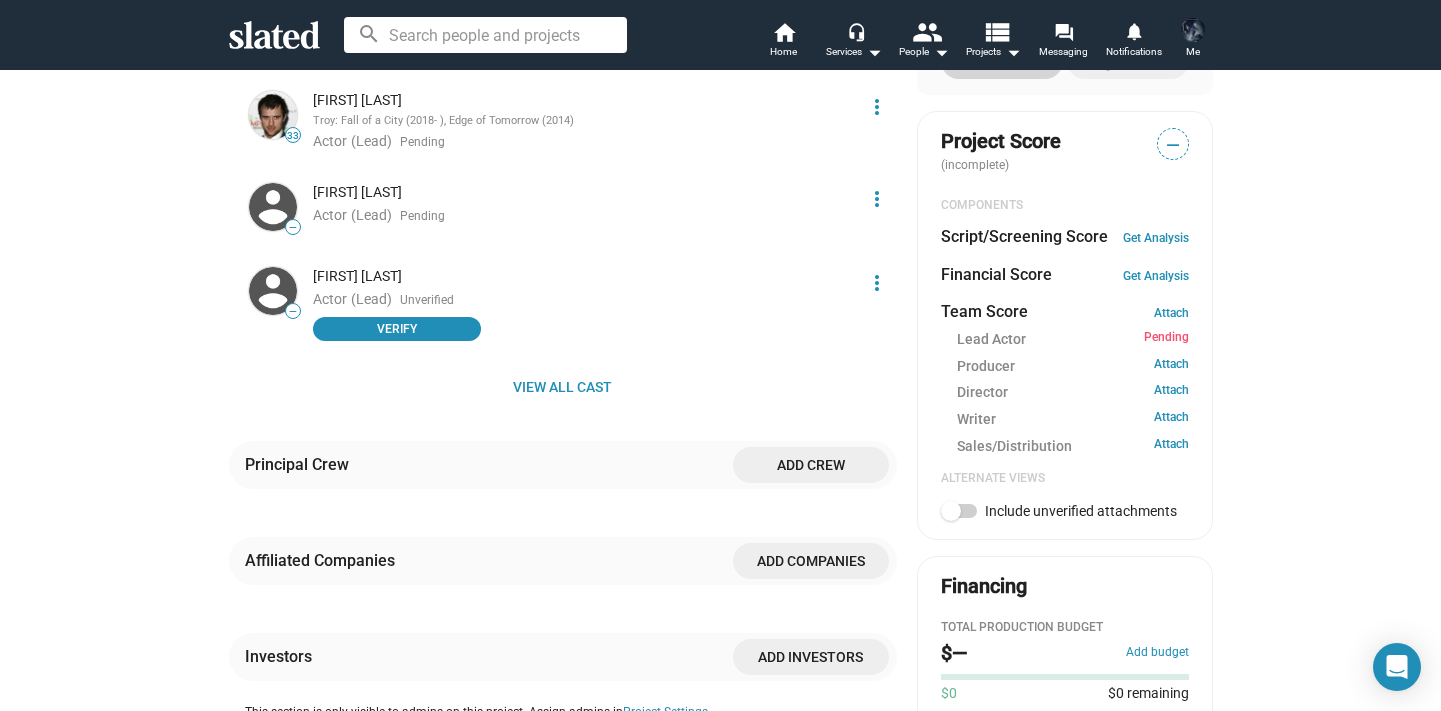 click on "Add crew" 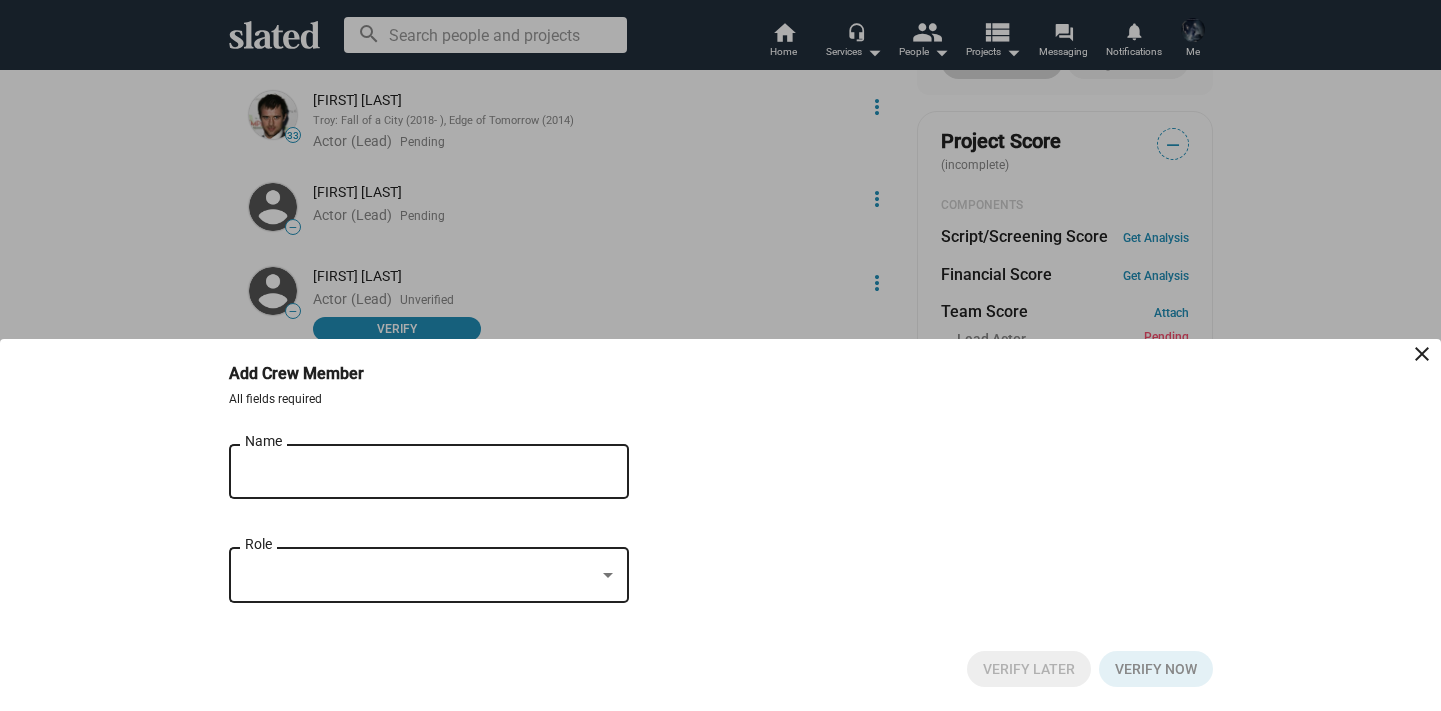 click on "Name" at bounding box center (415, 469) 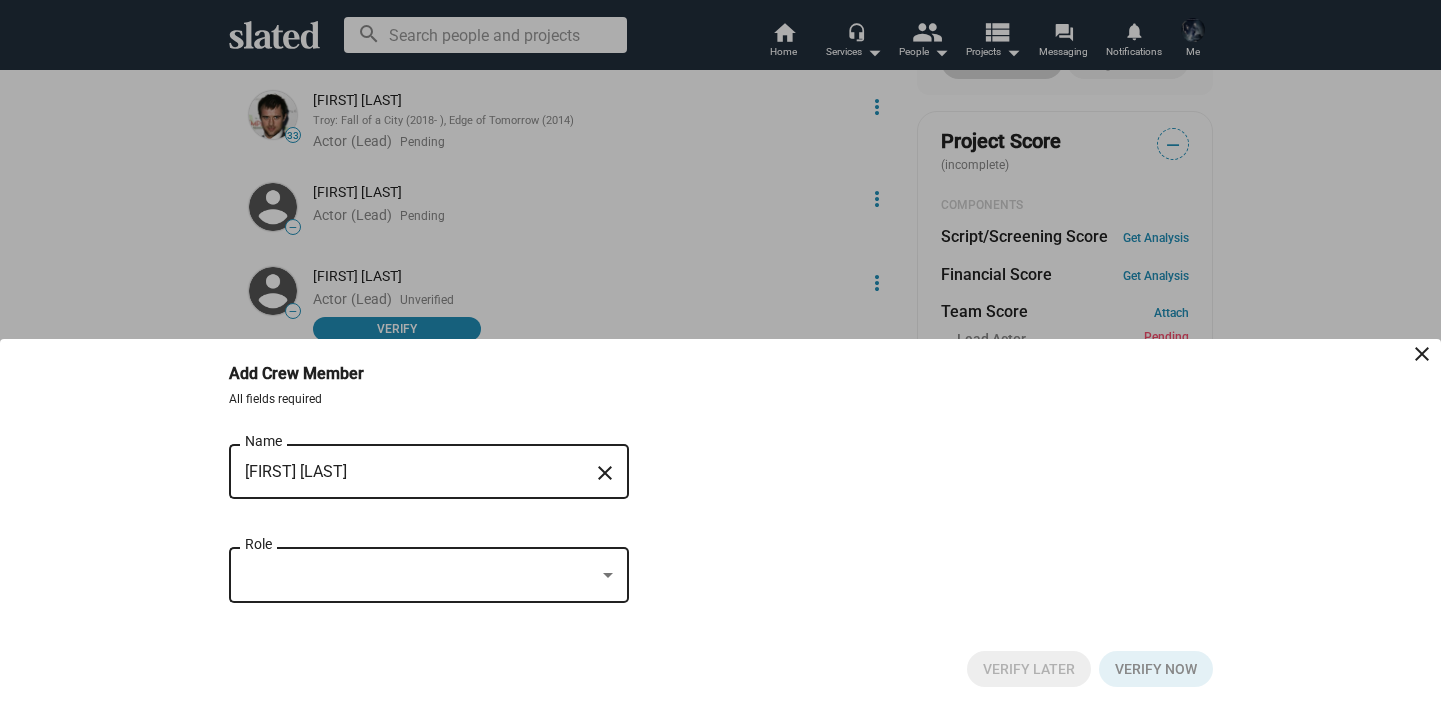 type on "[FIRST] [LAST]" 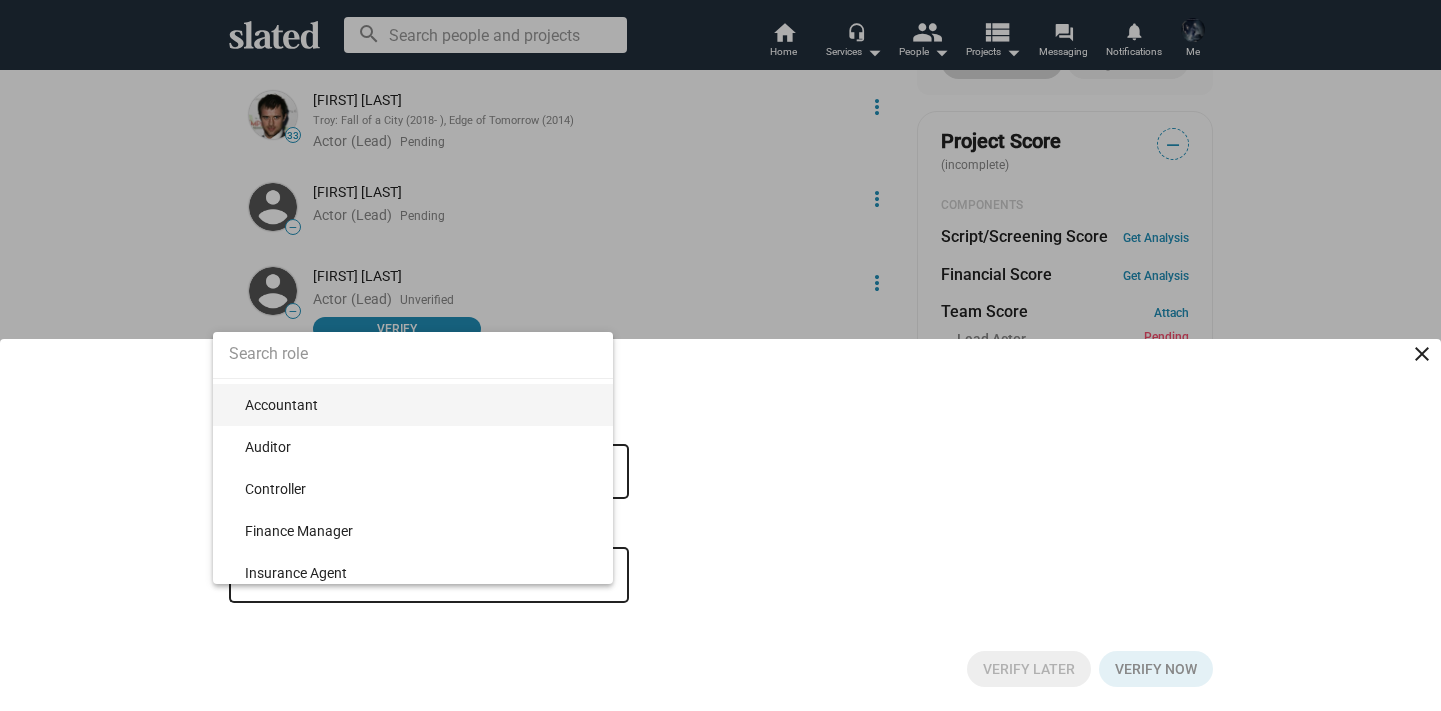 scroll, scrollTop: 31, scrollLeft: 0, axis: vertical 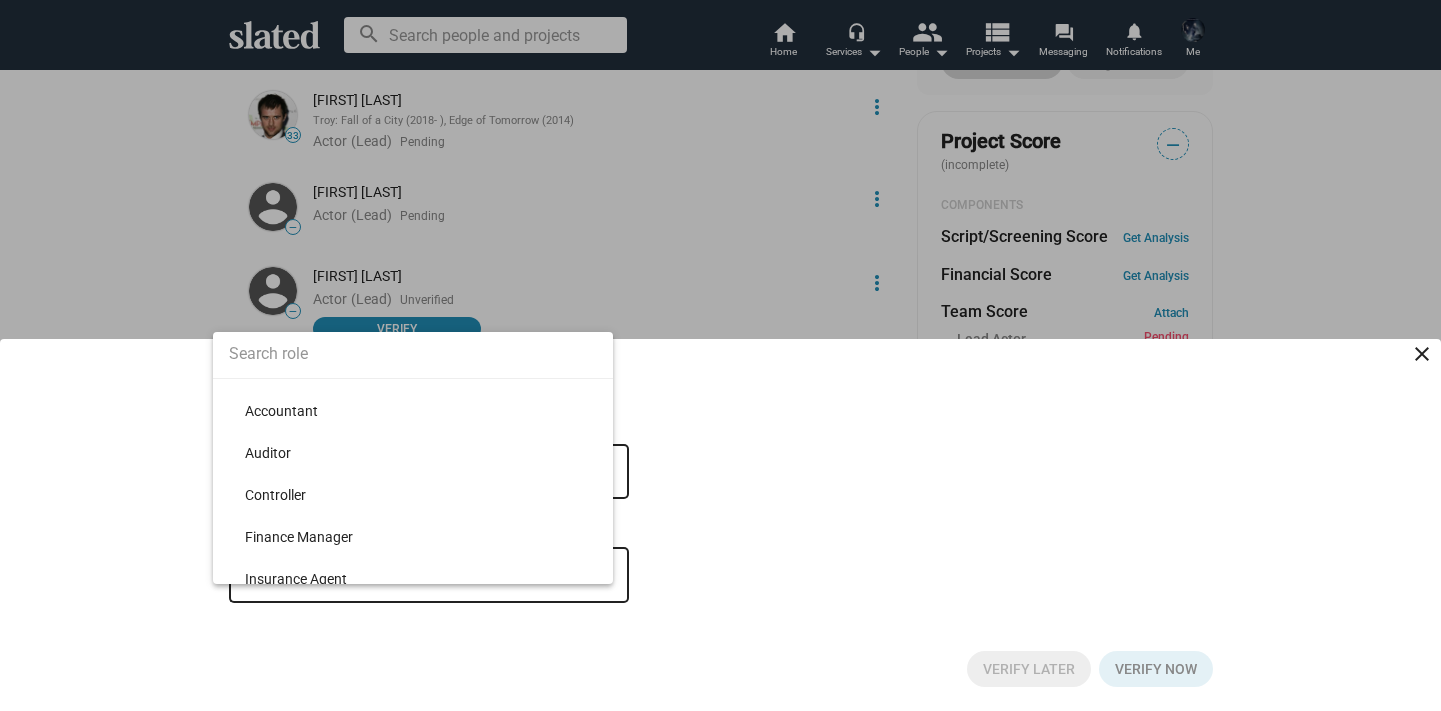 click at bounding box center [413, 354] 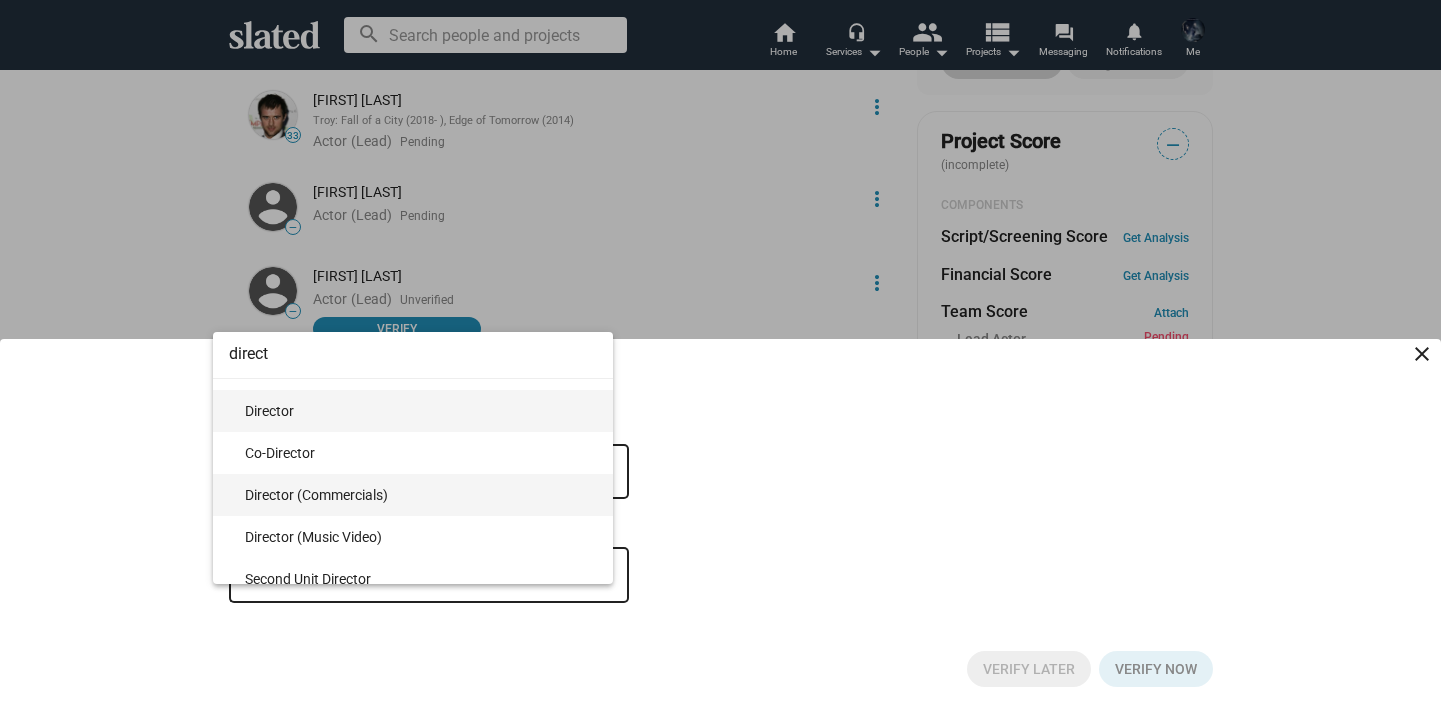 type on "direct" 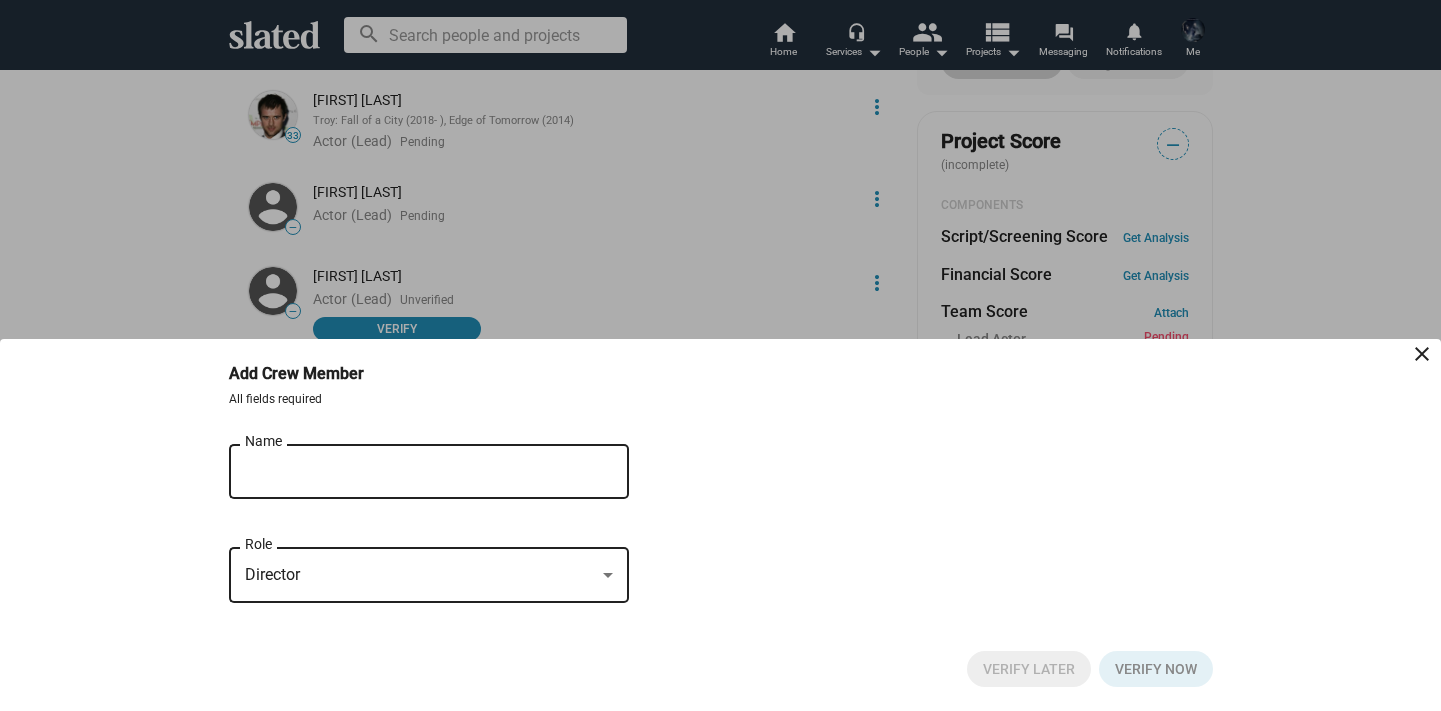 click on "[FIRST] [LAST] Name close" at bounding box center (429, 481) 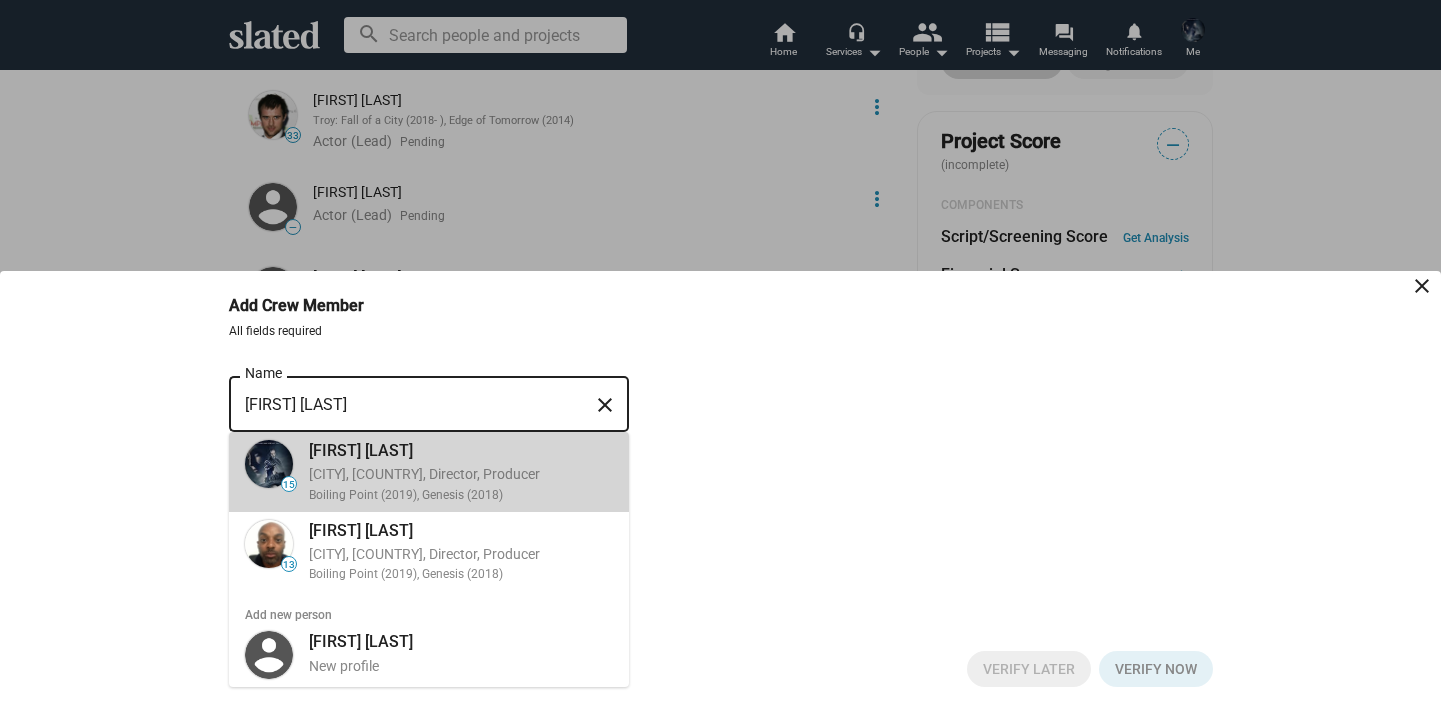 click on "[FIRST] [LAST] [CITY], [STATE], Director, Producer Boiling Point (2019), Genesis (2018)" at bounding box center [455, 472] 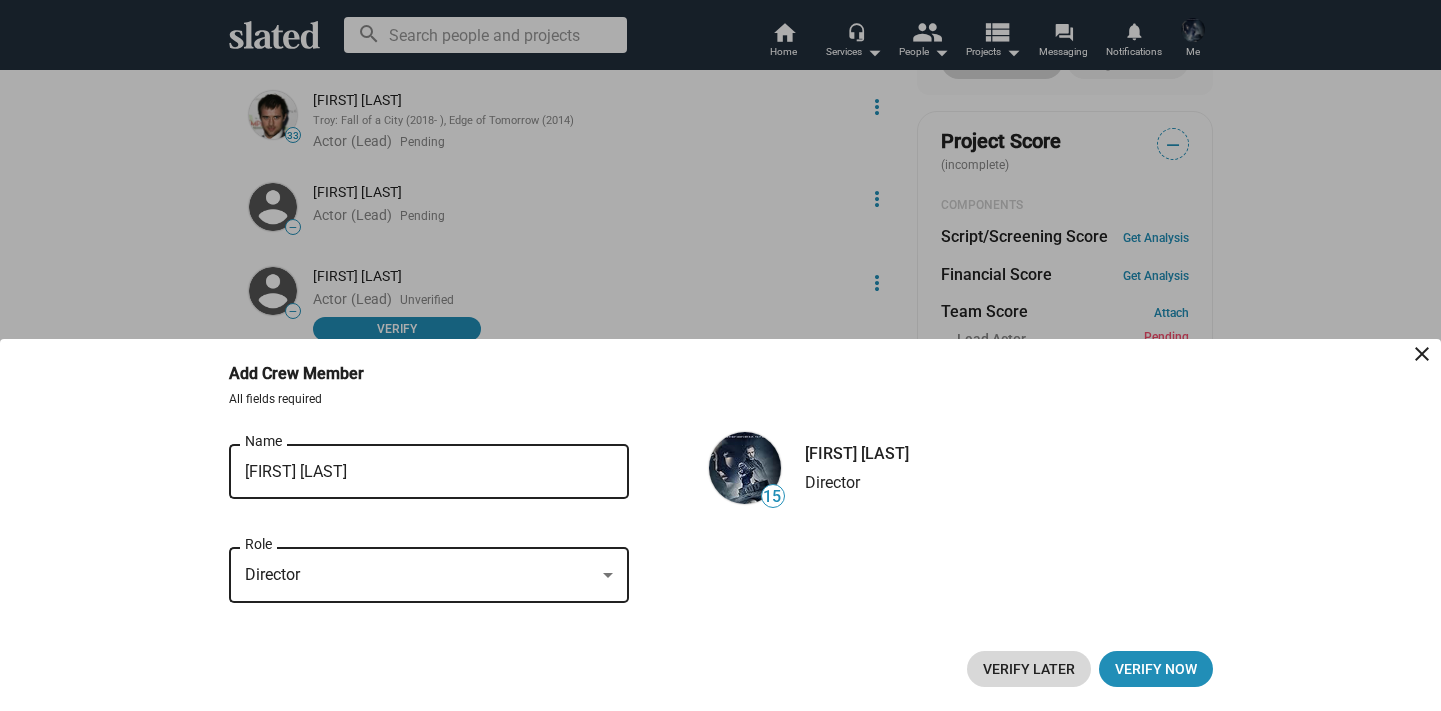 click on "Verify Later" at bounding box center [1029, 669] 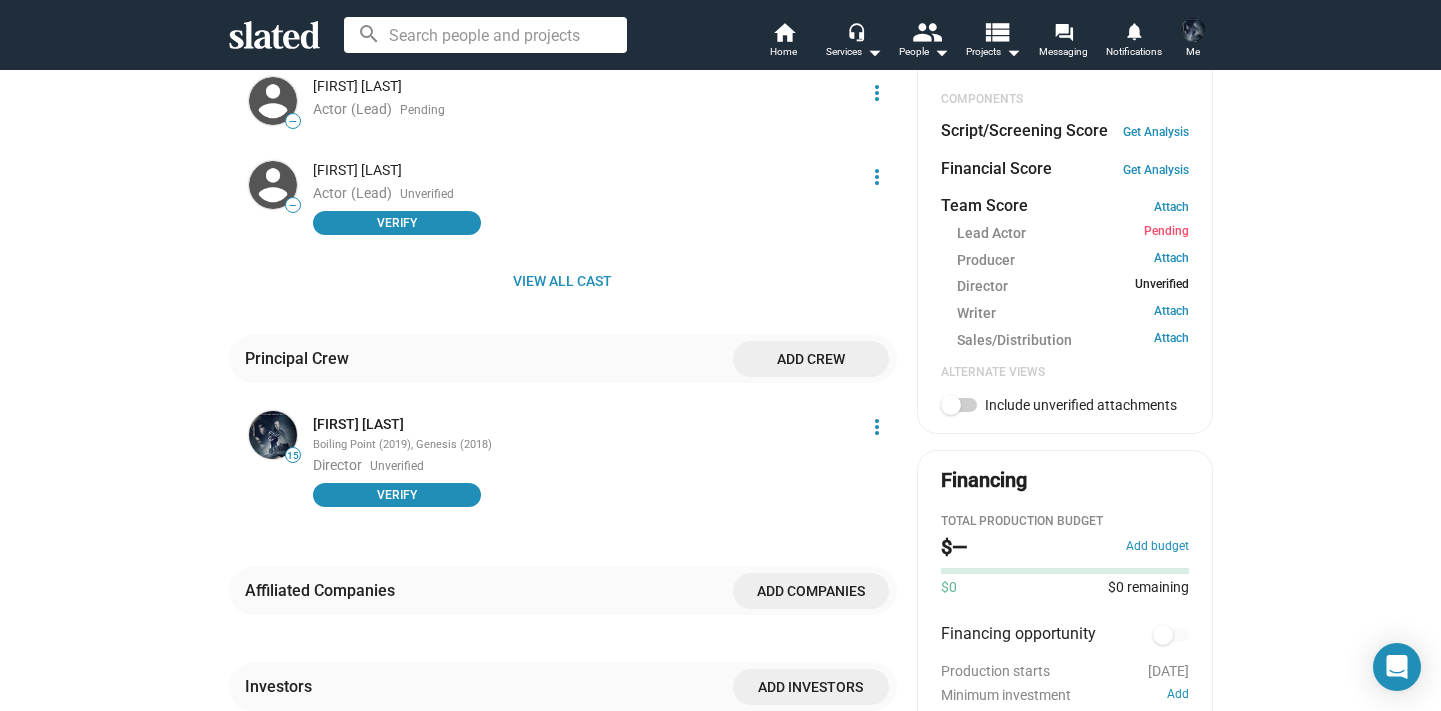 scroll, scrollTop: 723, scrollLeft: 0, axis: vertical 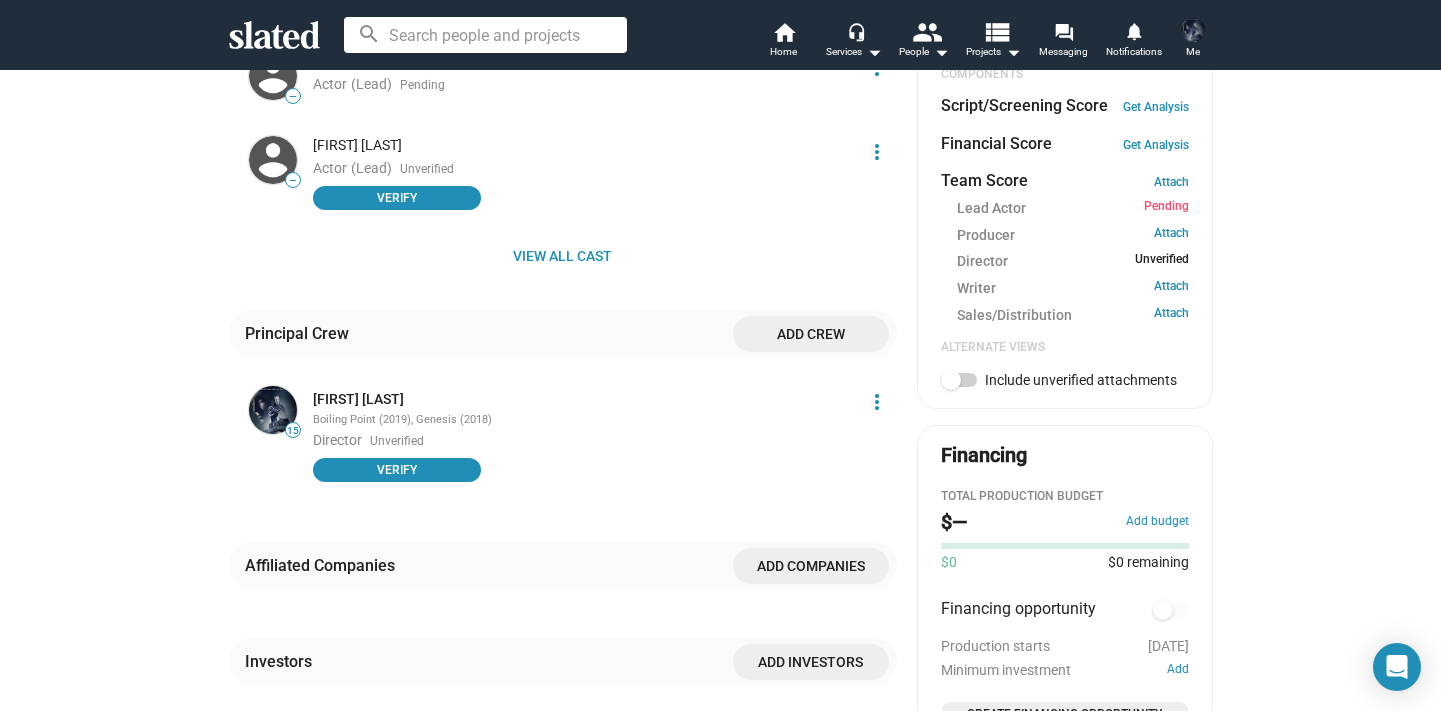 click on "Add crew" 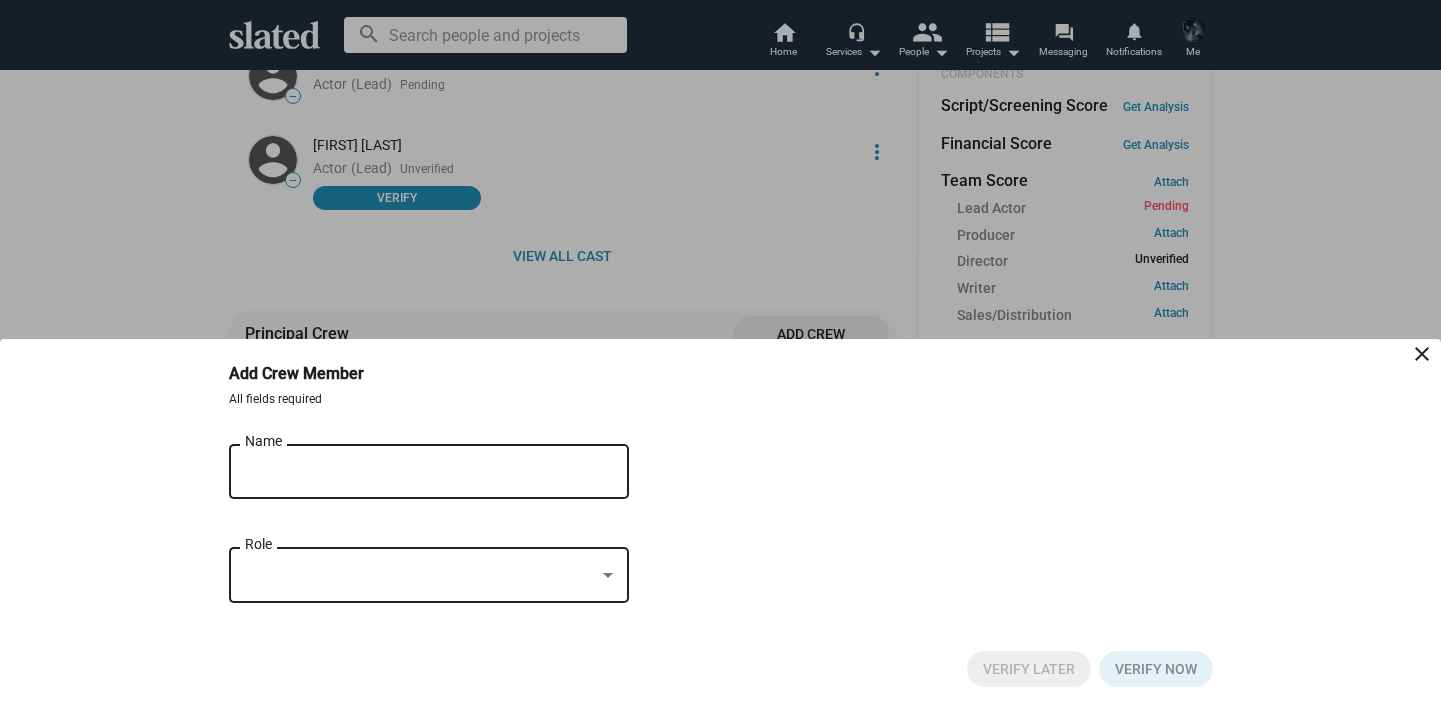 click on "Name" at bounding box center (415, 472) 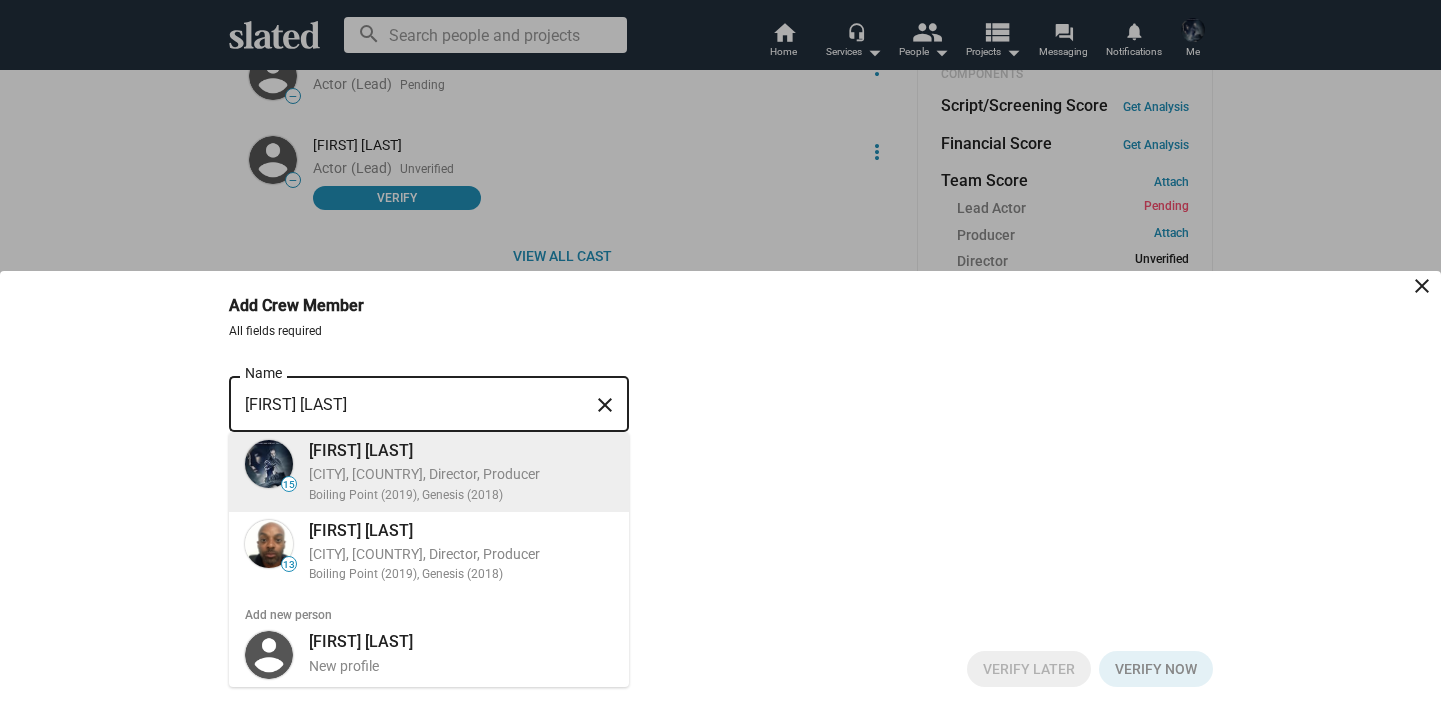 click on "[CITY], [COUNTRY], Director, Producer" at bounding box center [461, 474] 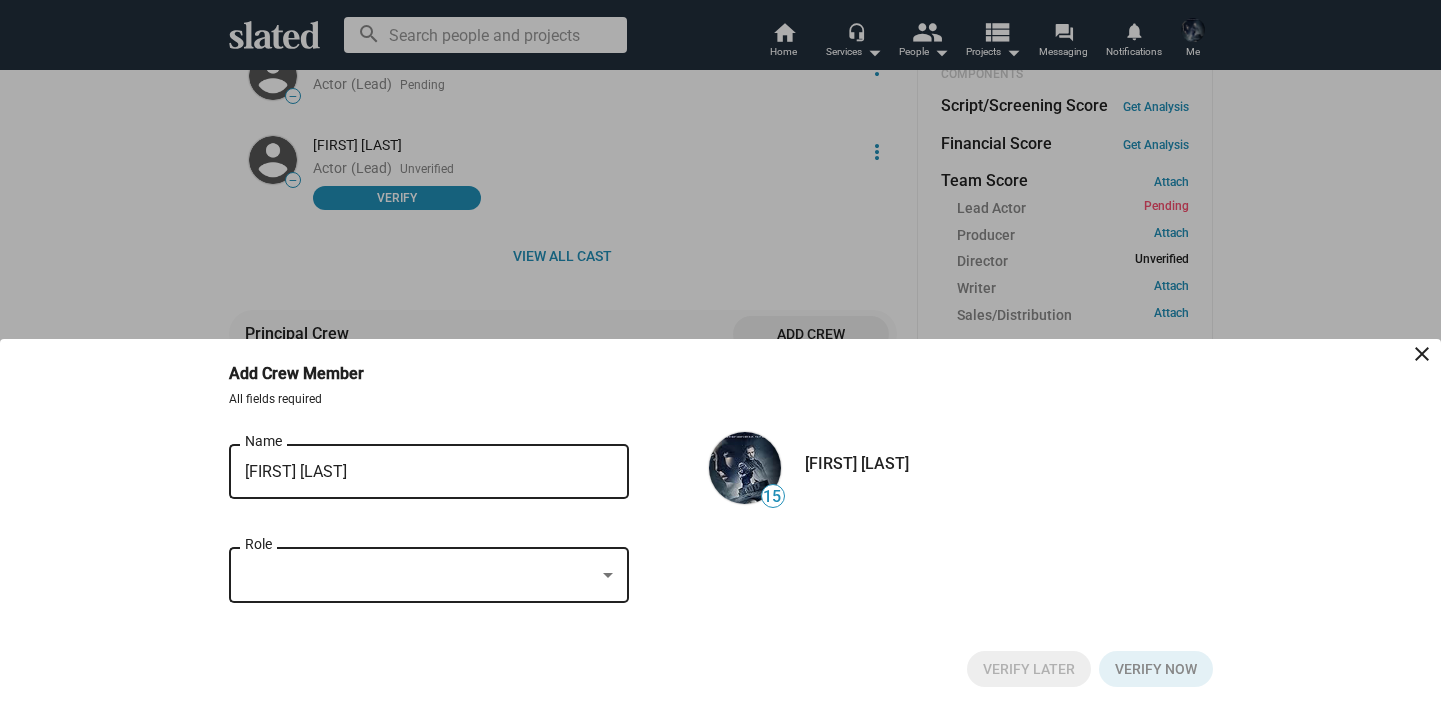 click at bounding box center (420, 575) 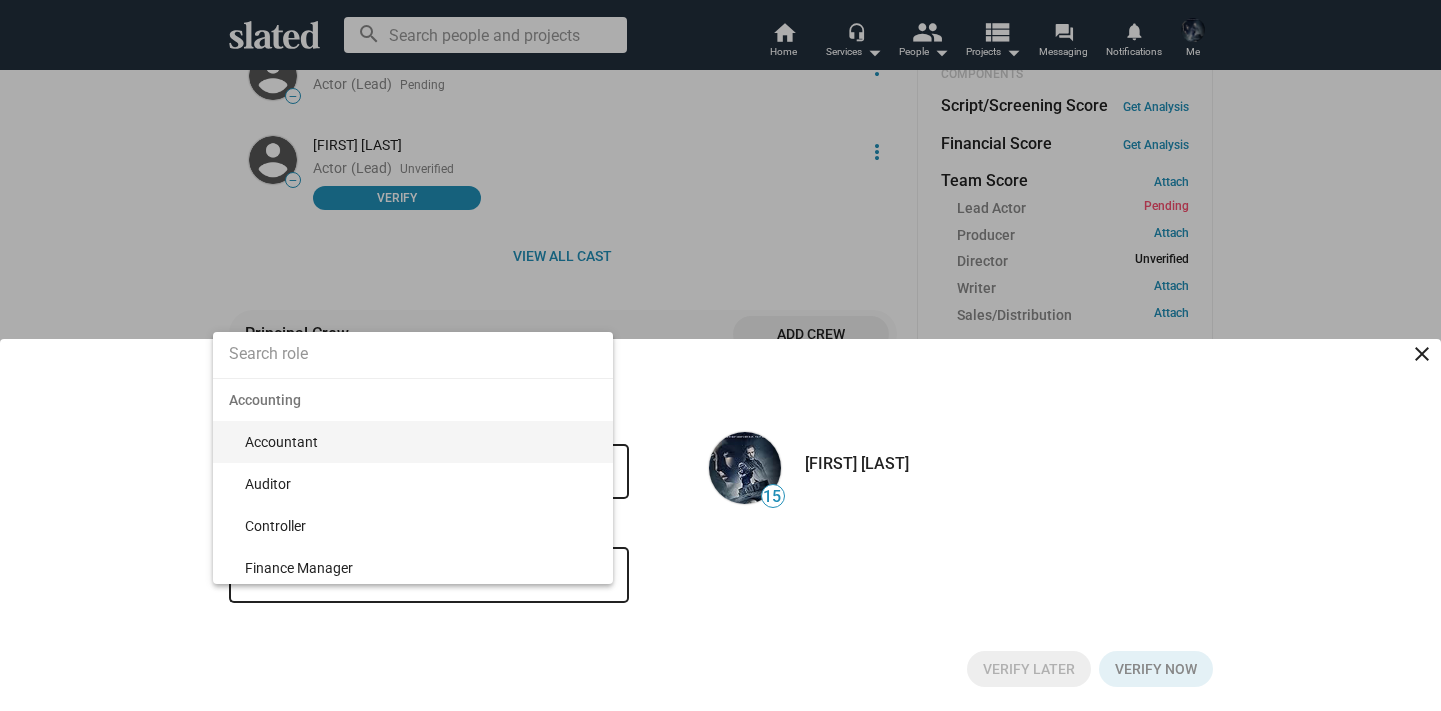 click at bounding box center (413, 354) 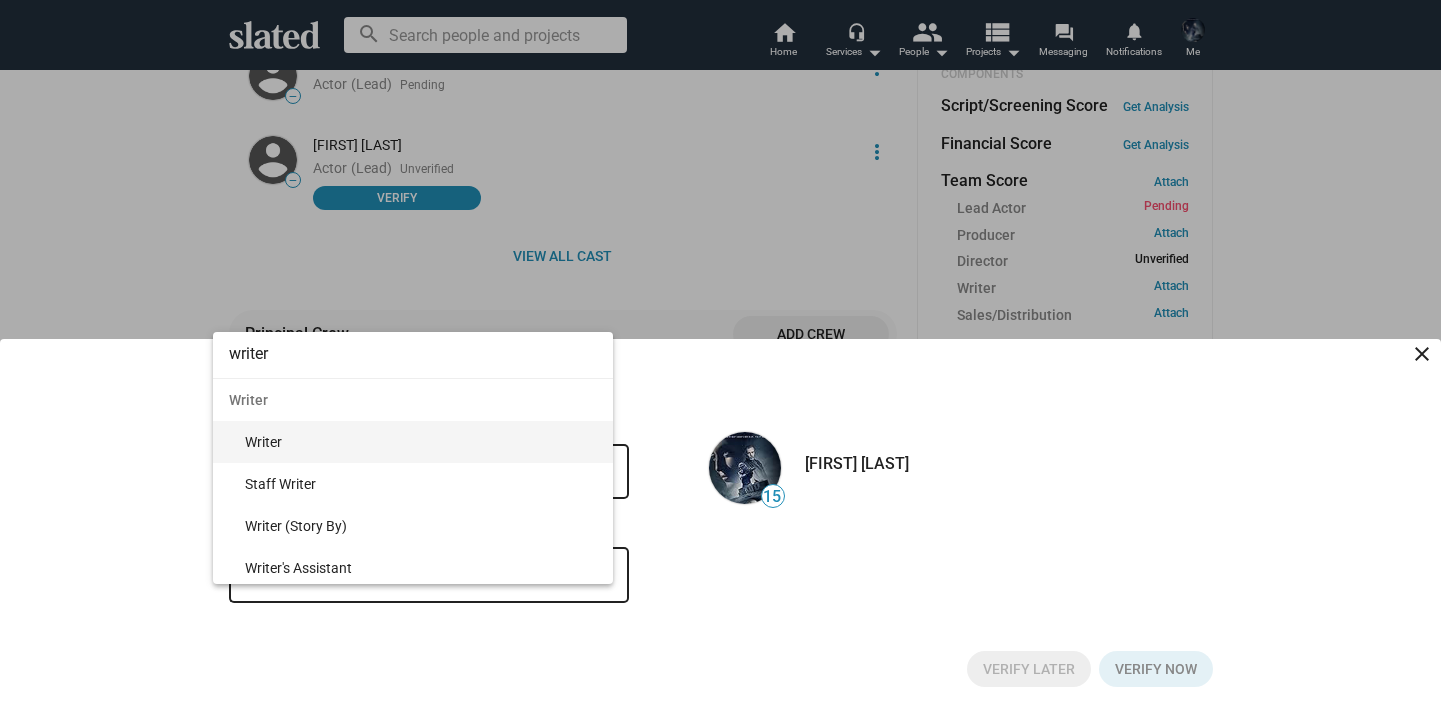 type on "writer" 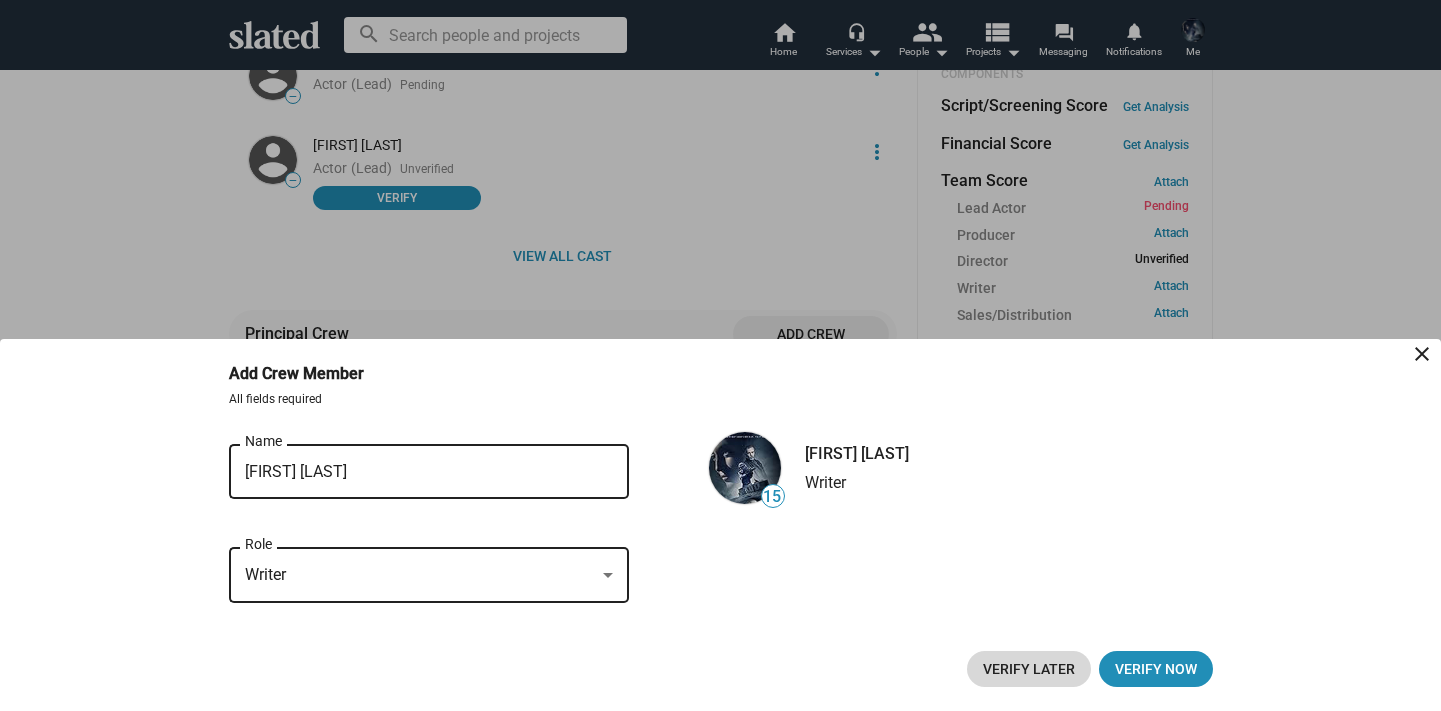 click on "Verify Later" at bounding box center (1029, 669) 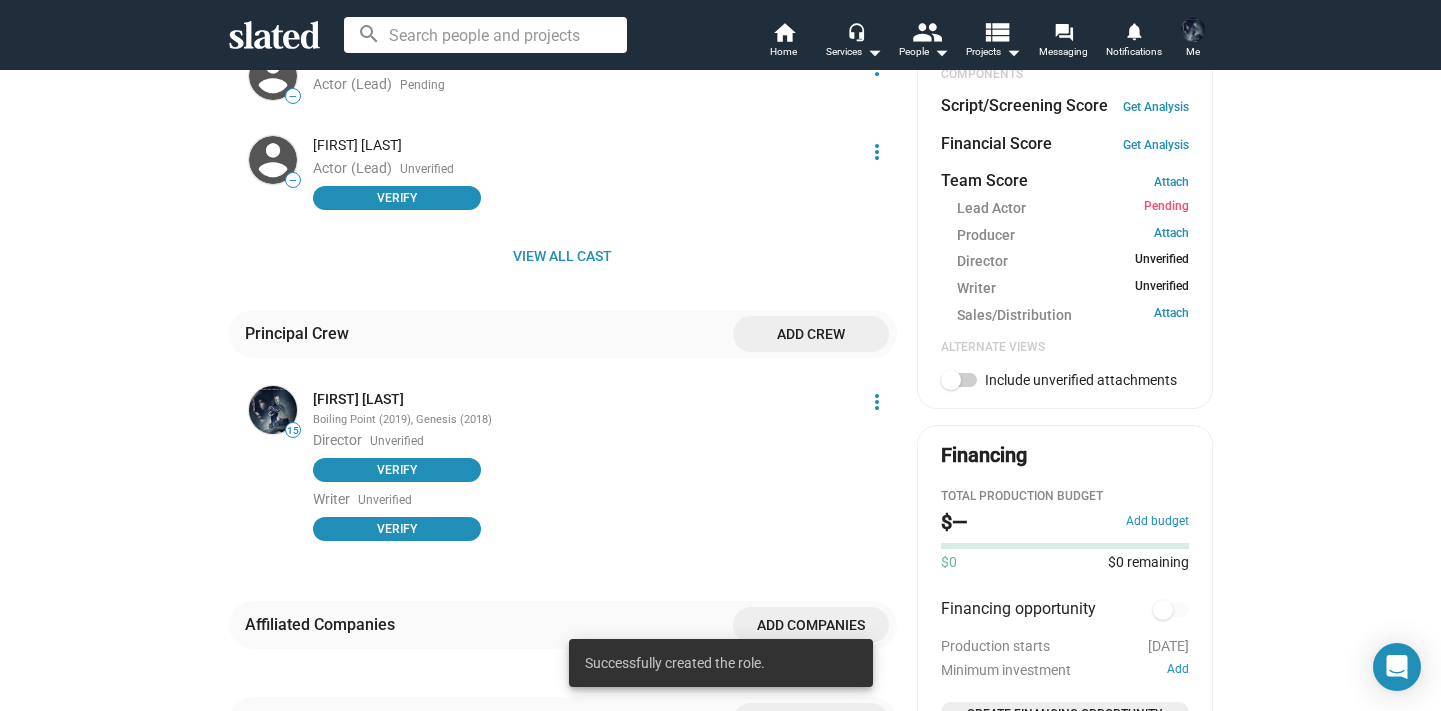 click on "Add crew" 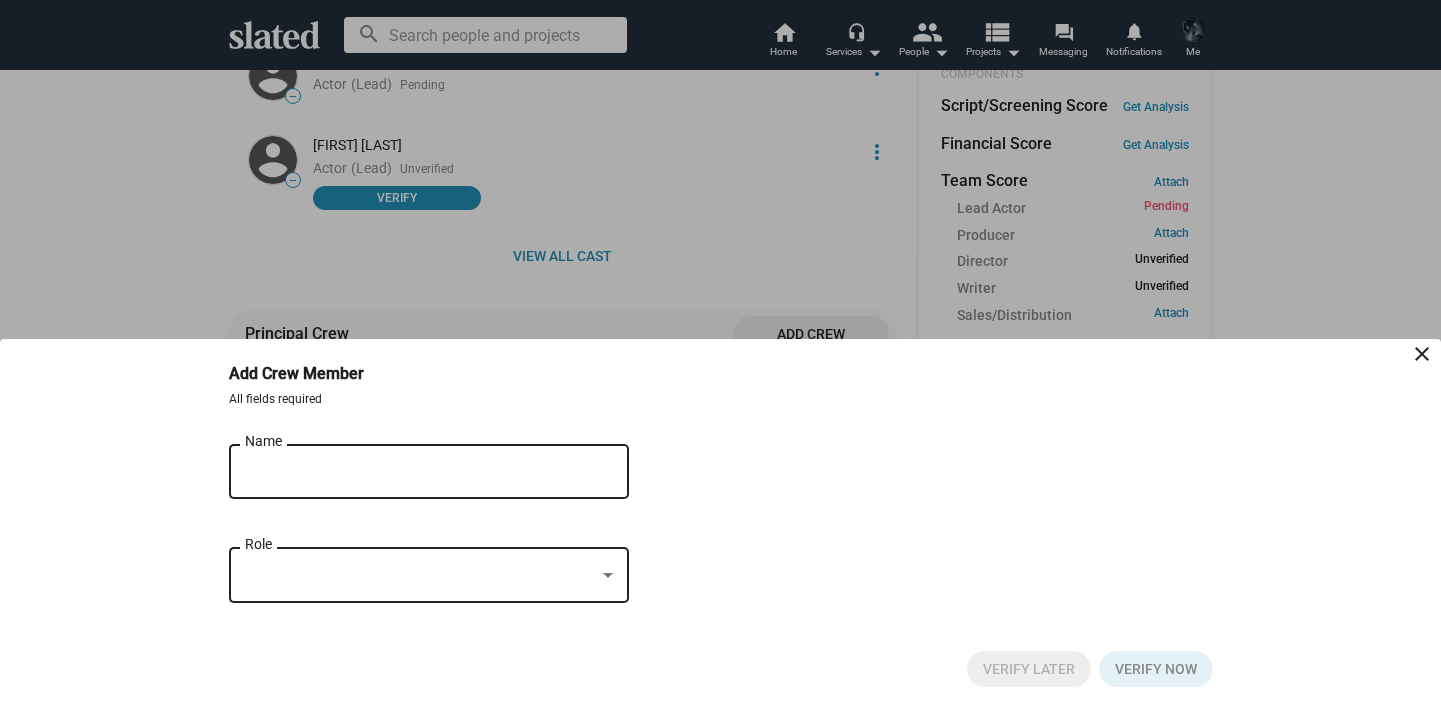 click on "Name" at bounding box center [415, 469] 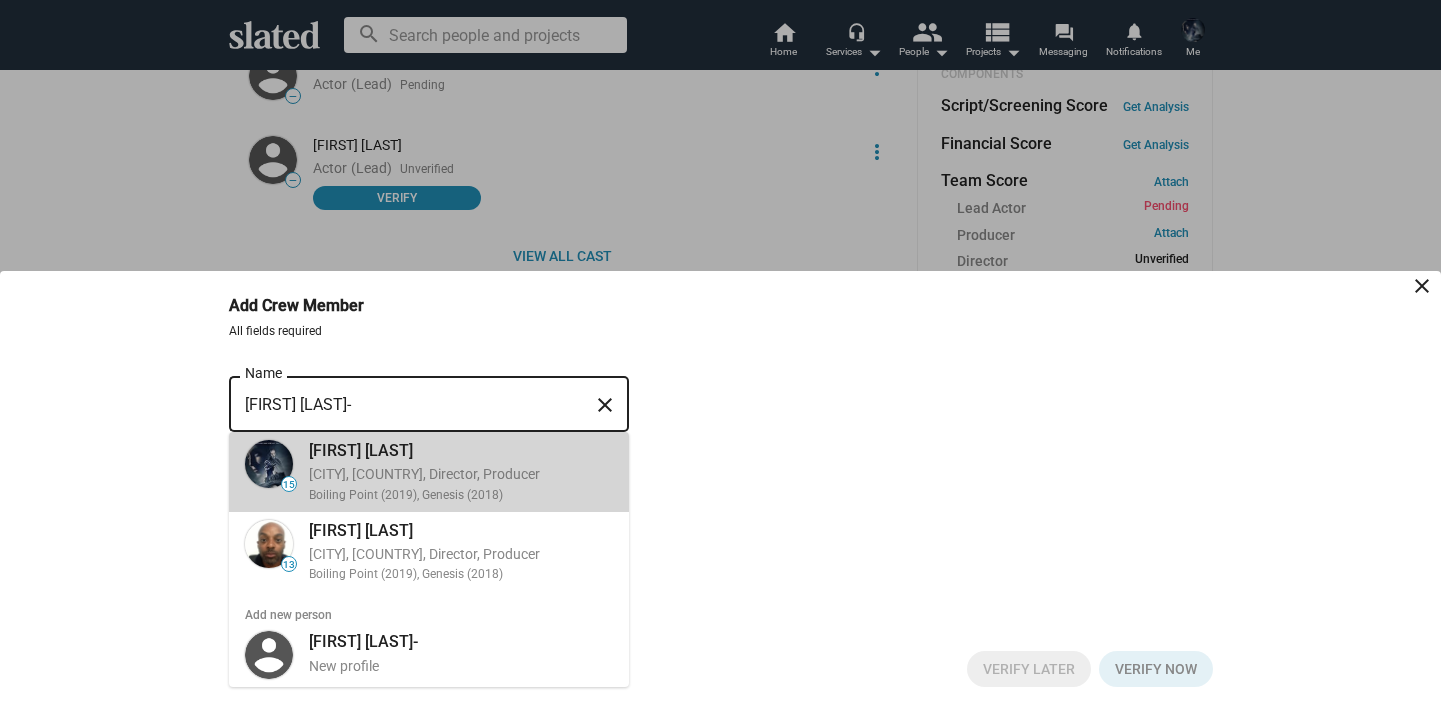 click on "[CITY], [COUNTRY], Director, Producer" at bounding box center (461, 474) 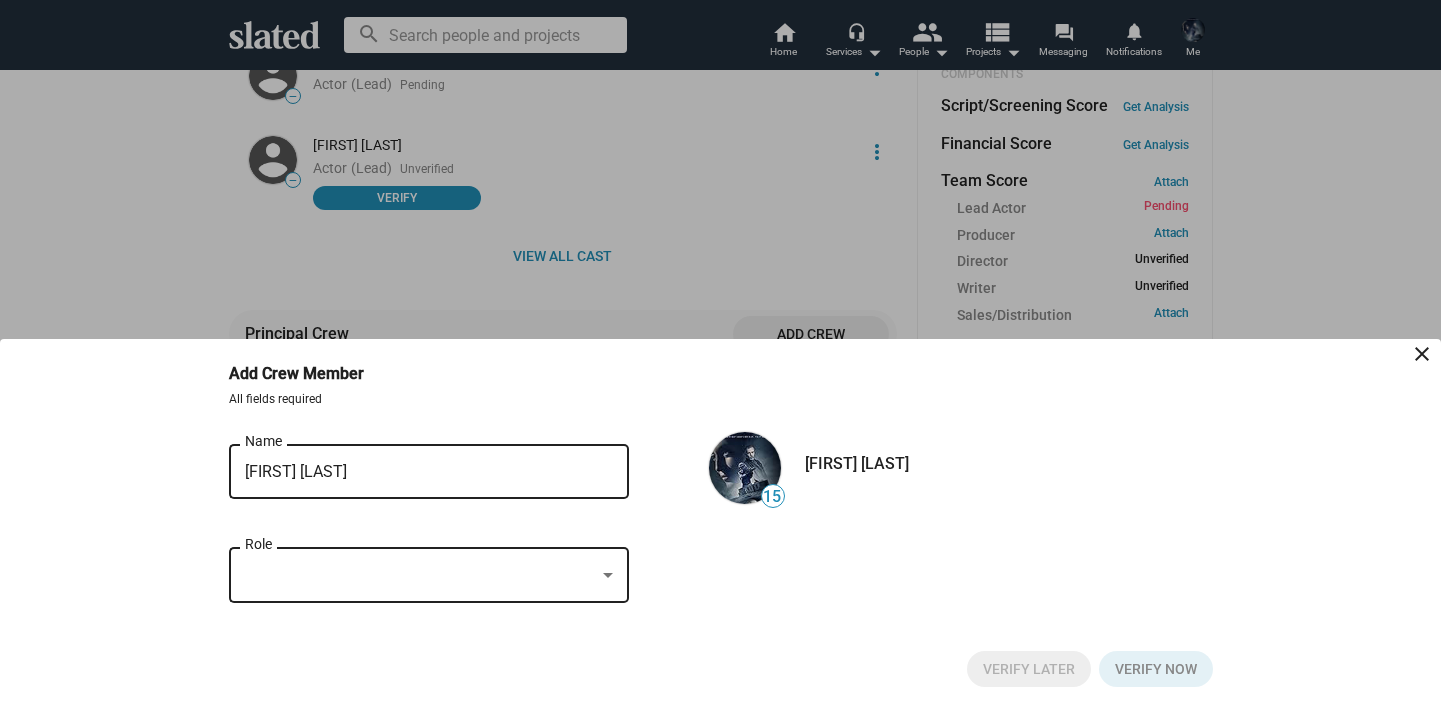 click at bounding box center (420, 575) 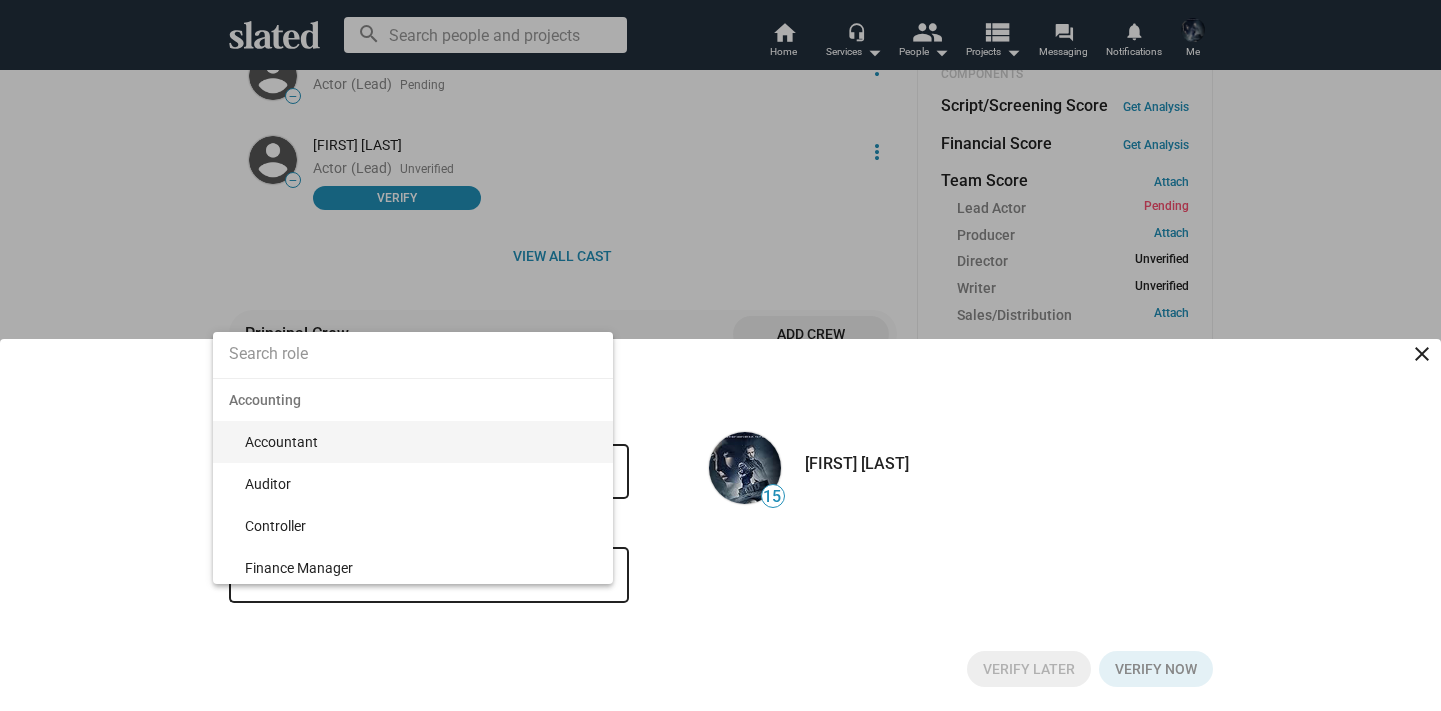 click at bounding box center [413, 354] 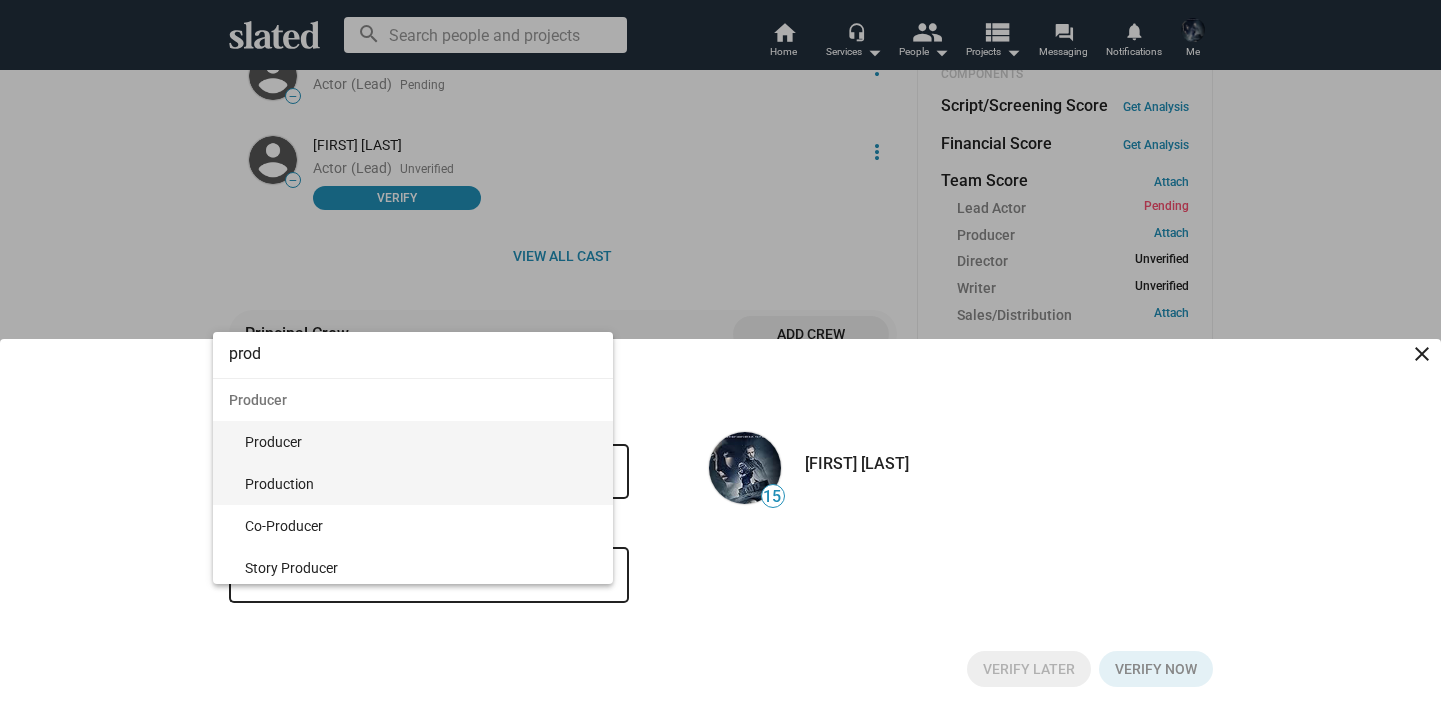 type on "prod" 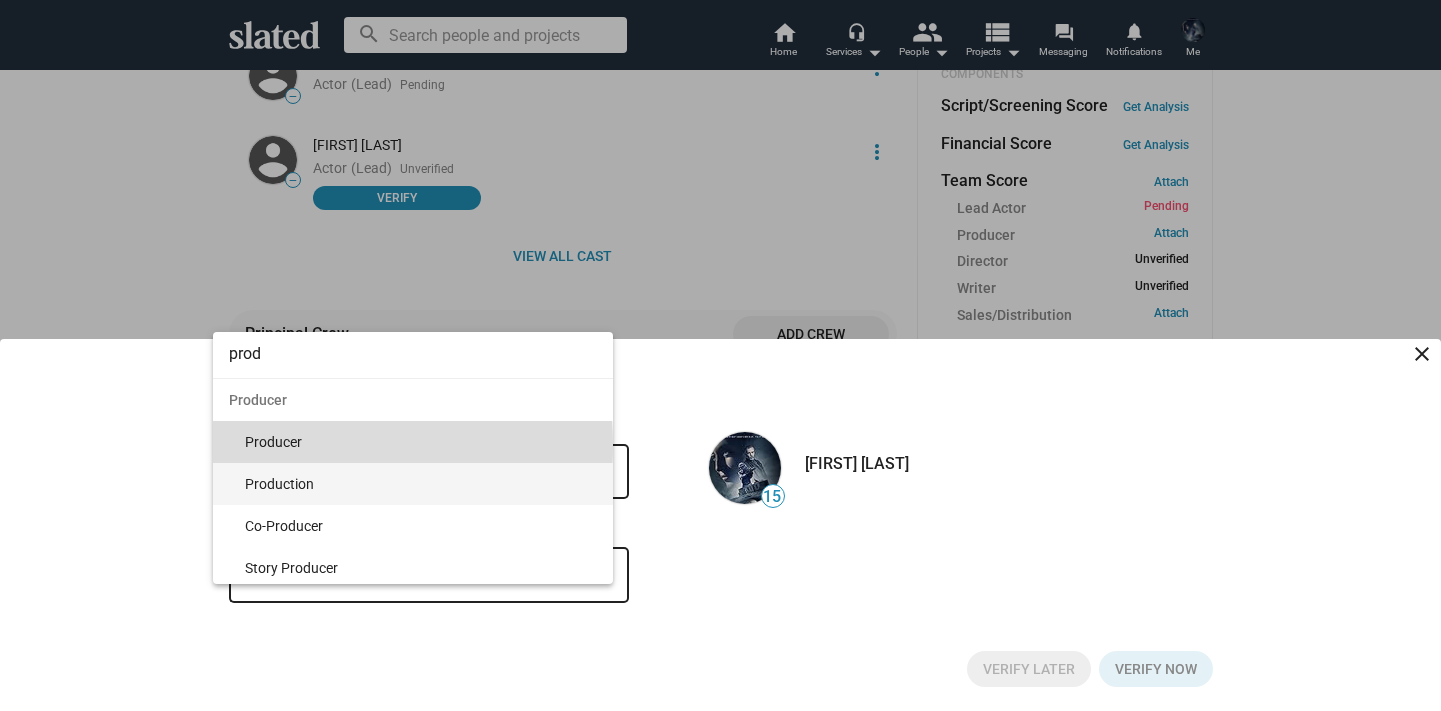 click on "Producer" at bounding box center [421, 442] 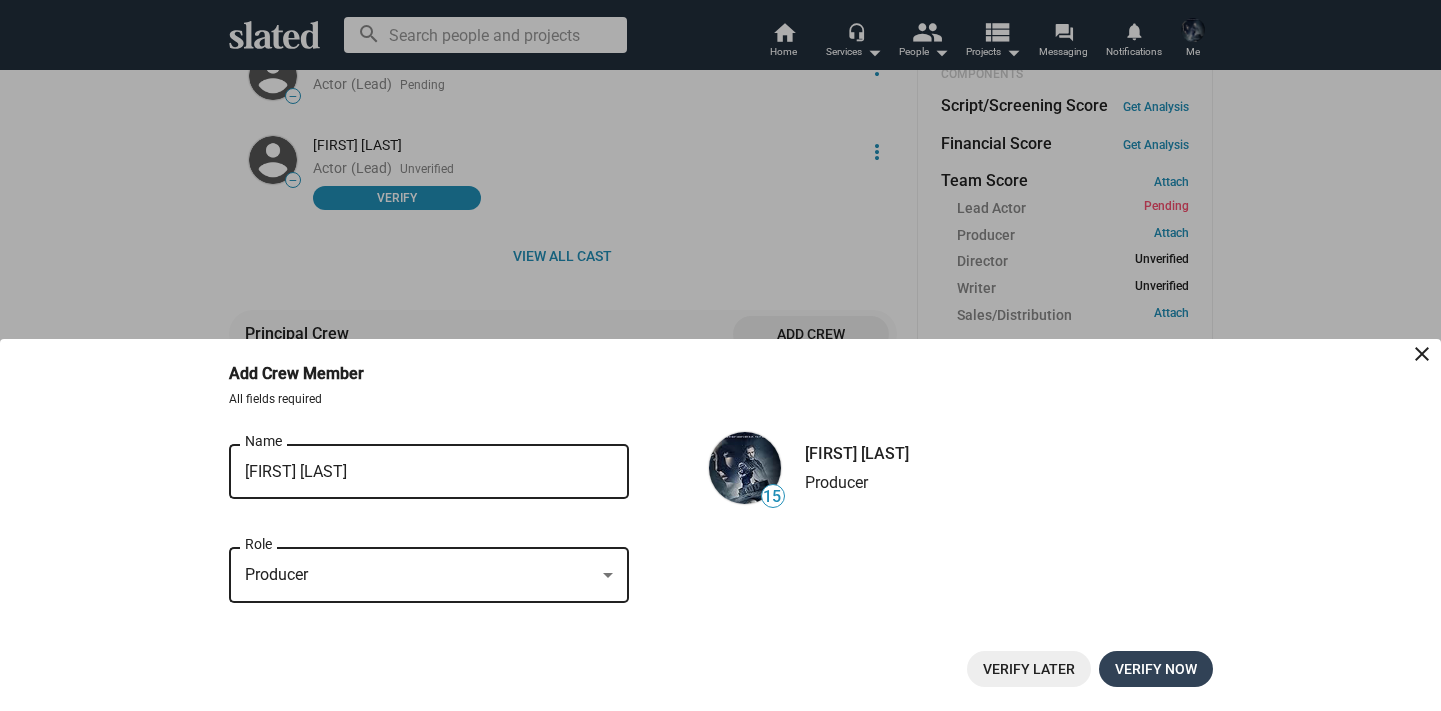 click on "Verify now" at bounding box center [1156, 669] 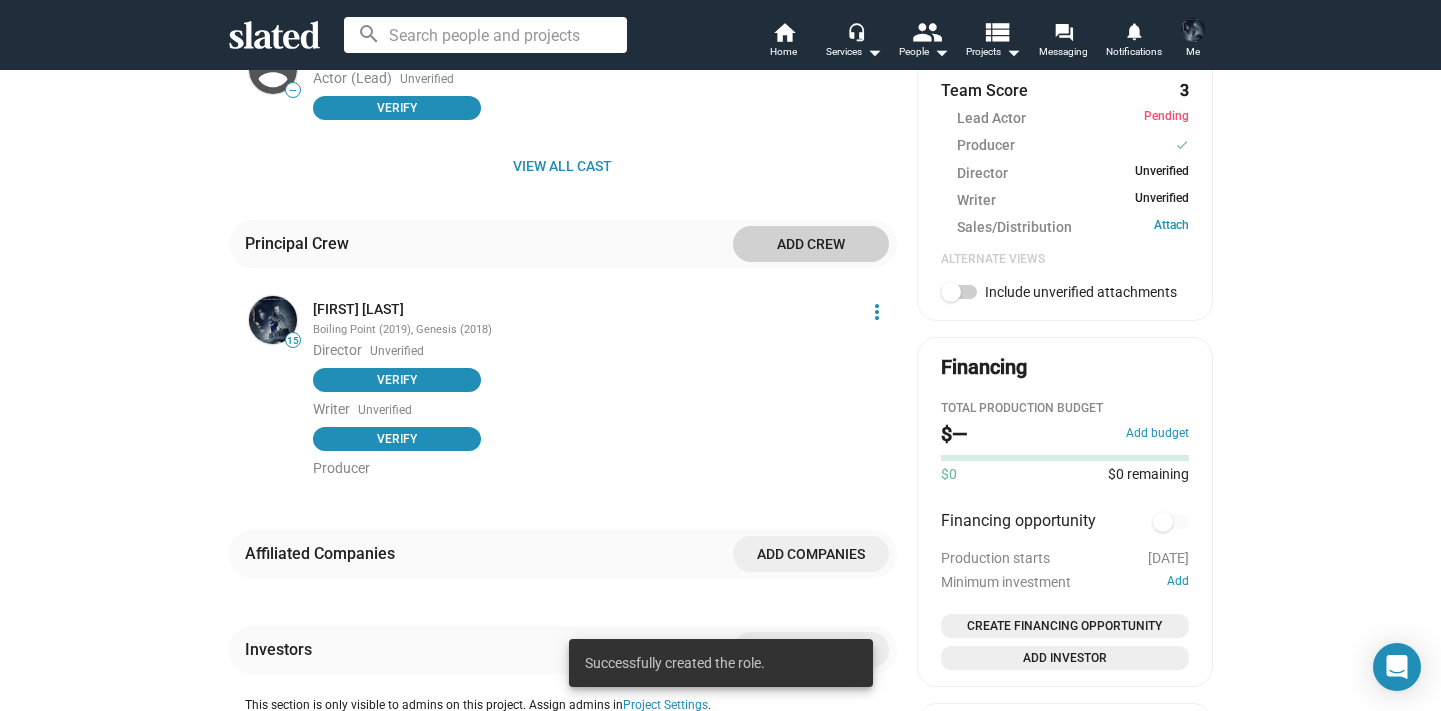 scroll, scrollTop: 814, scrollLeft: 0, axis: vertical 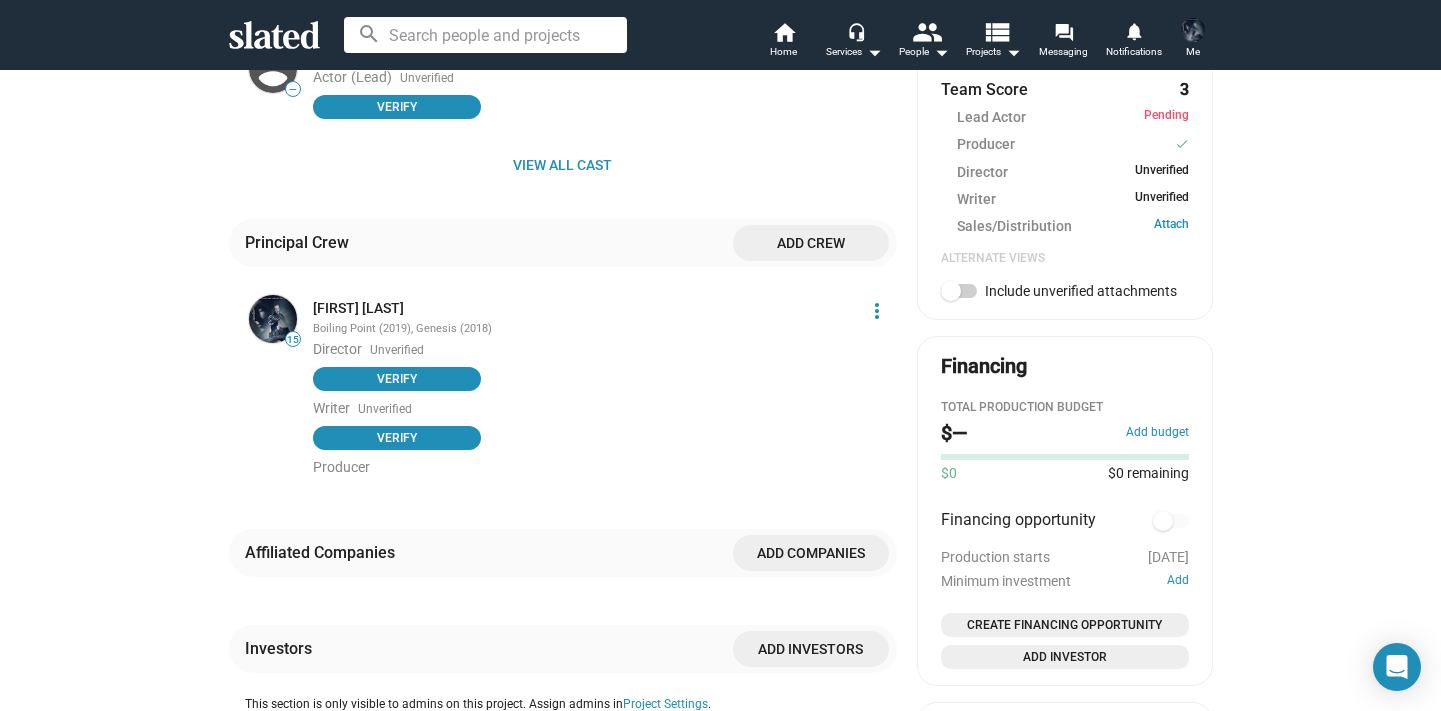 click on "Add crew" 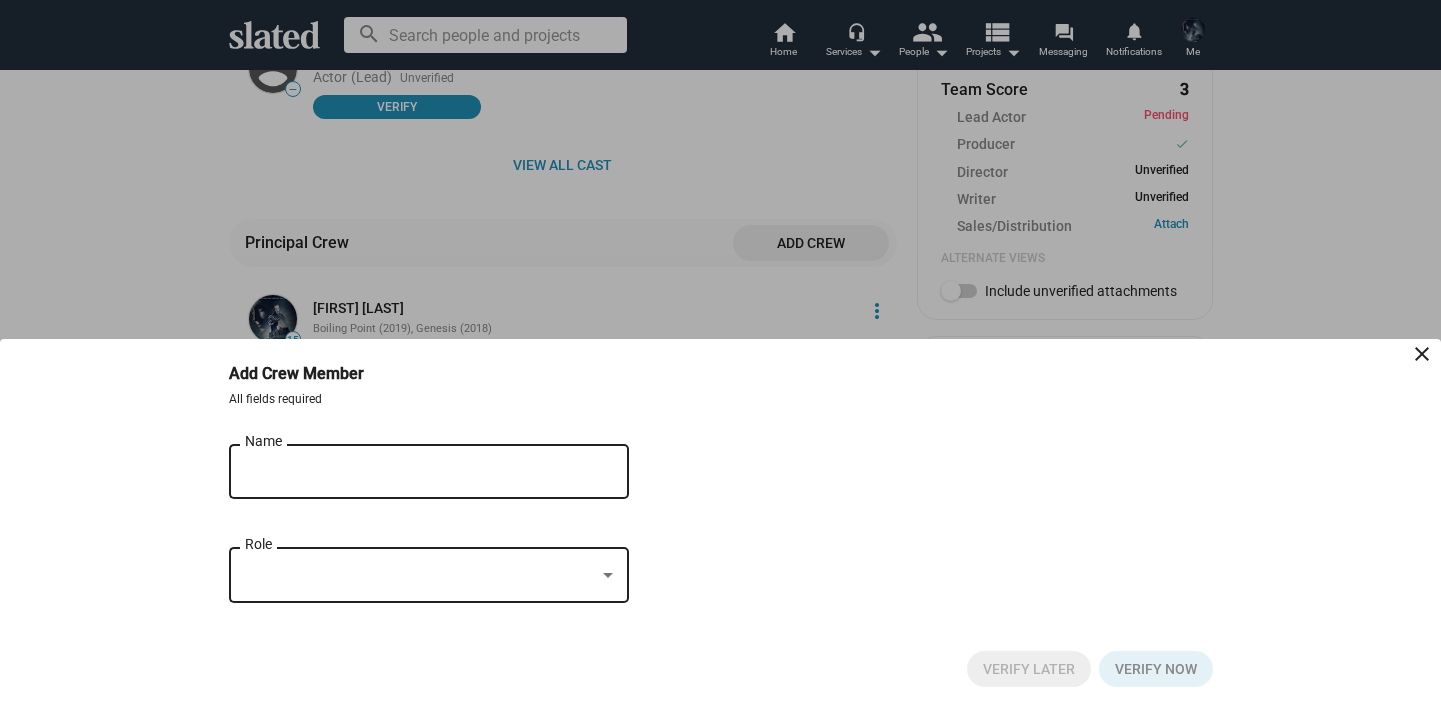 click on "Name" at bounding box center (415, 472) 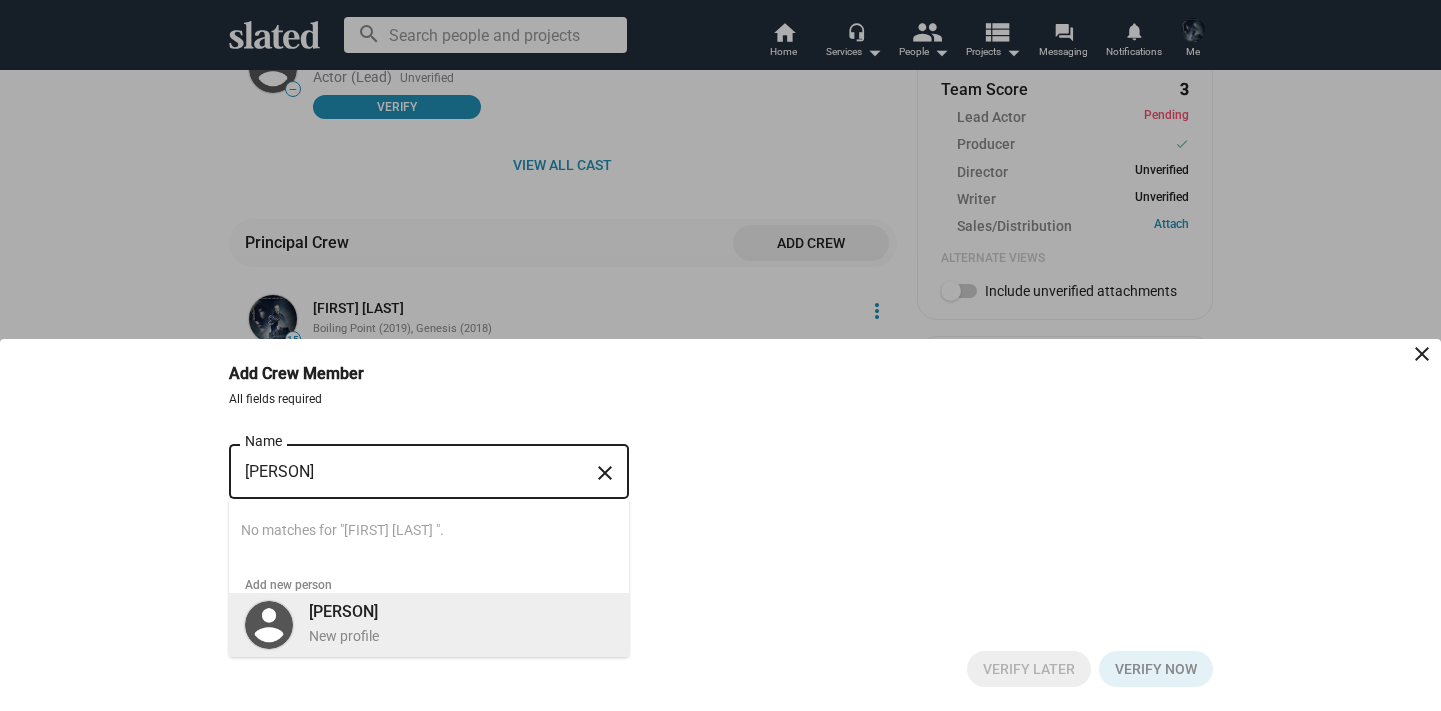 click on "New profile" at bounding box center (461, 636) 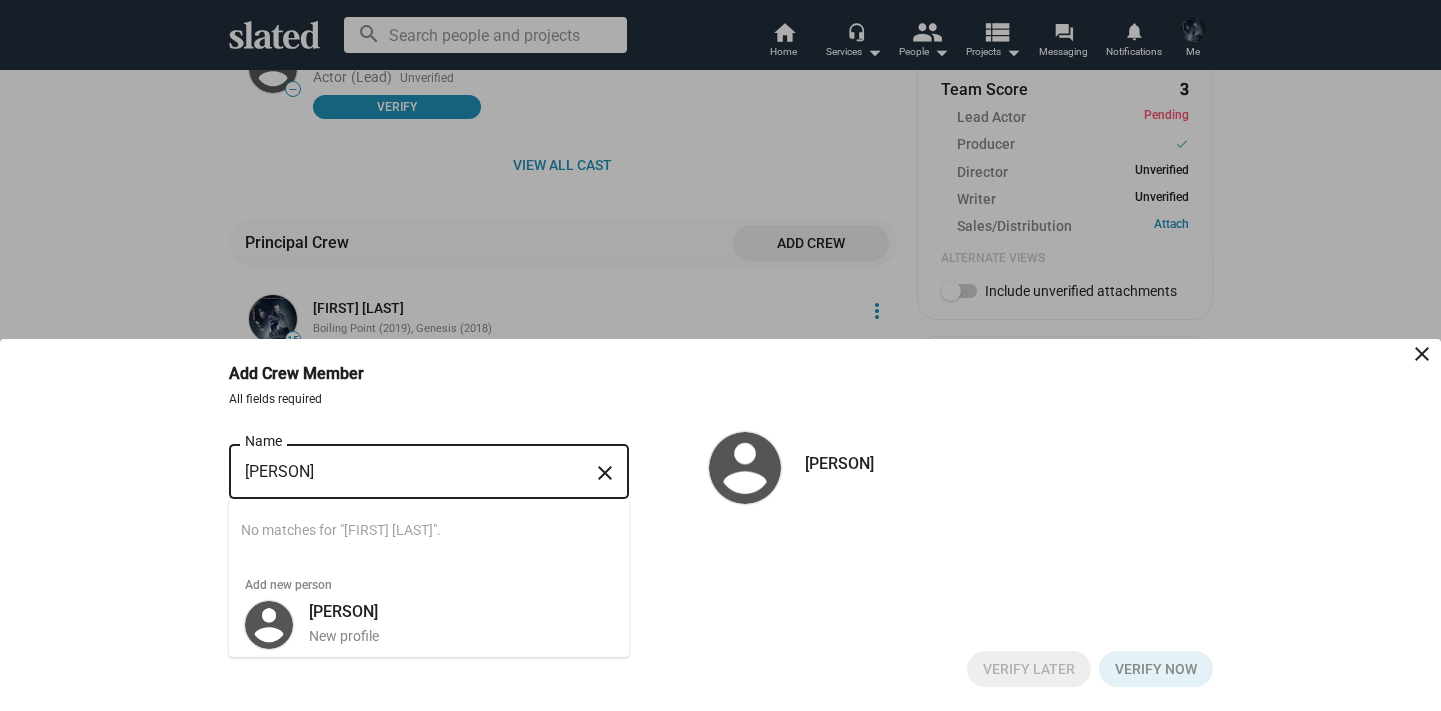 click on "[PERSON]" at bounding box center [415, 472] 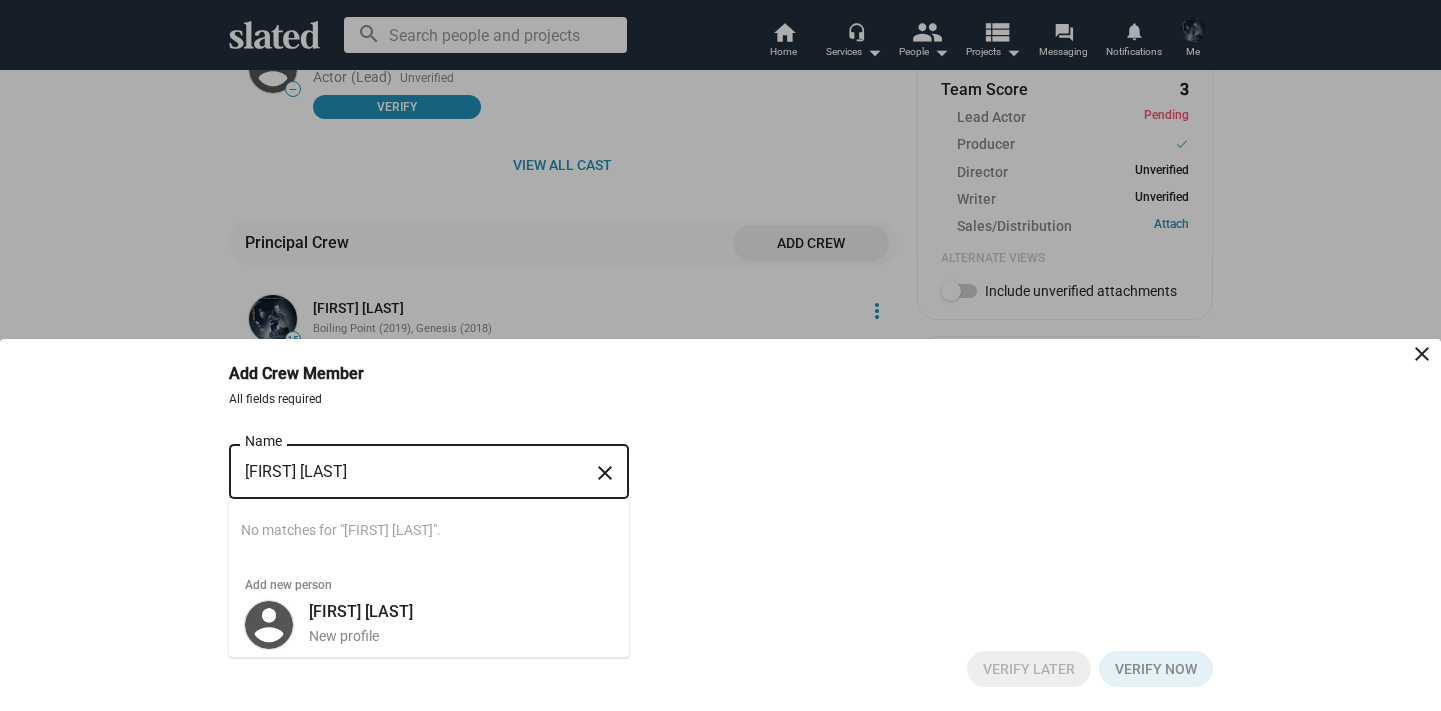 type on "[FIRST] [LAST]" 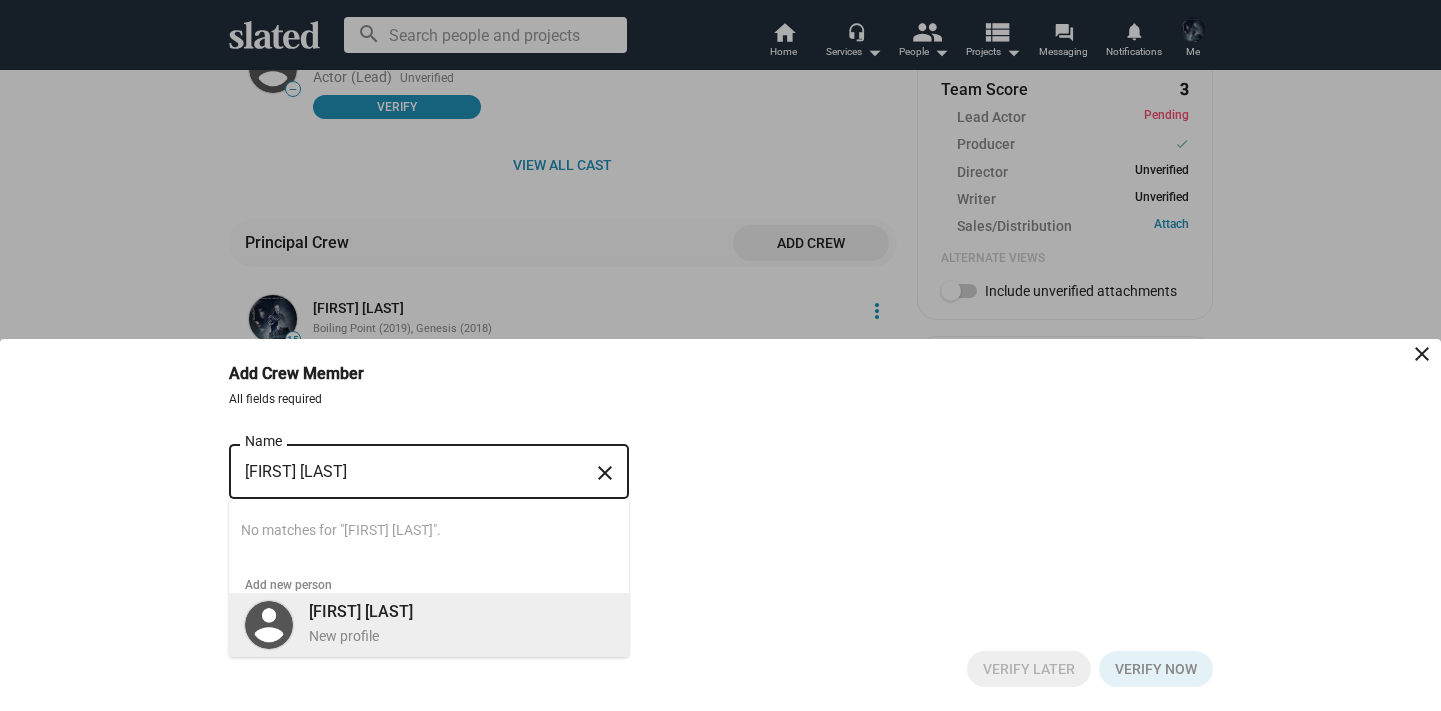 click on "[FIRST] [LAST]" at bounding box center [361, 611] 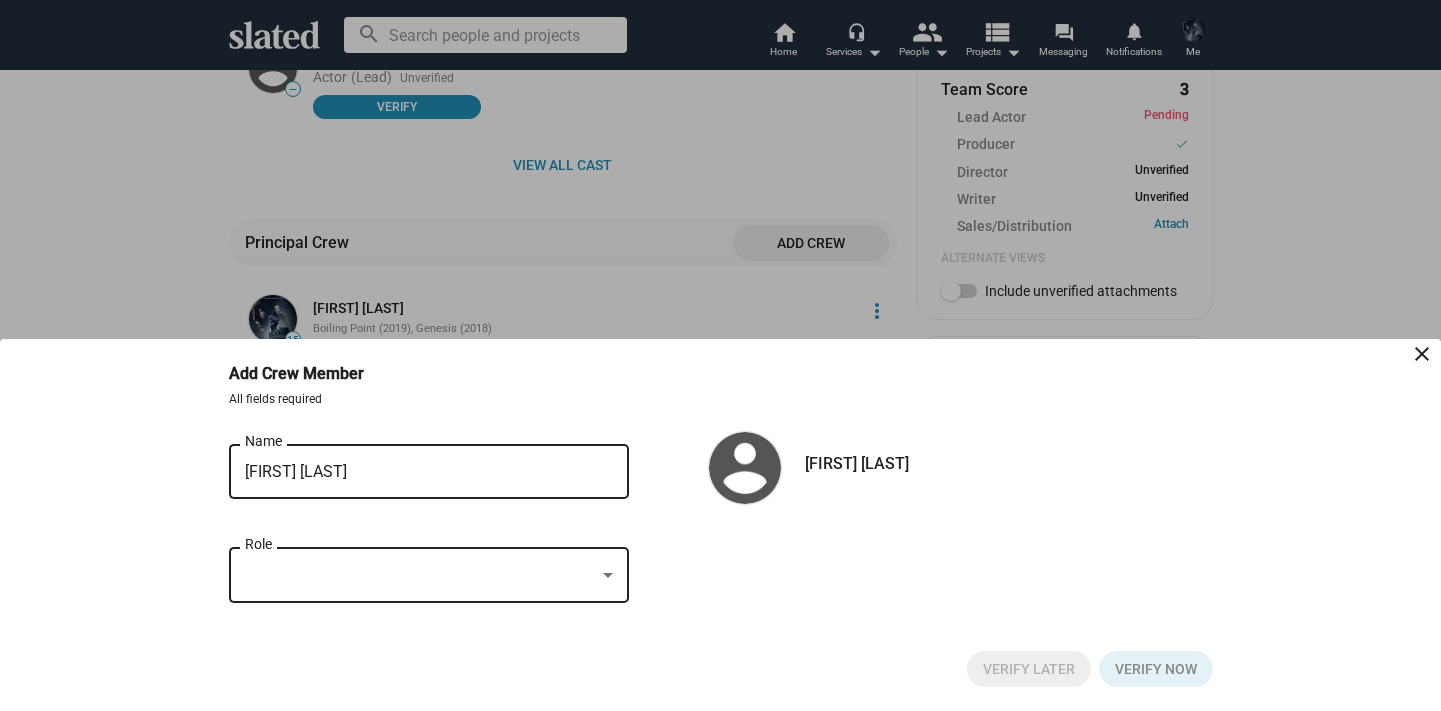 click at bounding box center [608, 575] 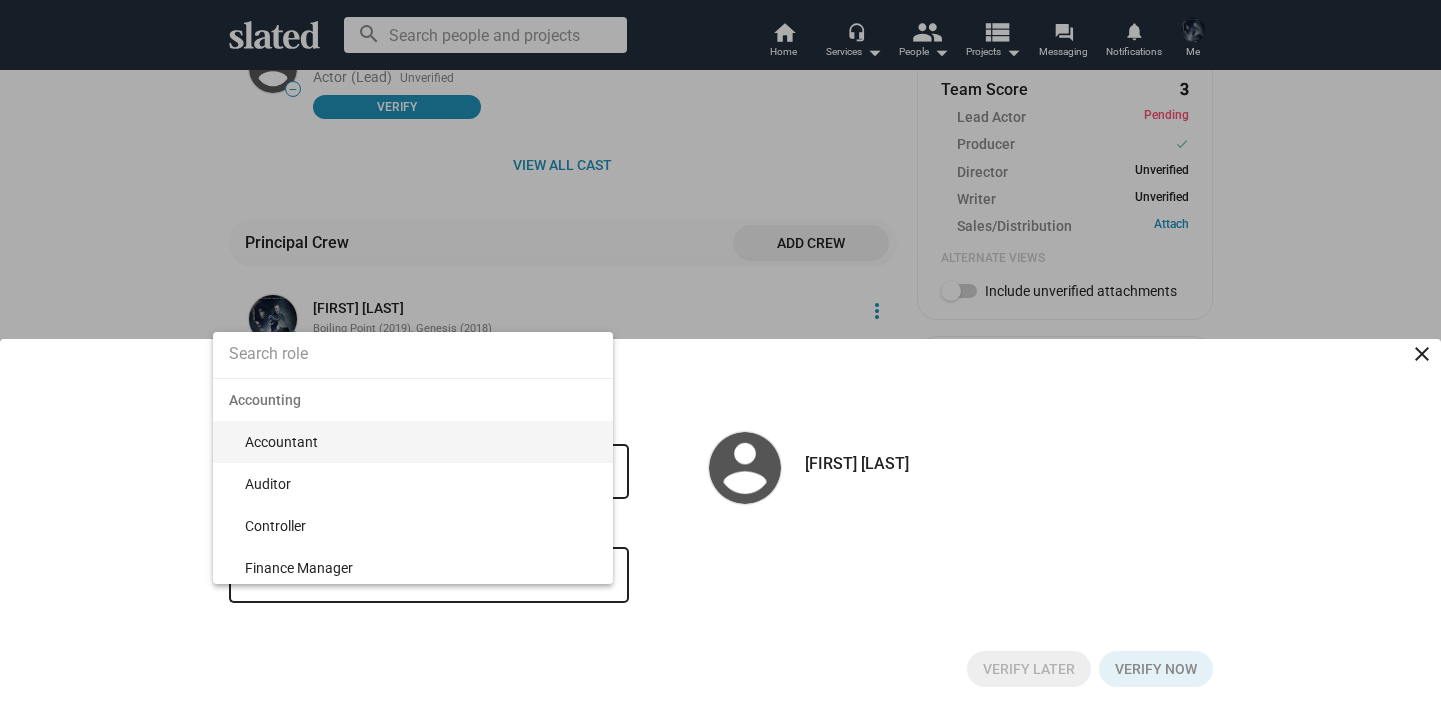 click at bounding box center (413, 354) 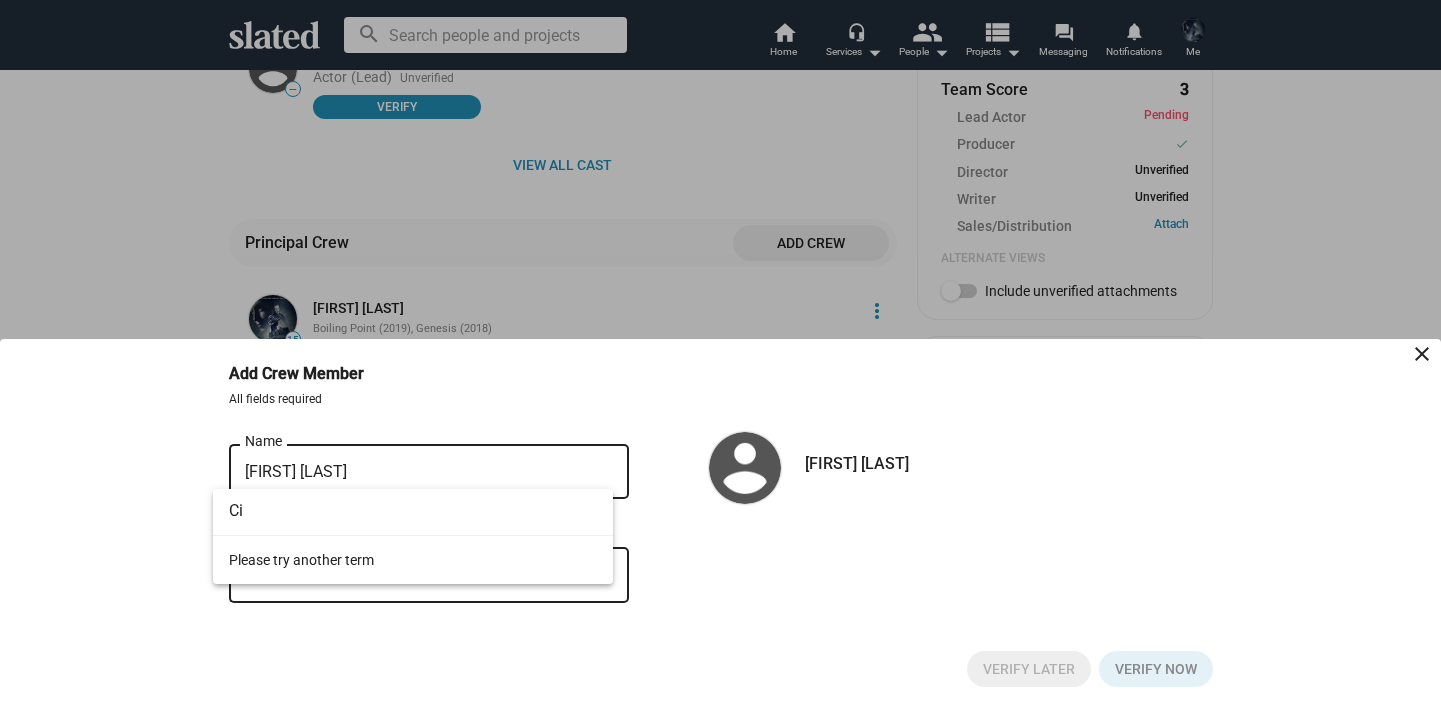 type on "C" 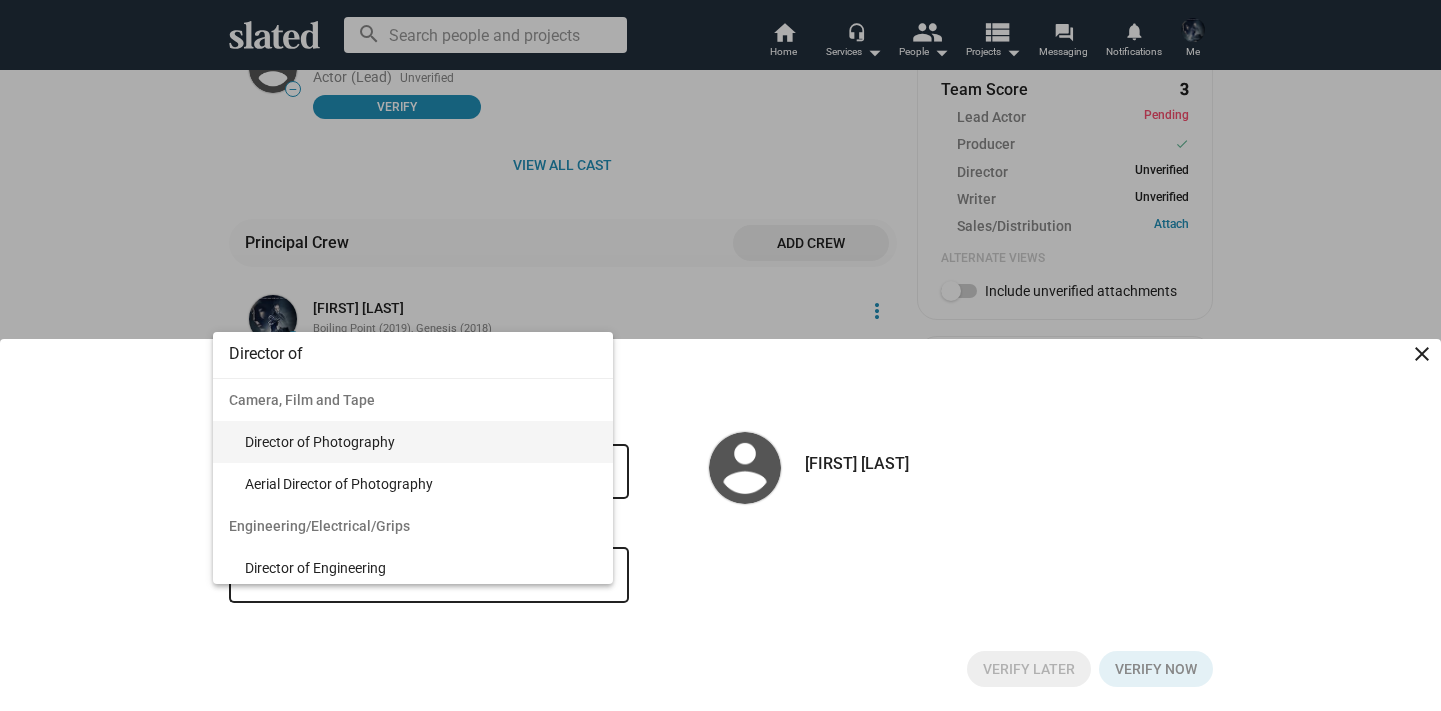 type on "Director of" 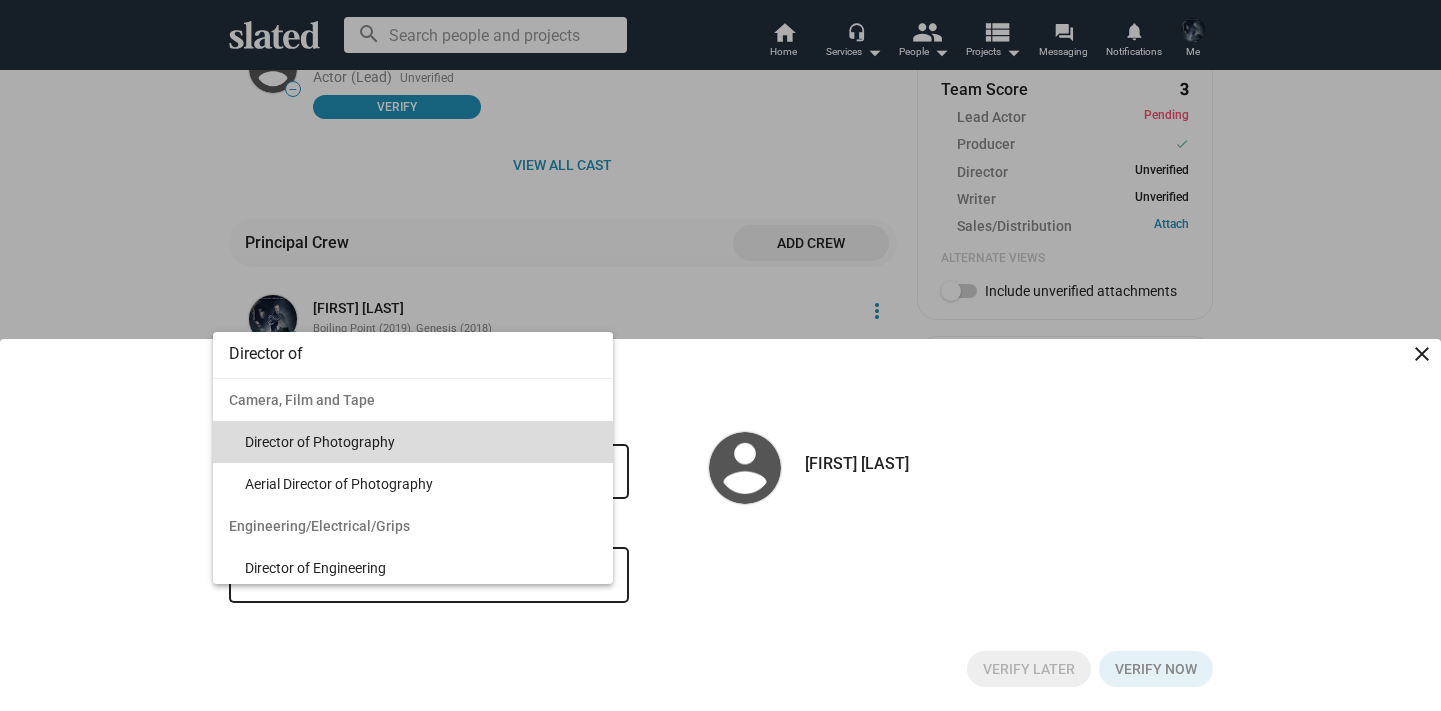 click on "Director of Photography" at bounding box center [421, 442] 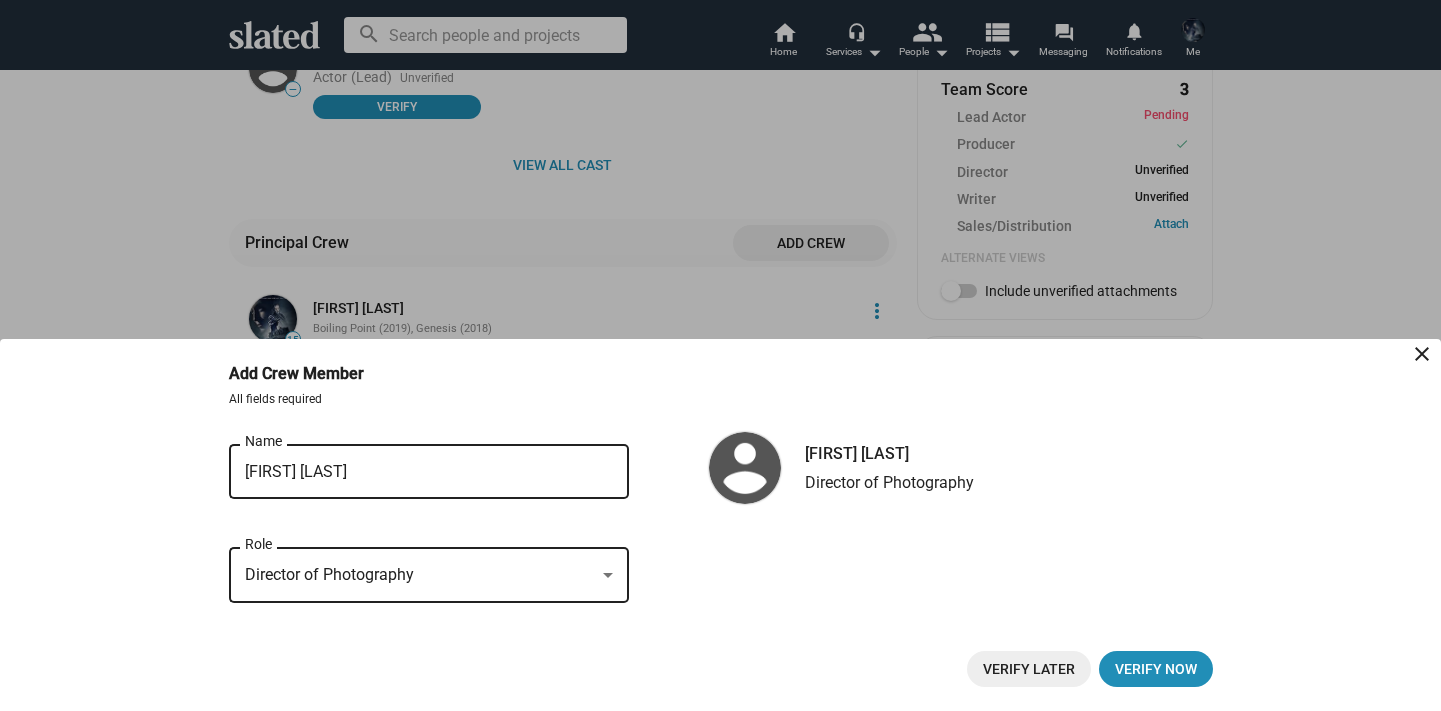 click on "Verify Later" at bounding box center (1029, 669) 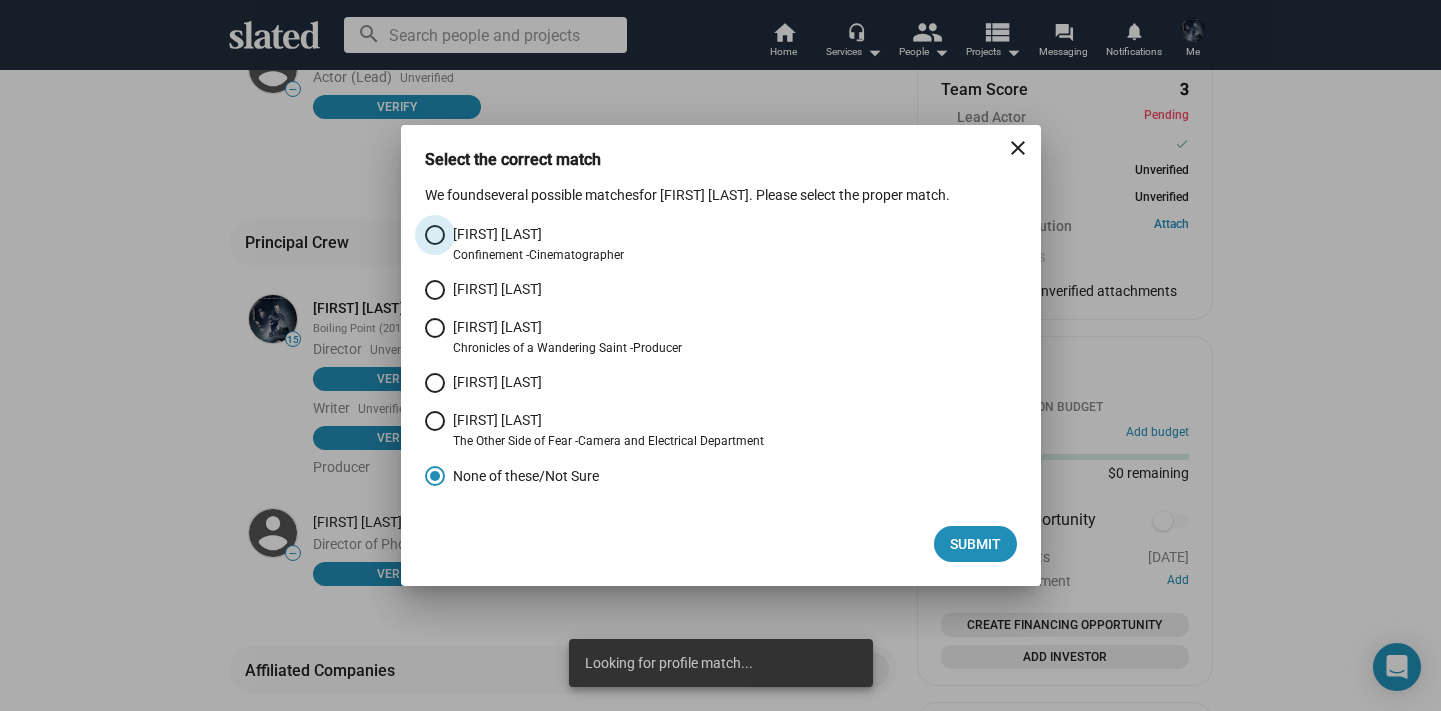 click on "[FIRST] [LAST]" at bounding box center (538, 234) 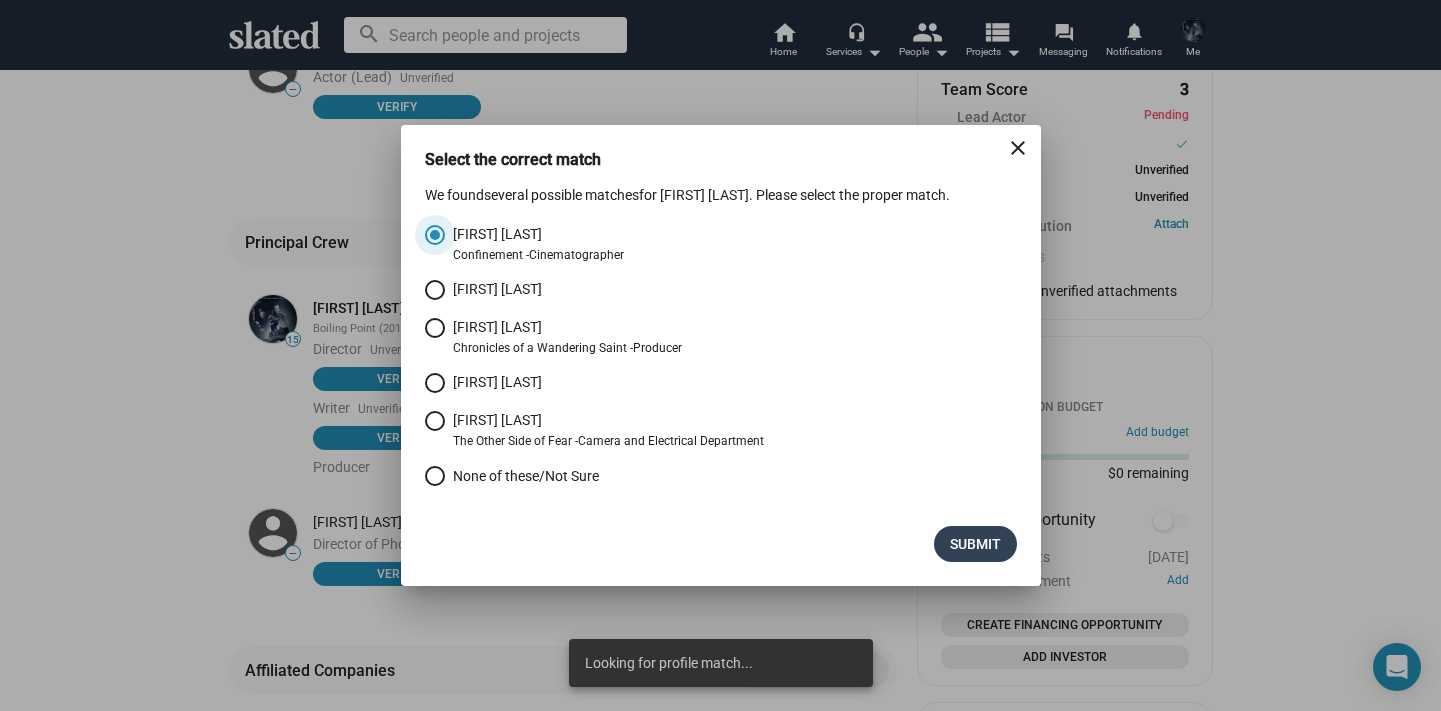click on "Submit" at bounding box center (975, 544) 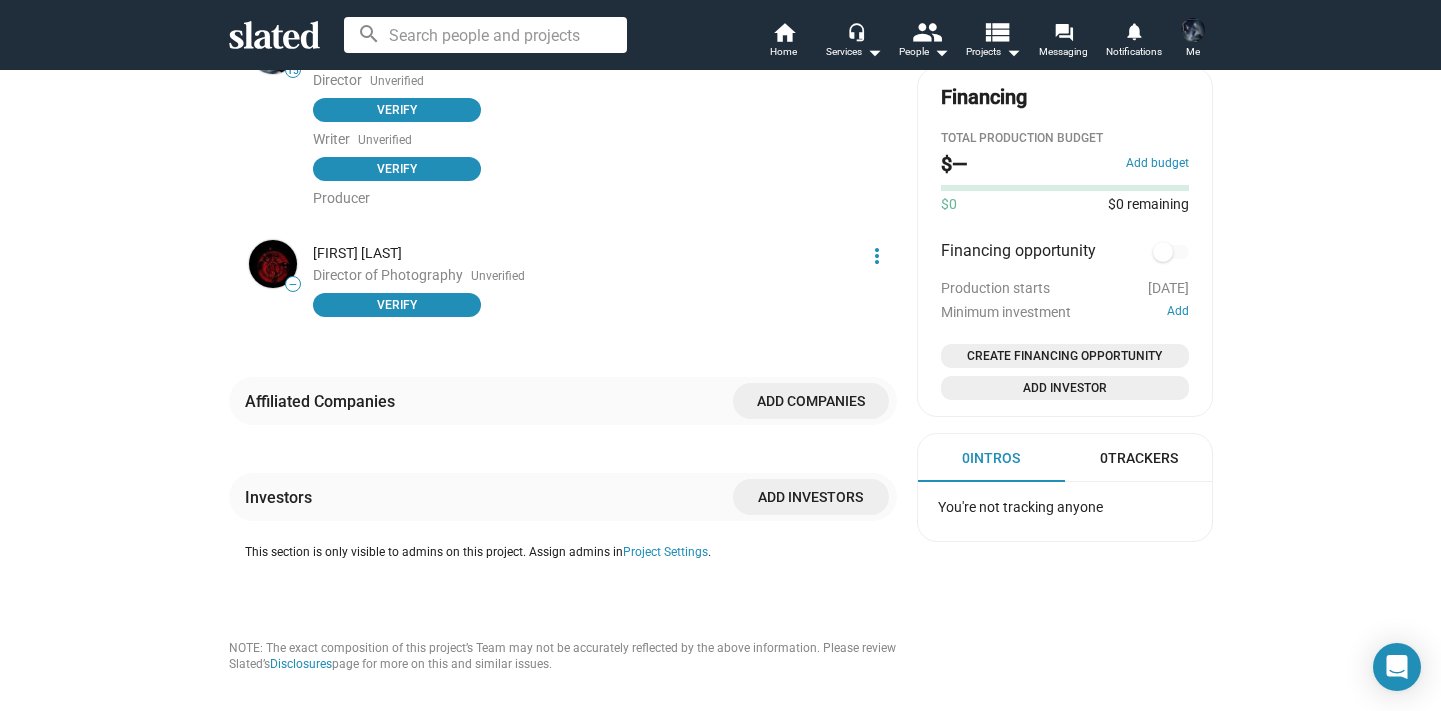 scroll, scrollTop: 1084, scrollLeft: 0, axis: vertical 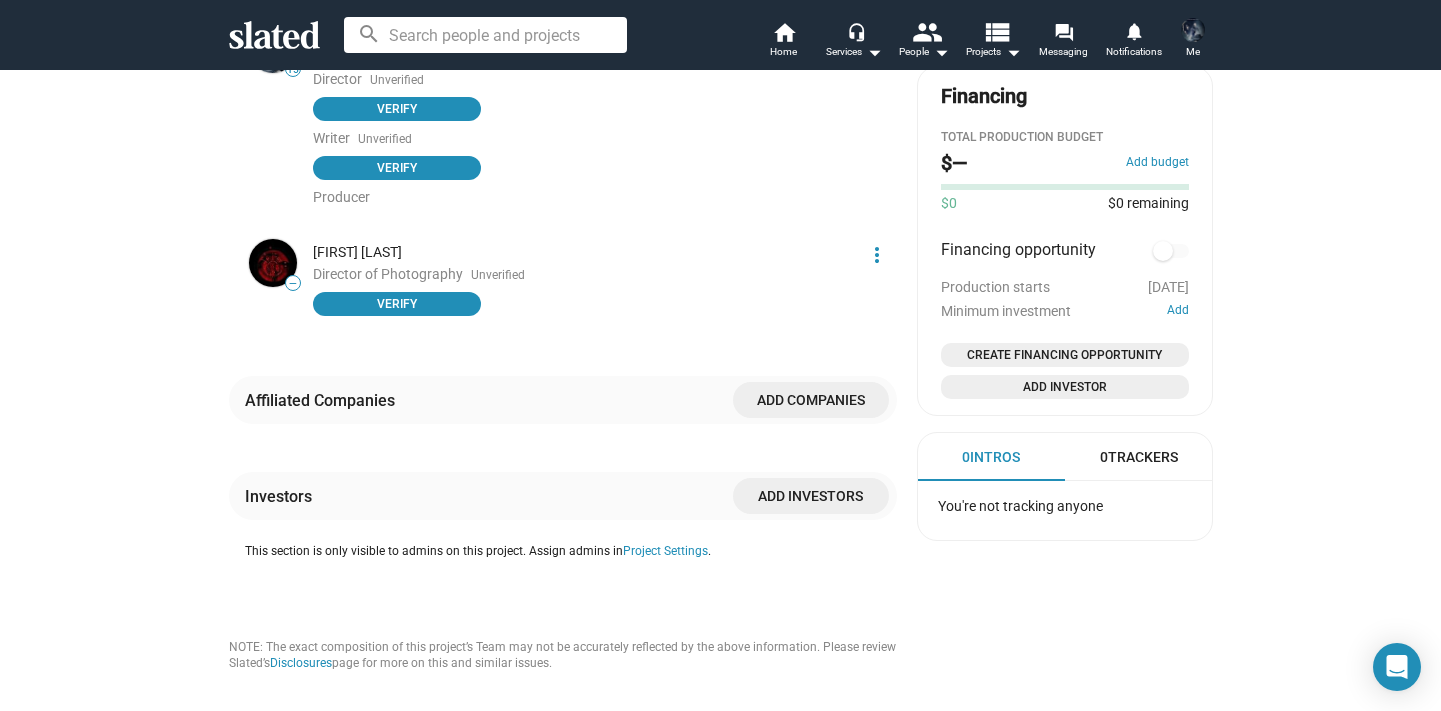 click on "Add companies" 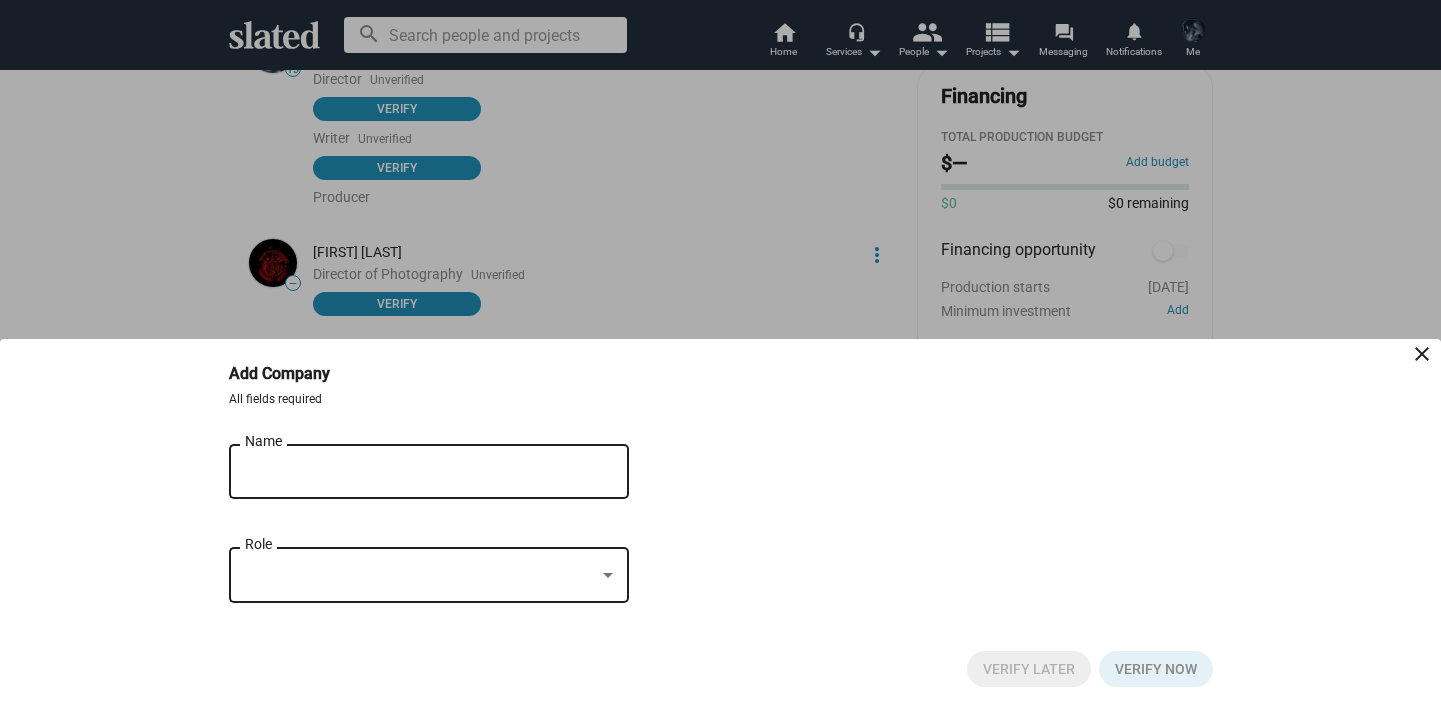 click on "Name" at bounding box center (415, 472) 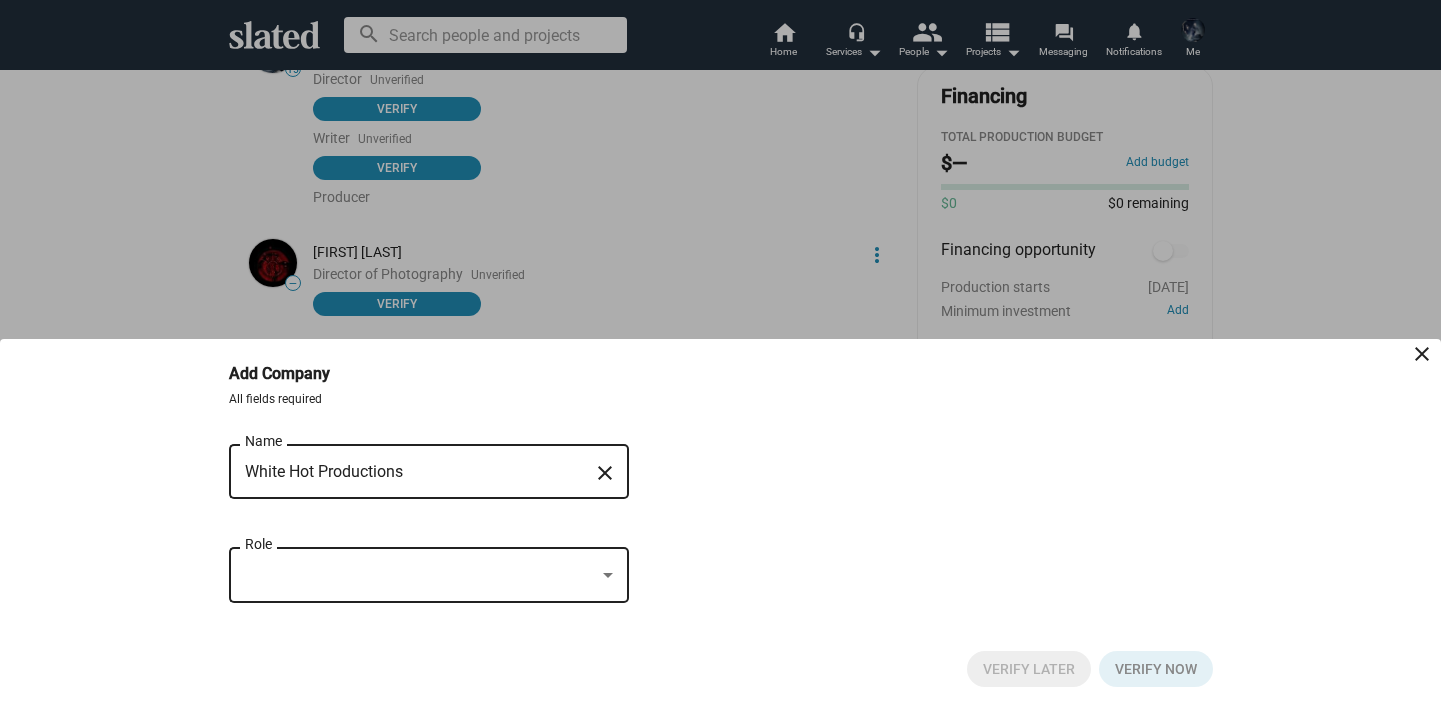 type on "White Hot Productions" 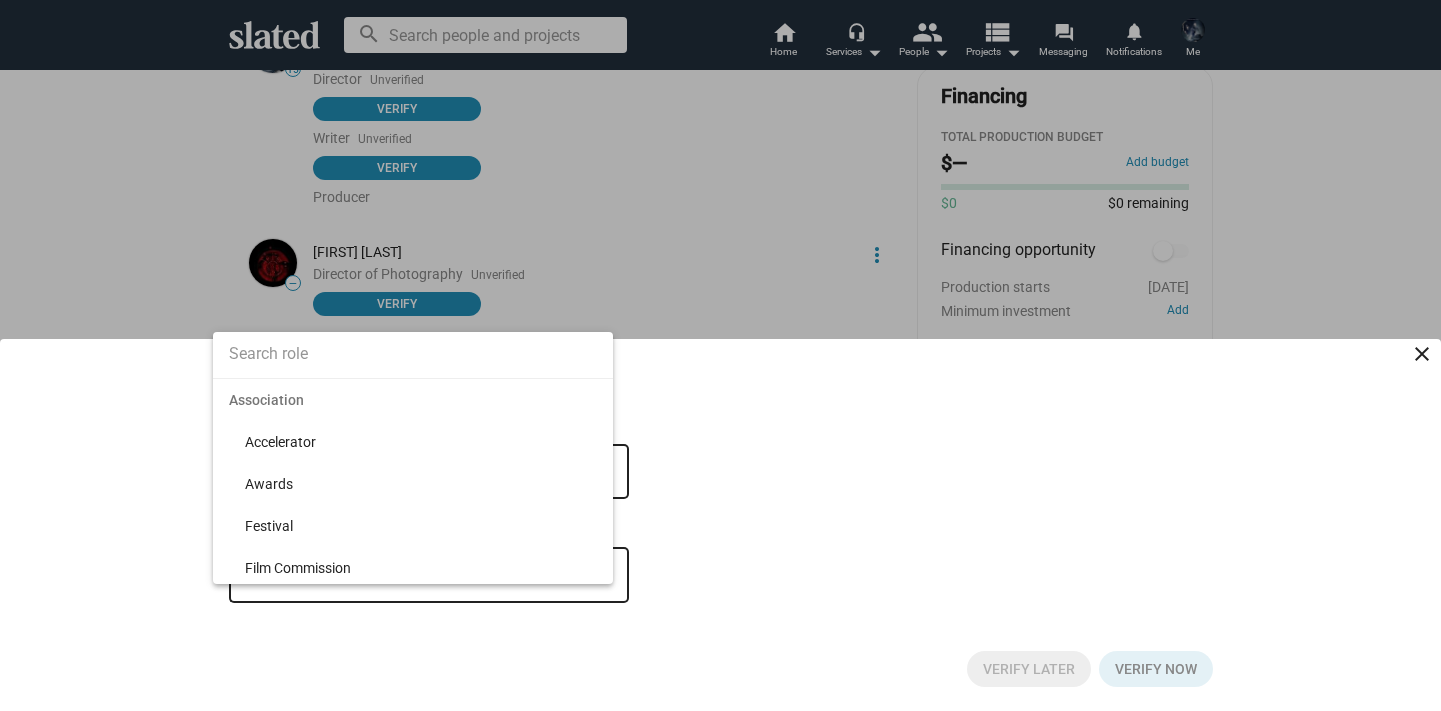click at bounding box center [413, 354] 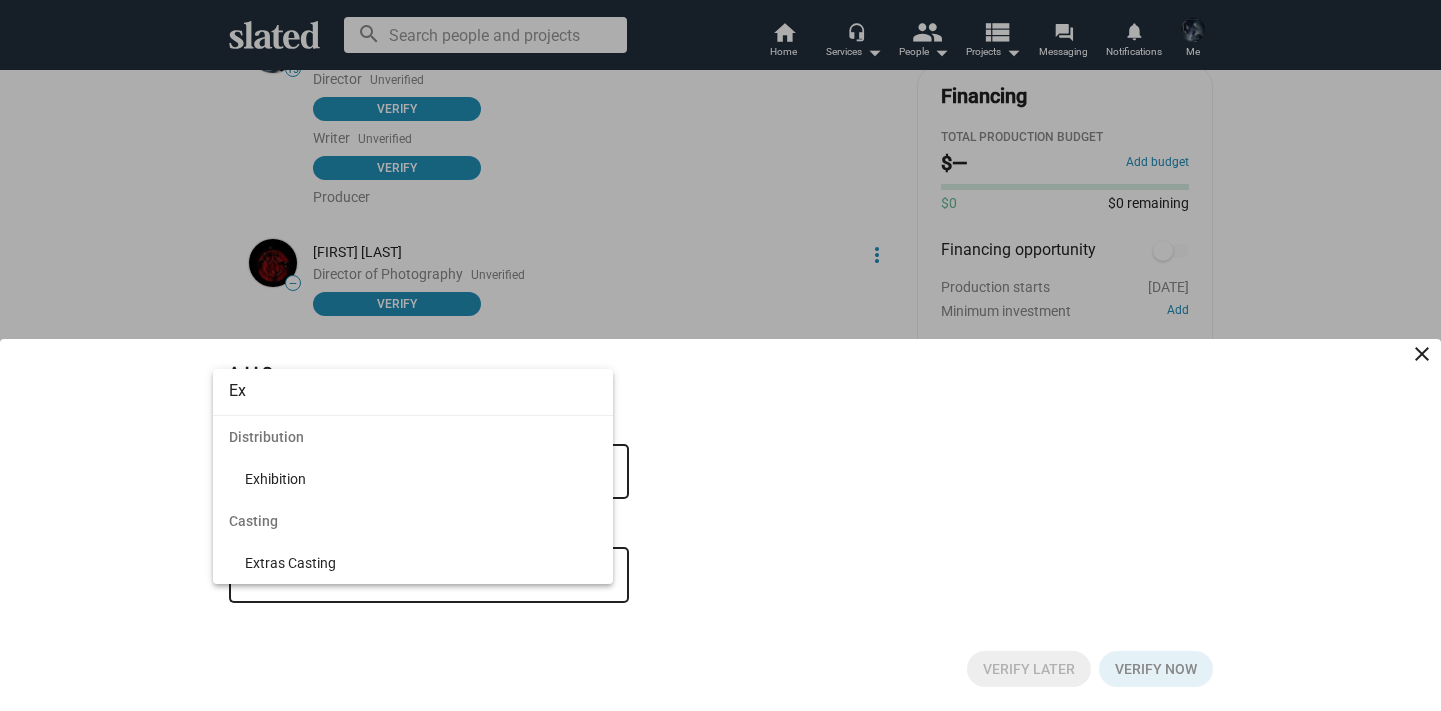 type on "E" 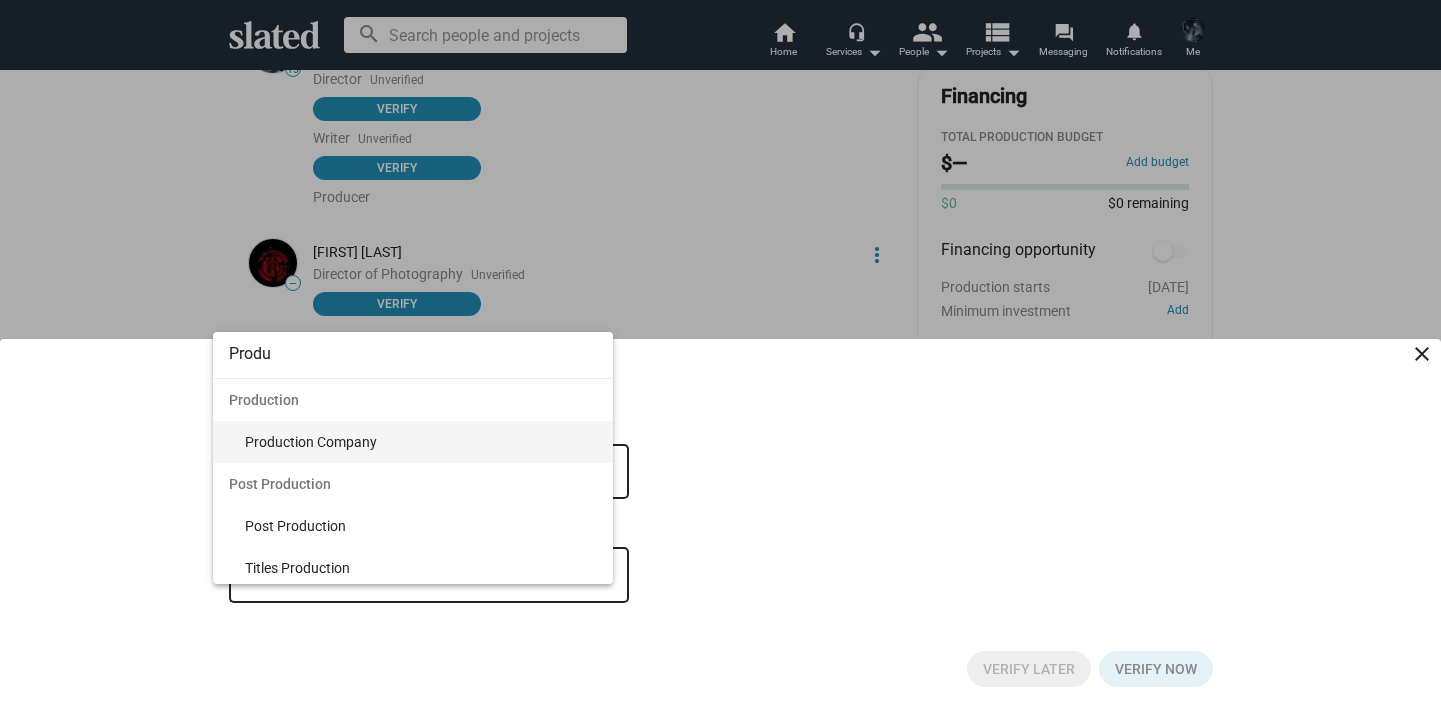 type on "Produ" 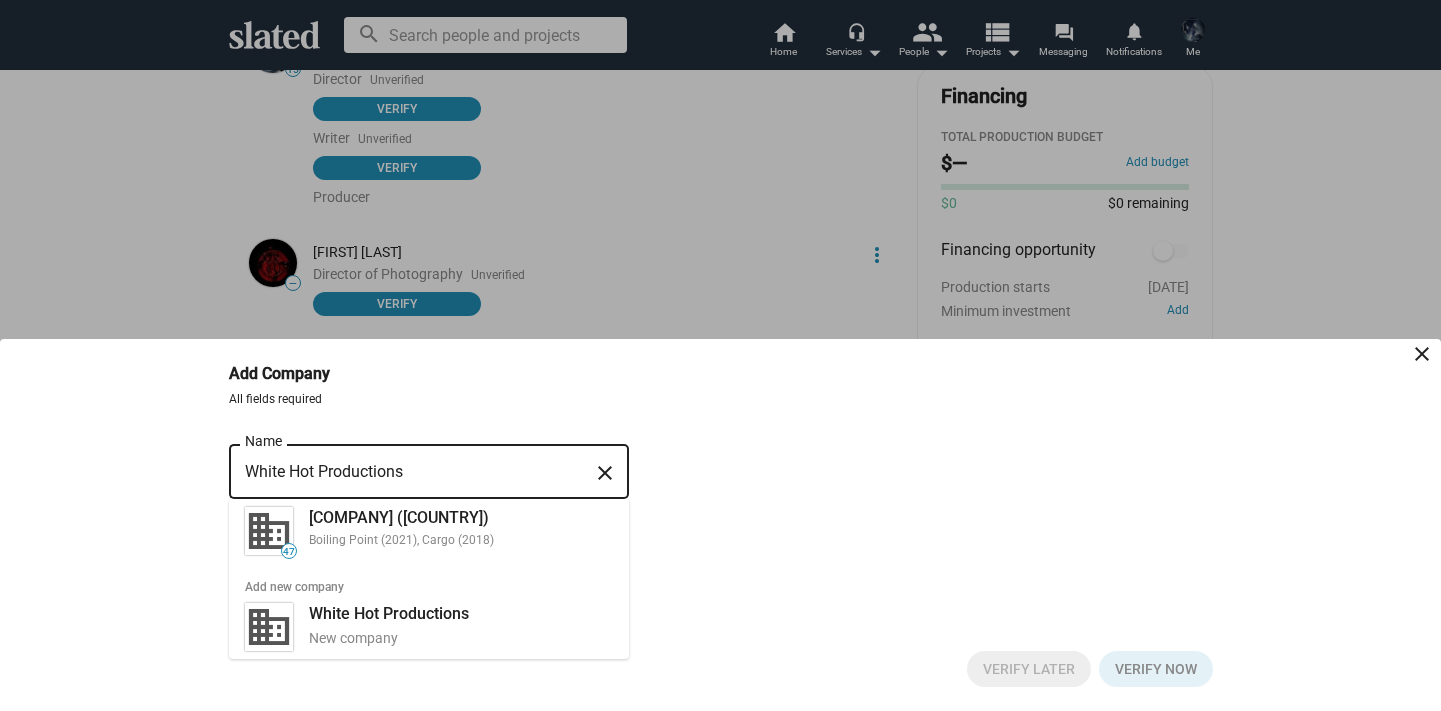 click on "White Hot Productions" at bounding box center [415, 472] 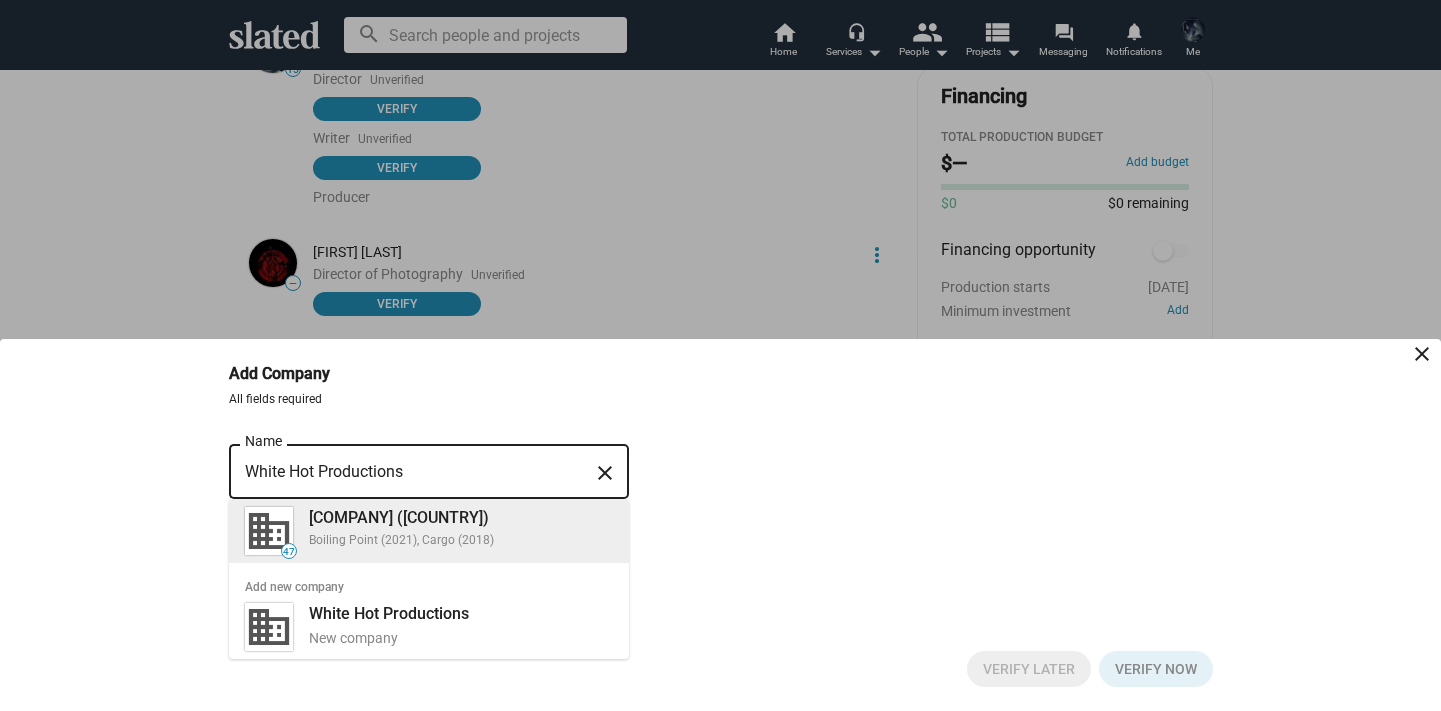 click on "Boiling Point (2021), Cargo (2018)" at bounding box center (461, 541) 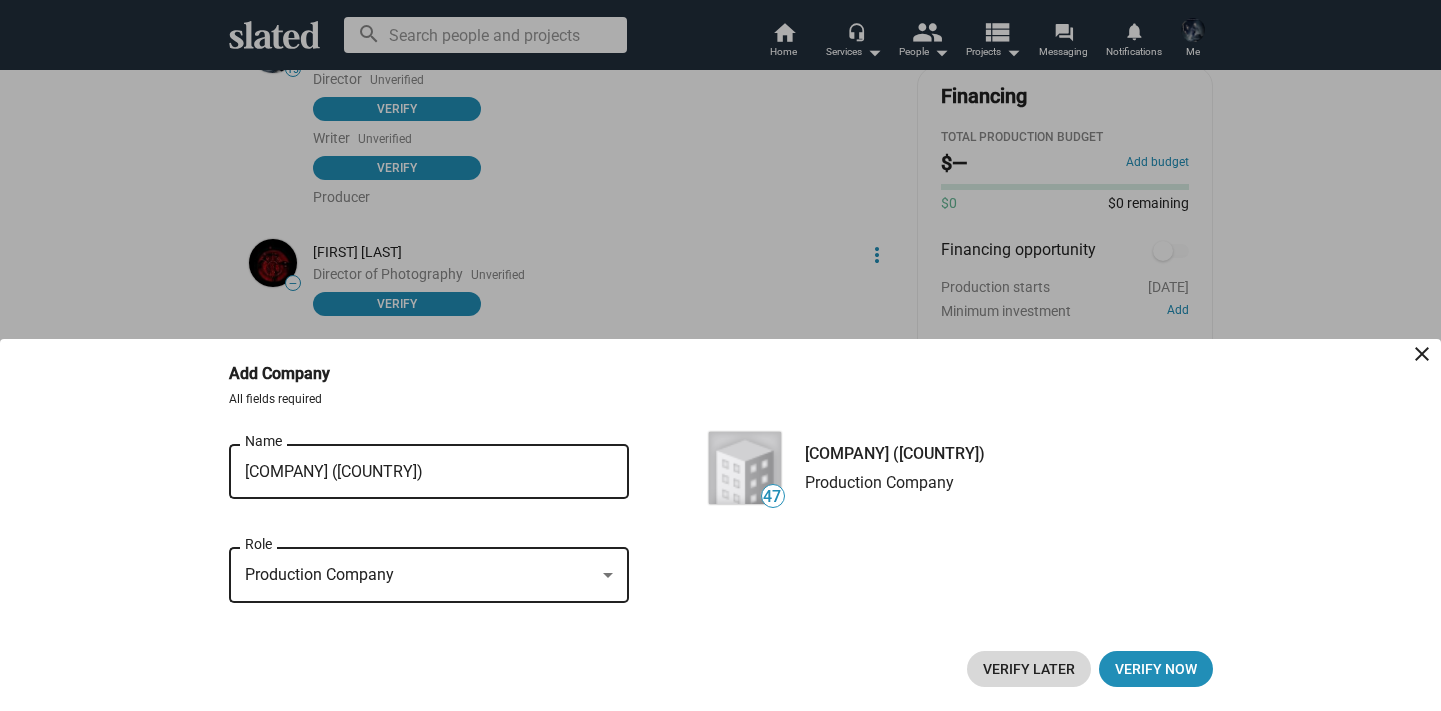 click on "Verify Later" at bounding box center [1029, 669] 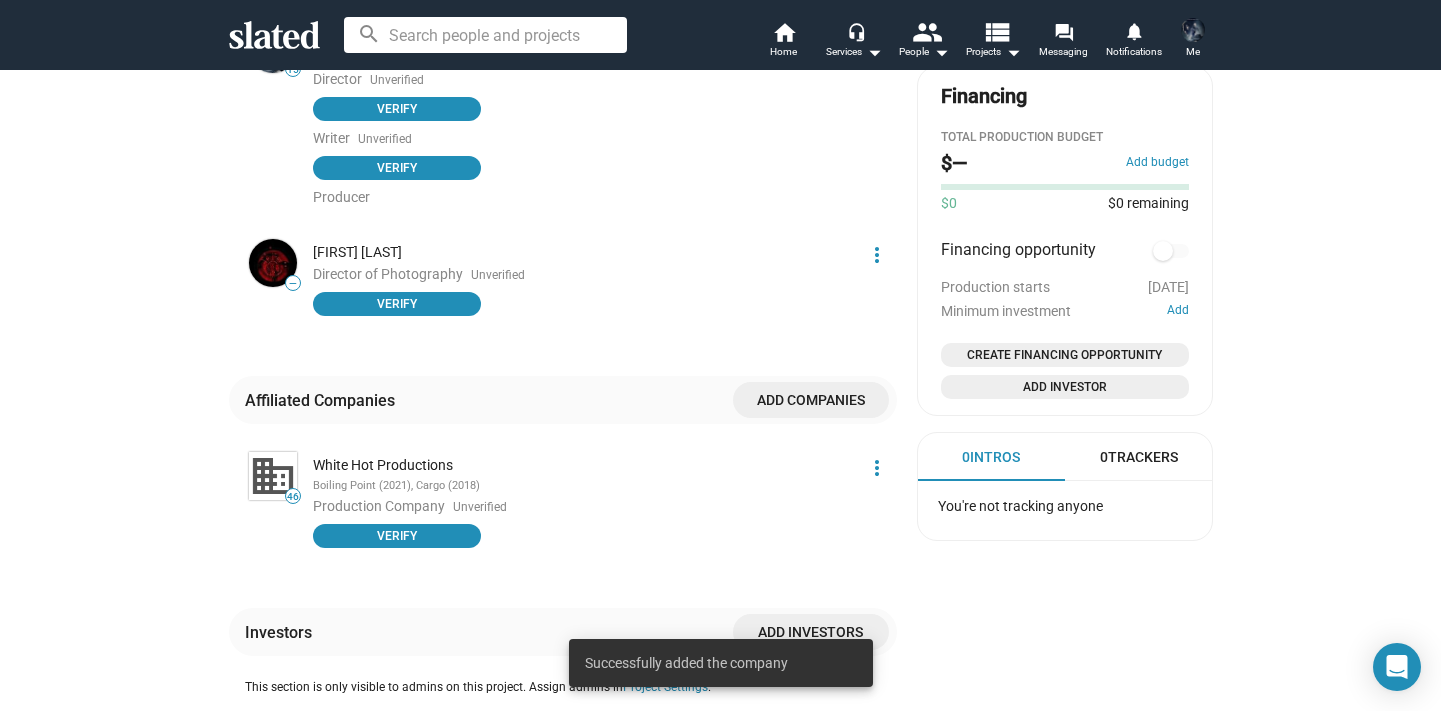 click on "Add companies" 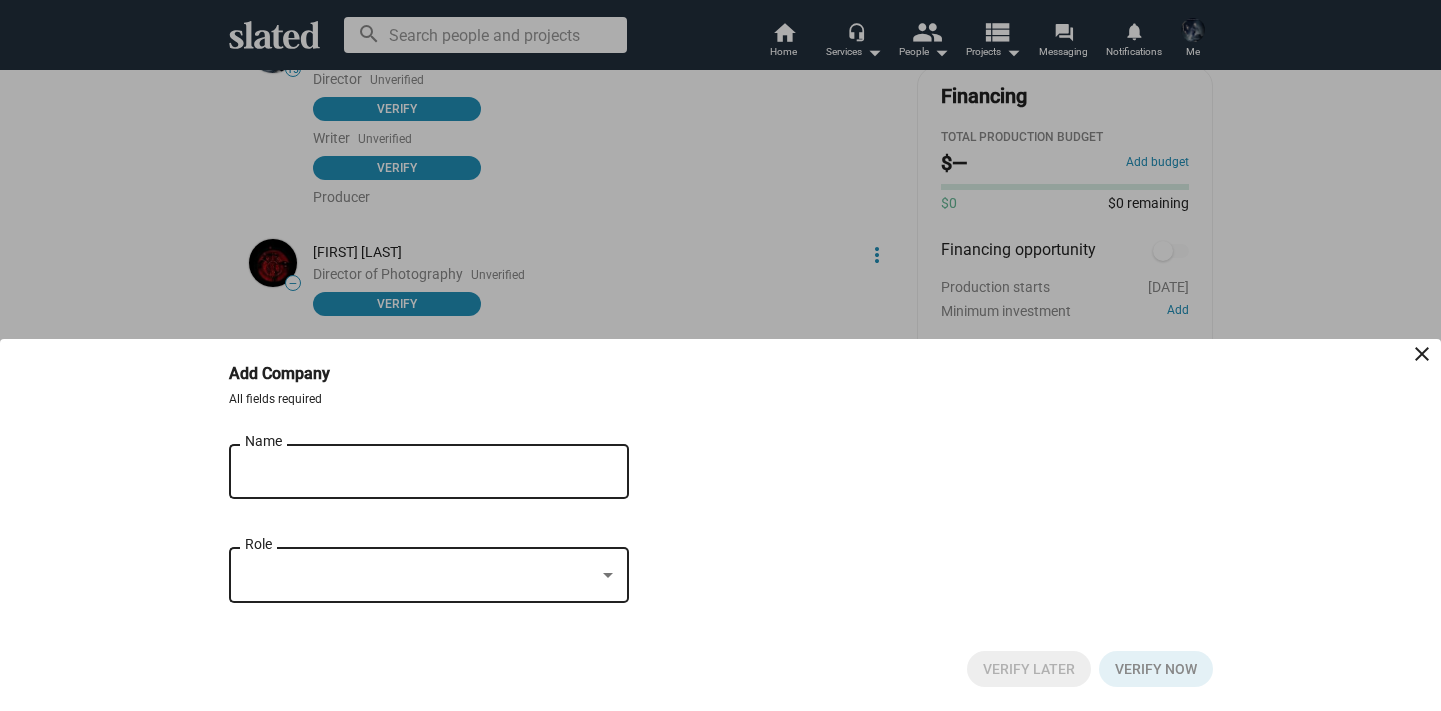 click on "Name" at bounding box center [415, 472] 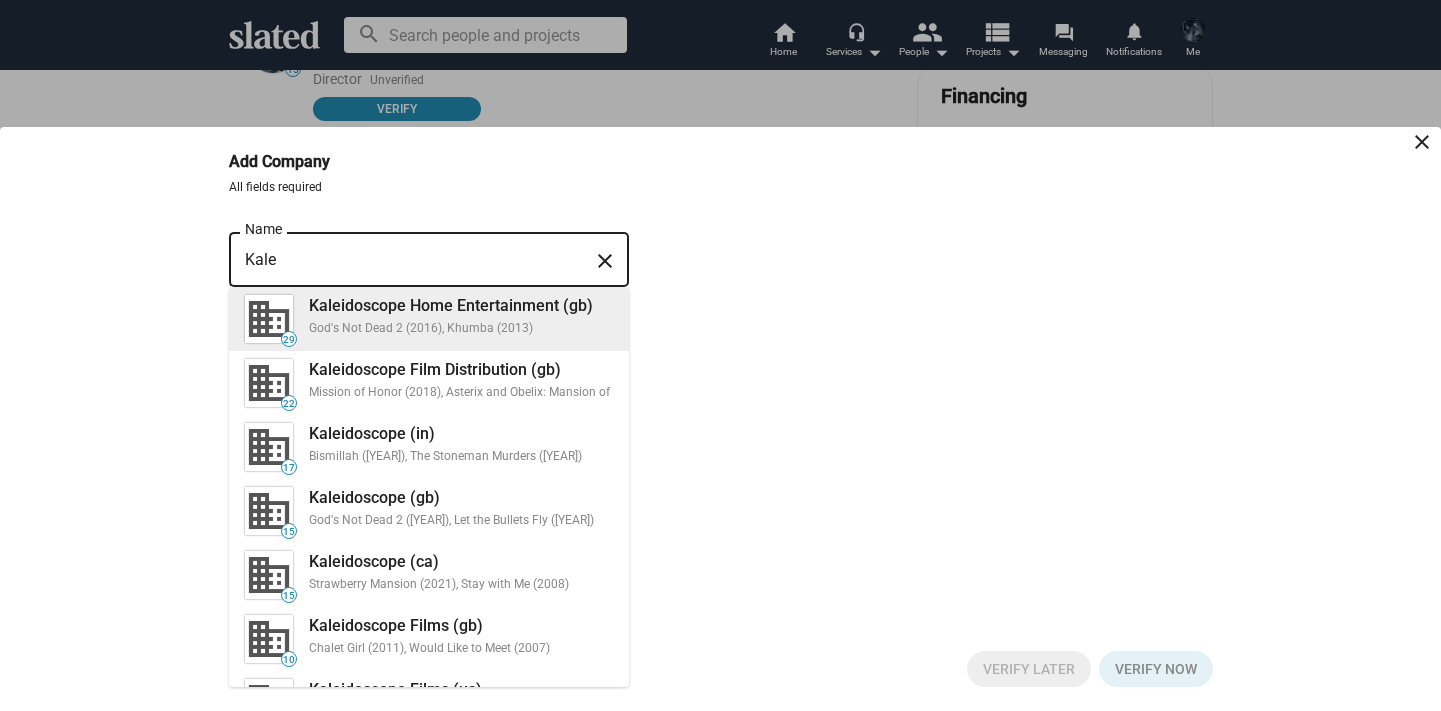 click on "Kaleidoscope Home Entertainment (gb)" at bounding box center [461, 305] 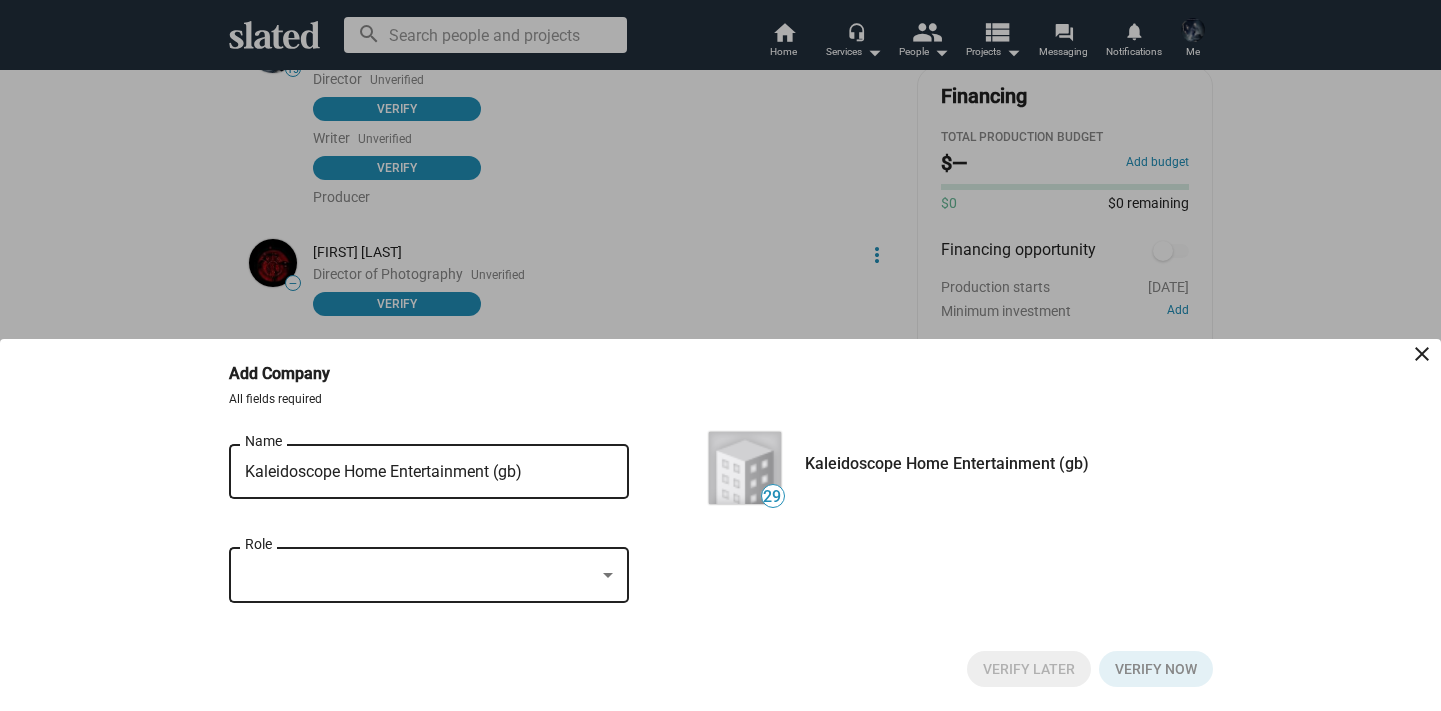 click at bounding box center [420, 575] 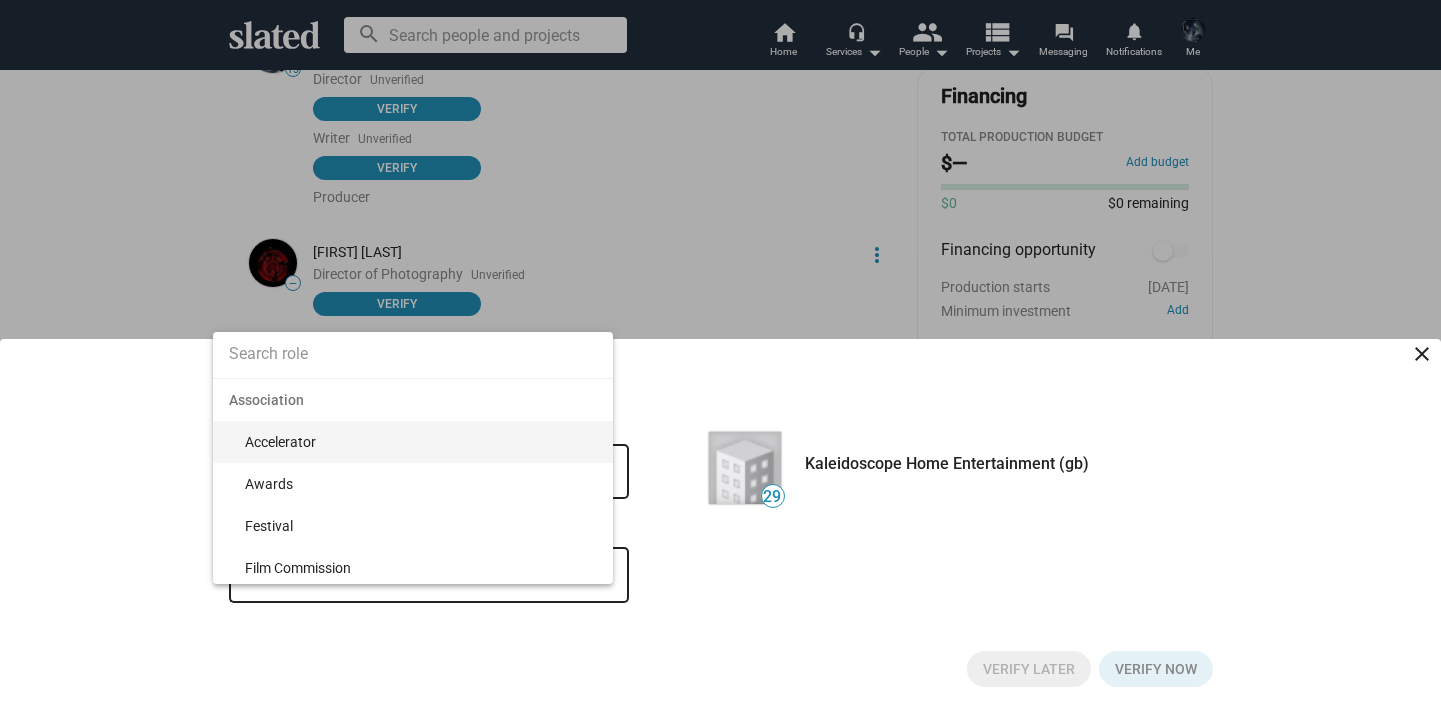 click at bounding box center [413, 354] 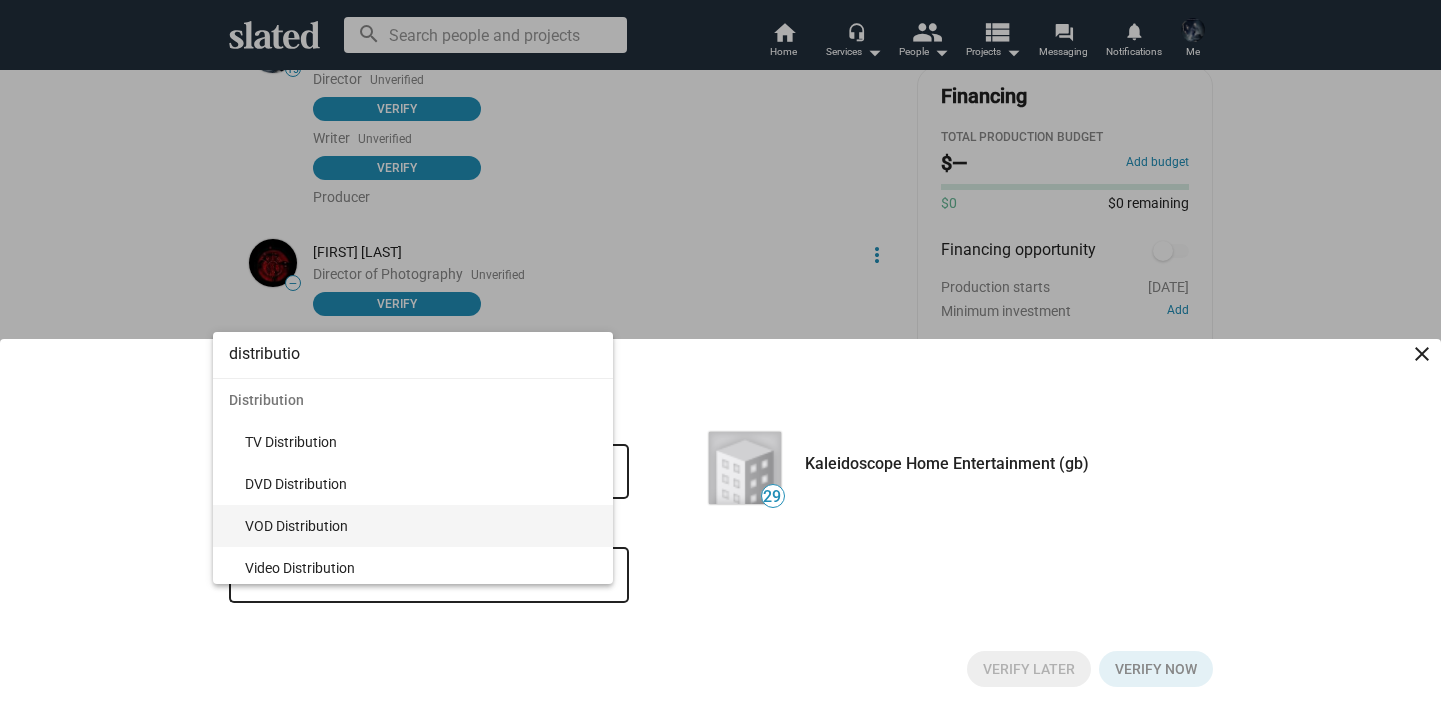 type on "distributio" 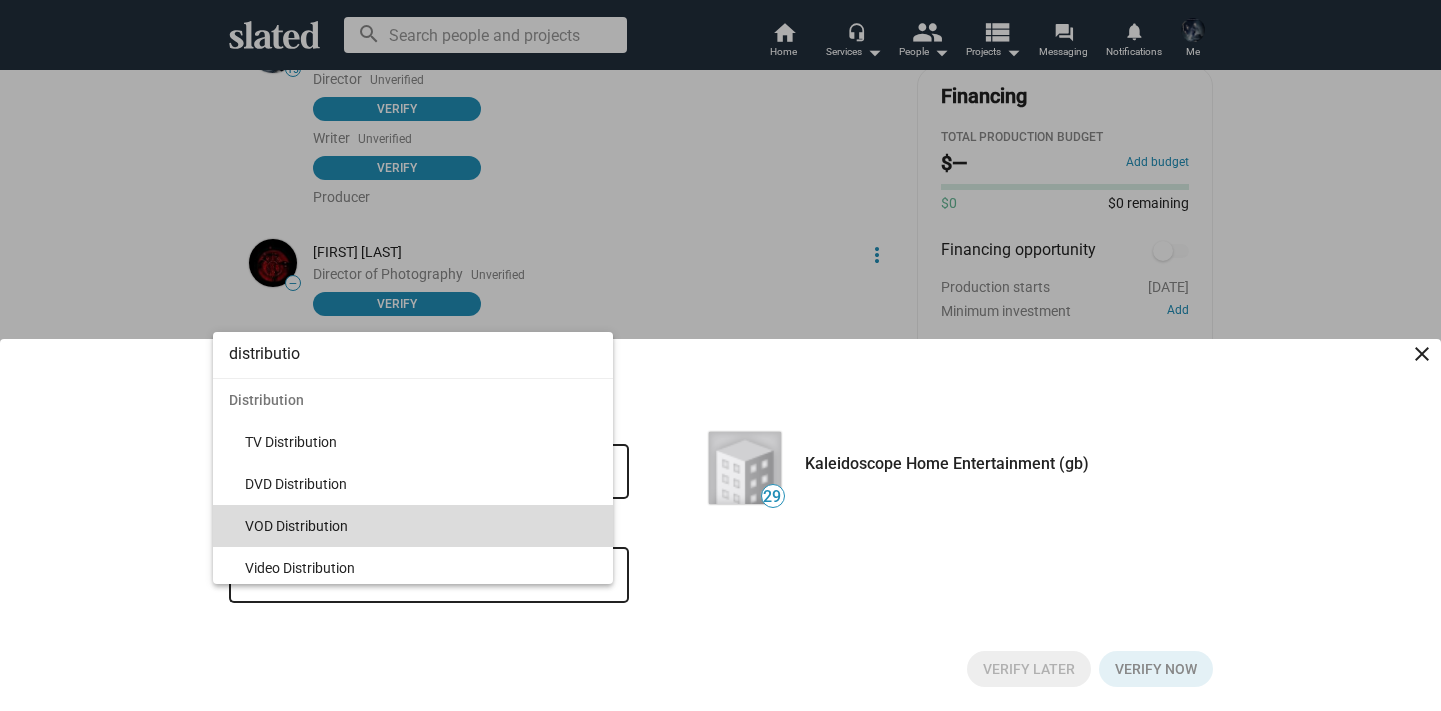 click on "VOD Distribution" at bounding box center [421, 526] 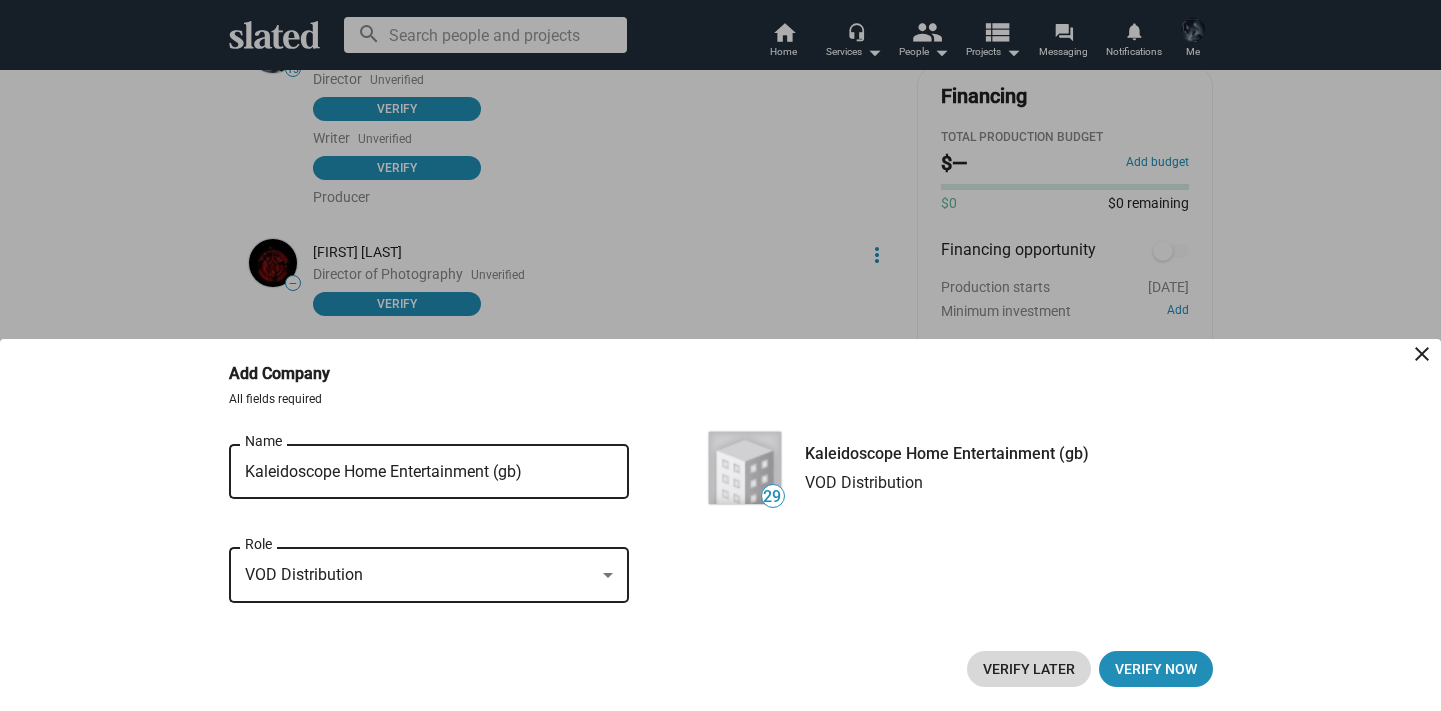 click on "Verify Later" at bounding box center (1029, 669) 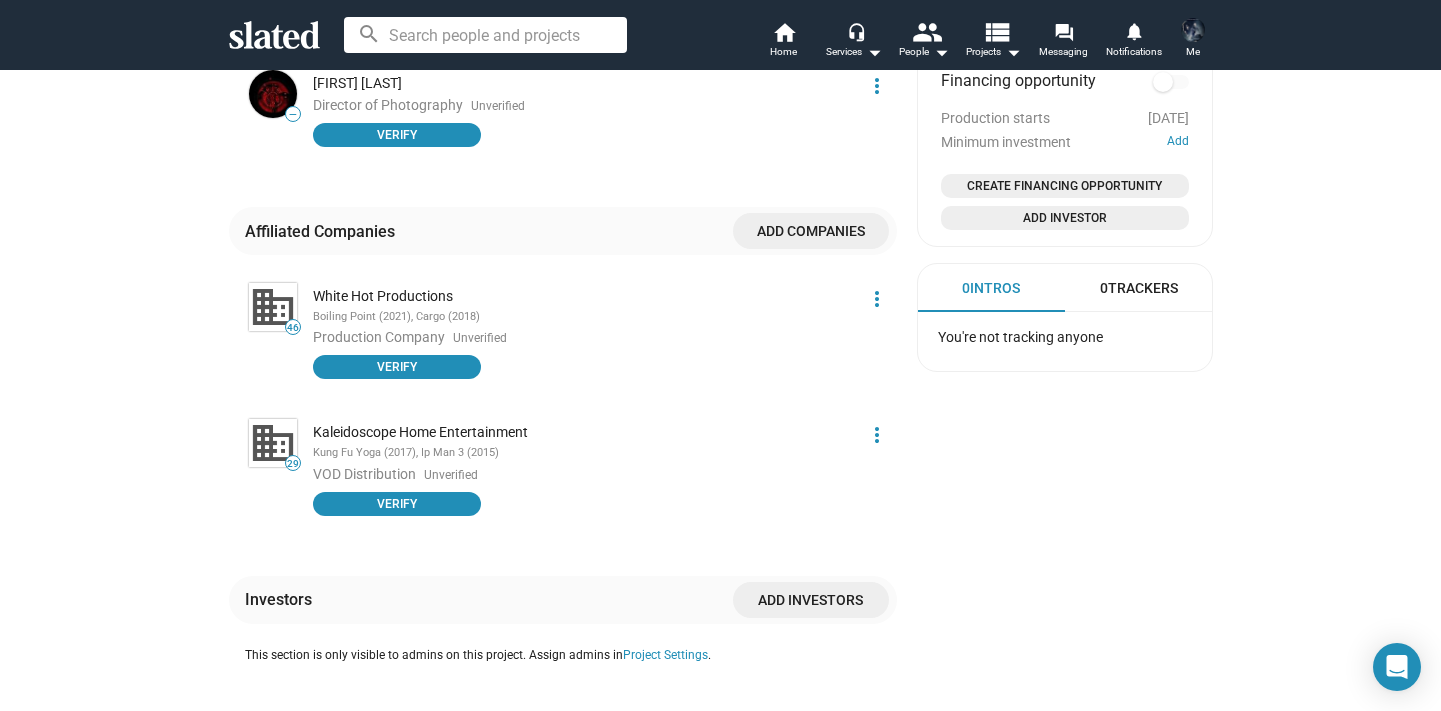 scroll, scrollTop: 1249, scrollLeft: 0, axis: vertical 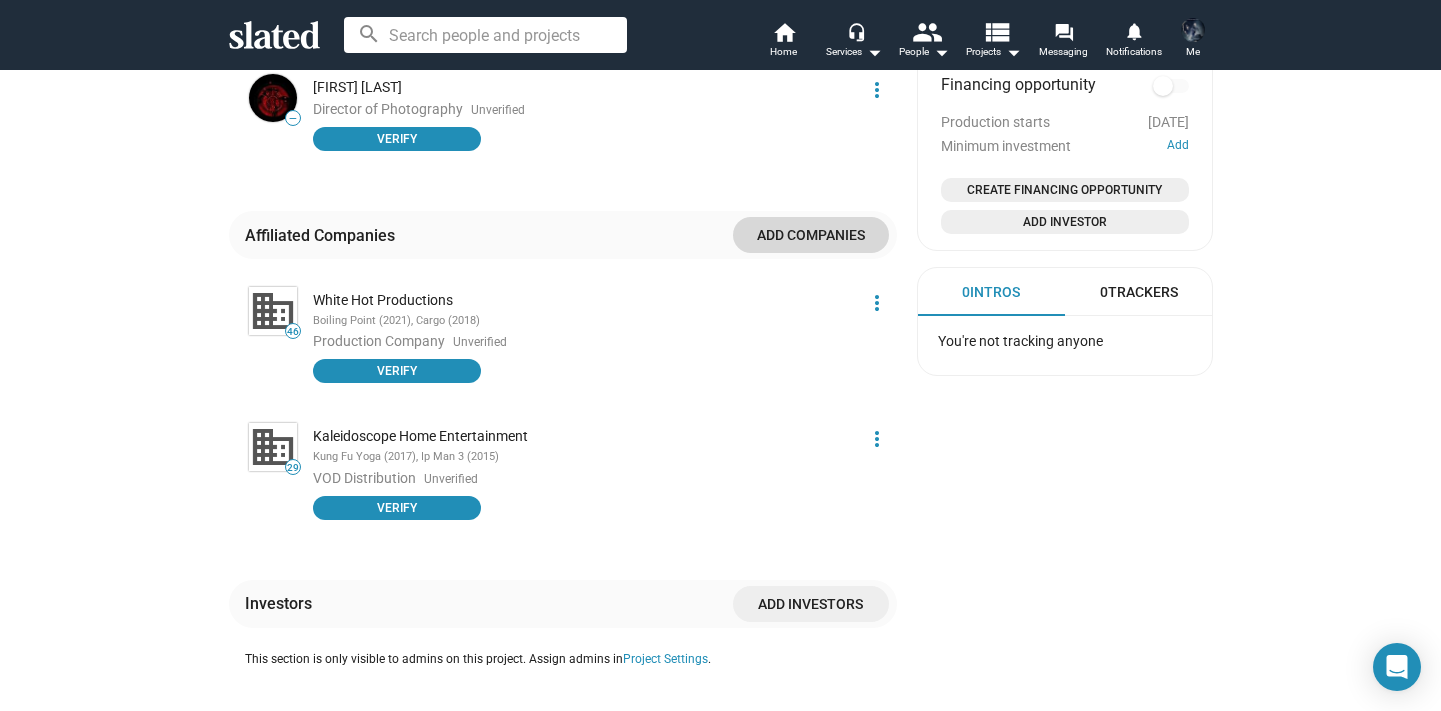 click on "Add companies" 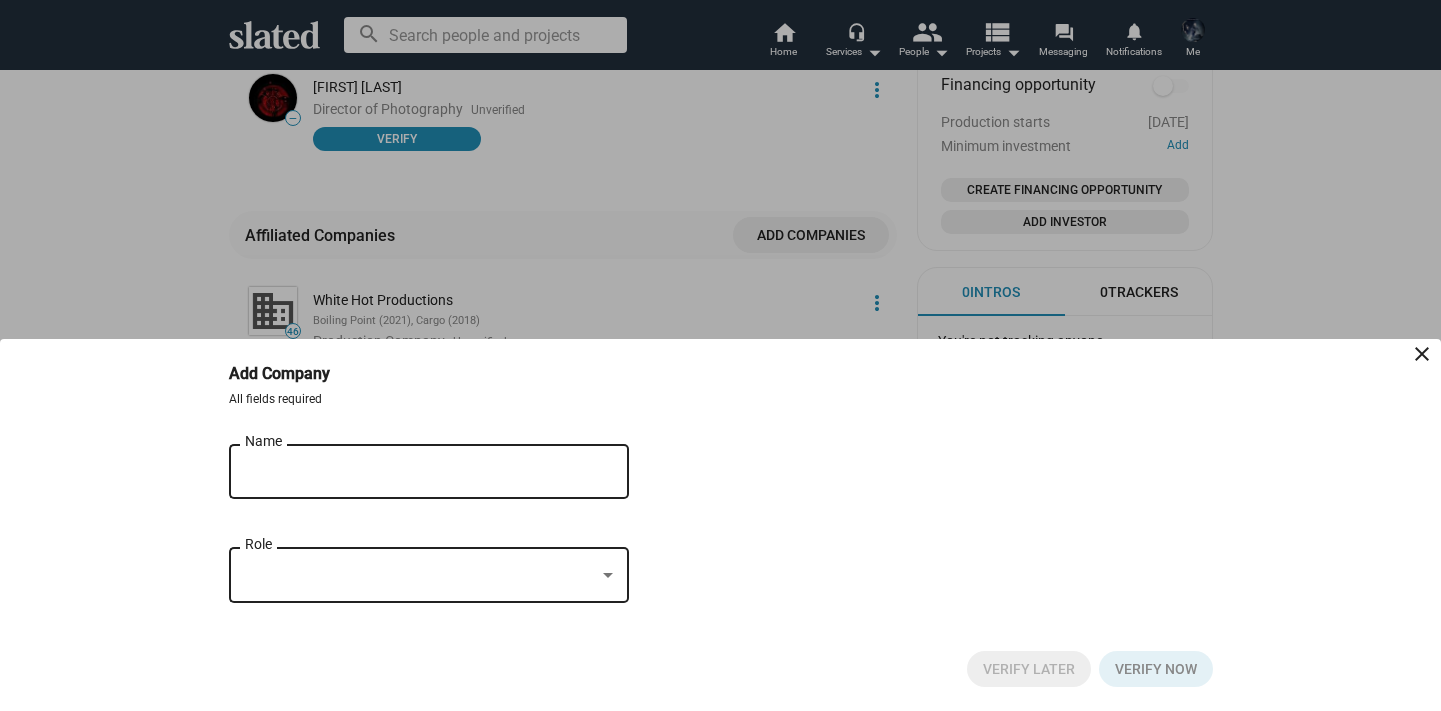 click on "Name" at bounding box center (415, 472) 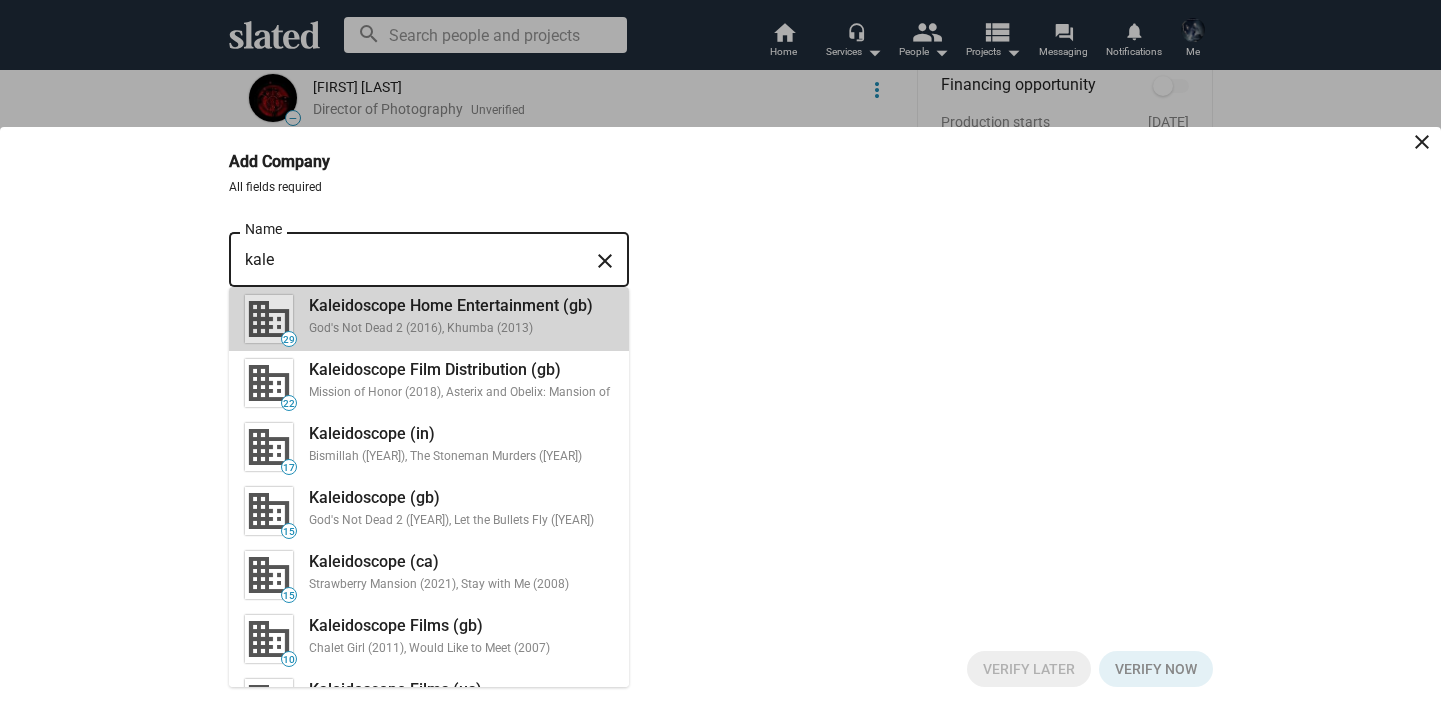 click on "God's Not Dead 2 (2016), Khumba (2013)" at bounding box center [461, 329] 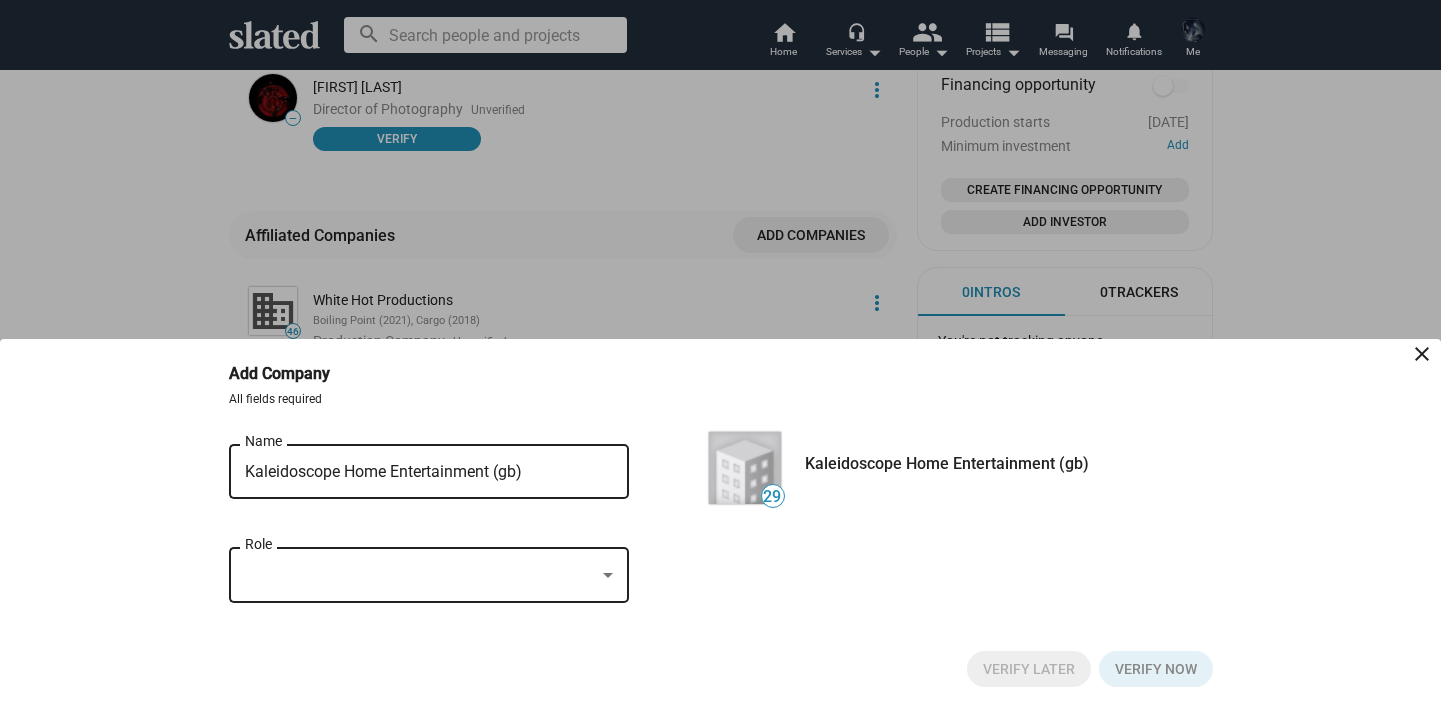 click at bounding box center [420, 575] 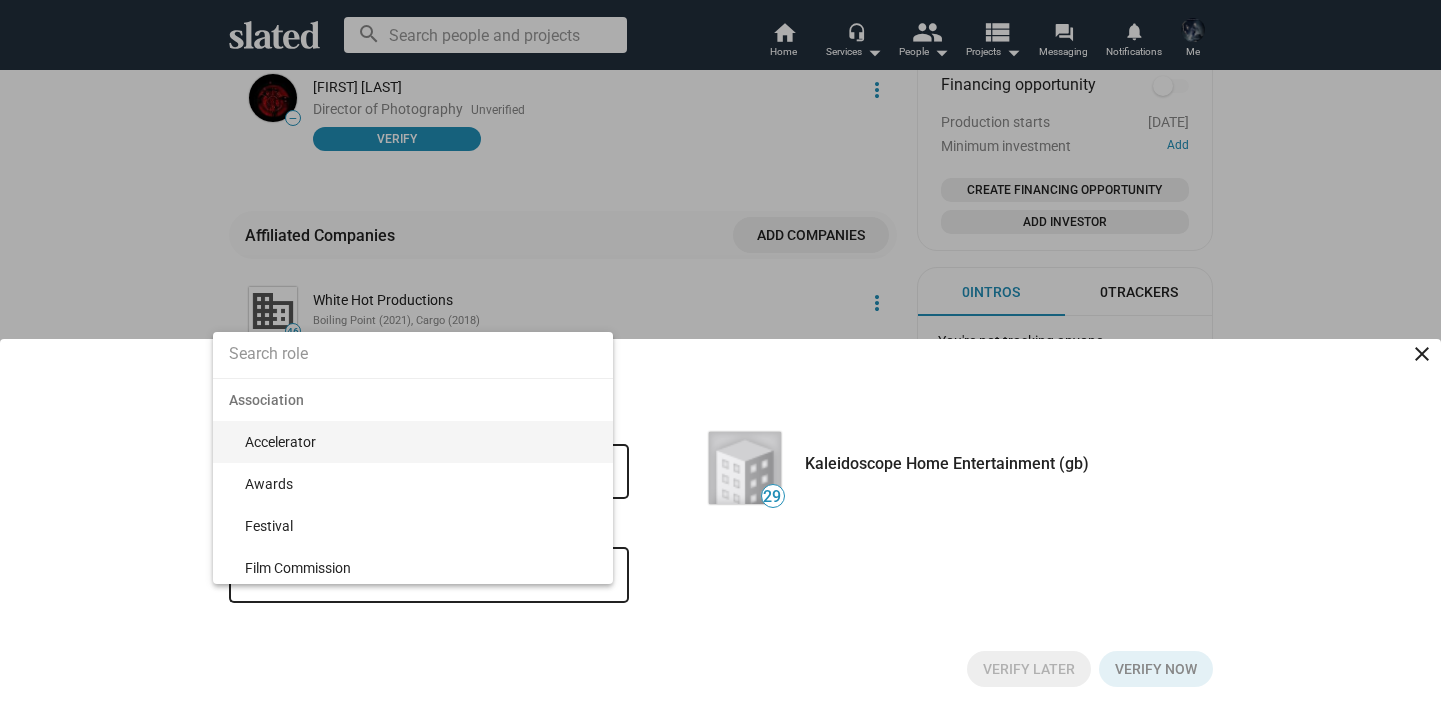 click at bounding box center [413, 354] 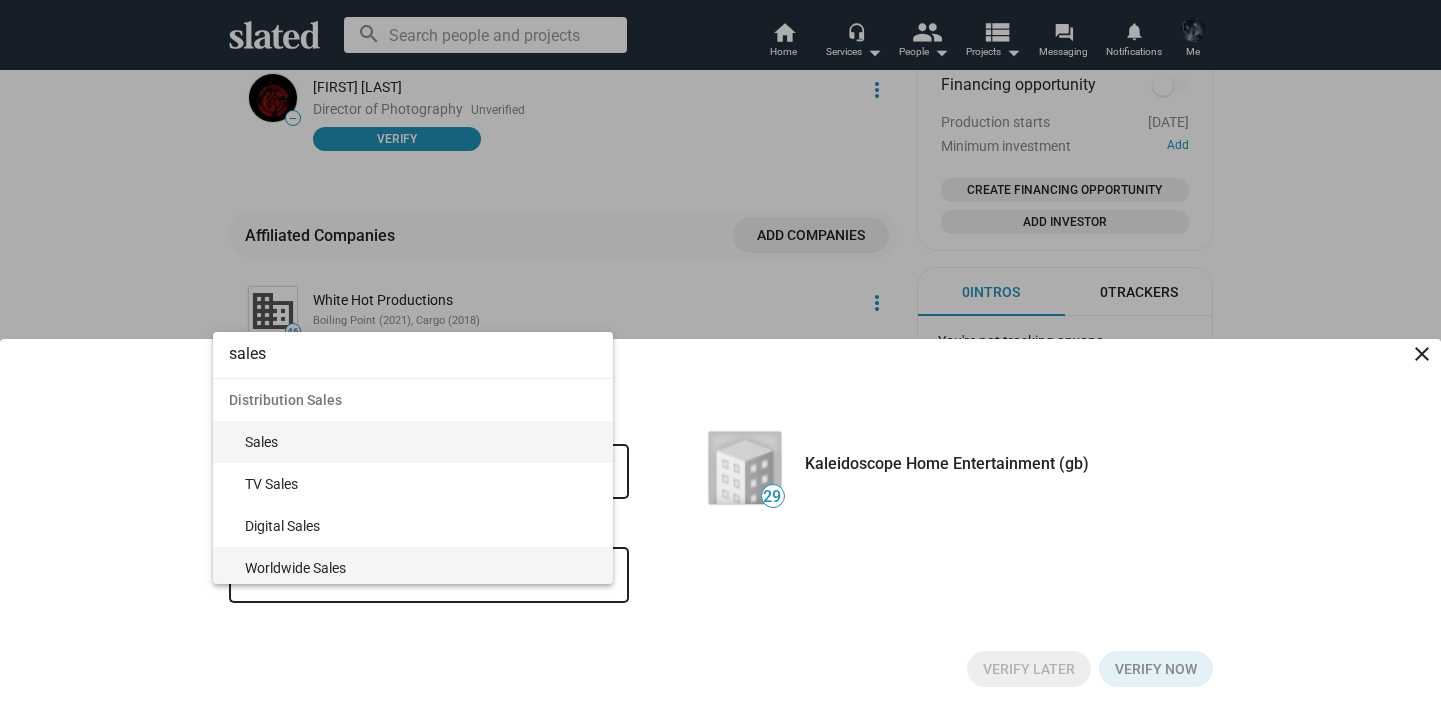 type on "sales" 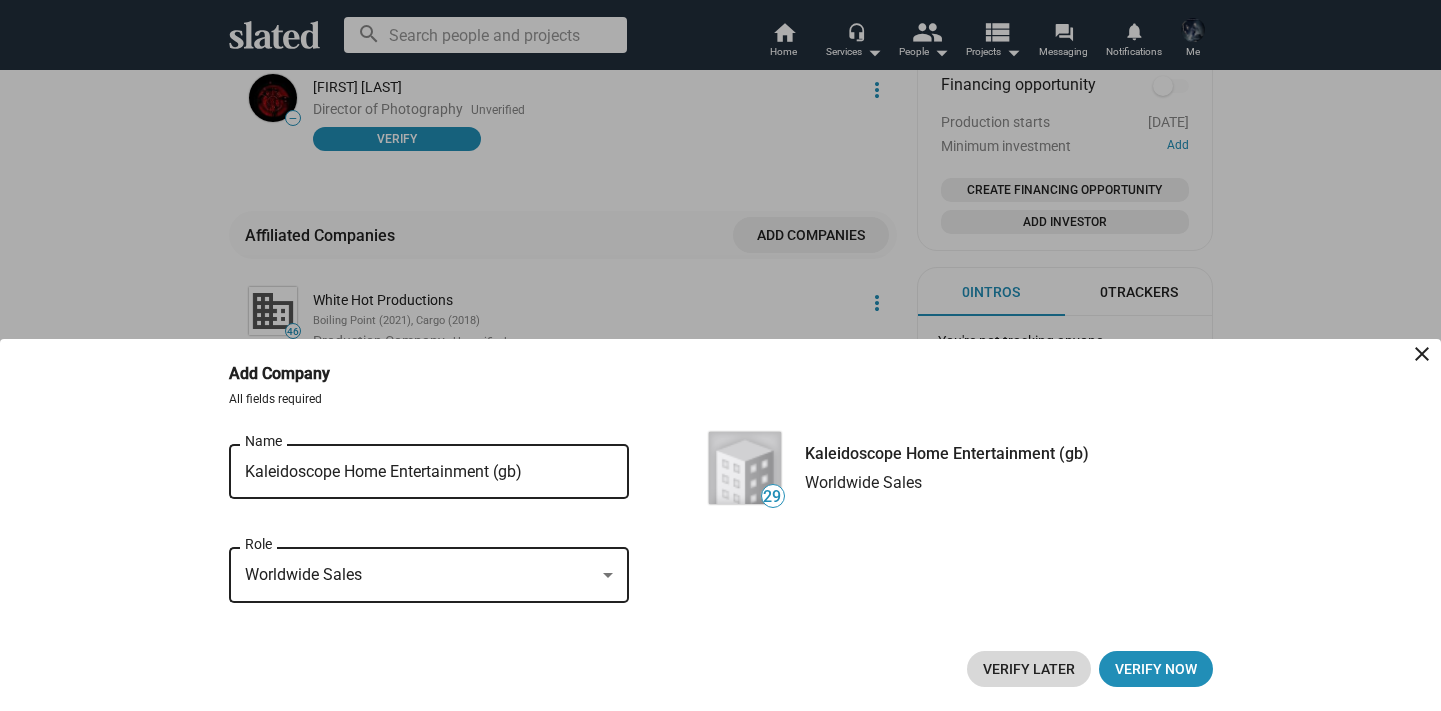 click on "Verify Later" at bounding box center (1029, 669) 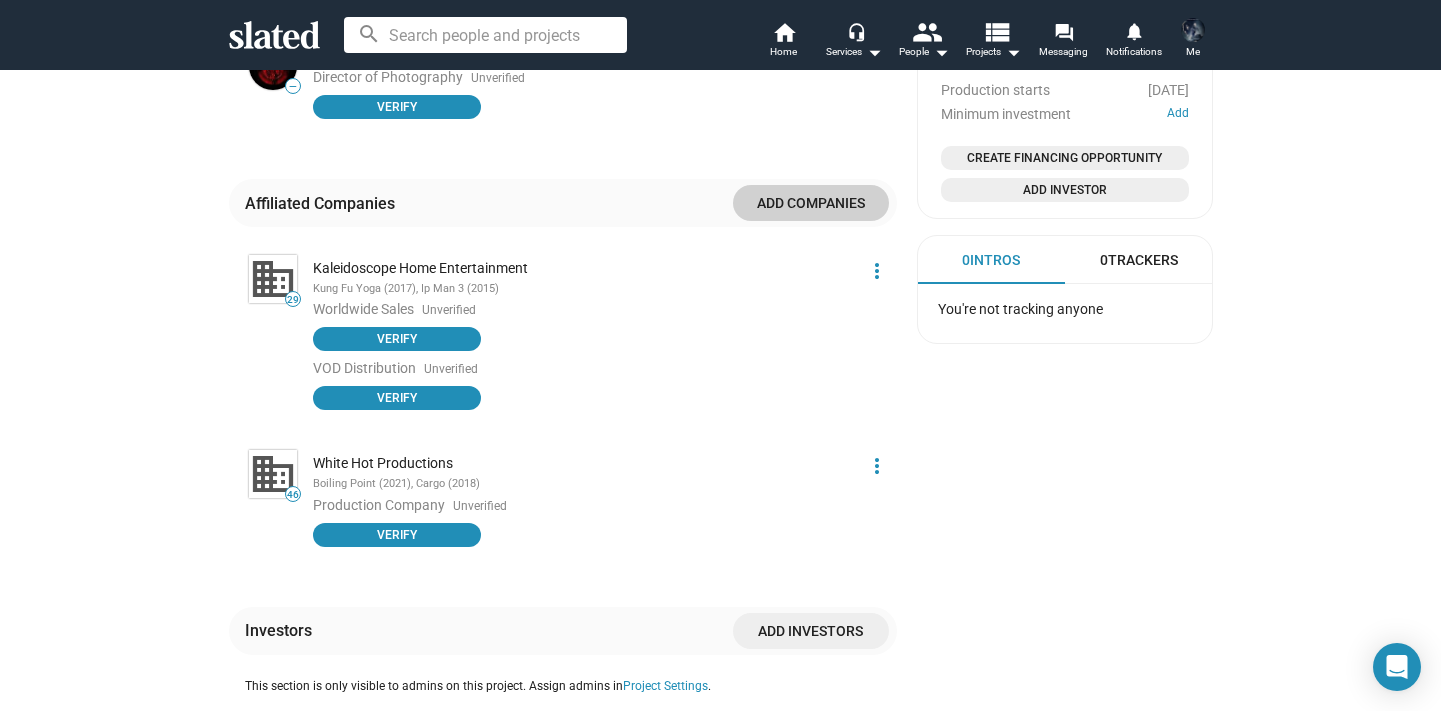 scroll, scrollTop: 1287, scrollLeft: 0, axis: vertical 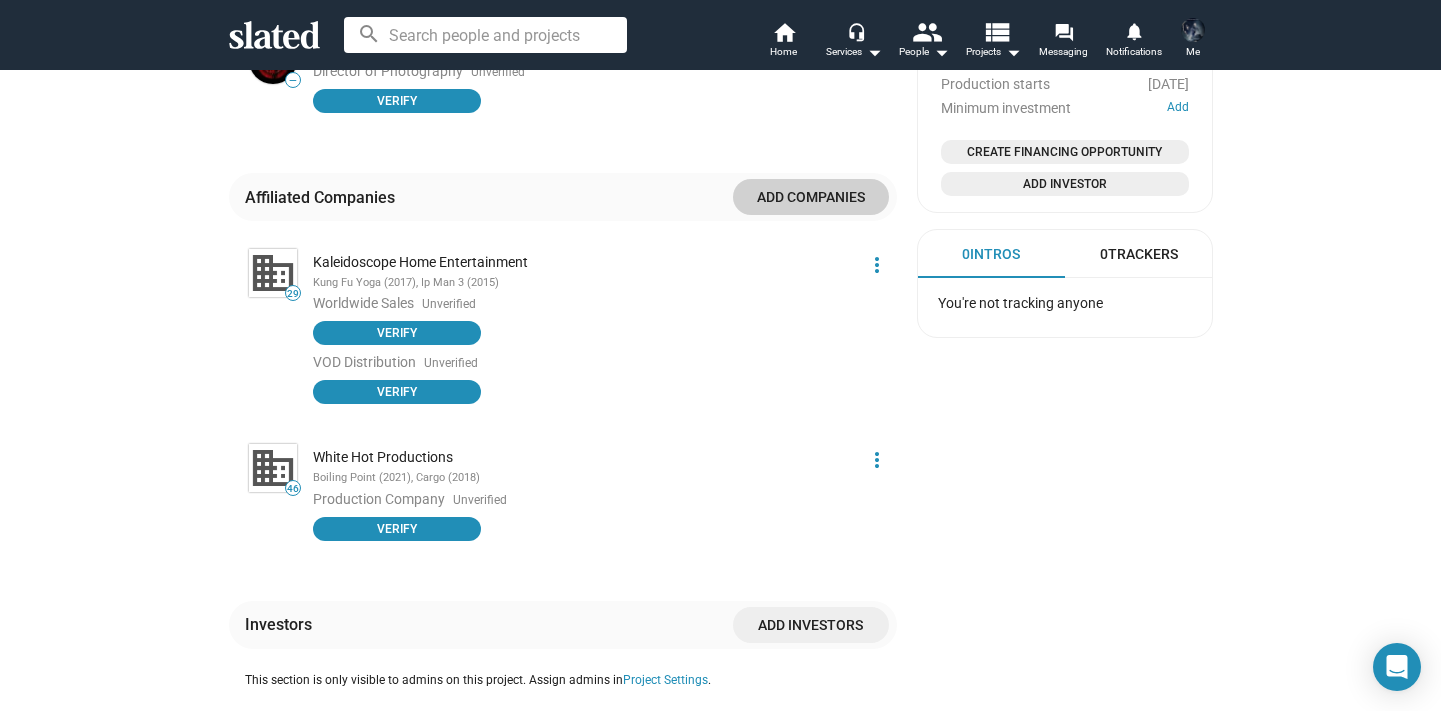 click on "more_vert" 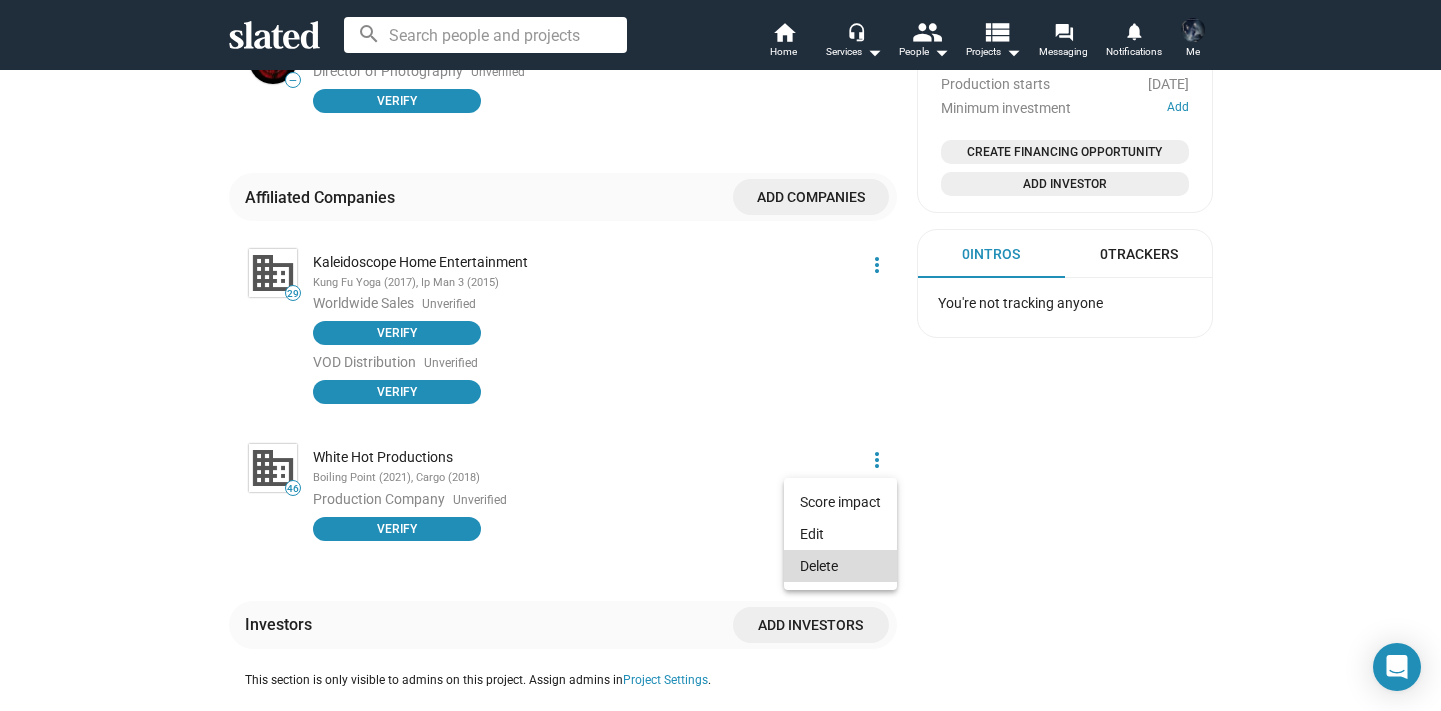 click on "Delete" at bounding box center [840, 566] 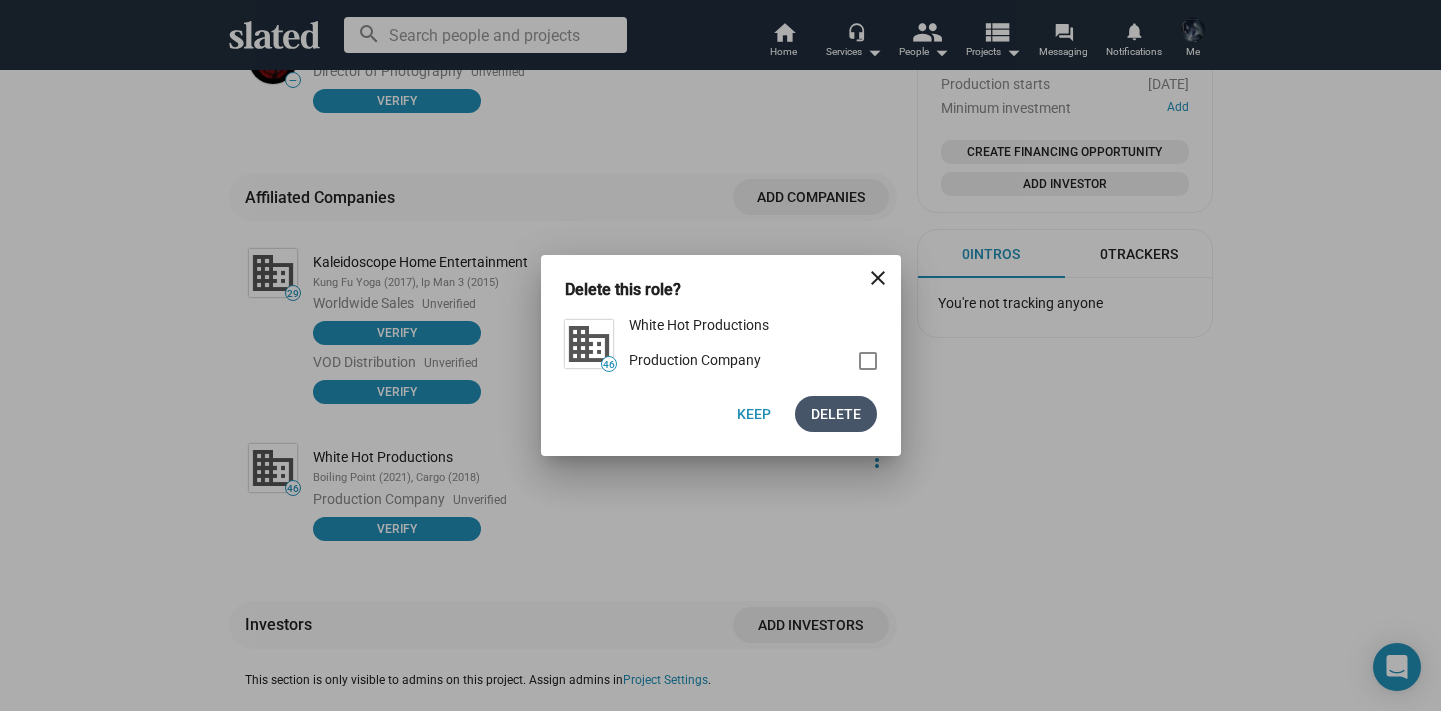 click on "Delete" at bounding box center [836, 414] 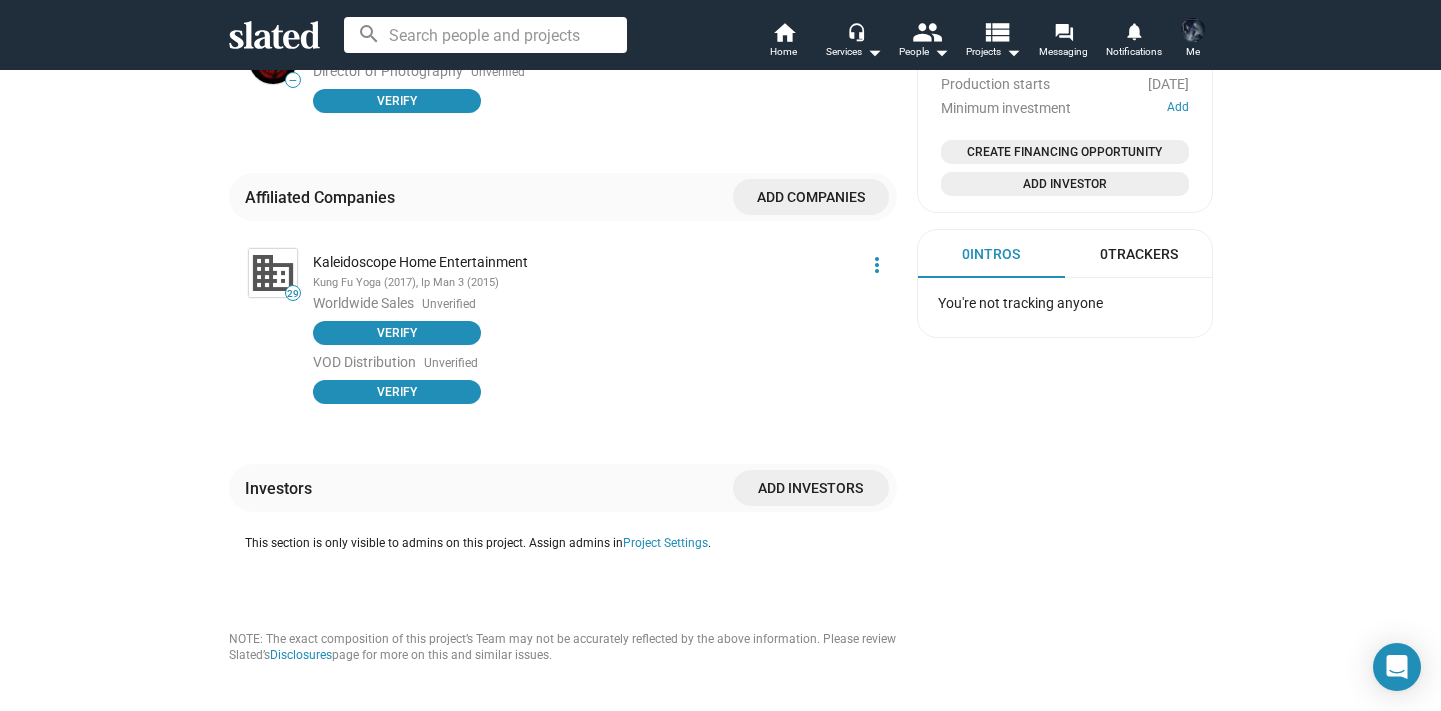 click on "Add companies" 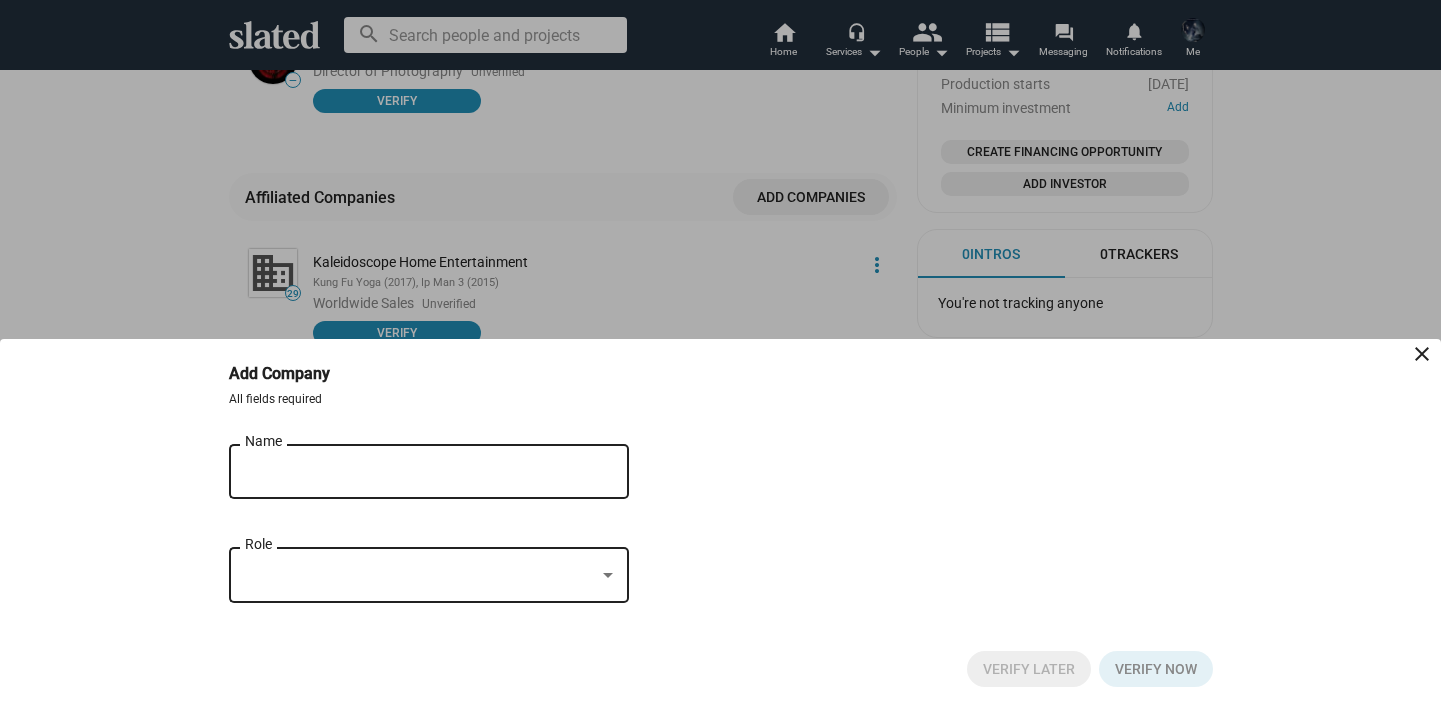 click on "Name" at bounding box center (415, 472) 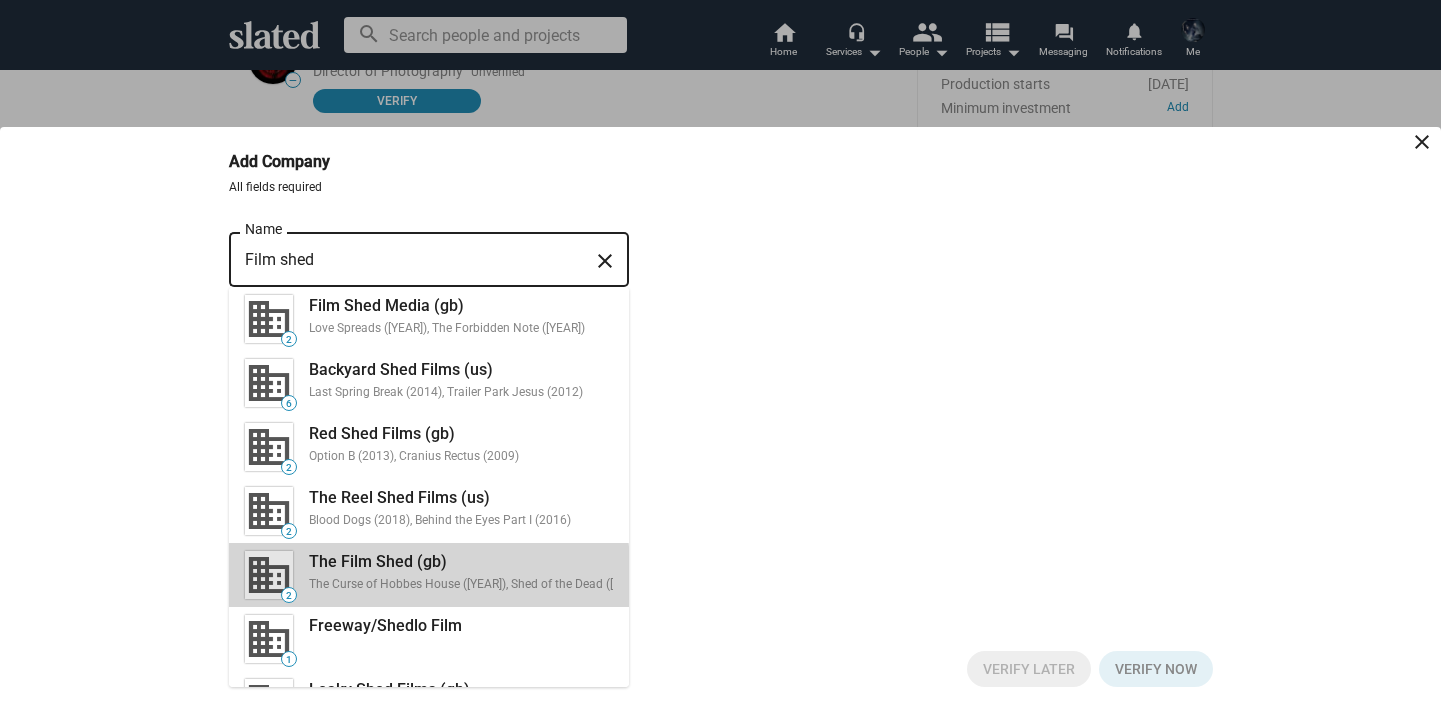 click on "The Curse of Hobbes House ([YEAR]), Shed of the Dead ([YEAR])" at bounding box center (479, 585) 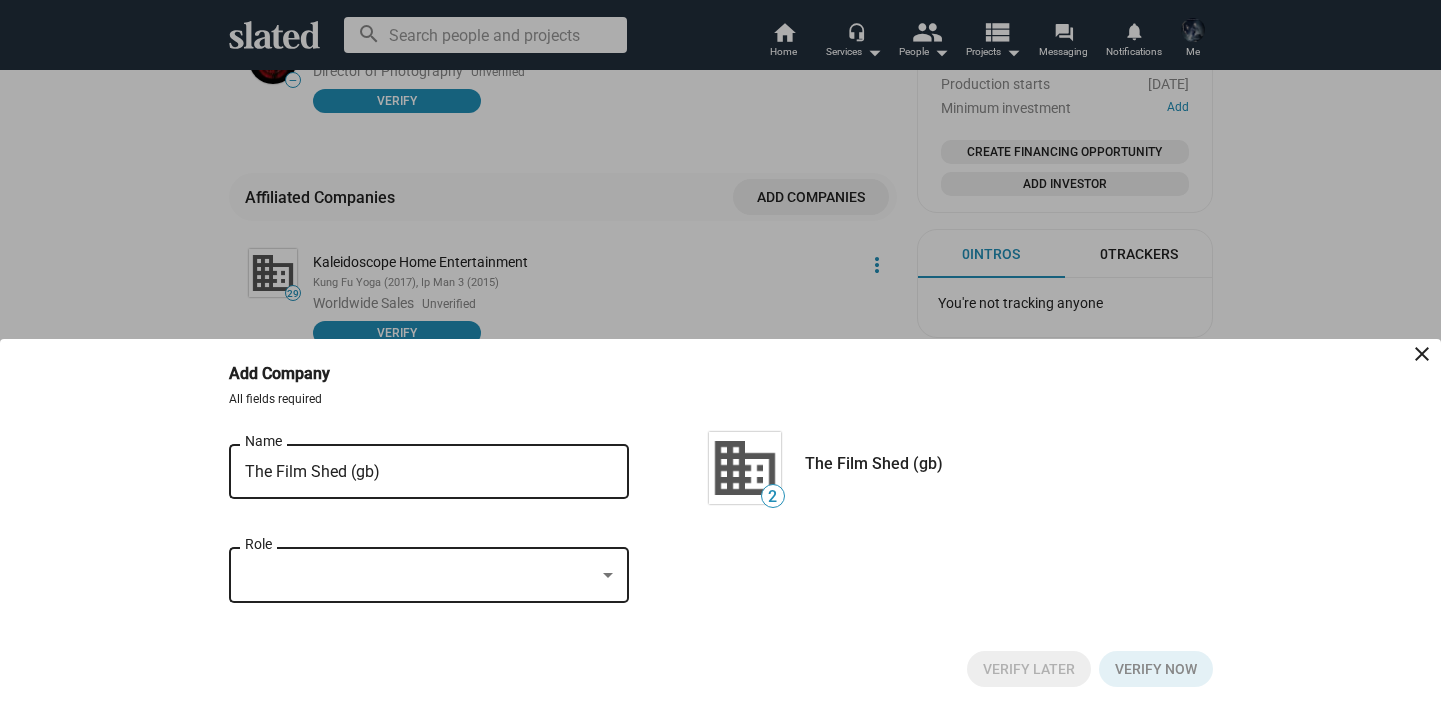 click at bounding box center (608, 576) 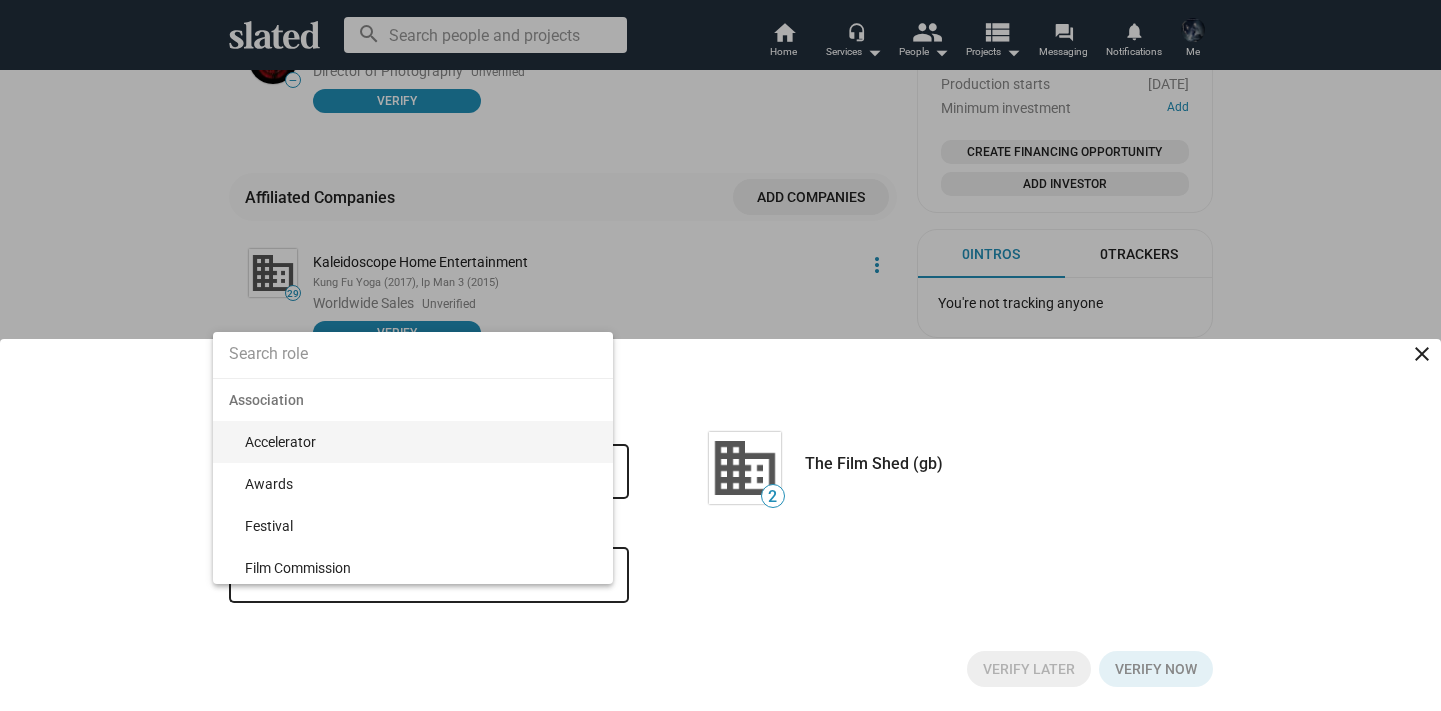 click at bounding box center (413, 354) 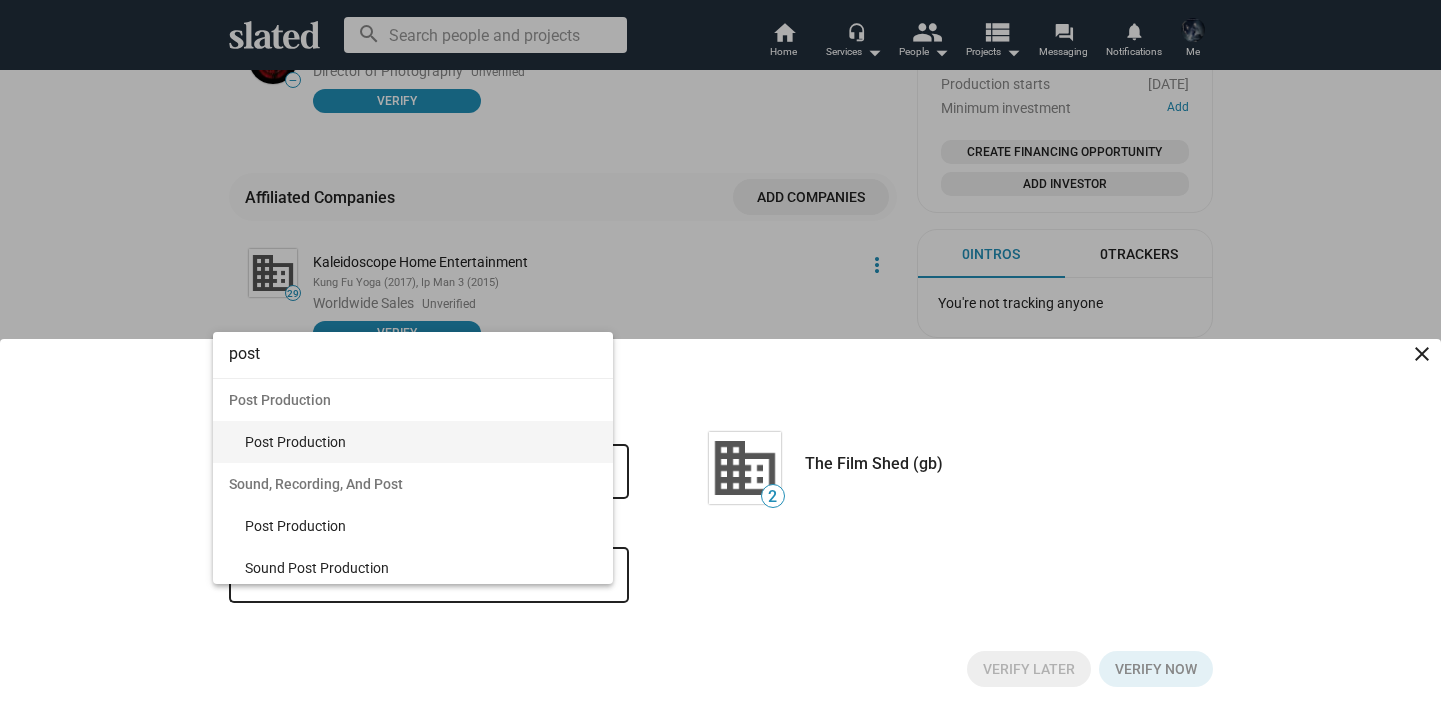 type on "post" 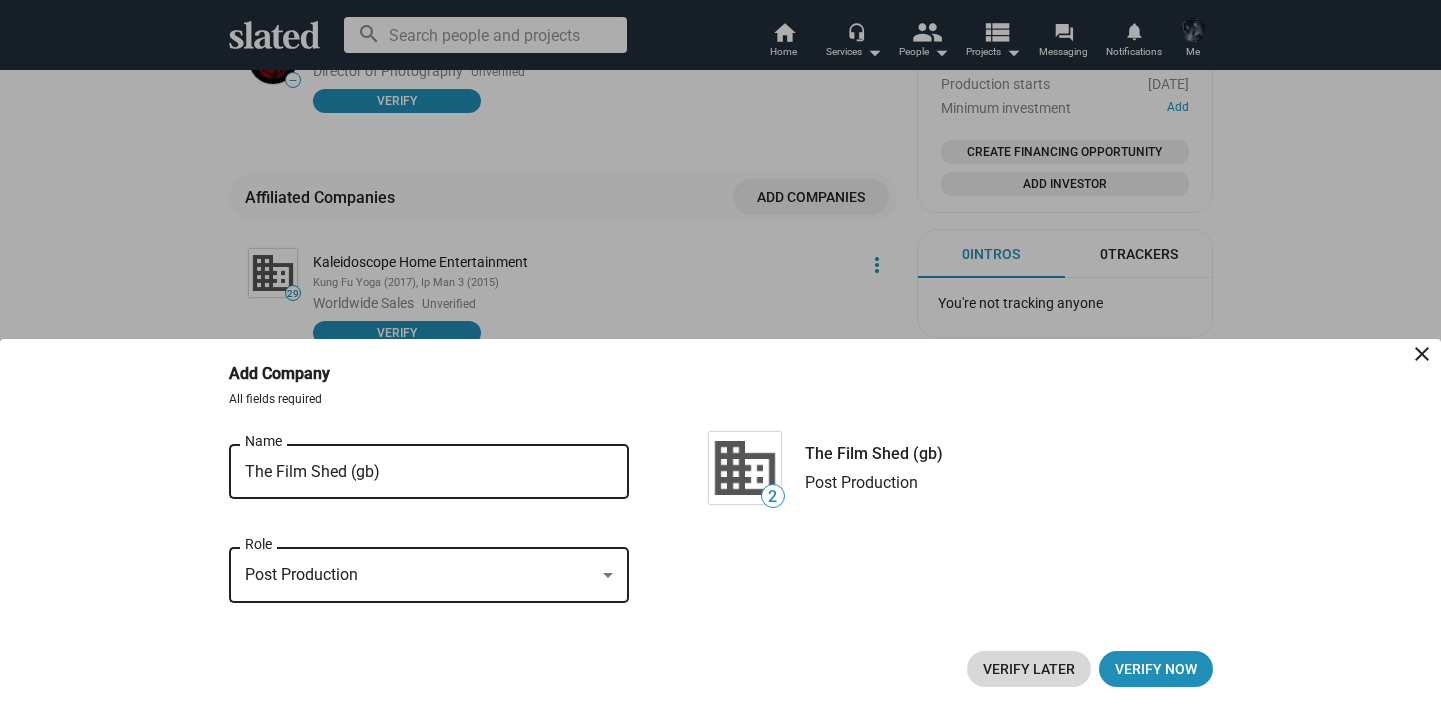 click on "Verify Later" at bounding box center [1029, 669] 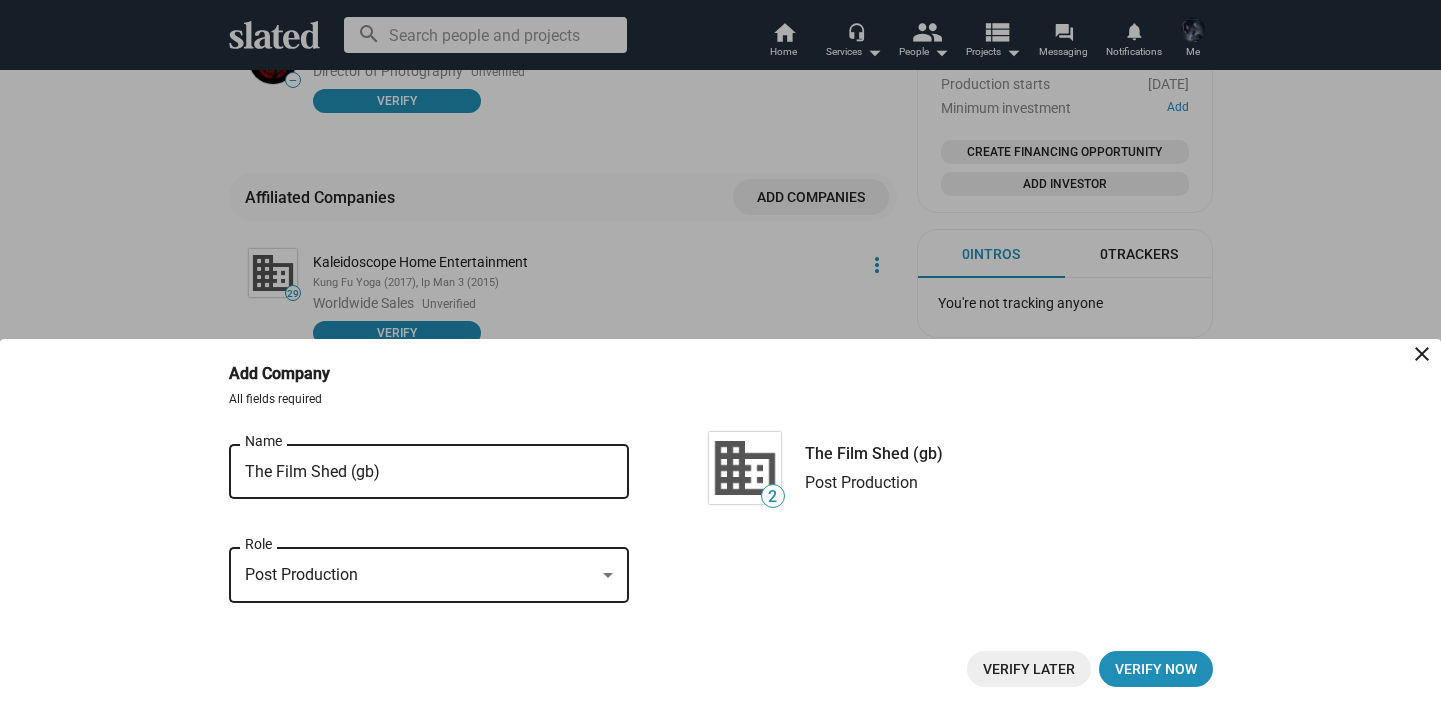 click on "Verify Later" at bounding box center (1029, 669) 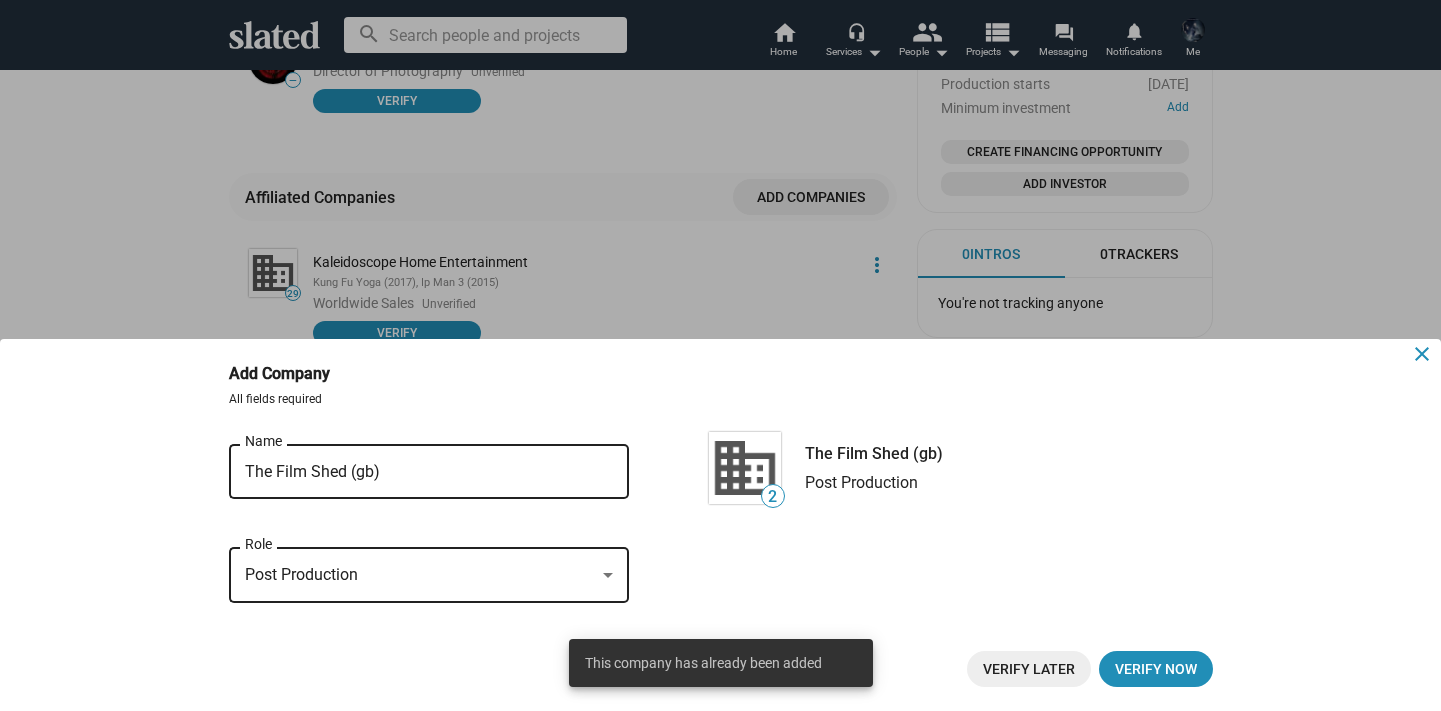 click on "close" at bounding box center (1422, 354) 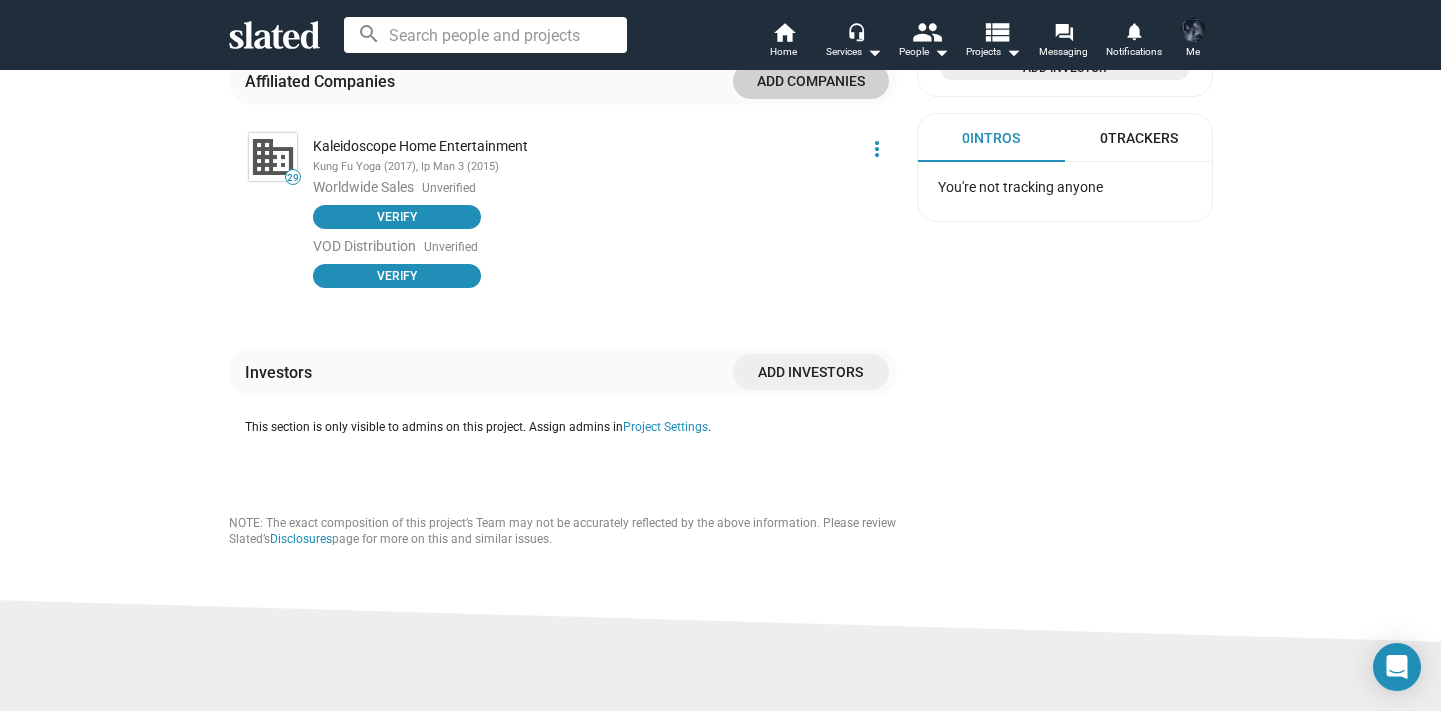 scroll, scrollTop: 1417, scrollLeft: 0, axis: vertical 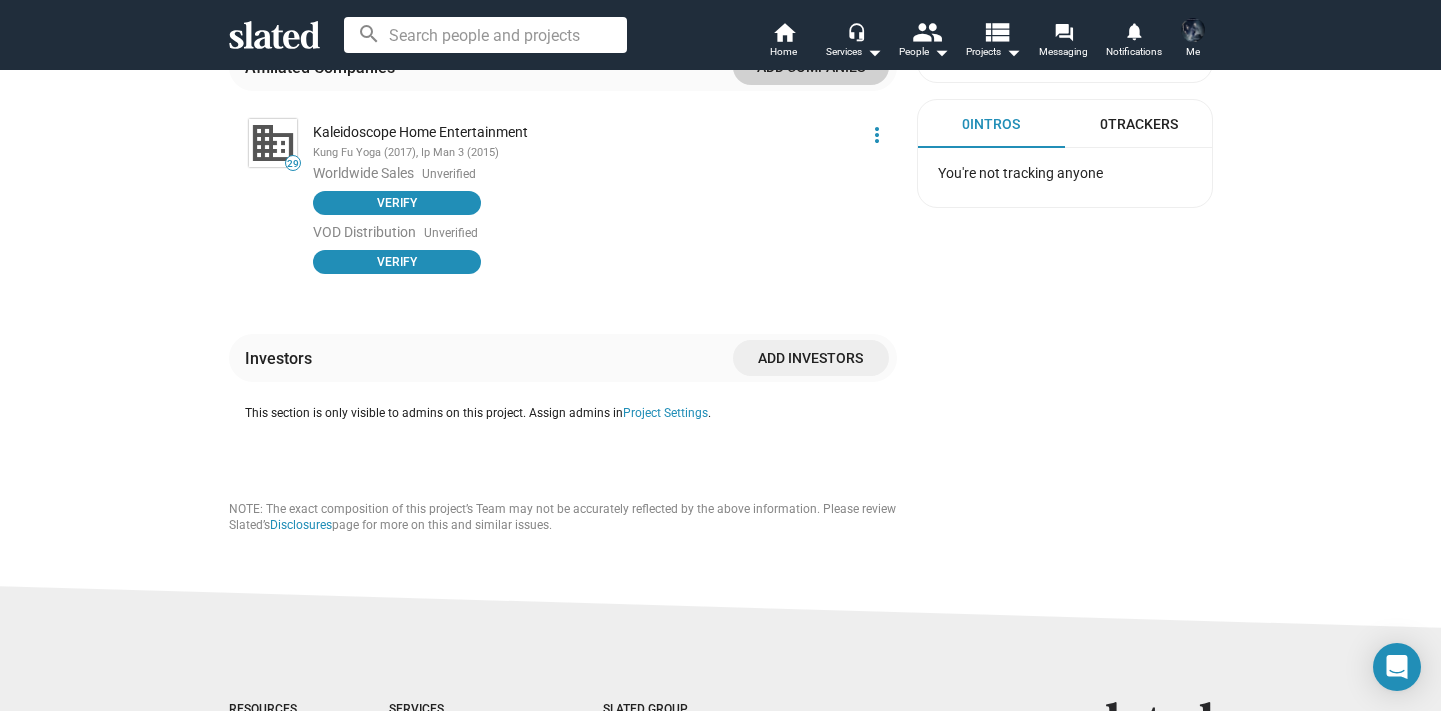 click on "Add investors" 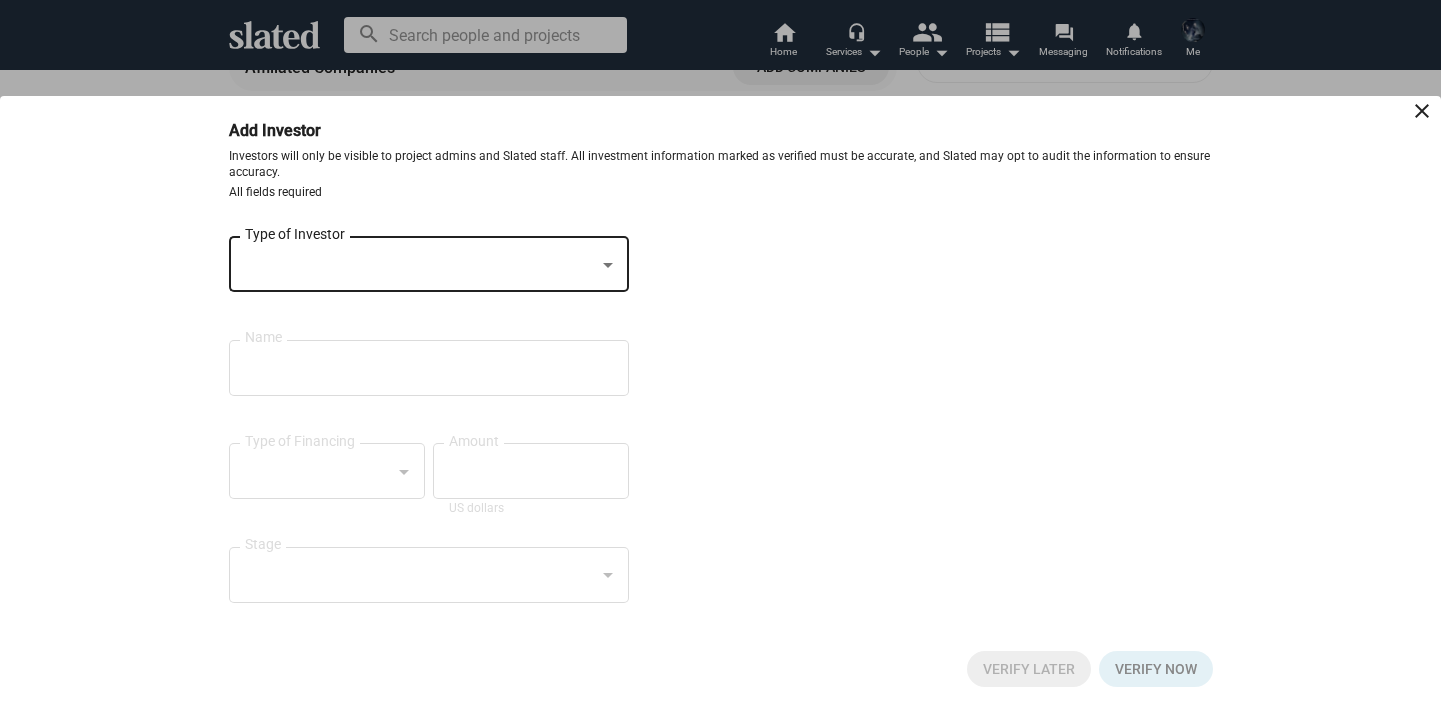 click at bounding box center (420, 265) 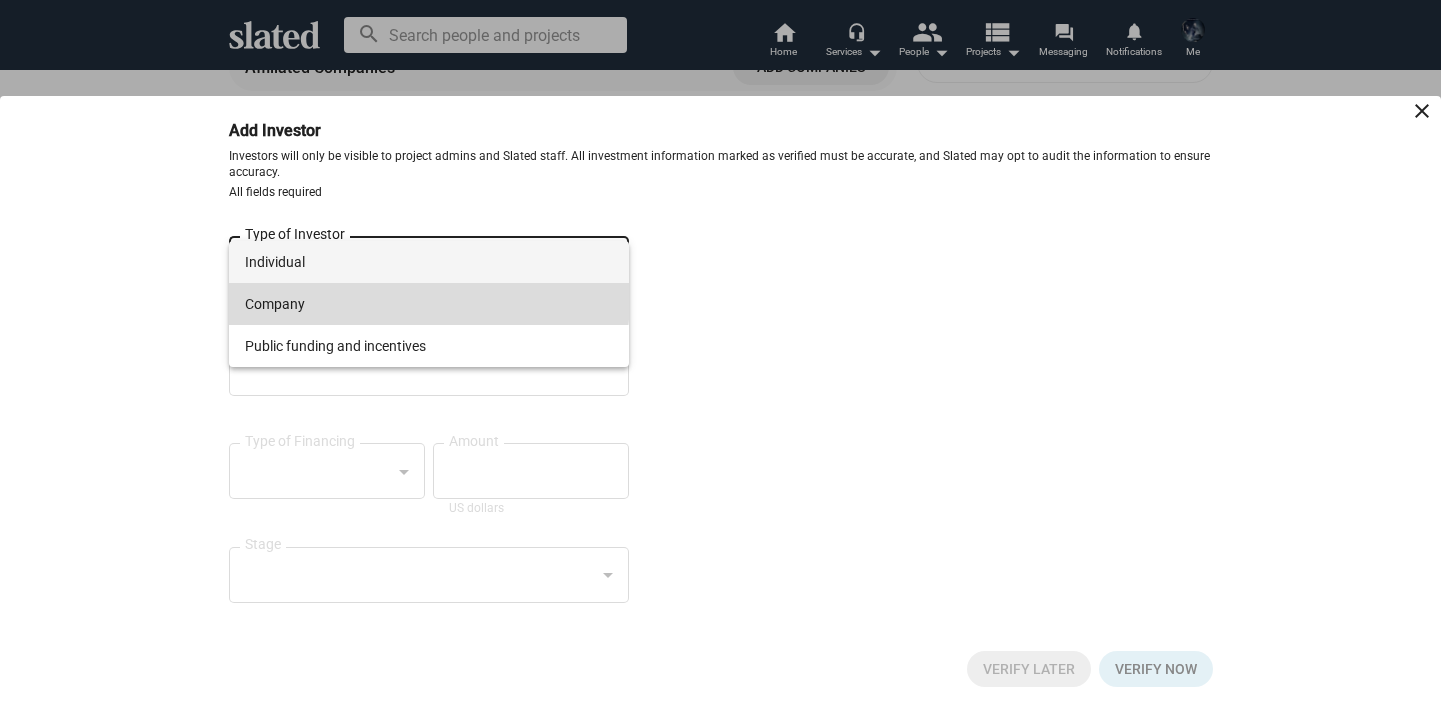click on "Company" at bounding box center (429, 304) 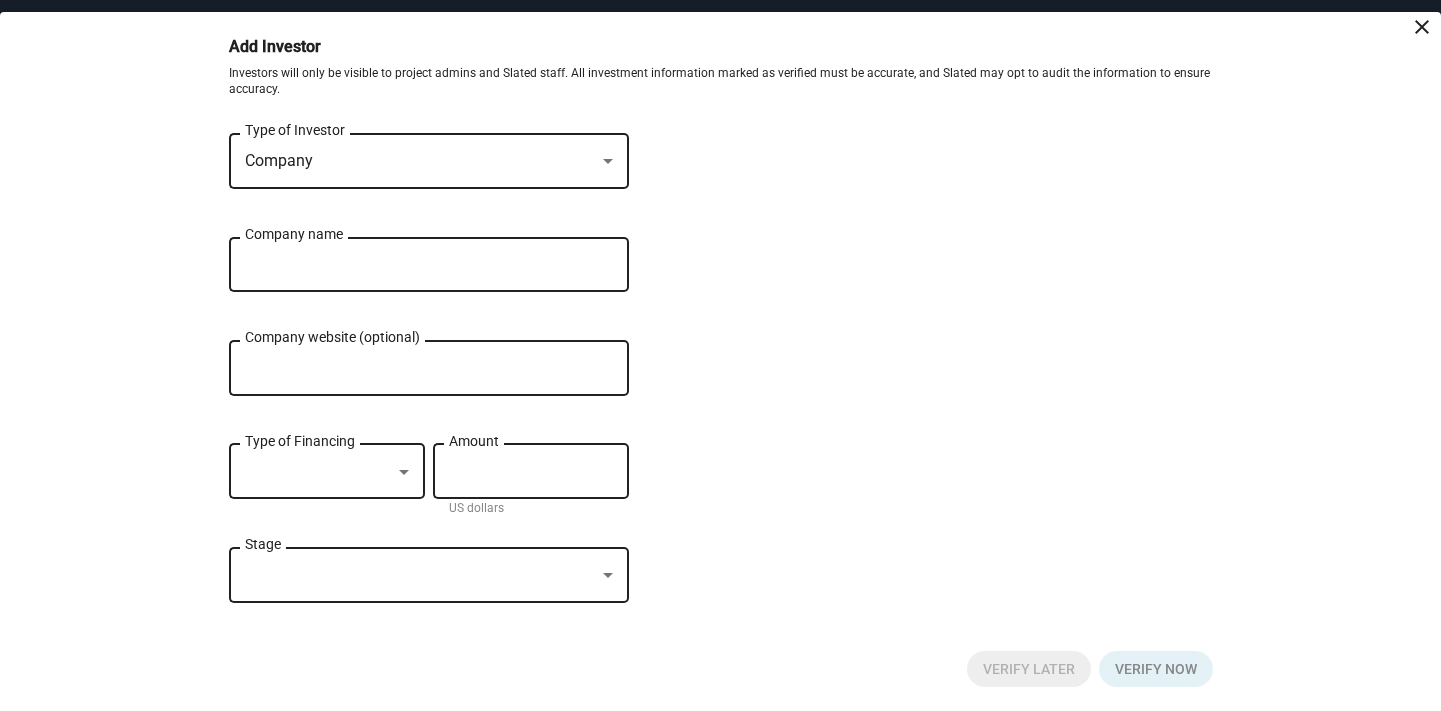 click on "Company name" at bounding box center [415, 265] 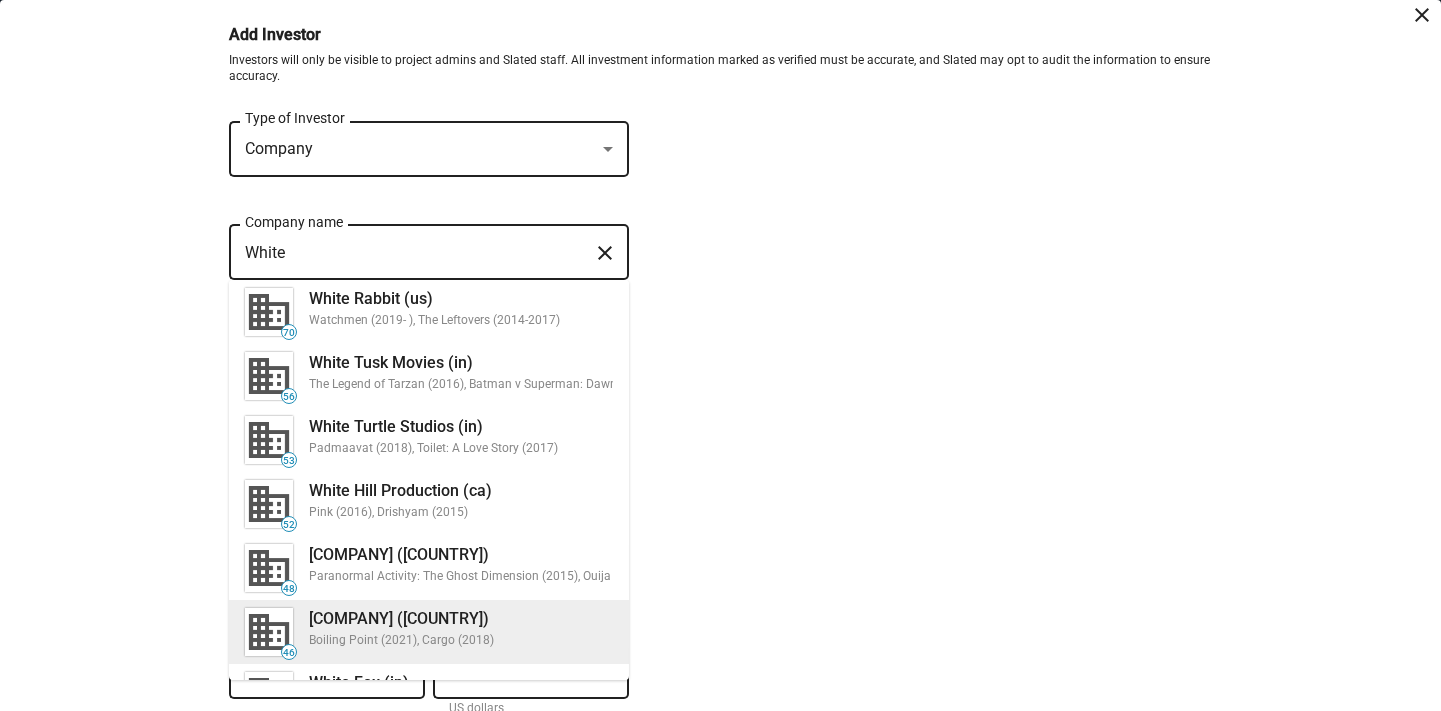 click on "[COMPANY] ([COUNTRY])" at bounding box center (461, 618) 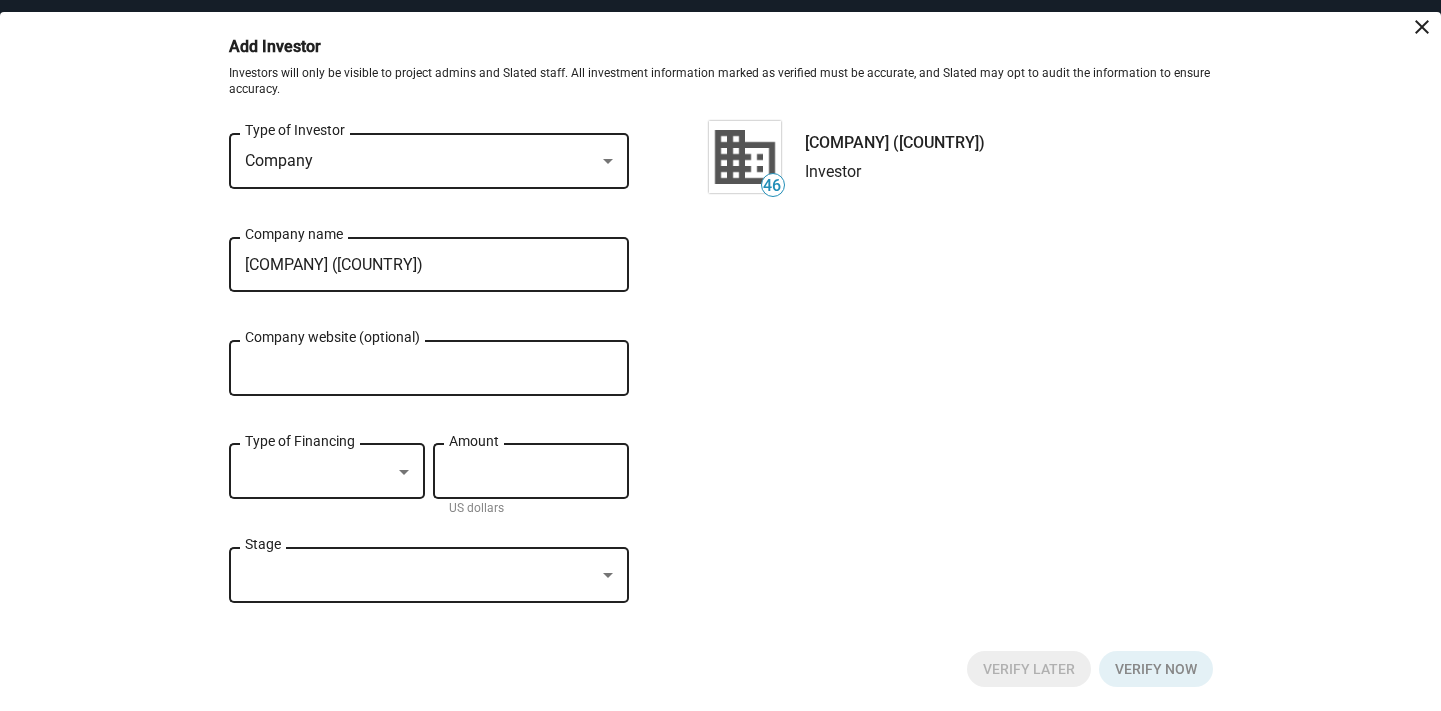 click on "Company website (optional)" at bounding box center [429, 369] 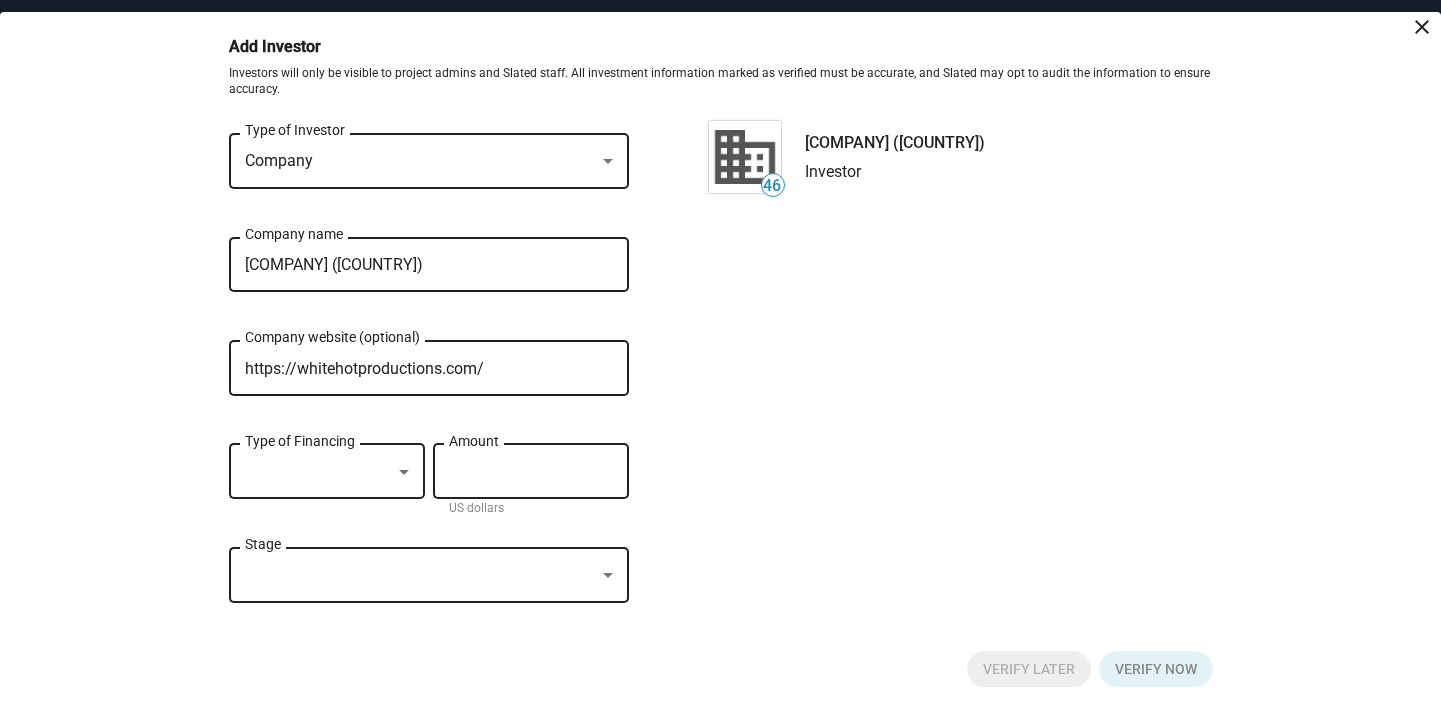 type on "https://whitehotproductions.com/" 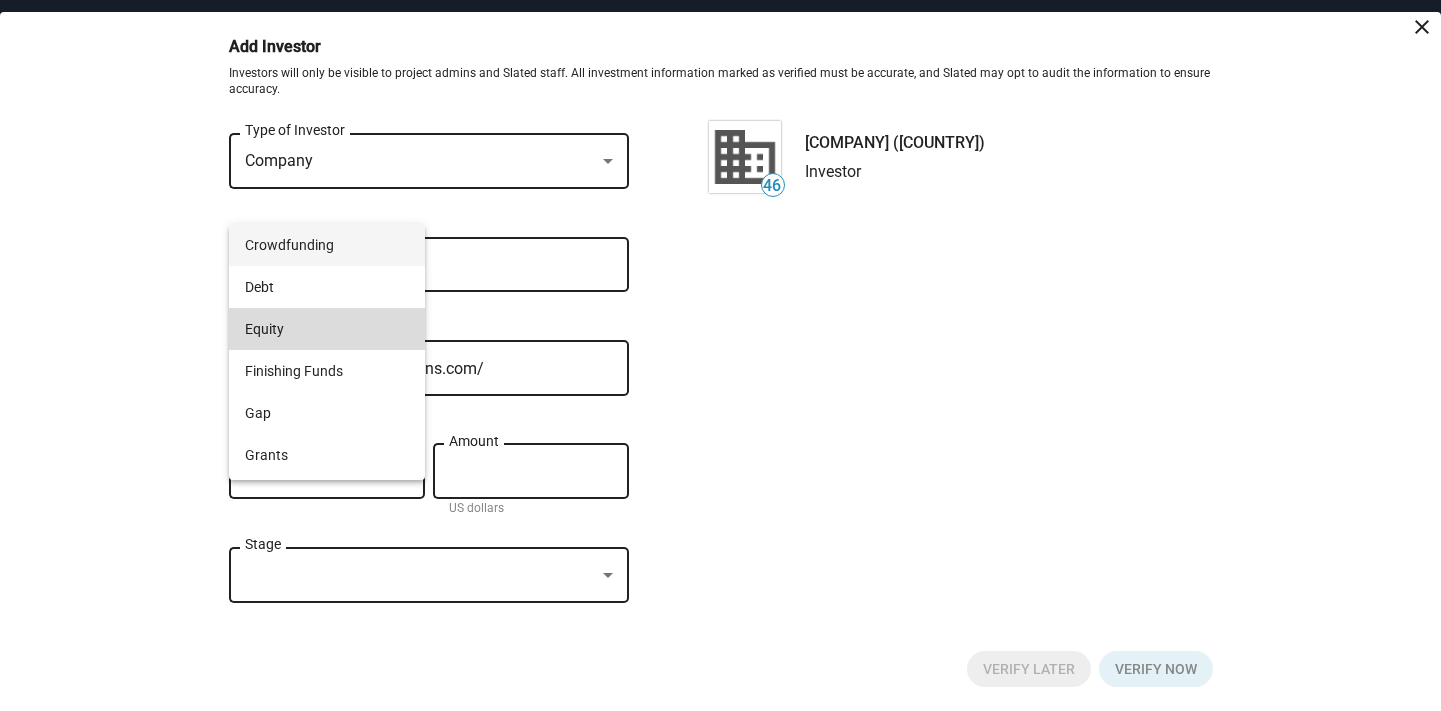 click on "Equity" at bounding box center (327, 329) 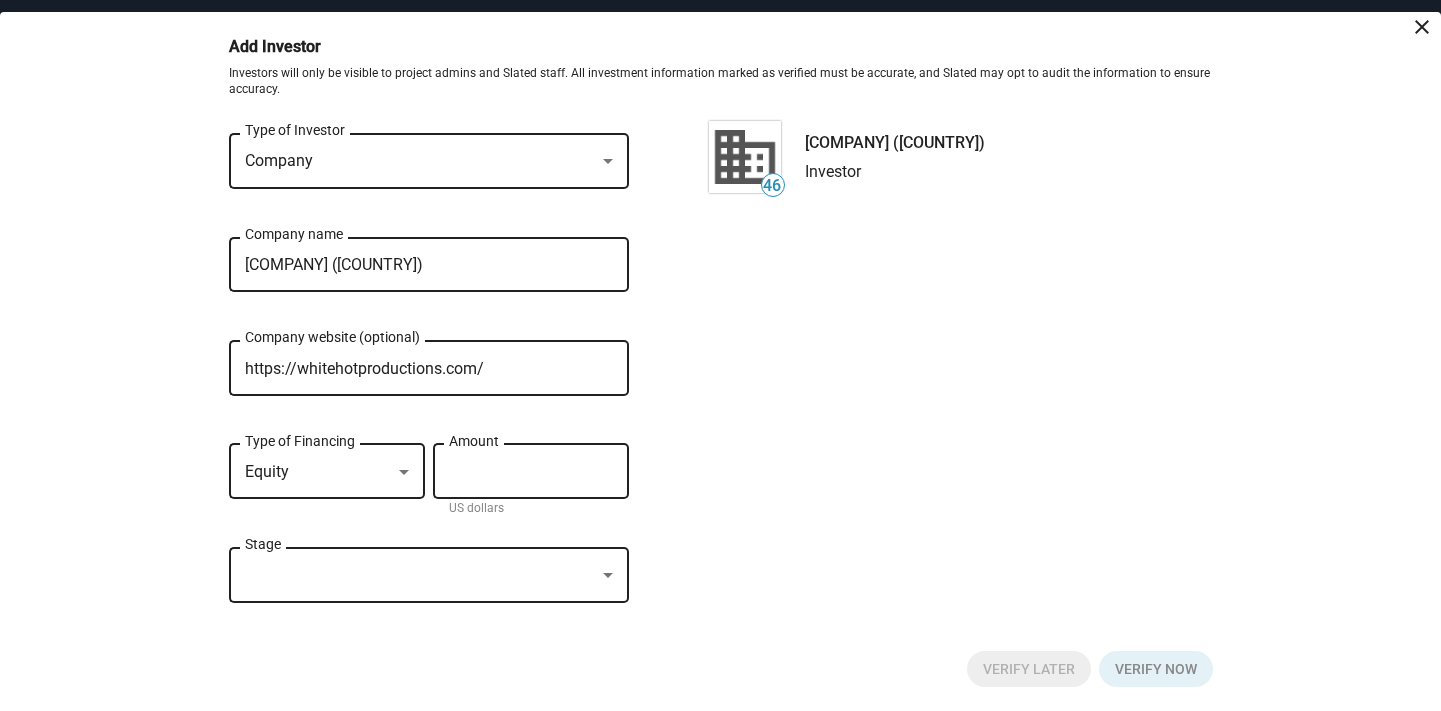 click on "Amount" at bounding box center (531, 472) 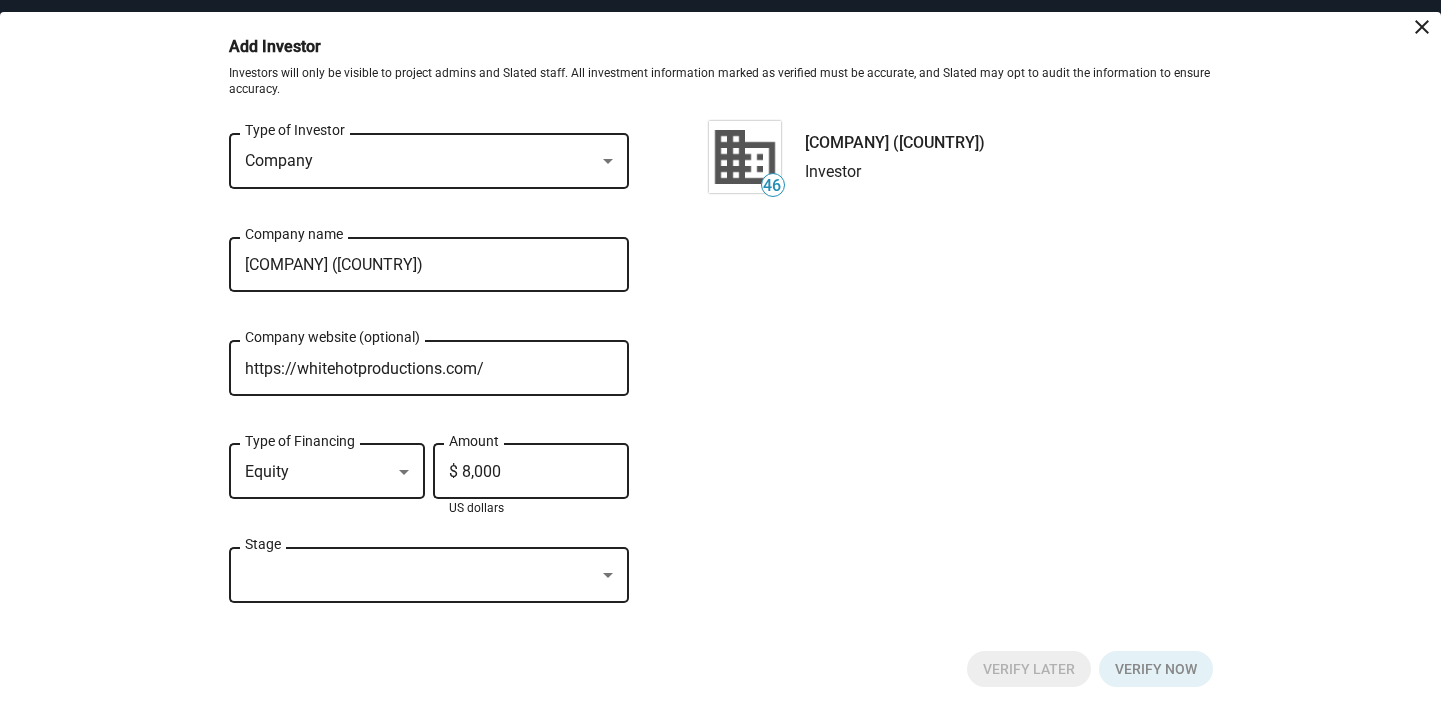 type on "$ 80,000" 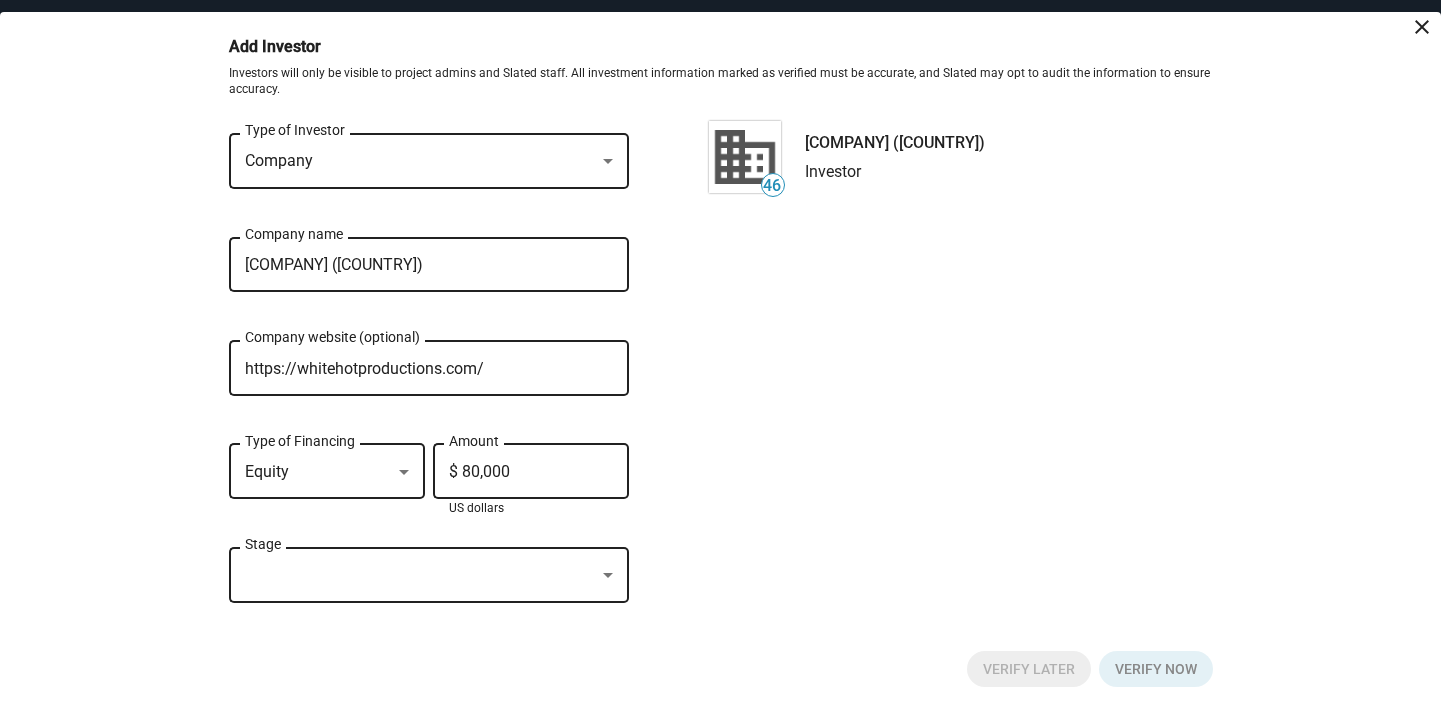click at bounding box center [608, 575] 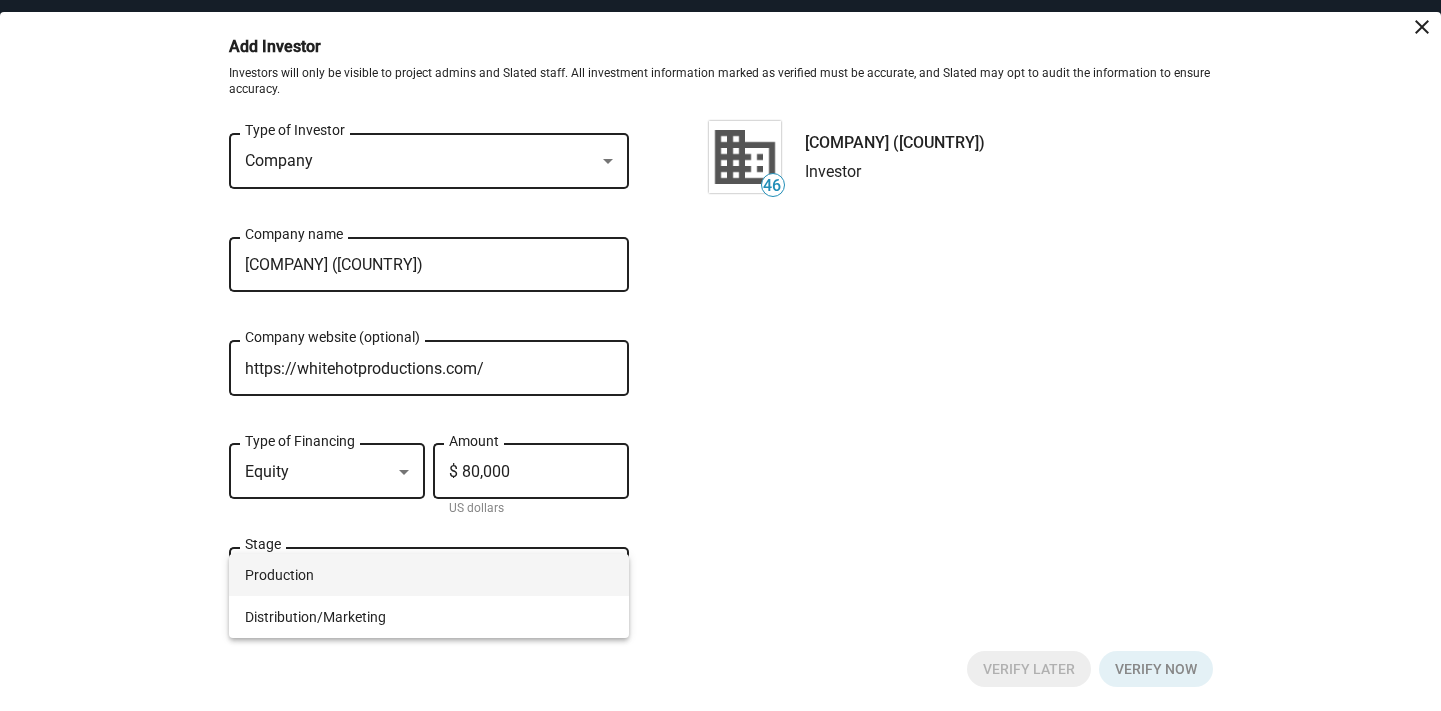 click at bounding box center (720, 355) 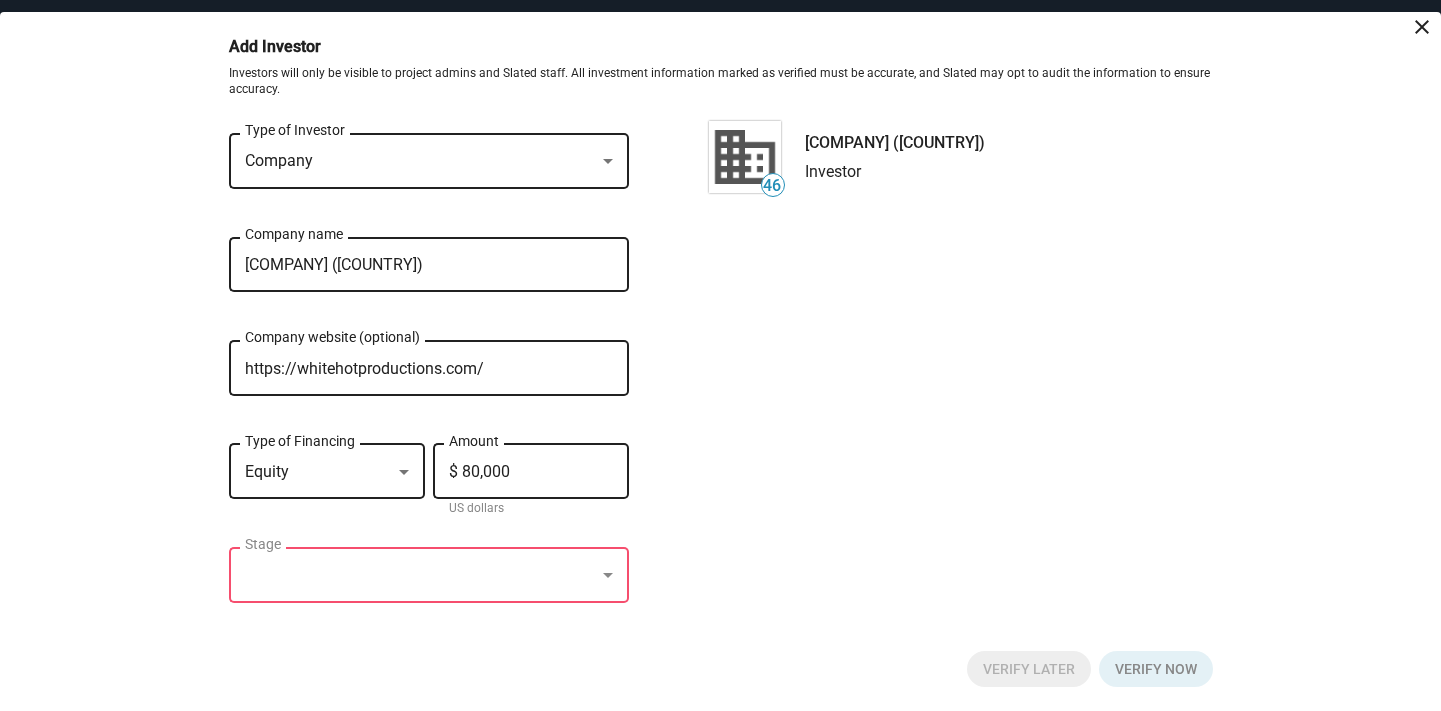 click at bounding box center [608, 576] 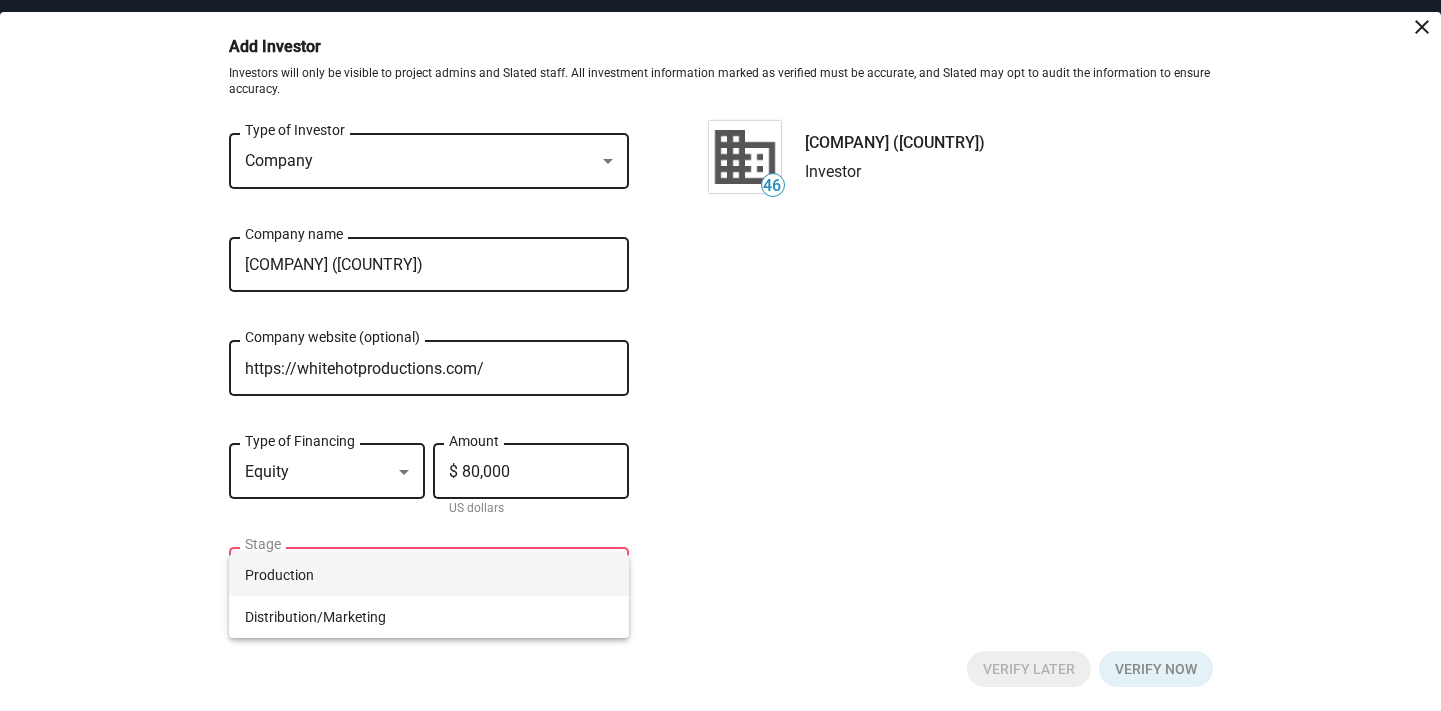 click on "Production" at bounding box center [429, 575] 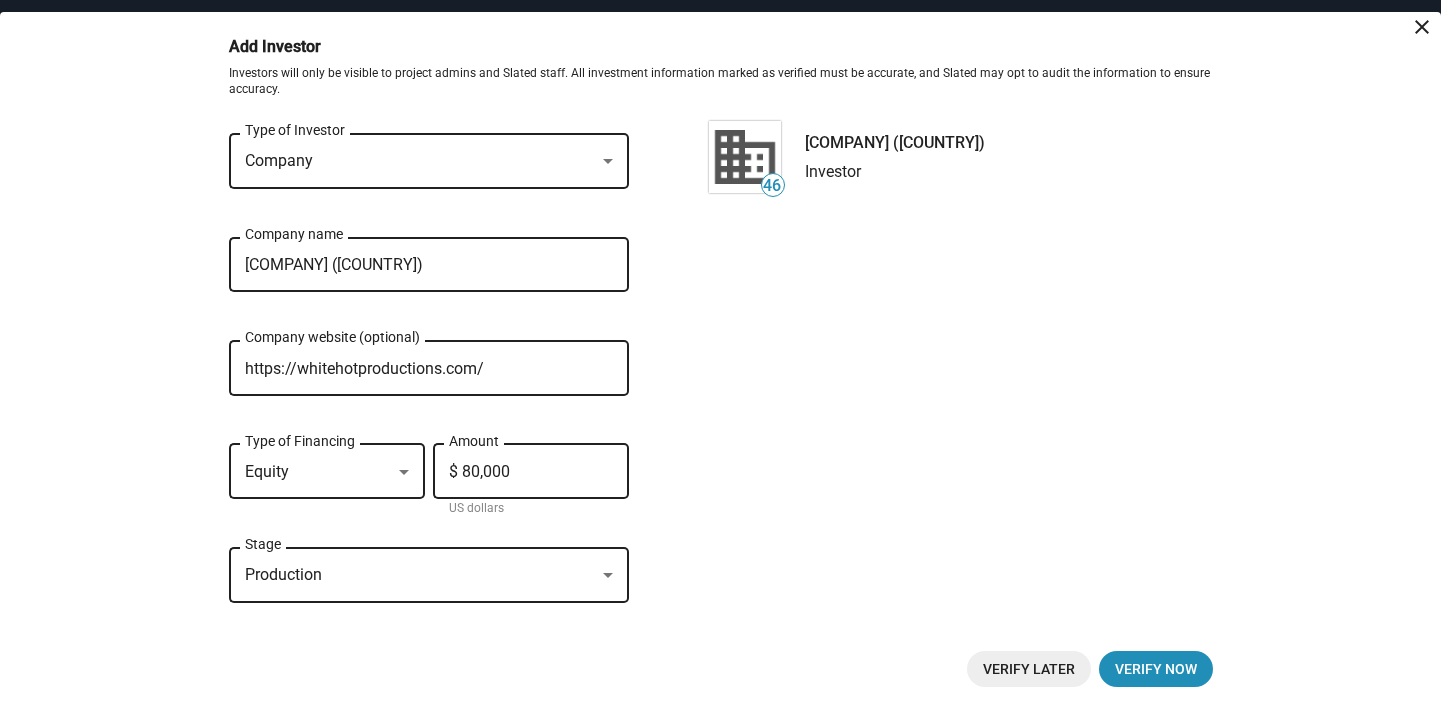 click on "Verify Later" at bounding box center [1029, 669] 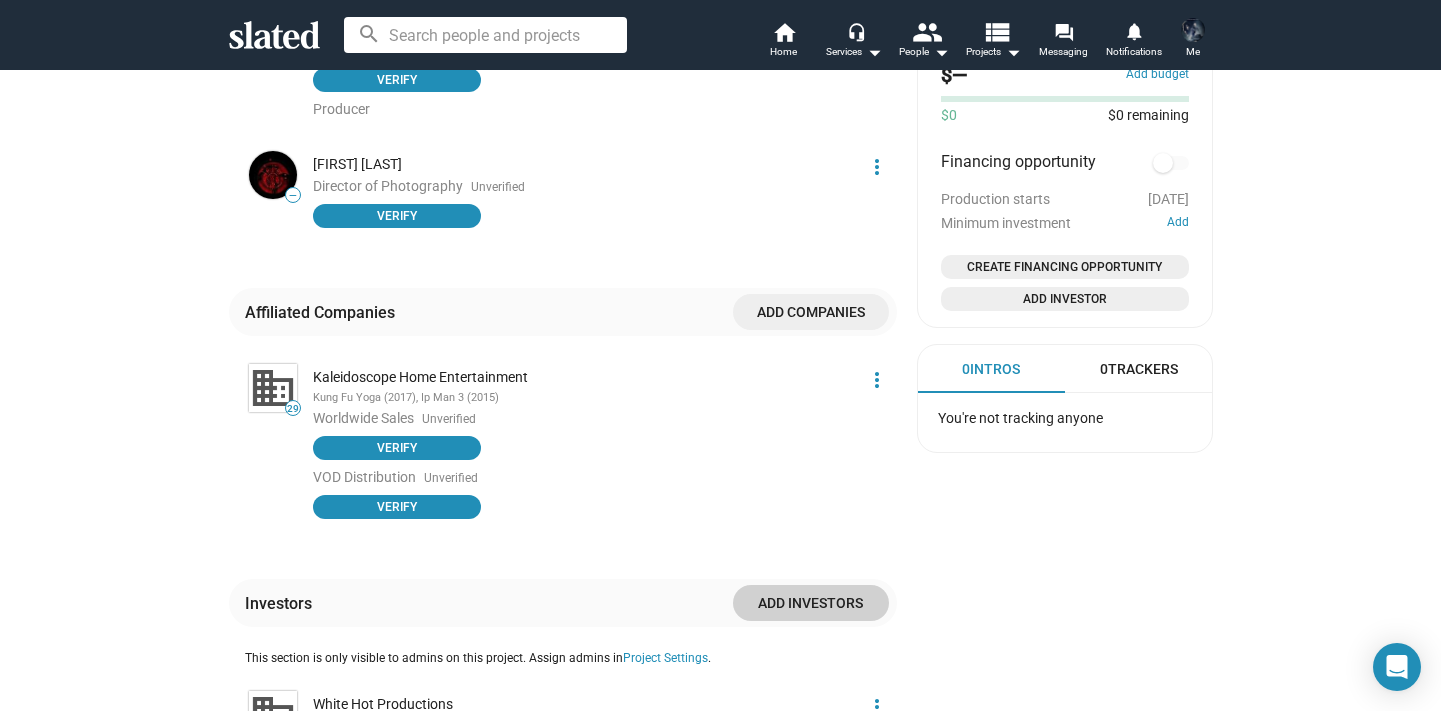 scroll, scrollTop: 1246, scrollLeft: 0, axis: vertical 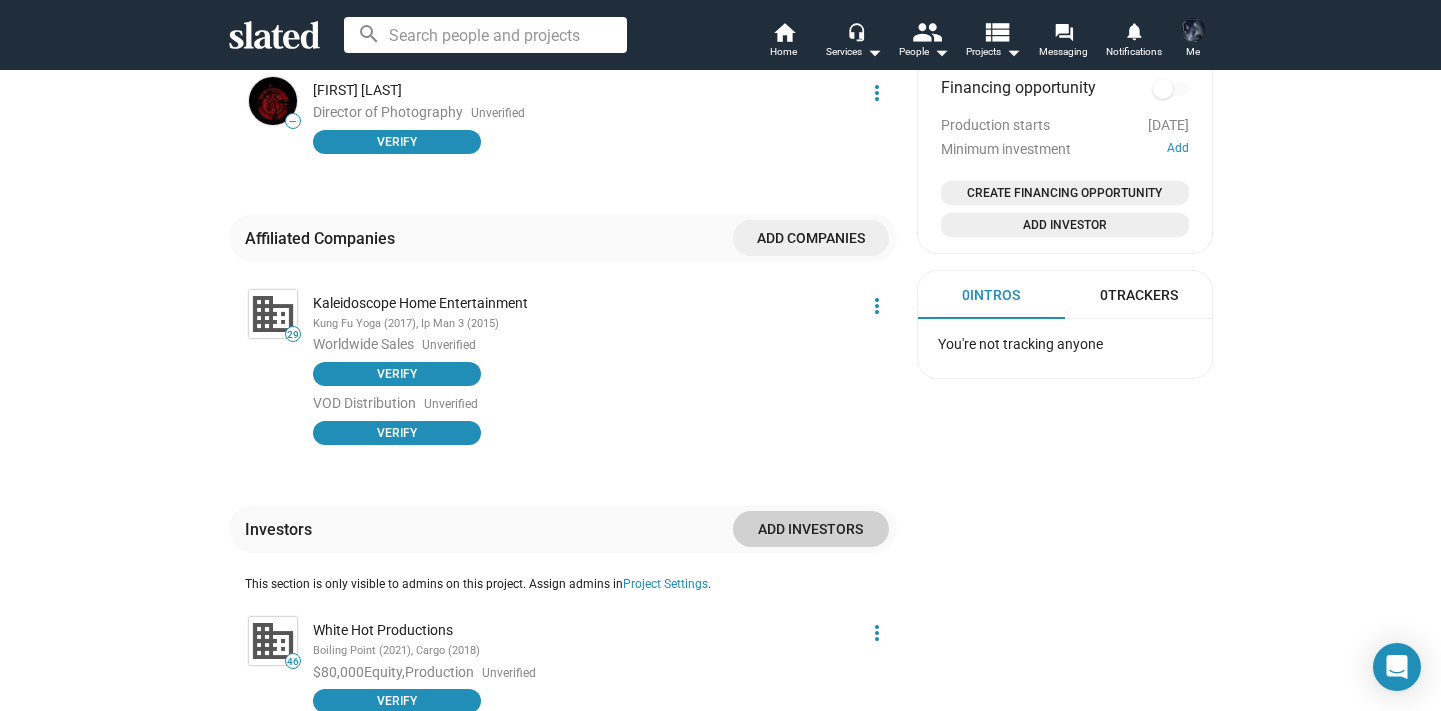 click on "Add companies" 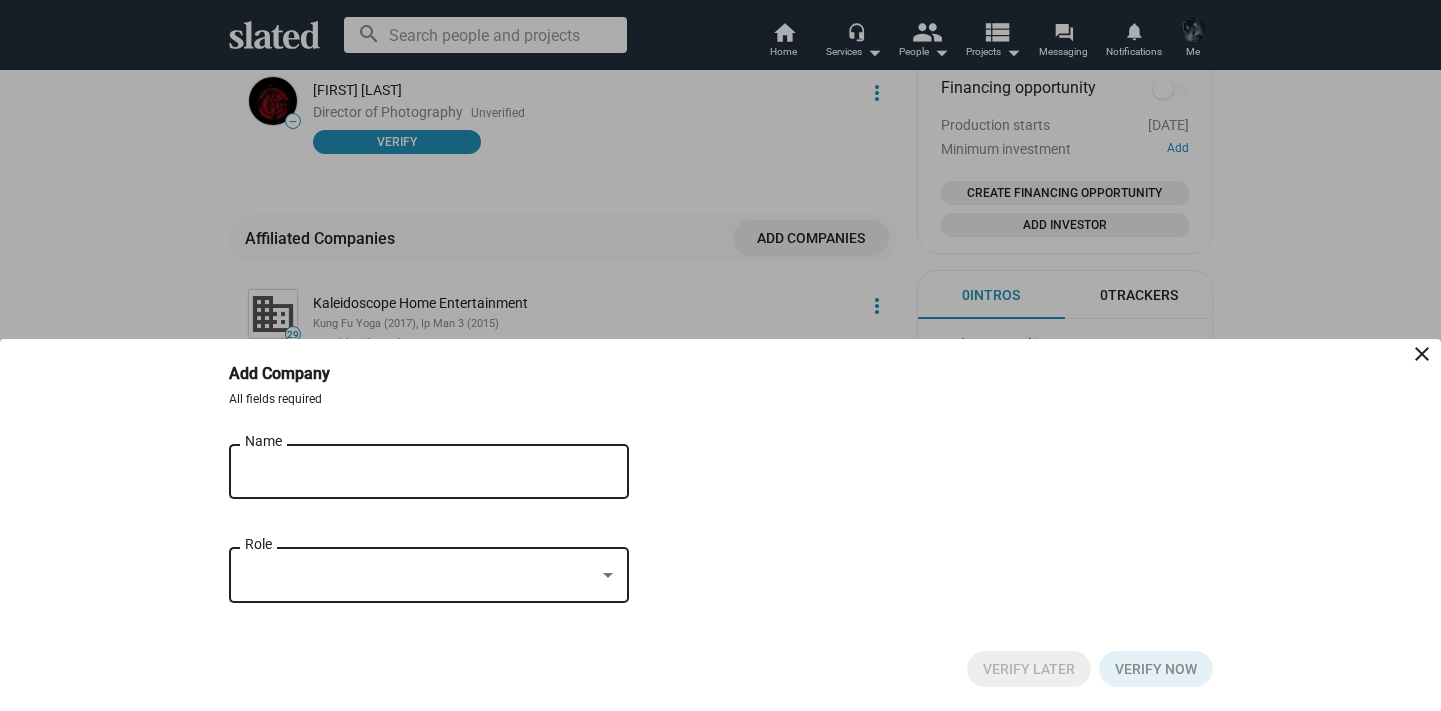 click on "Name" at bounding box center (415, 472) 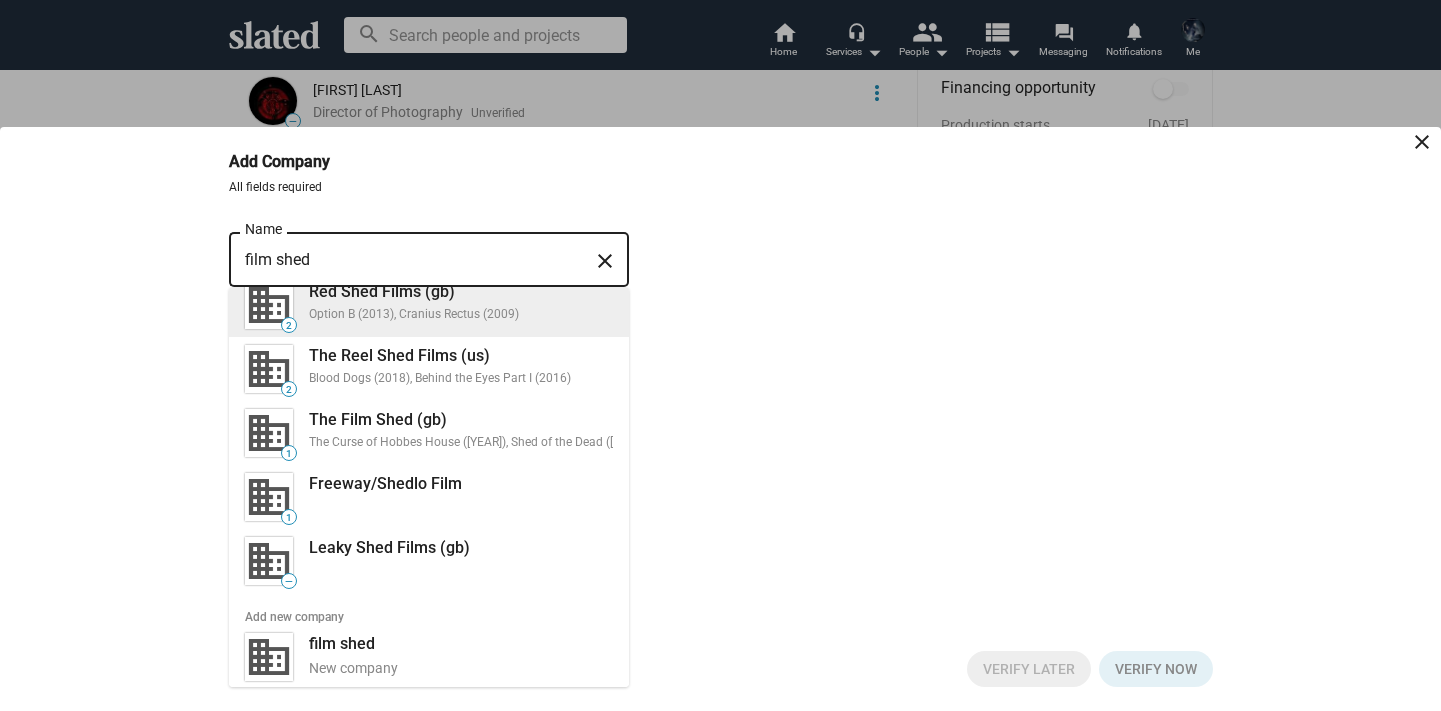scroll, scrollTop: 144, scrollLeft: 0, axis: vertical 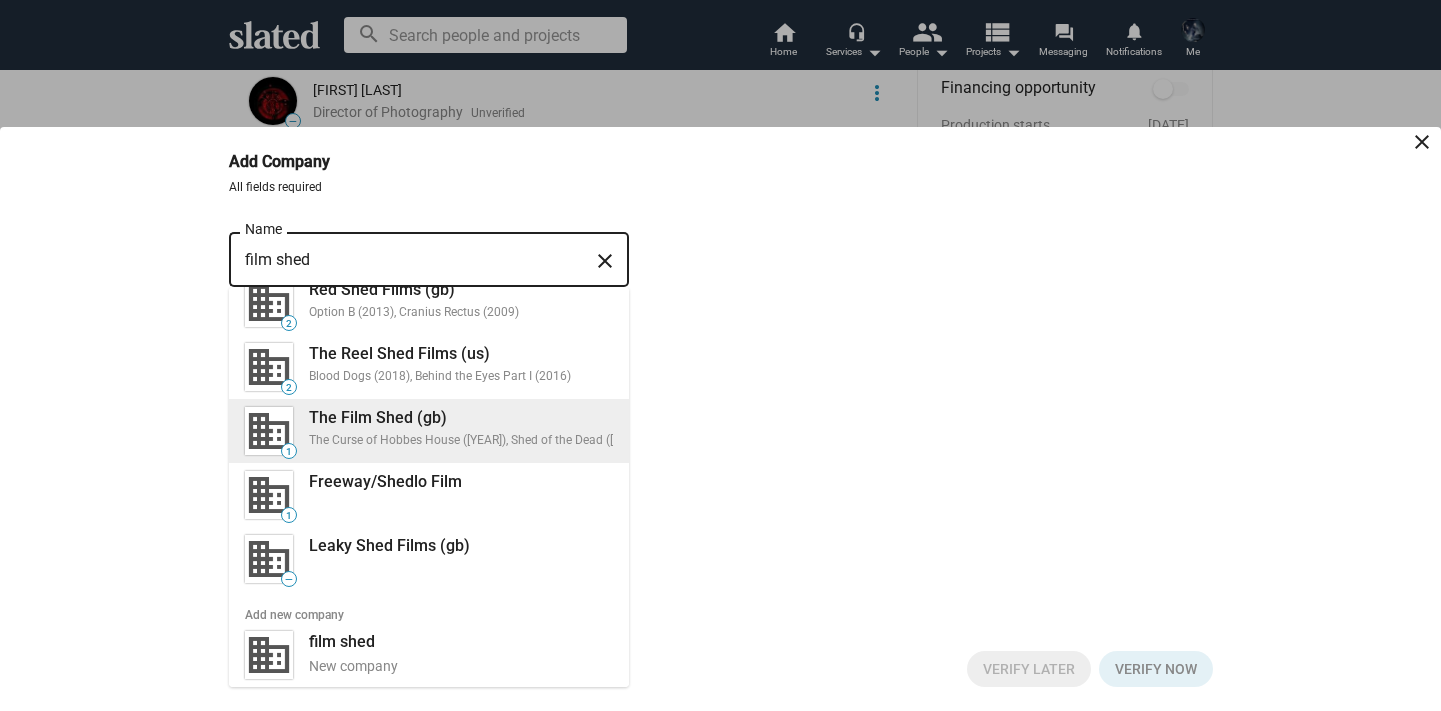 click on "The Curse of Hobbes House ([YEAR]), Shed of the Dead ([YEAR])" at bounding box center (479, 441) 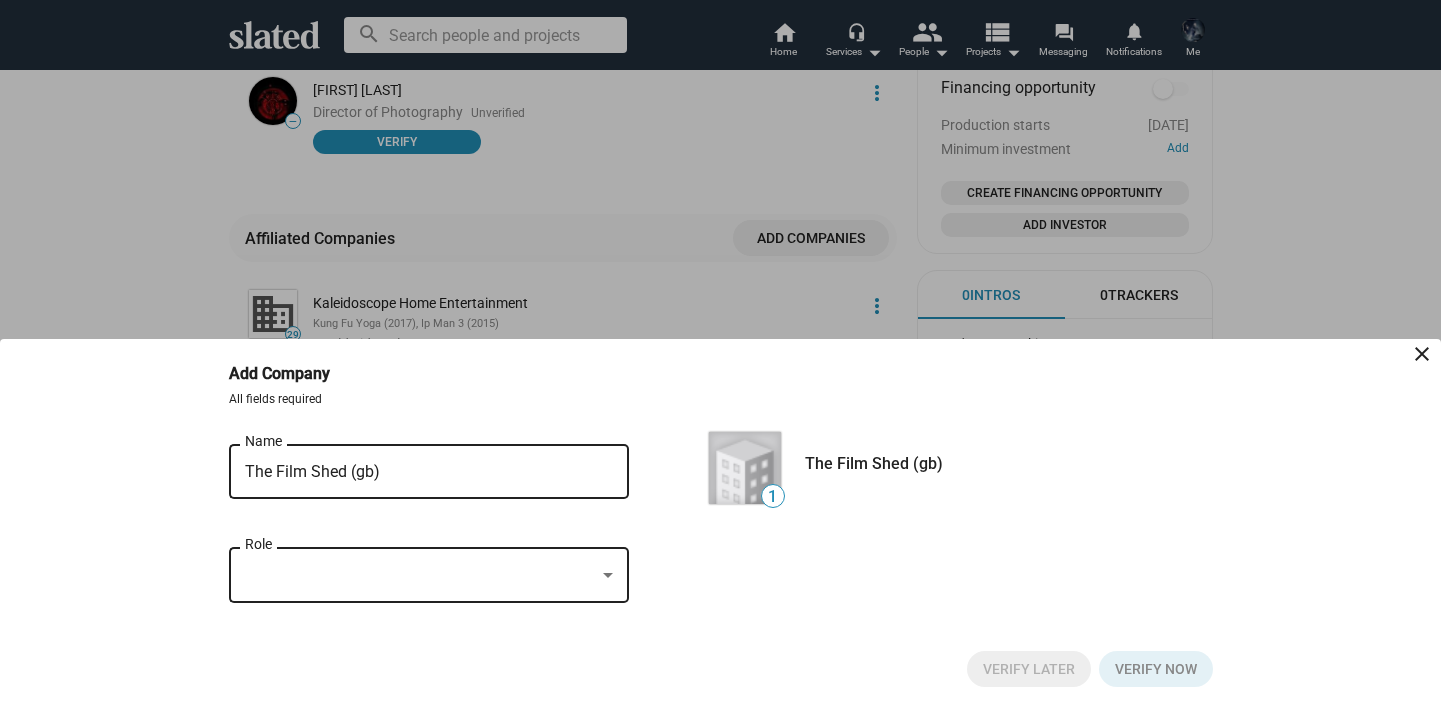 click at bounding box center (420, 575) 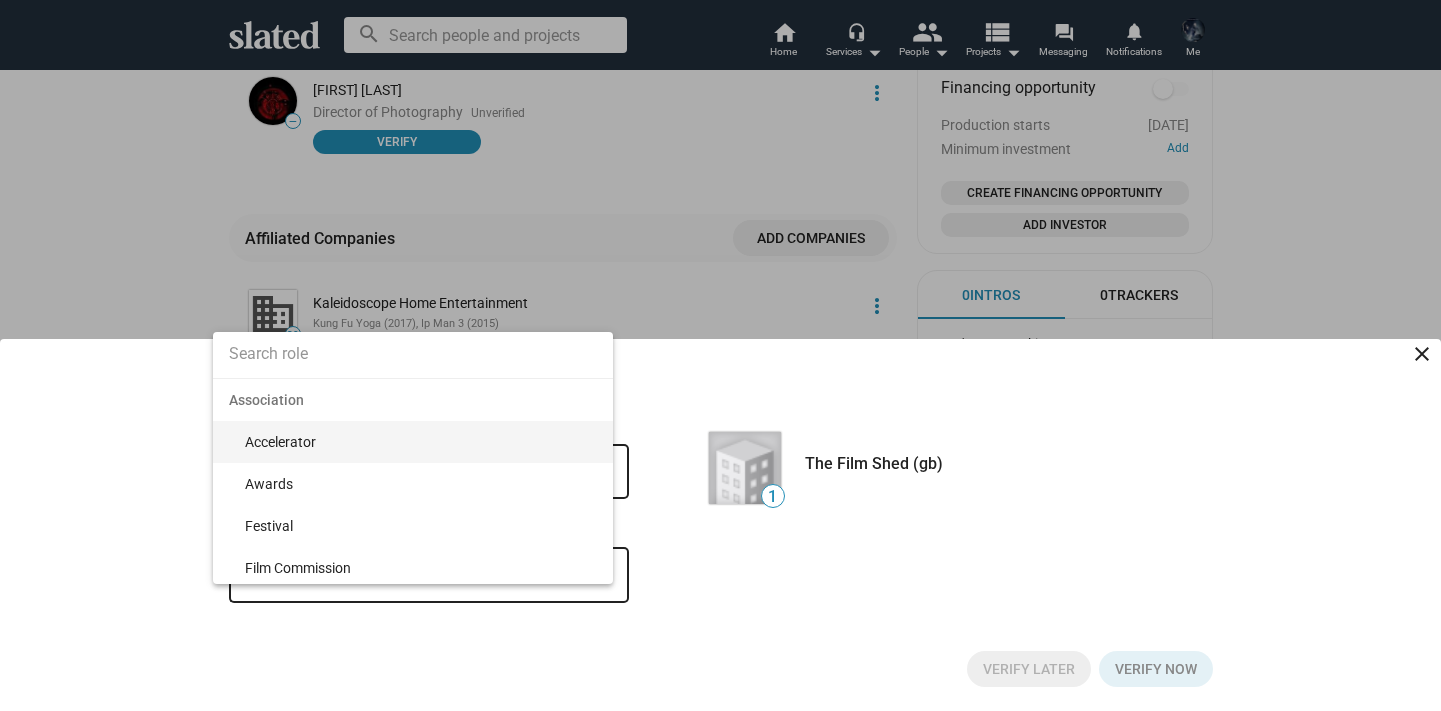 click at bounding box center (413, 354) 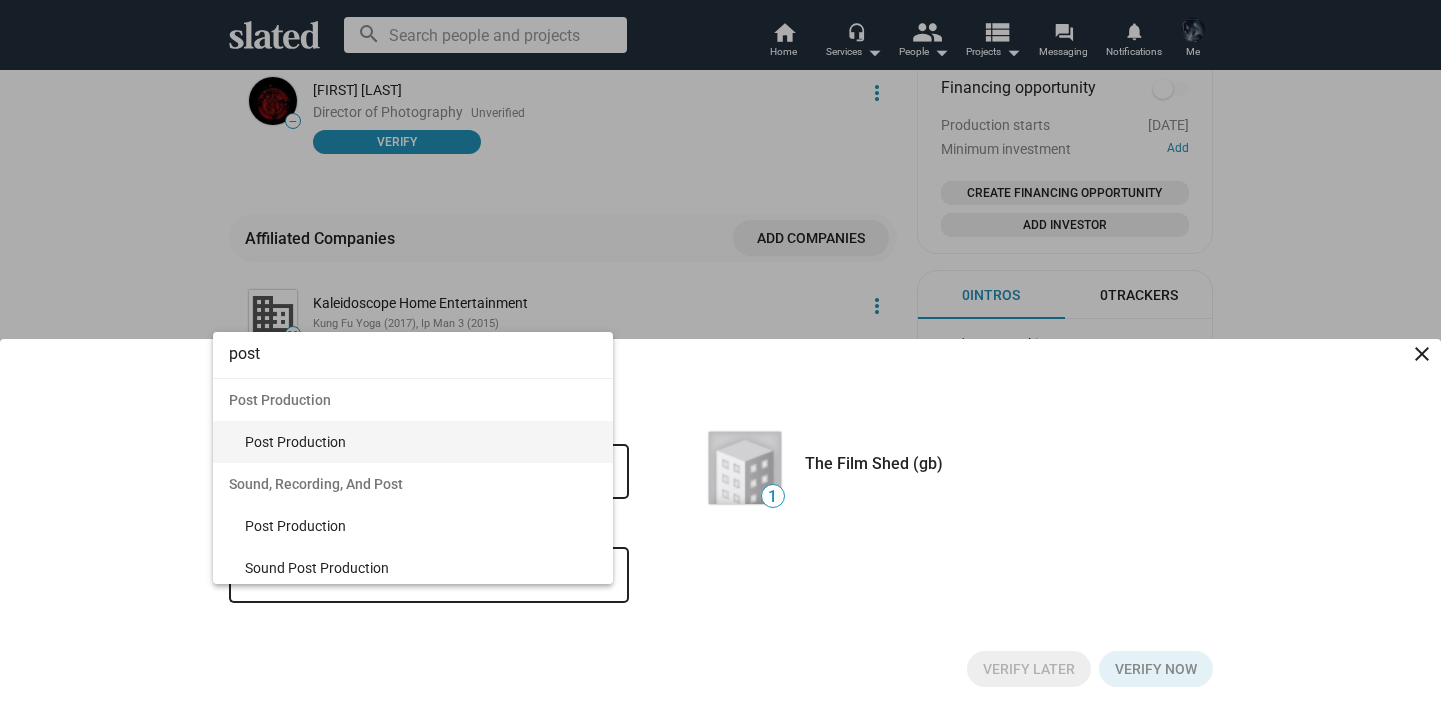 type on "post" 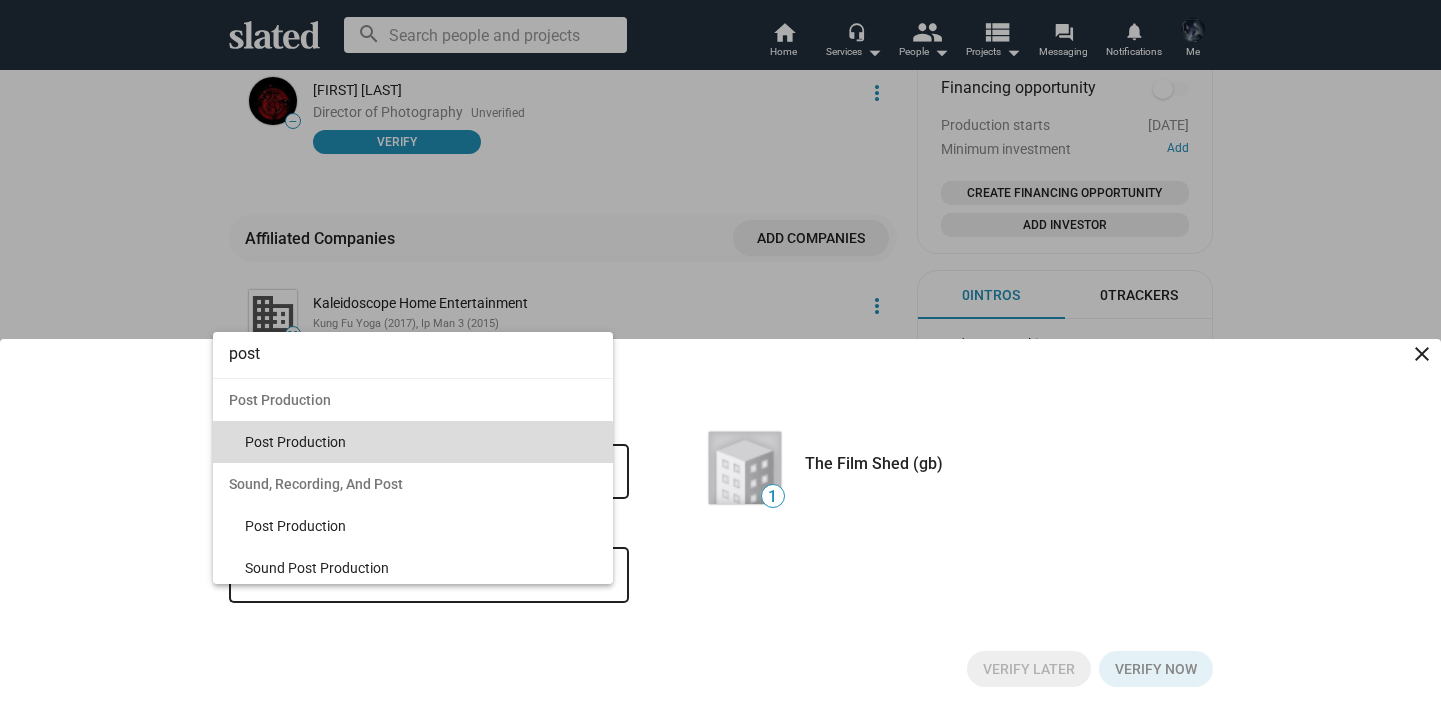 click on "Post Production" at bounding box center (421, 442) 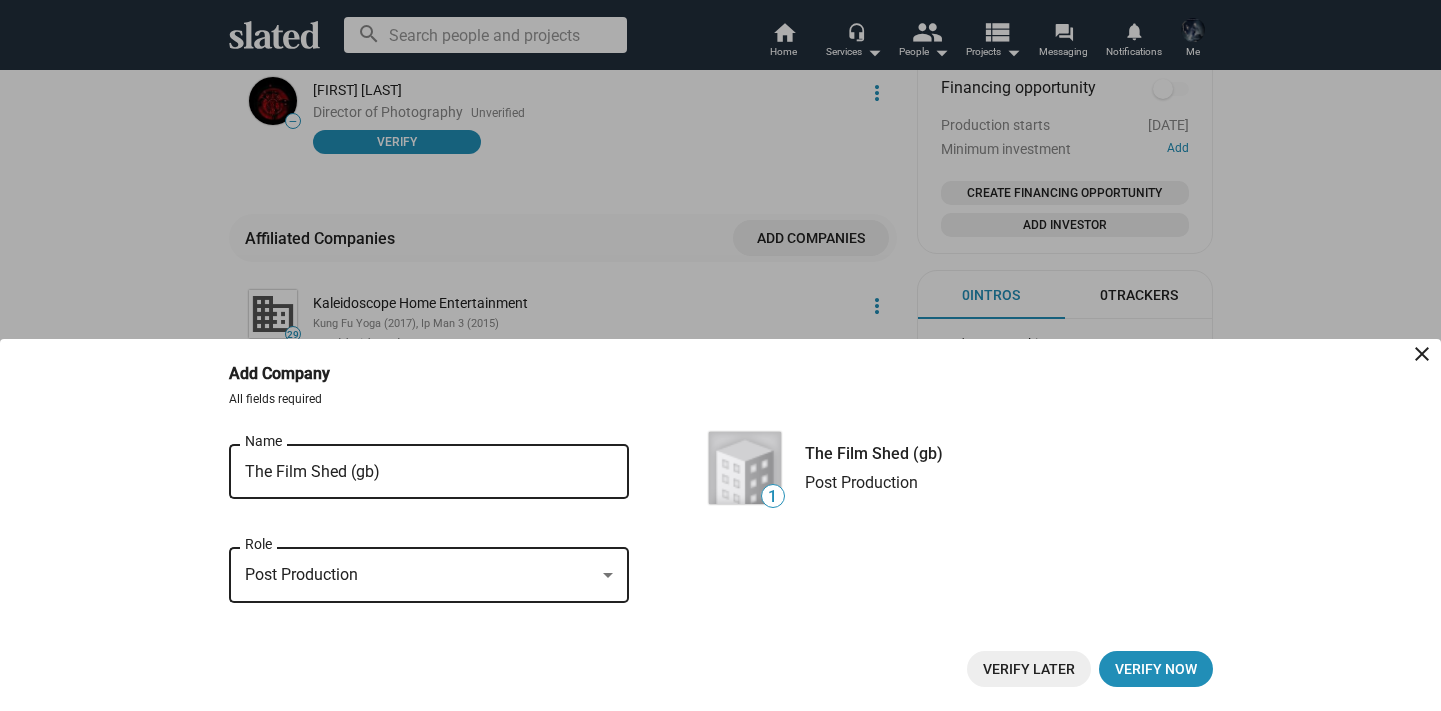 click on "Verify Later" at bounding box center [1029, 669] 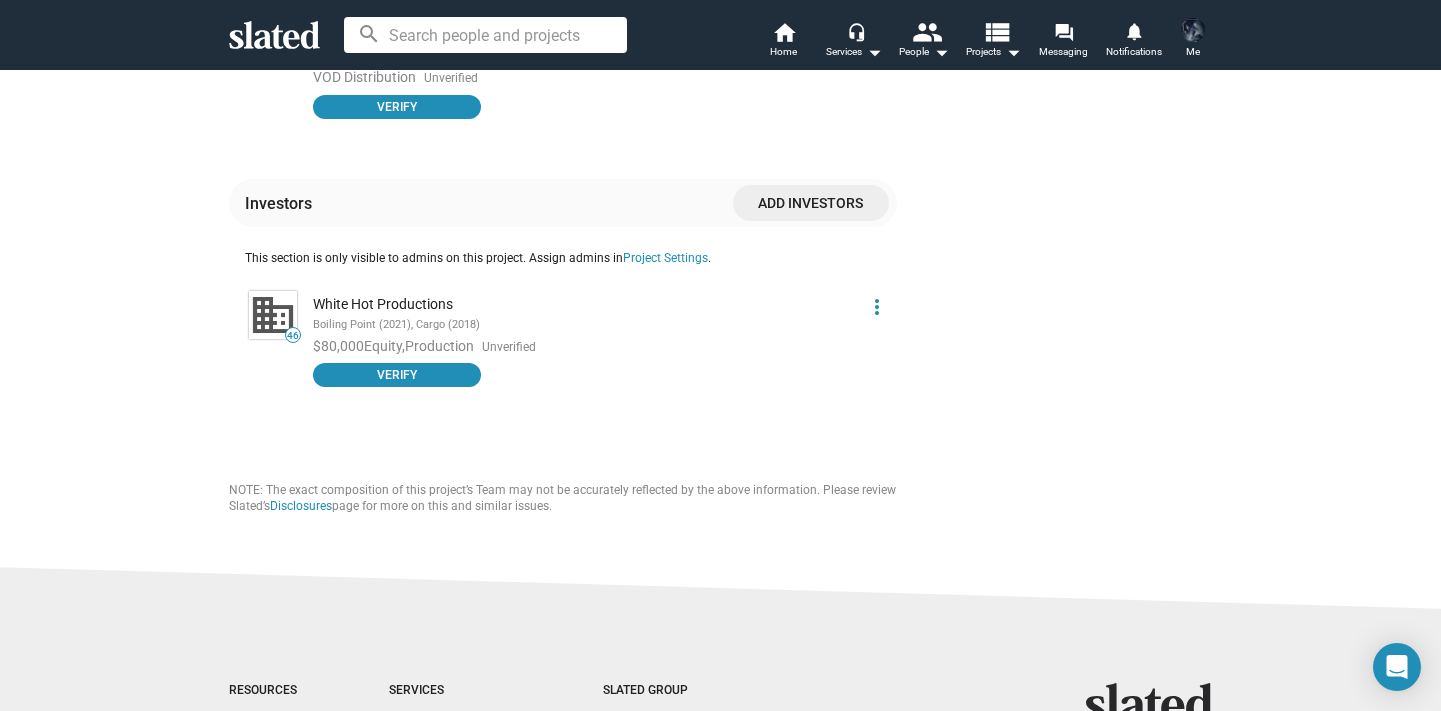 scroll, scrollTop: 1382, scrollLeft: 0, axis: vertical 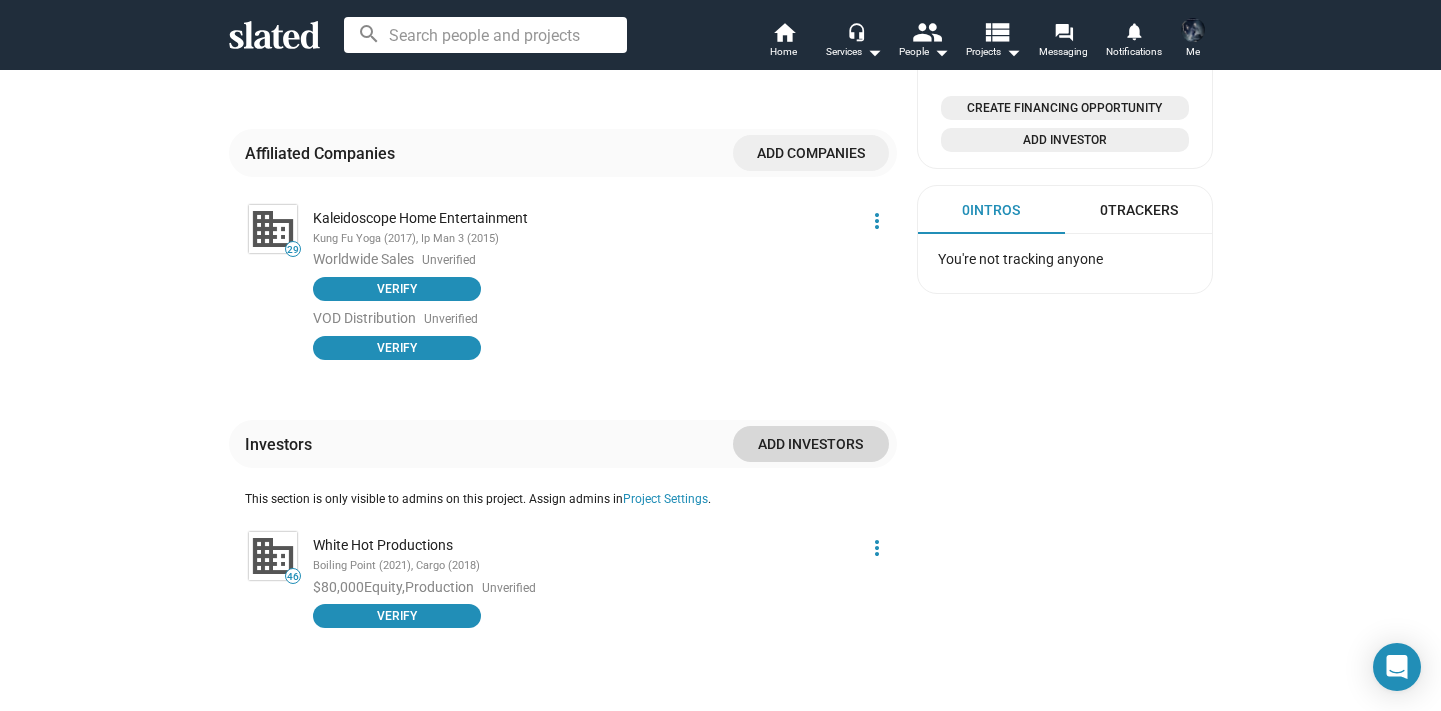 click on "Add investors" 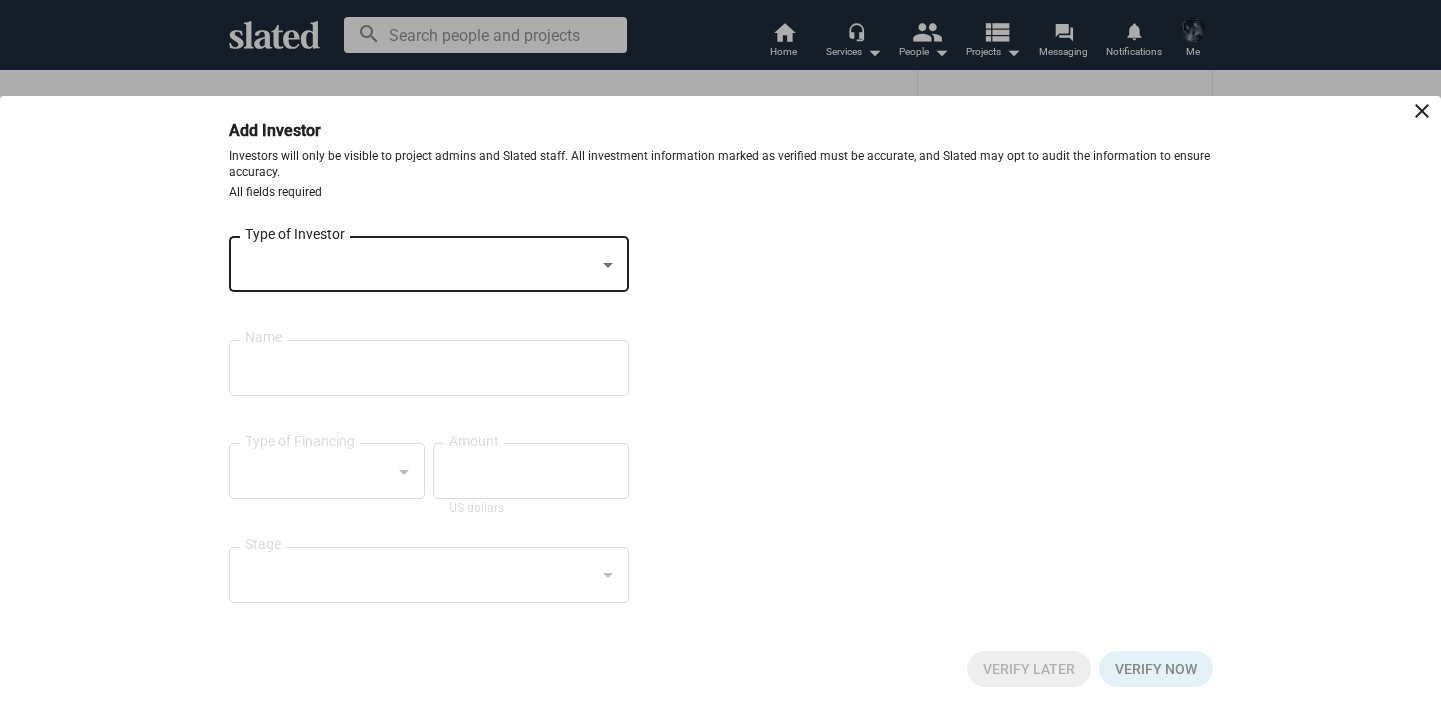 click at bounding box center [608, 265] 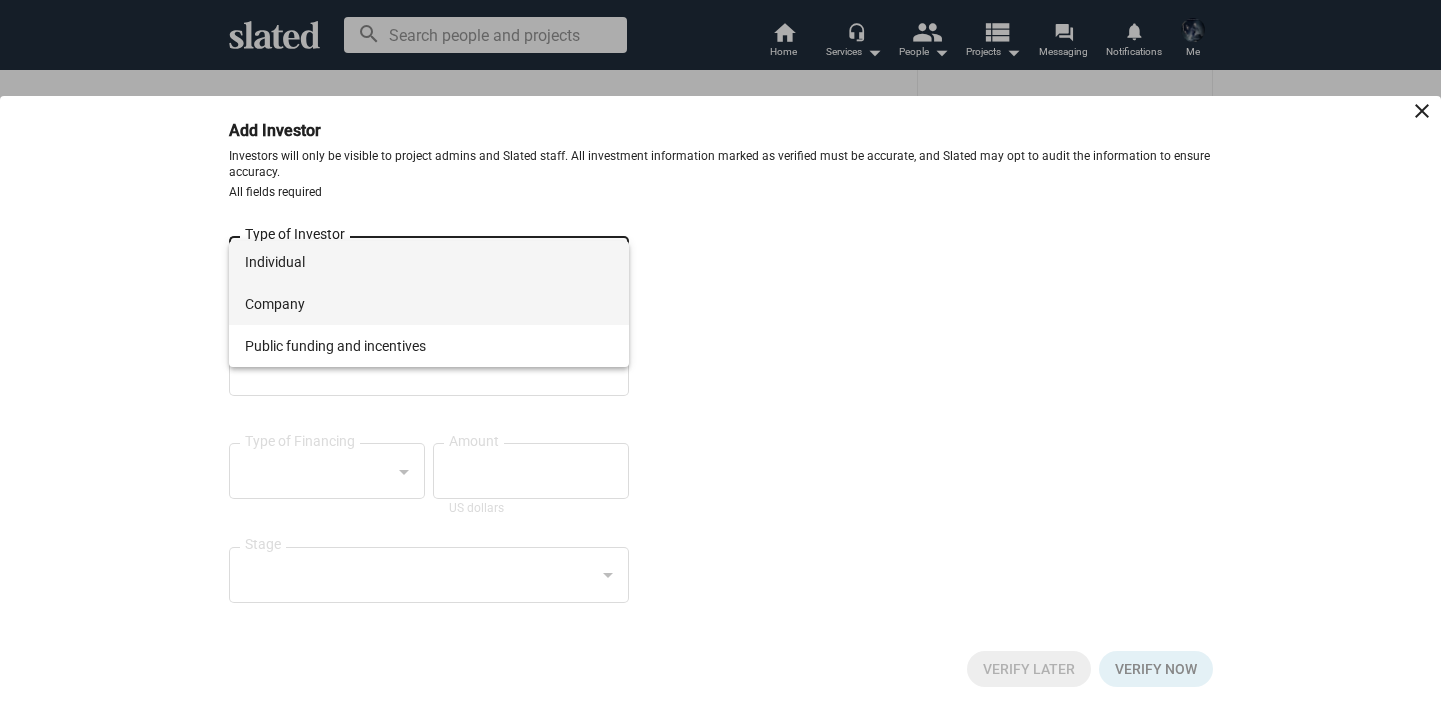 click on "Company" at bounding box center [429, 304] 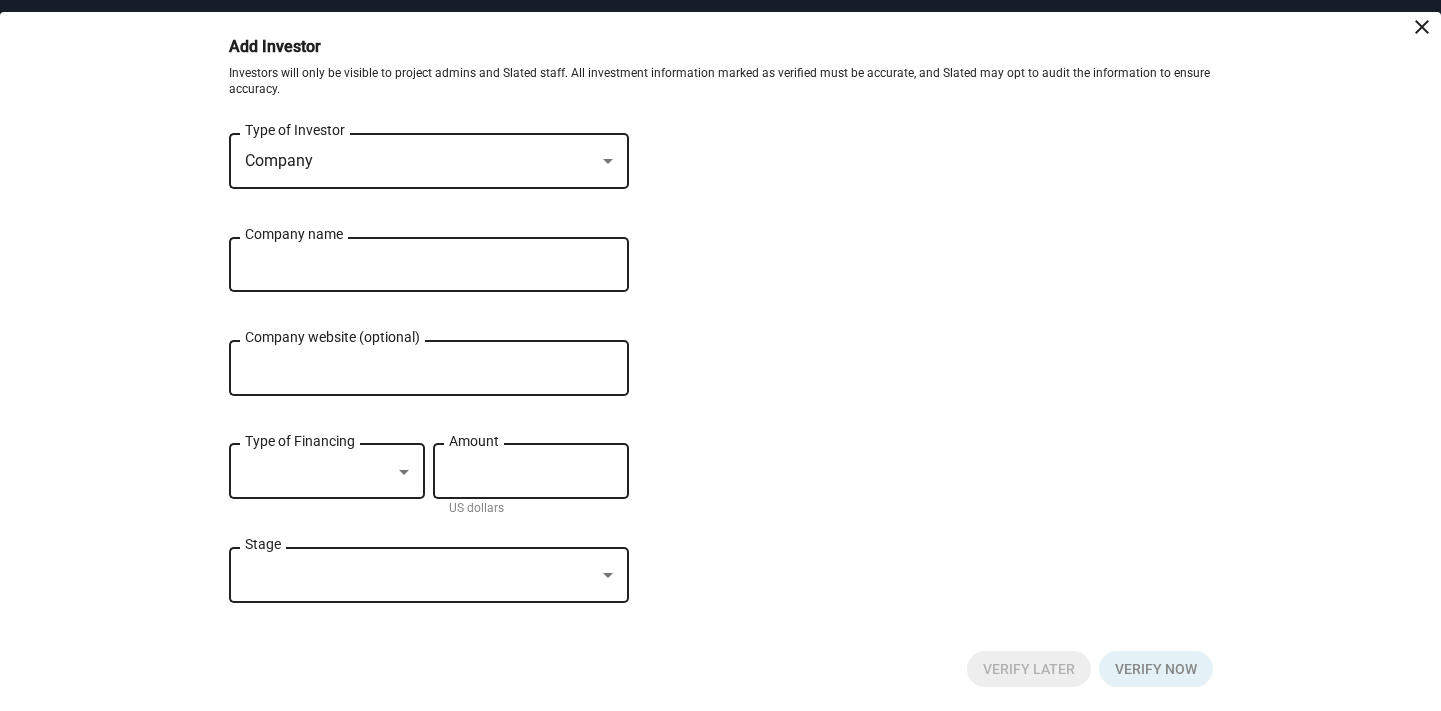click on "Company name" at bounding box center (415, 265) 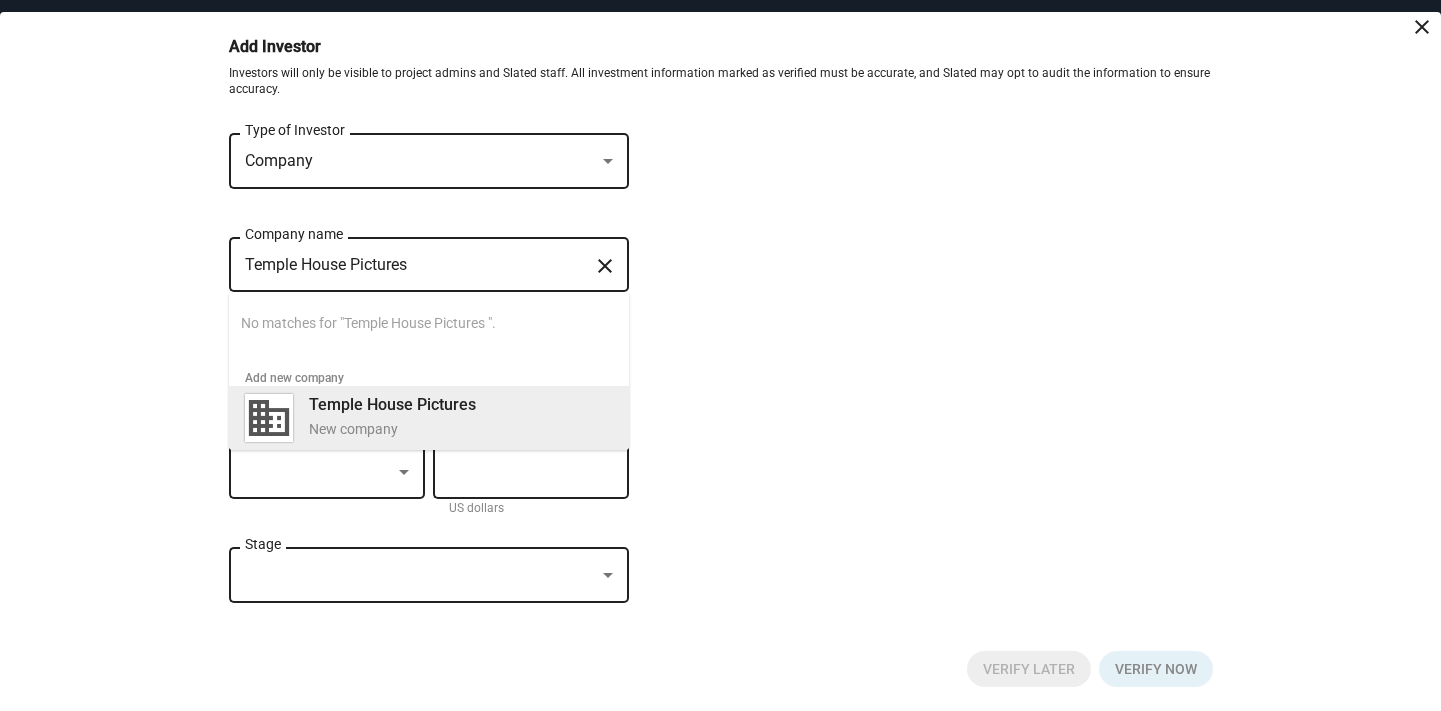 click on "Temple House Pictures" at bounding box center [392, 404] 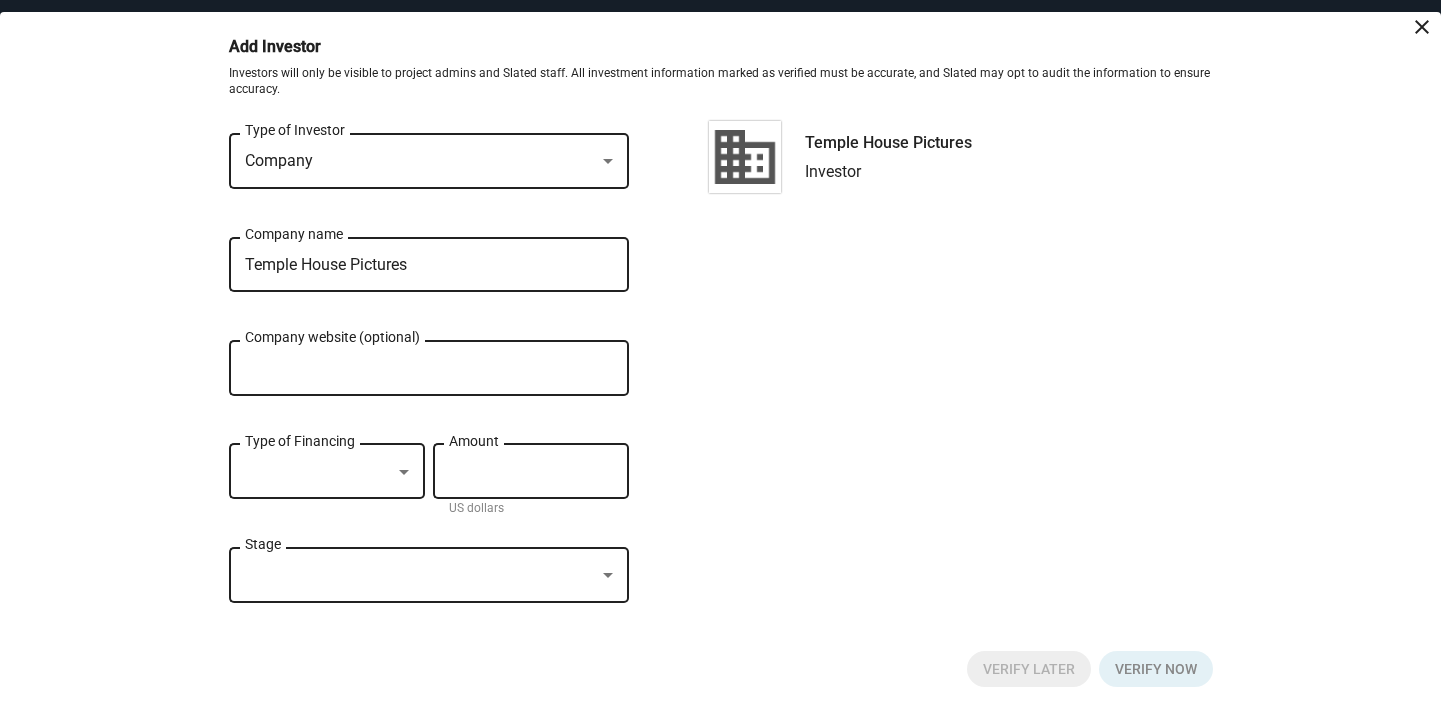 click on "Company website (optional)" at bounding box center (429, 369) 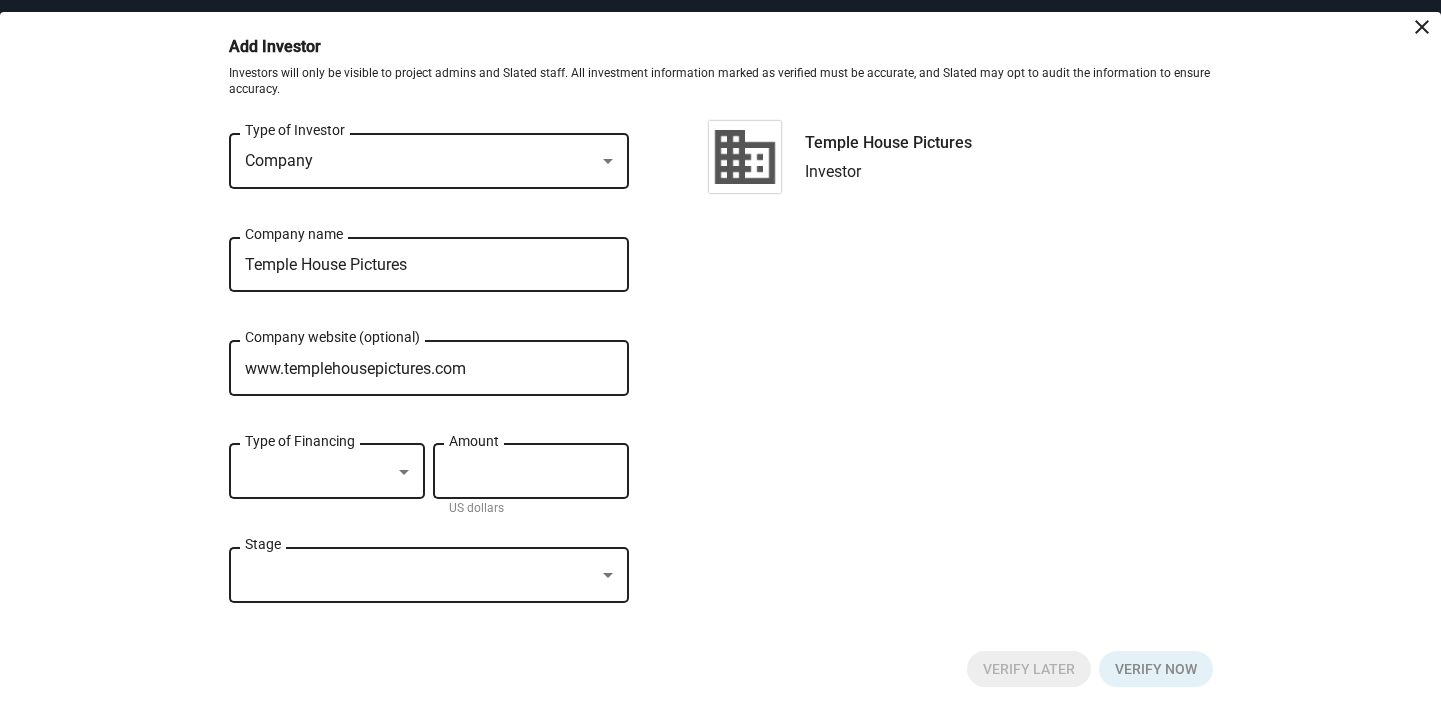 click on "Type of Financing" at bounding box center (327, 469) 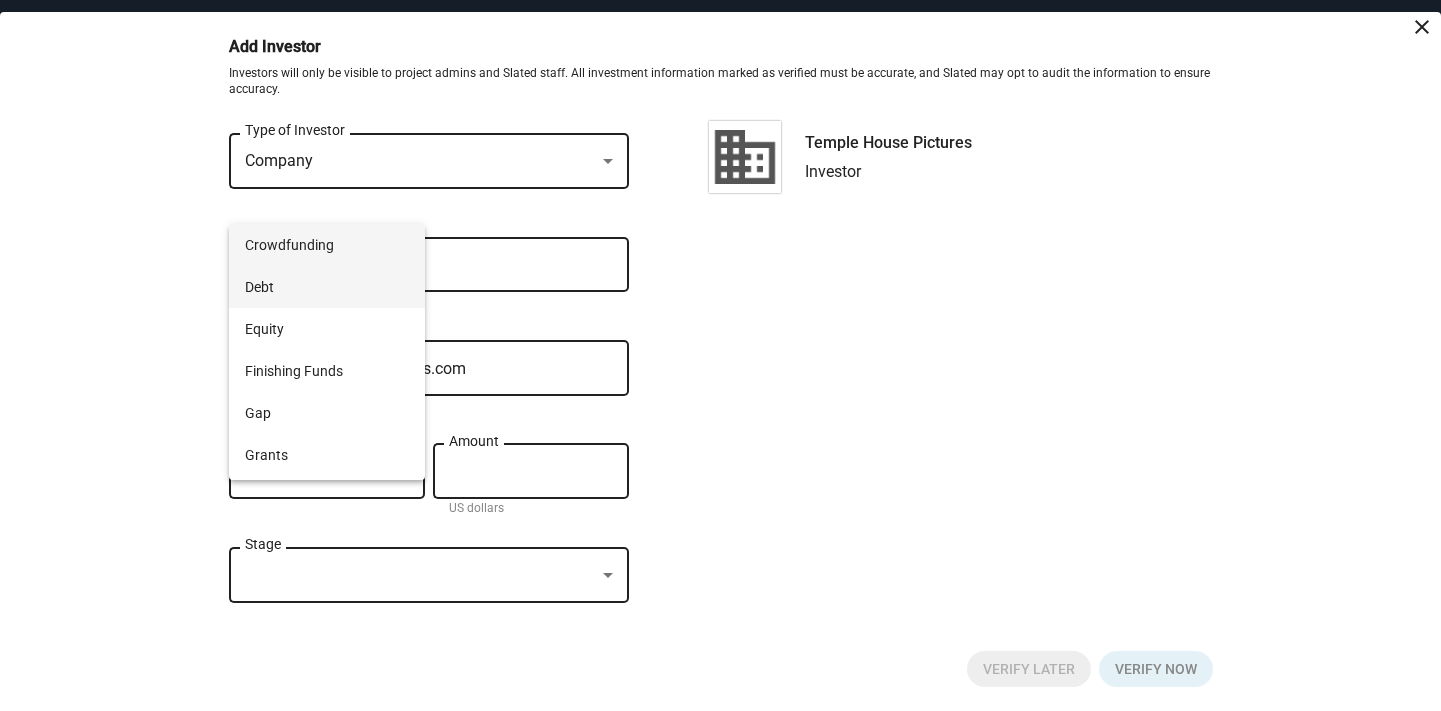 click on "Debt" at bounding box center (327, 287) 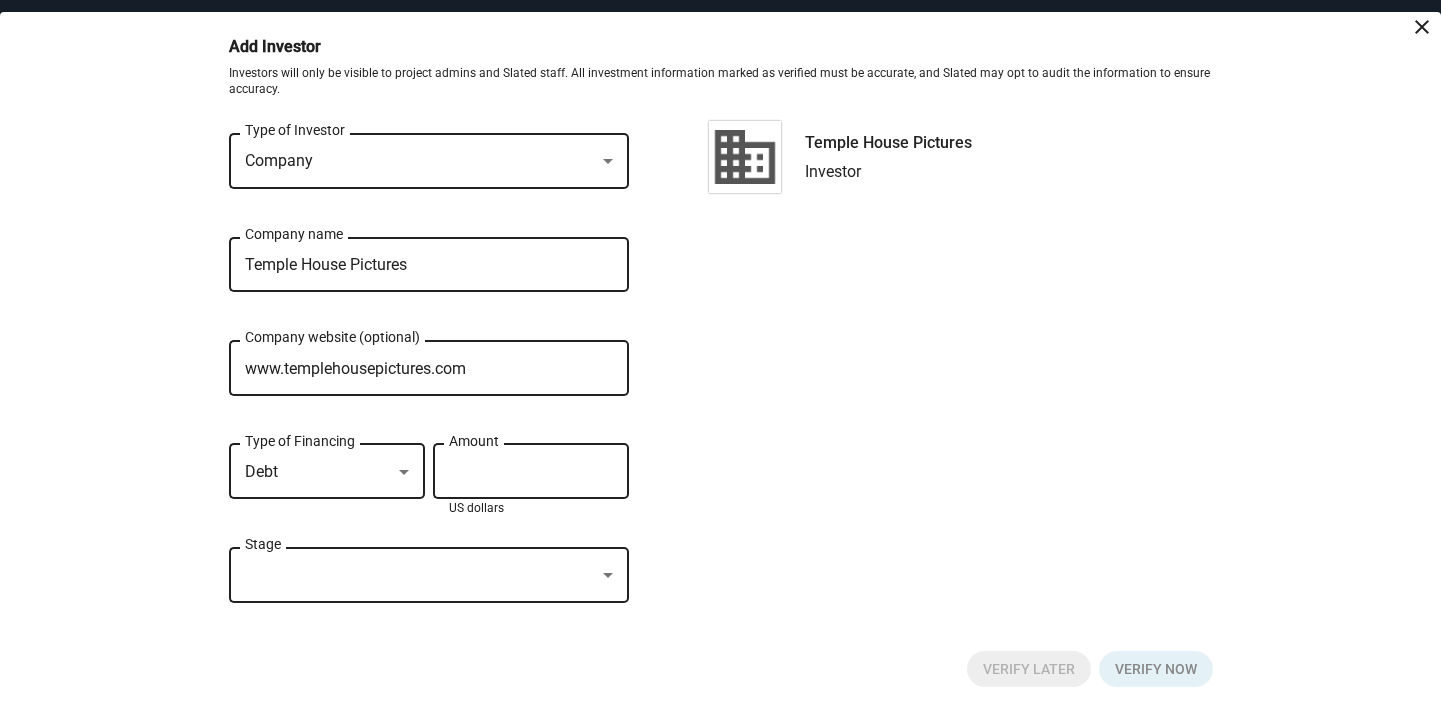 click on "Amount" at bounding box center (531, 472) 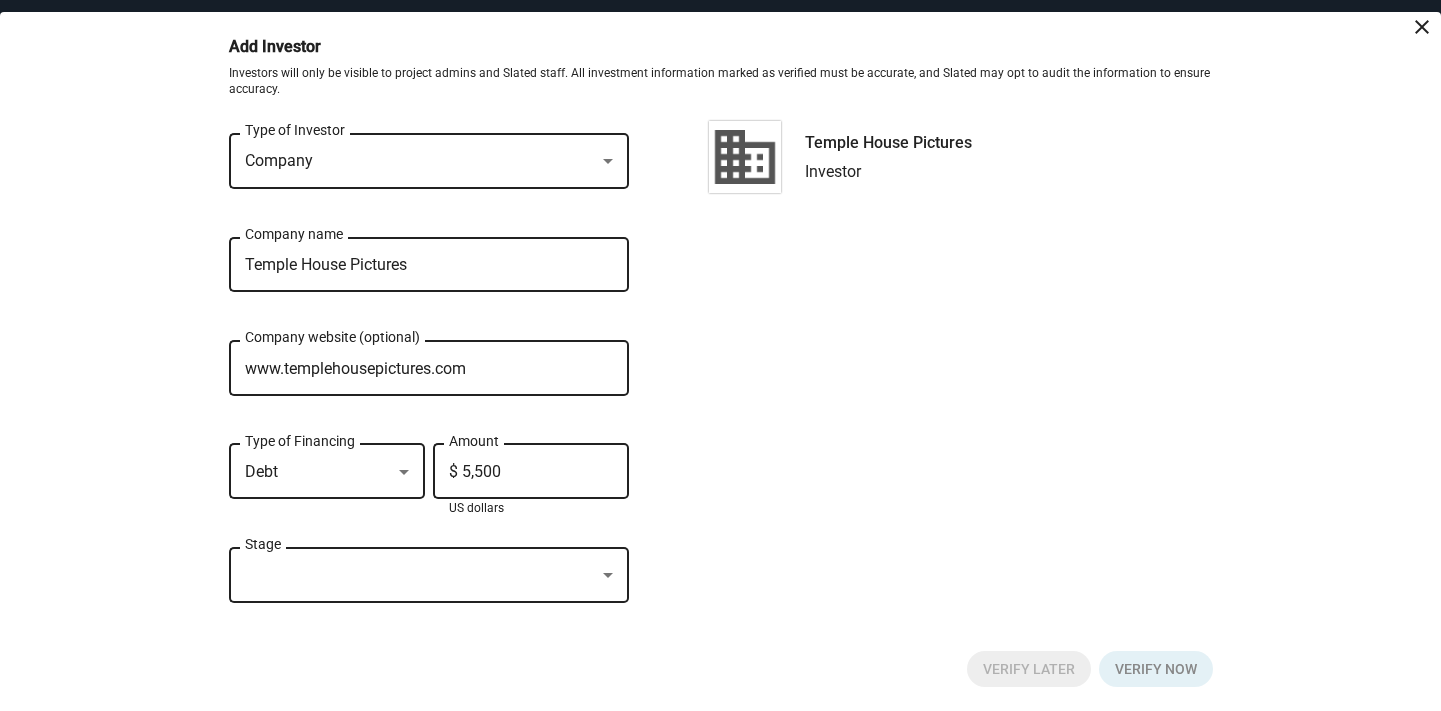 type on "$ 55,000" 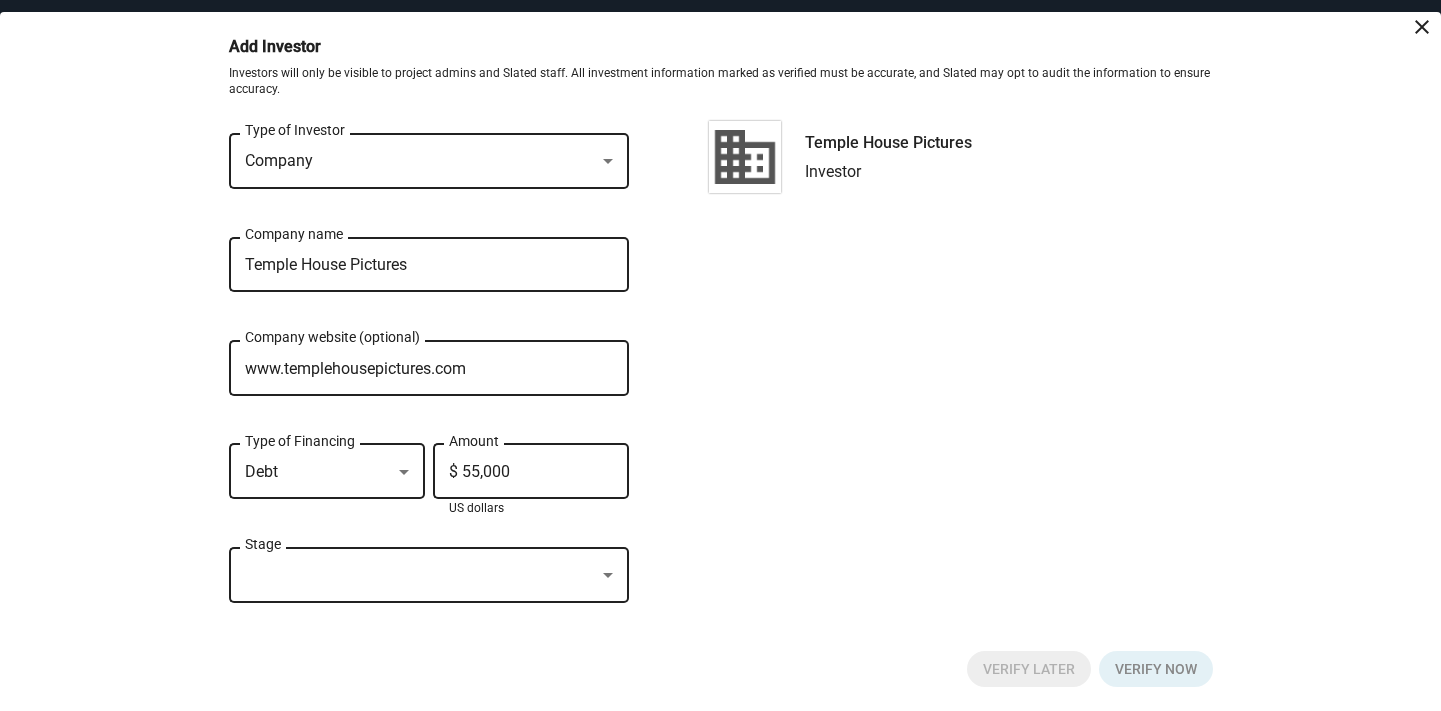 click at bounding box center [420, 575] 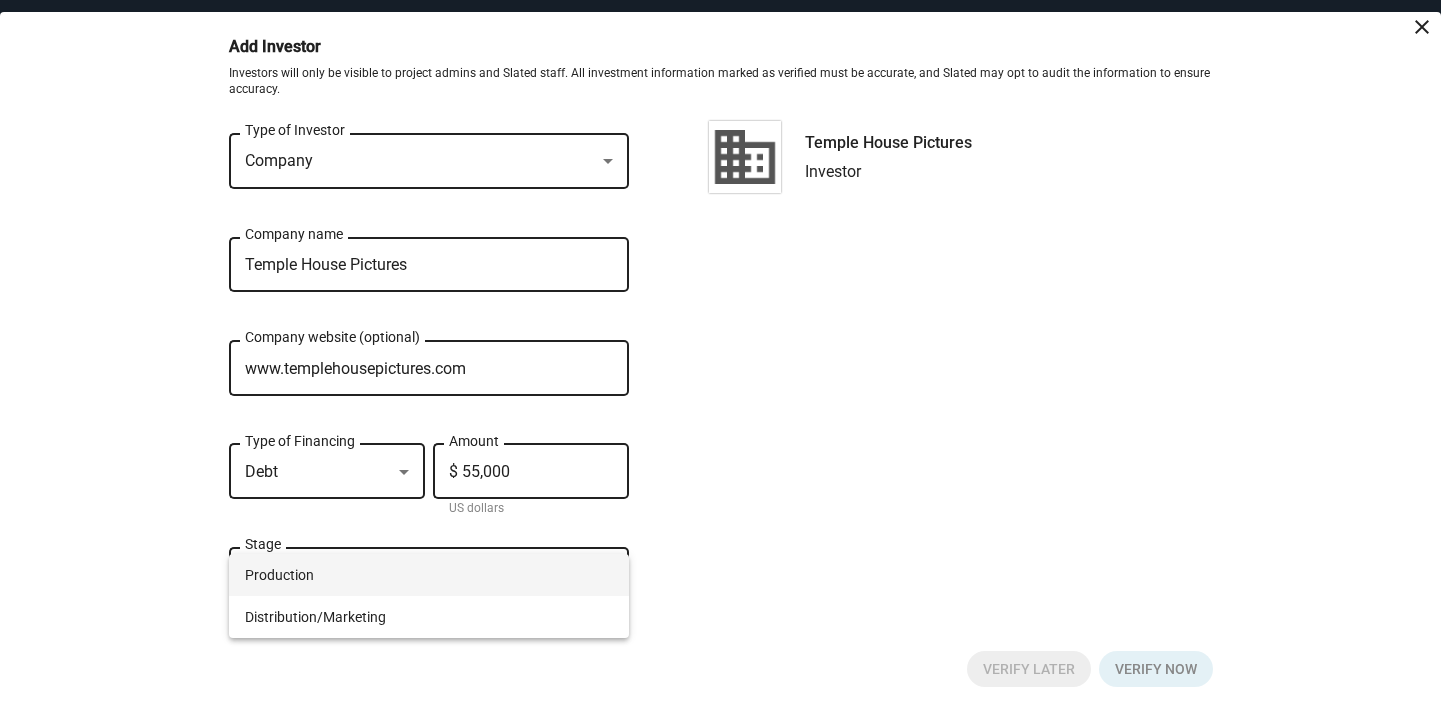 click on "Production" at bounding box center (429, 575) 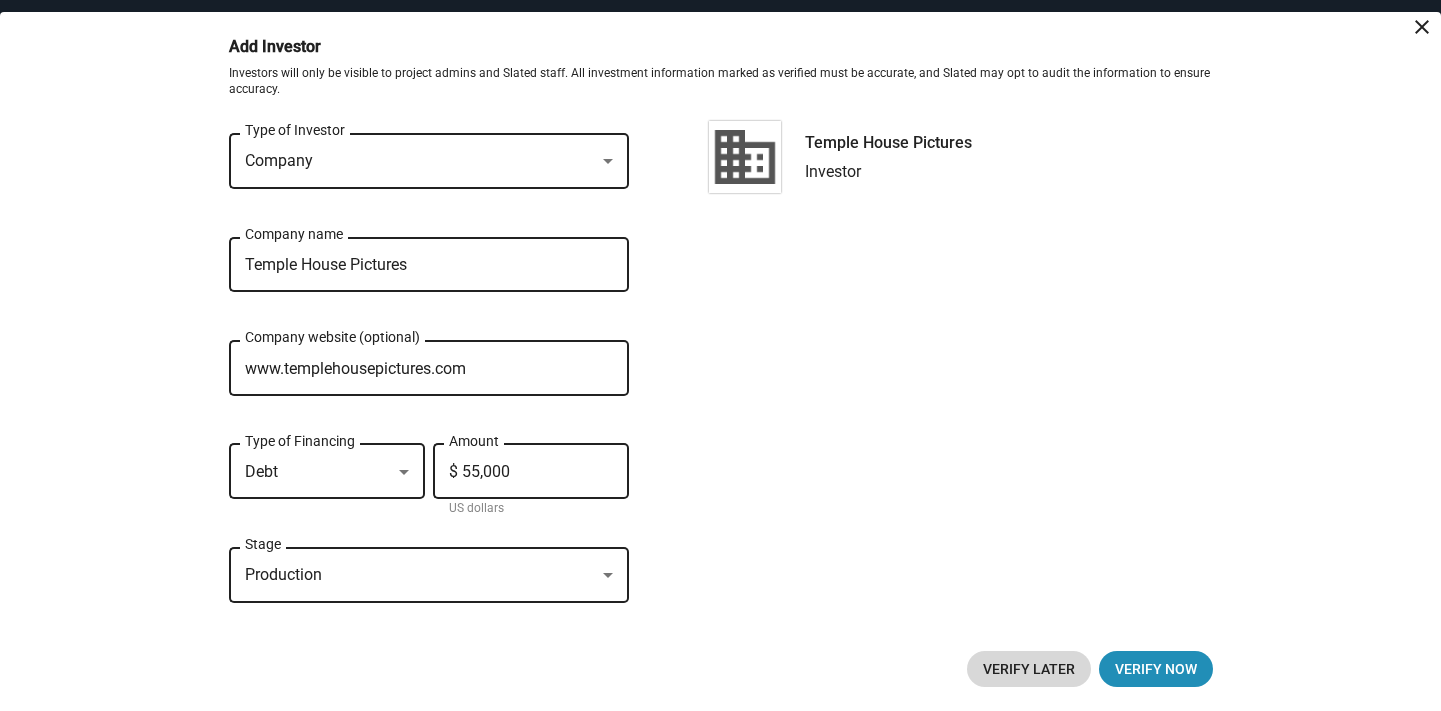 click on "Verify Later" at bounding box center (1029, 669) 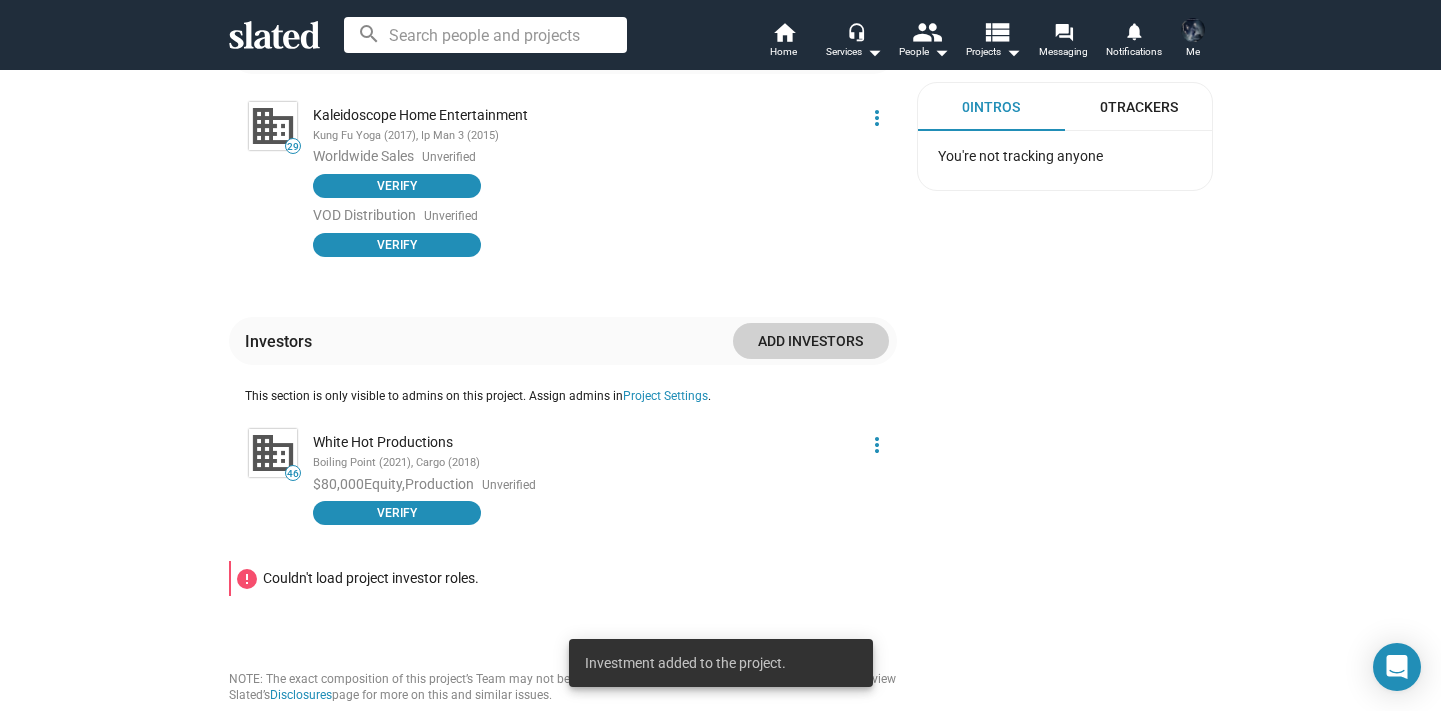 scroll, scrollTop: 1520, scrollLeft: 0, axis: vertical 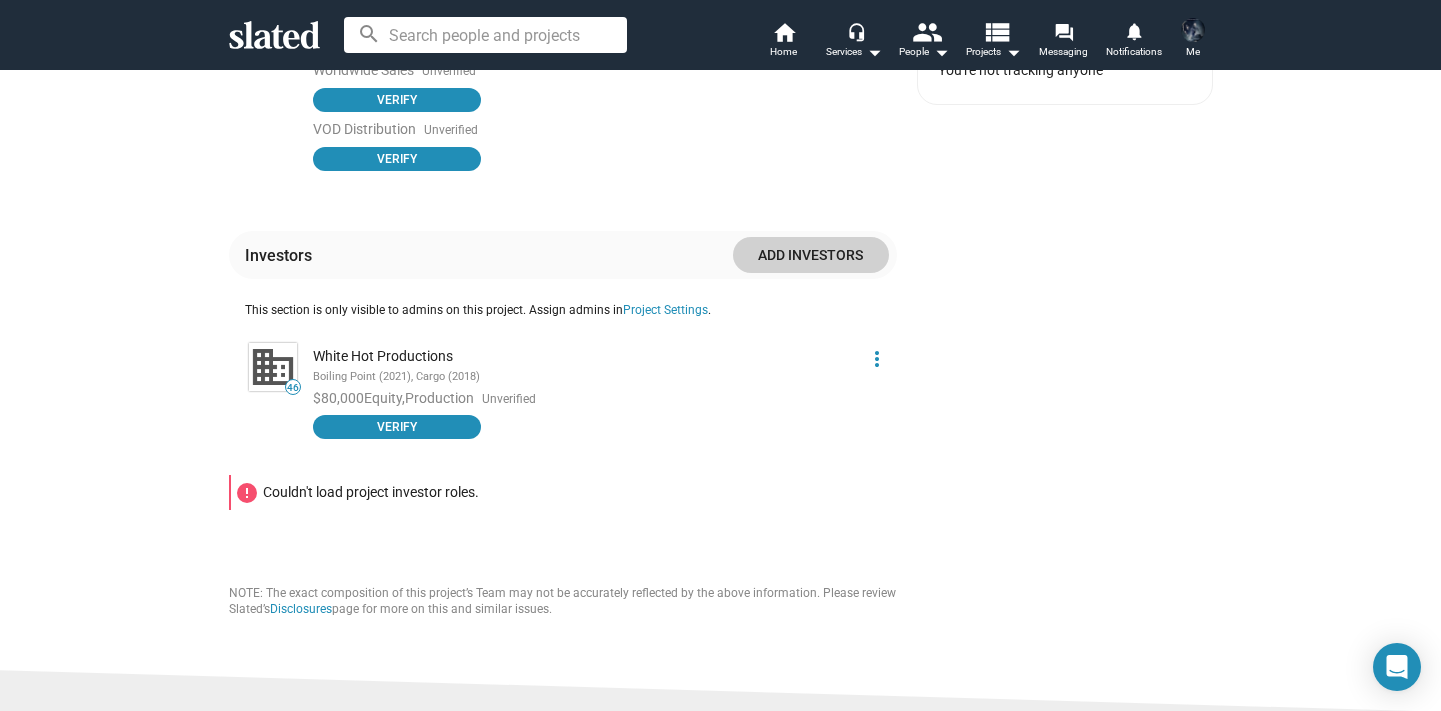 click on "Couldn't load project investor roles." 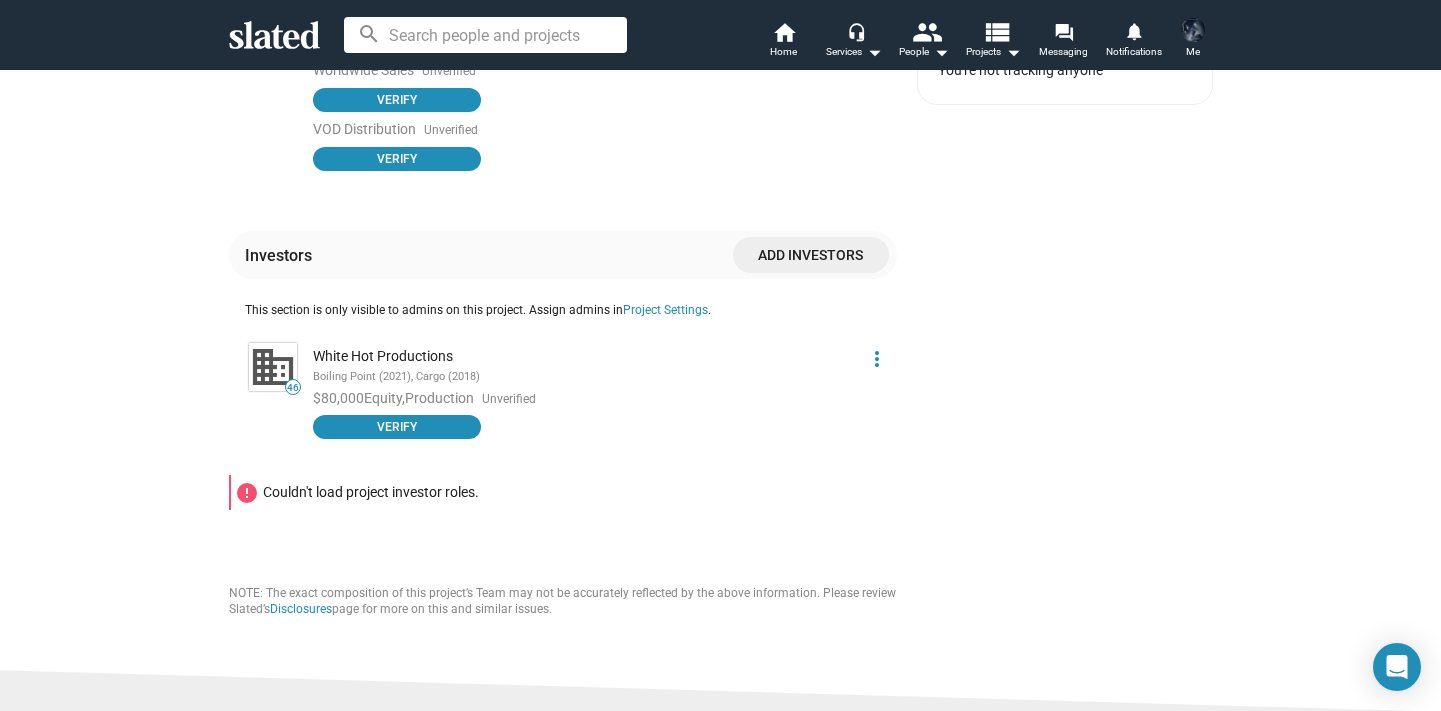 click on "error" 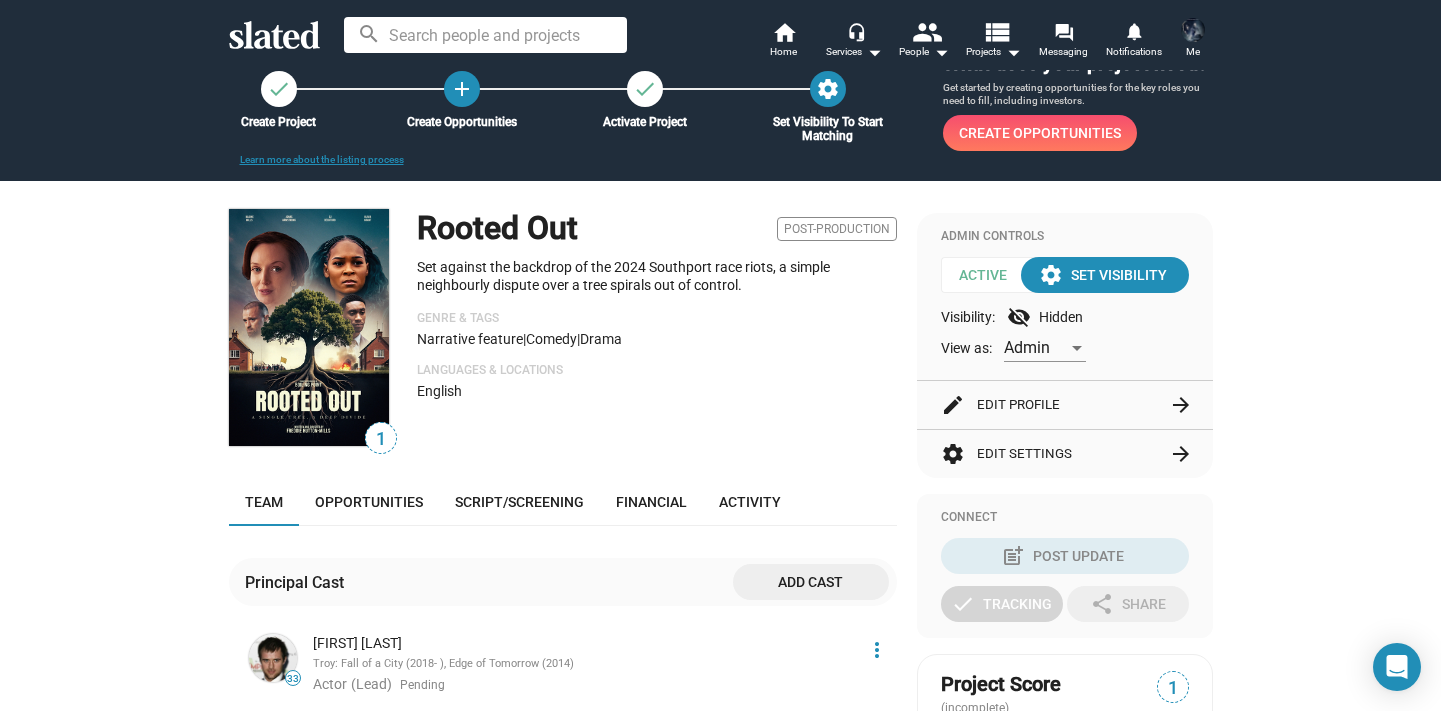 scroll, scrollTop: 25, scrollLeft: 0, axis: vertical 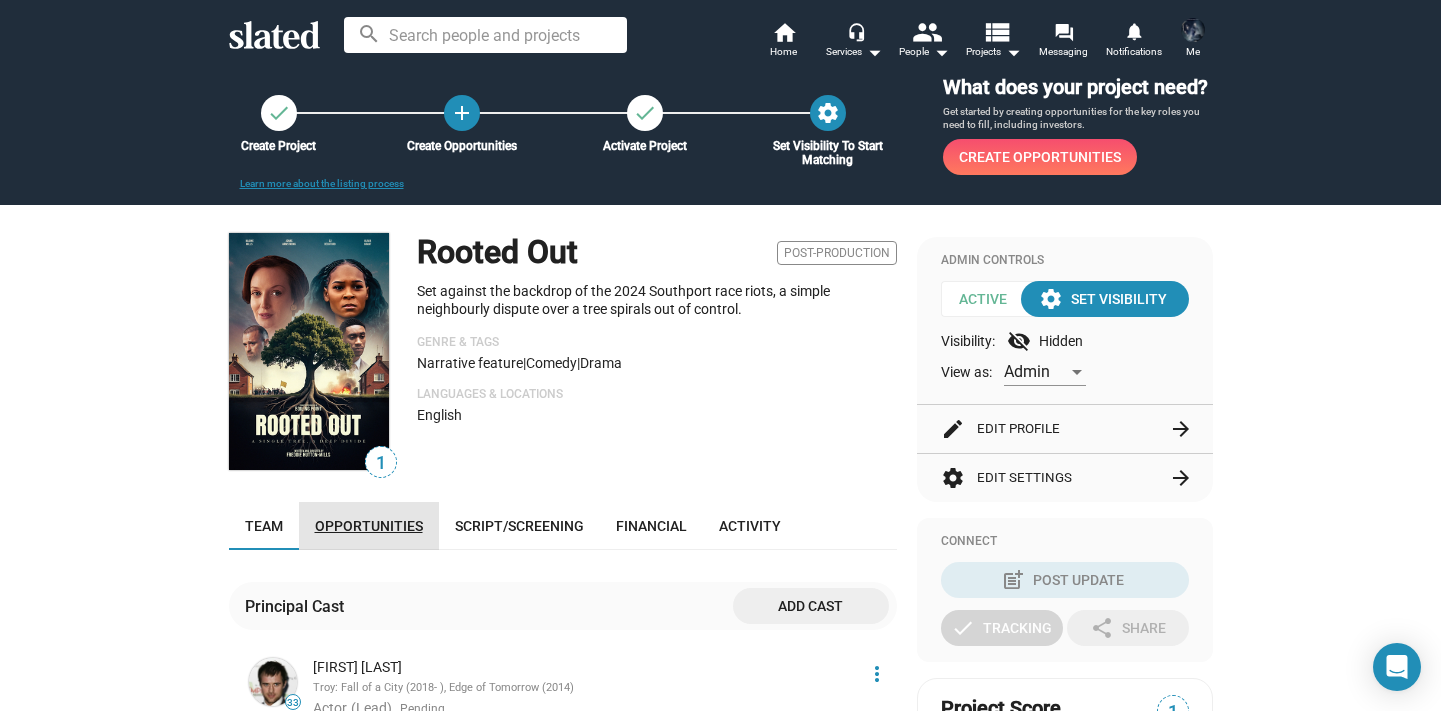 click on "Opportunities" at bounding box center (369, 526) 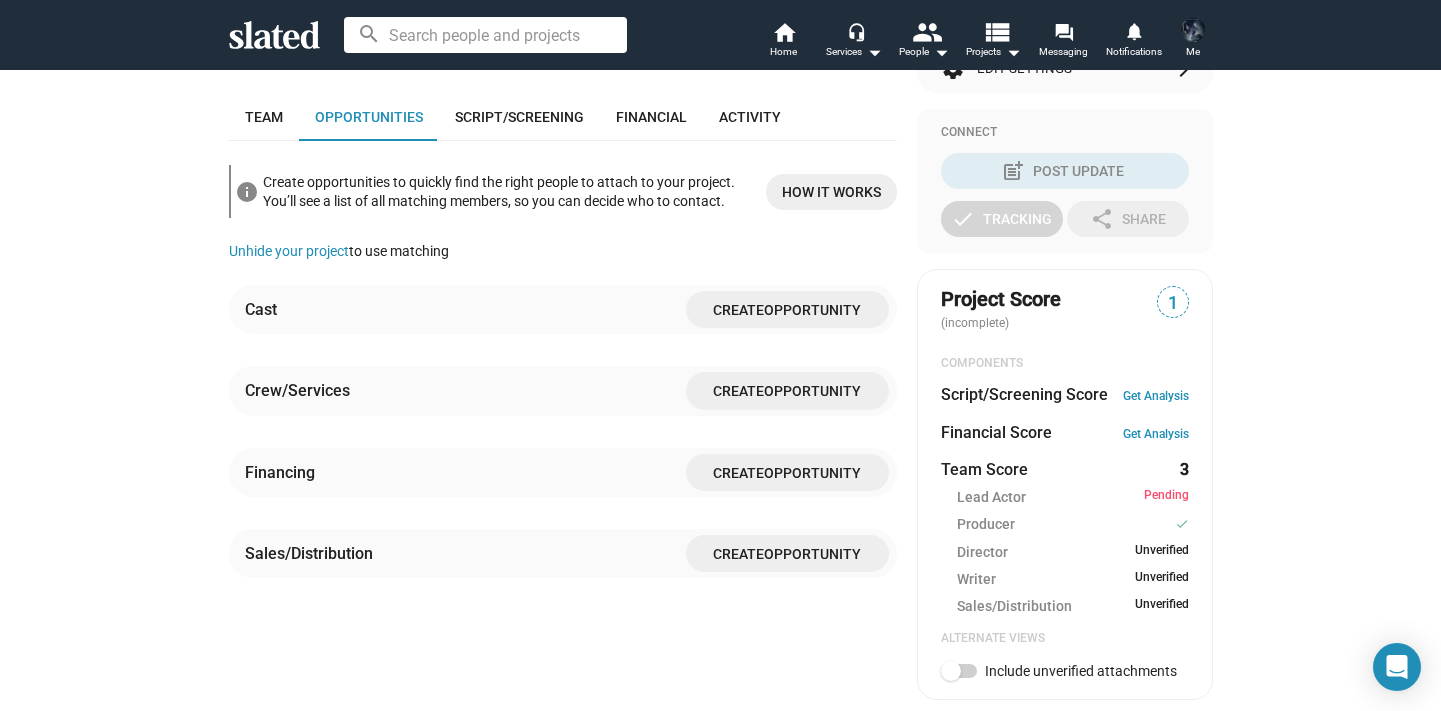 scroll, scrollTop: 458, scrollLeft: 0, axis: vertical 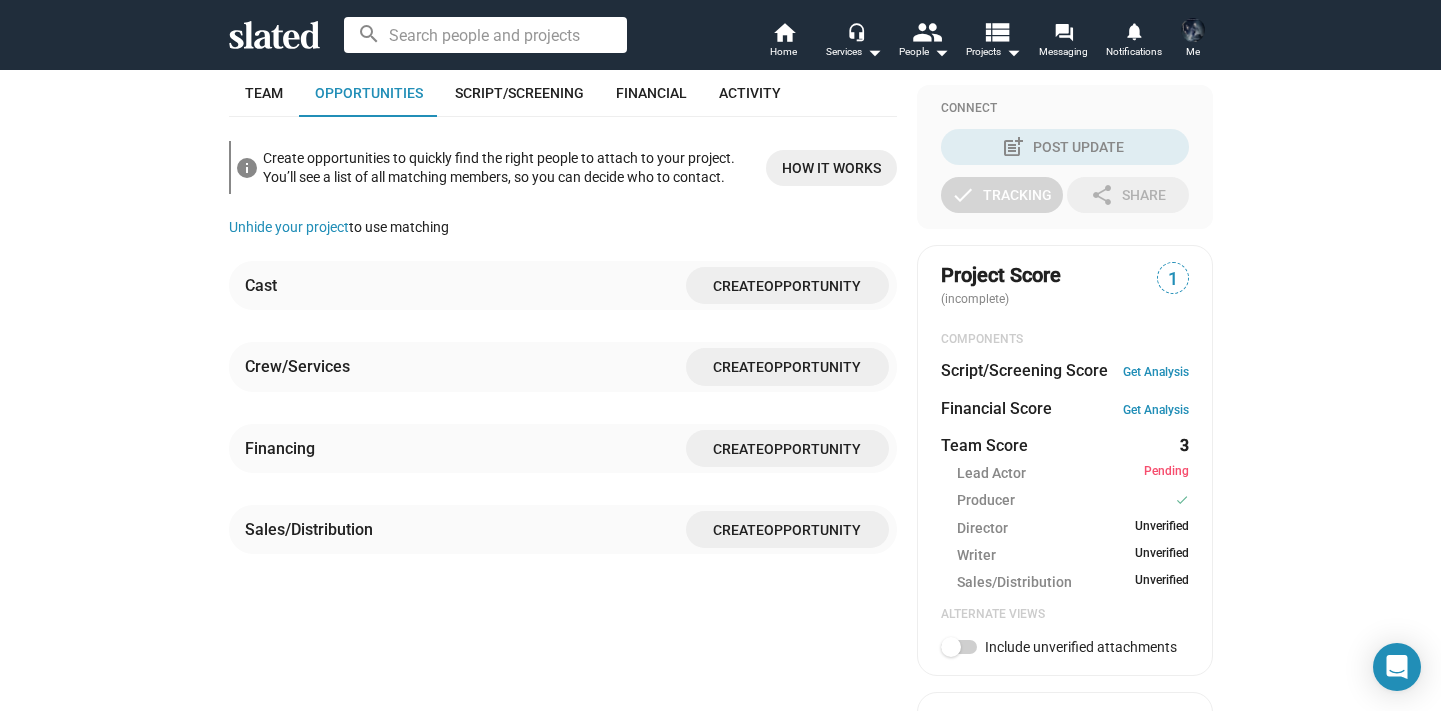 click on "Opportunity" 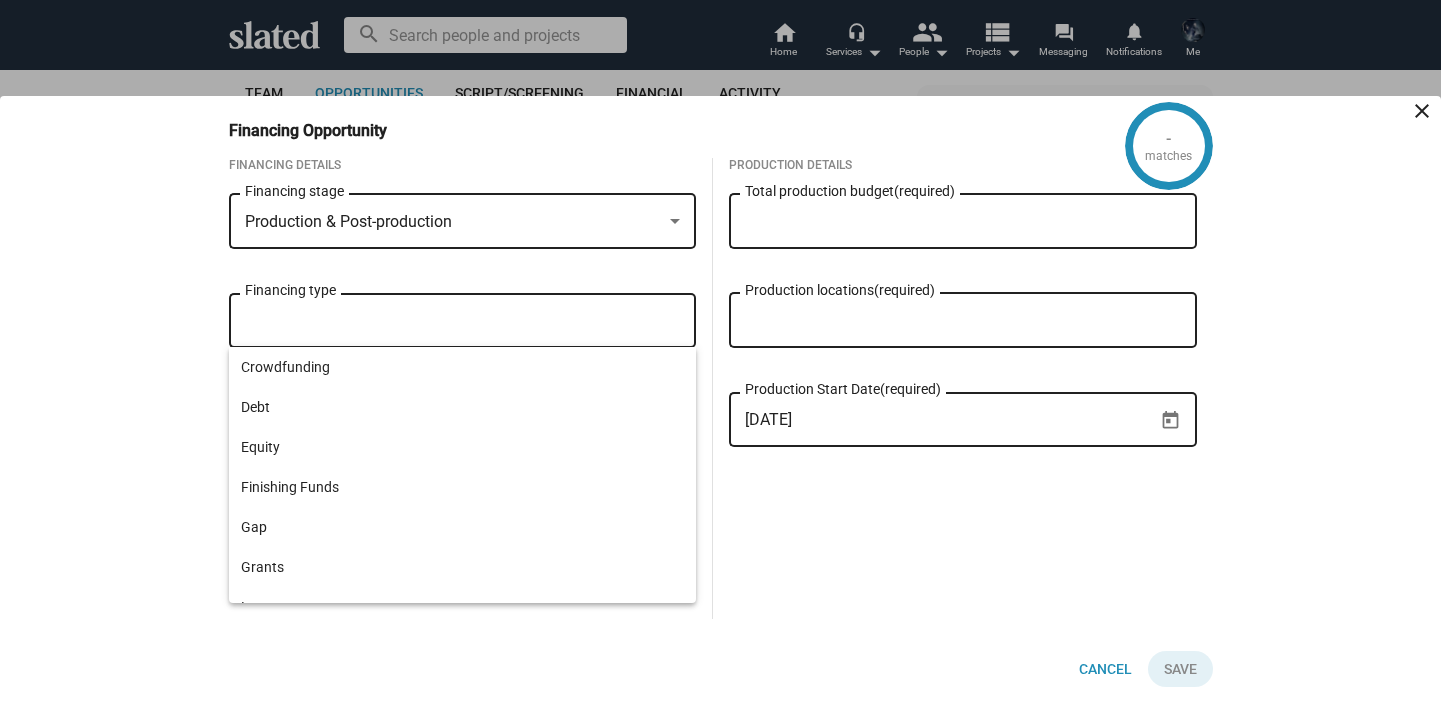 click on "Financing type" at bounding box center [467, 321] 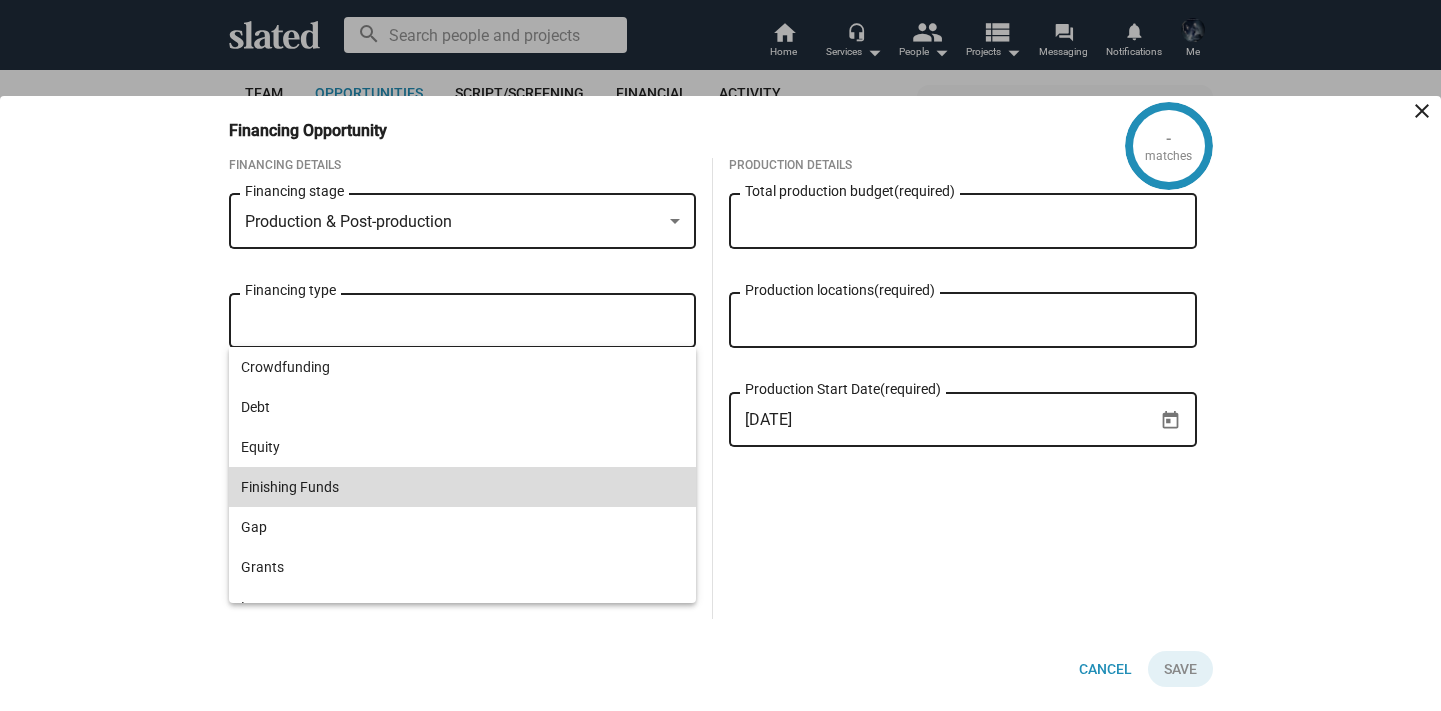 click on "Finishing Funds" at bounding box center [463, 487] 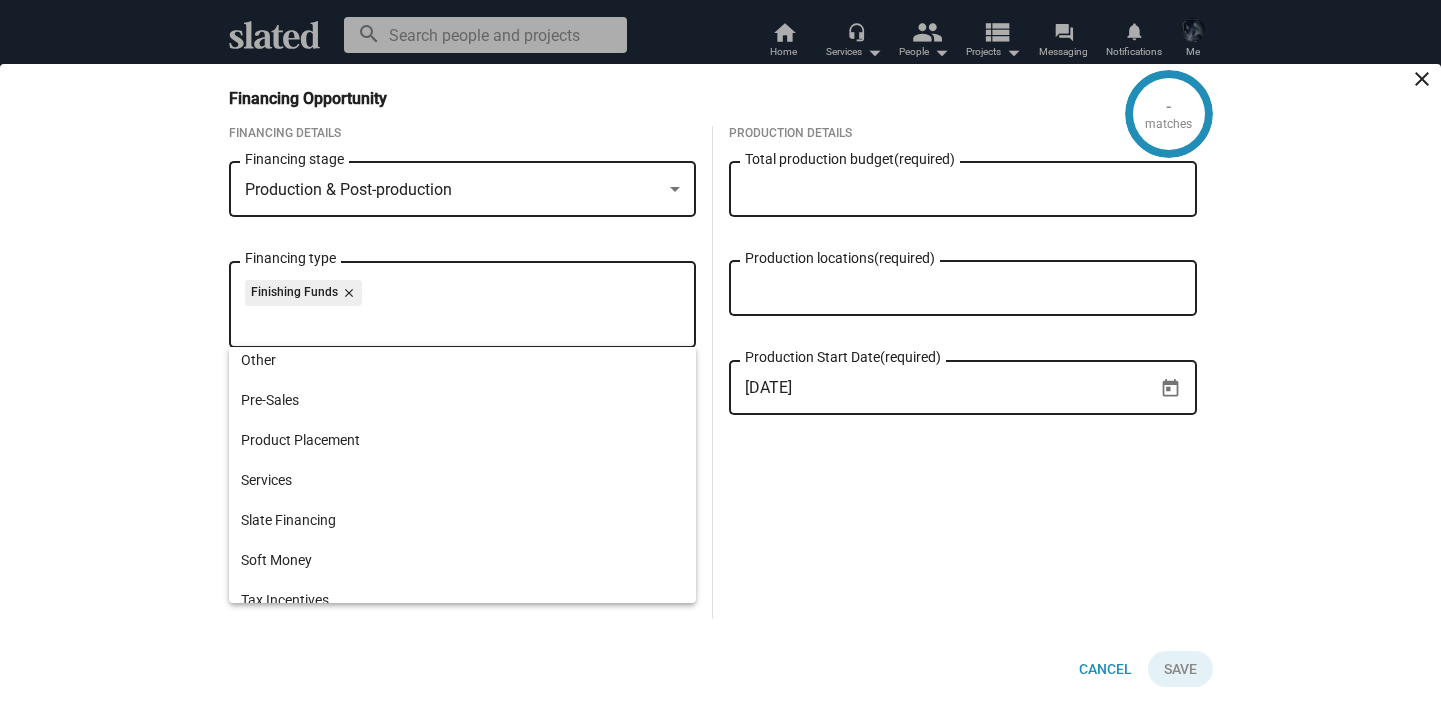 scroll, scrollTop: 384, scrollLeft: 0, axis: vertical 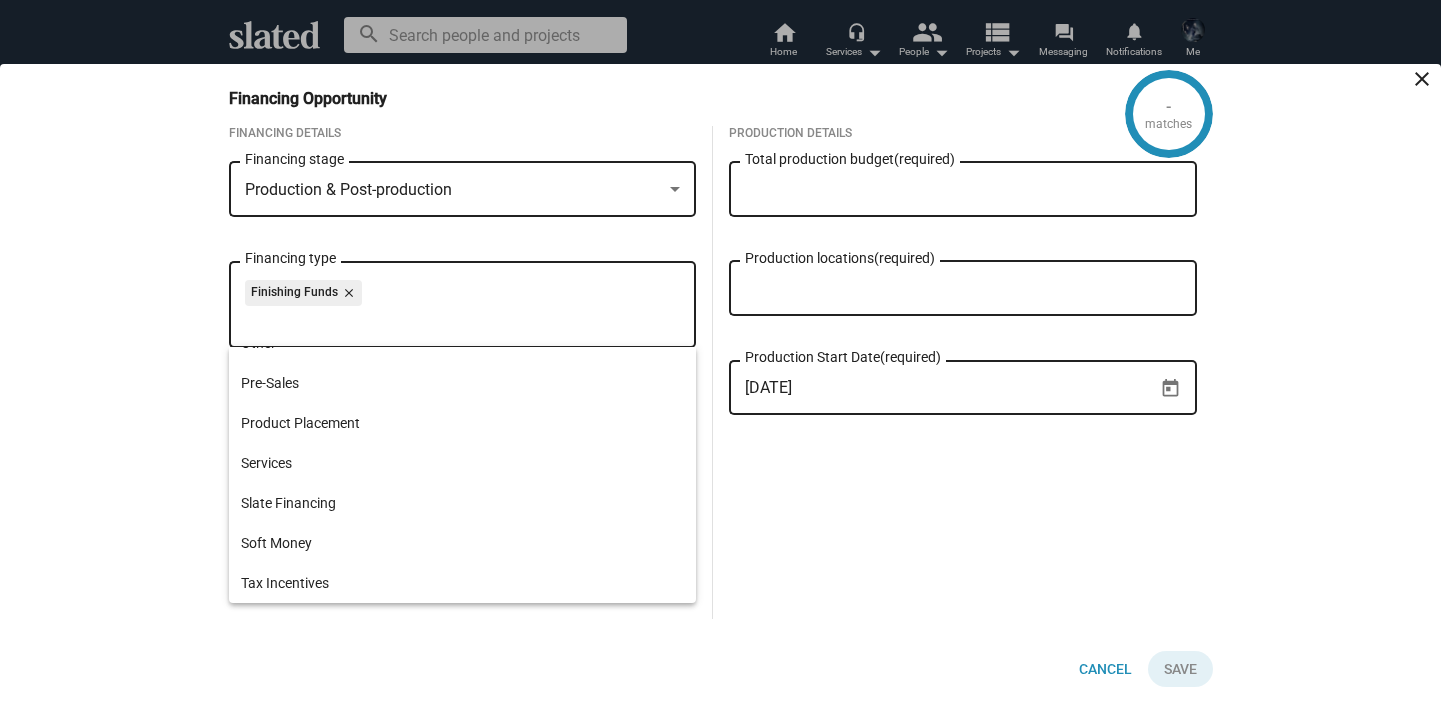 click on "Production Details Total production budget  (required) Production locations (required) [DATE] Production Start Date  (required)" at bounding box center (963, 372) 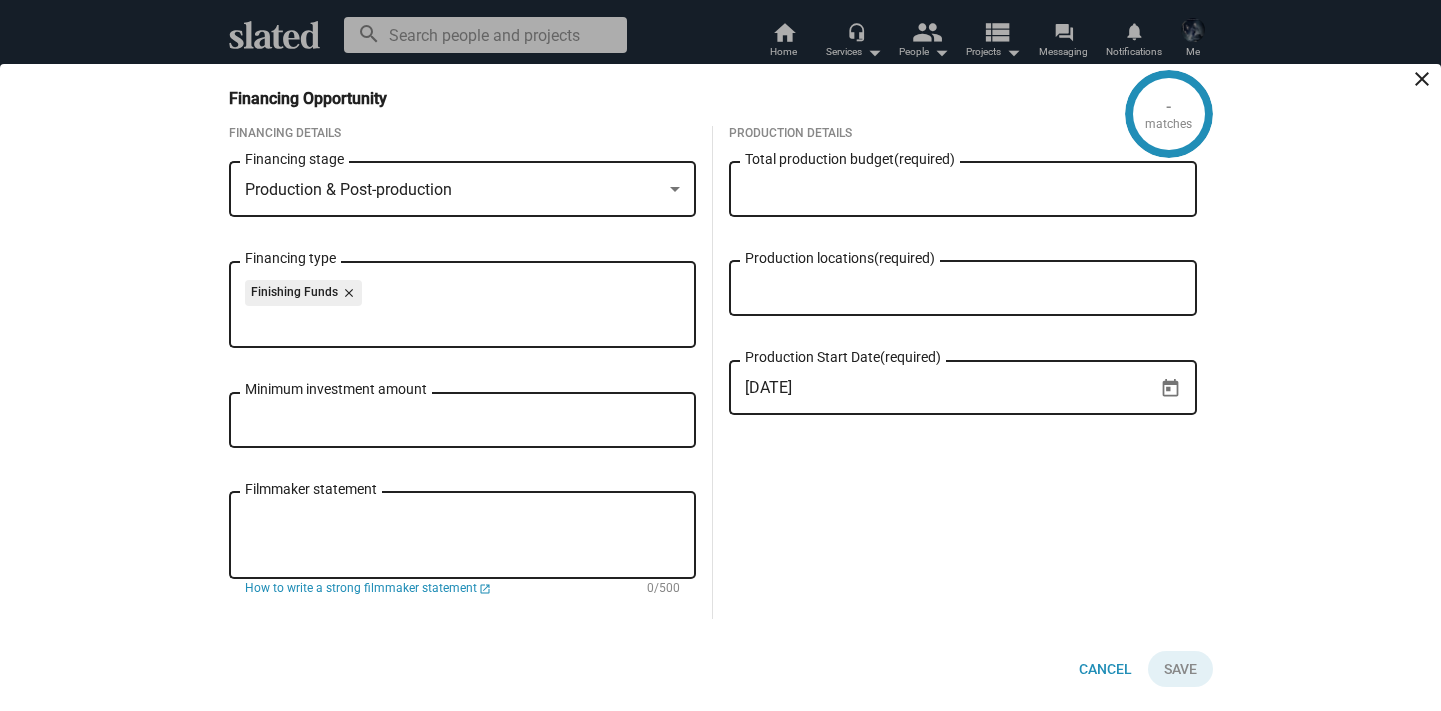 click on "Minimum investment amount" at bounding box center [463, 421] 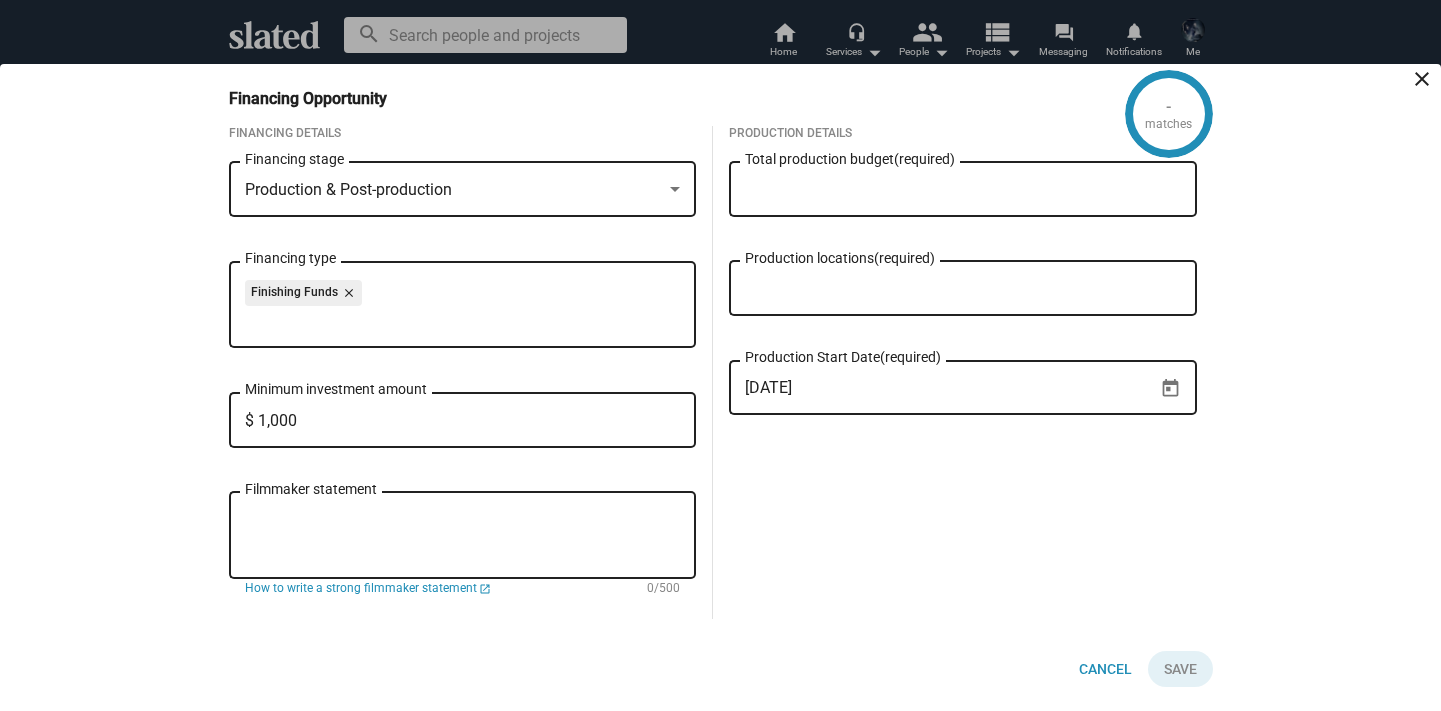 type on "$ 10,000" 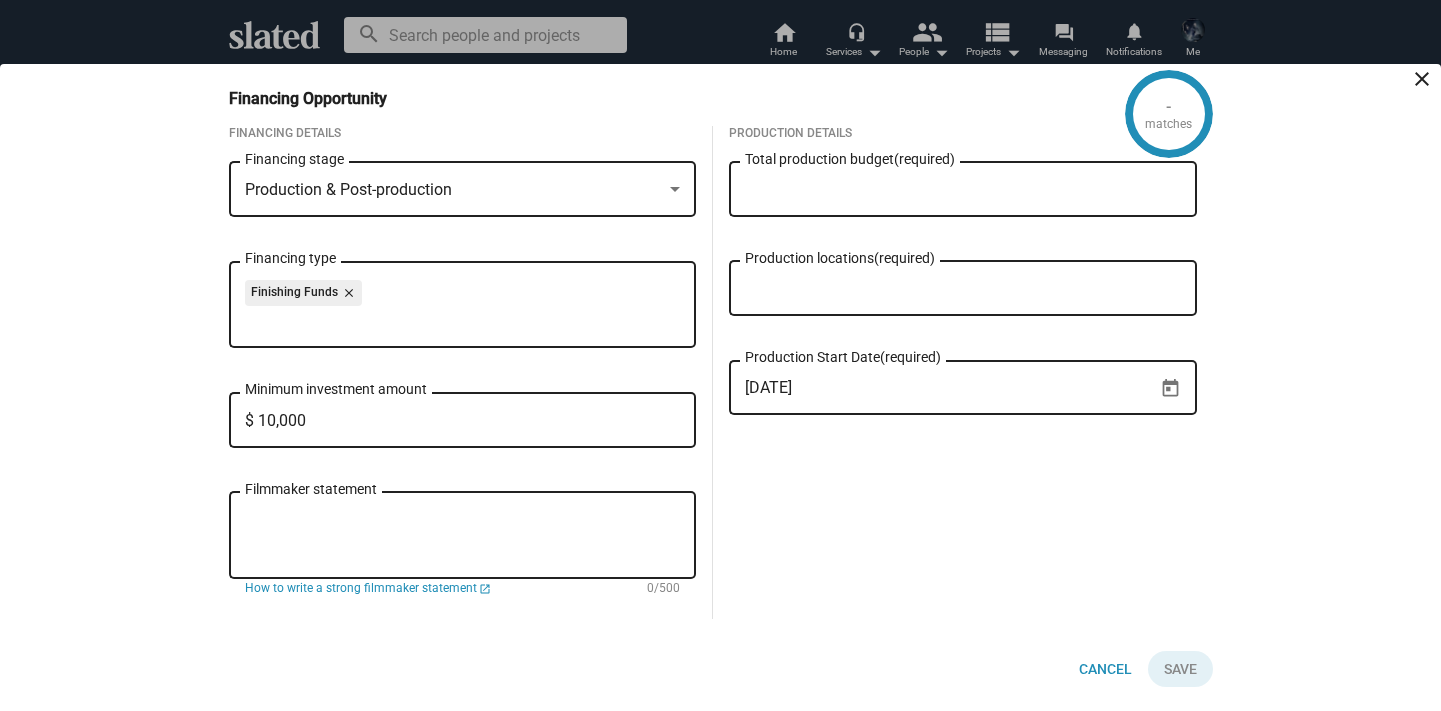 click on "Total production budget  (required)" at bounding box center (963, 190) 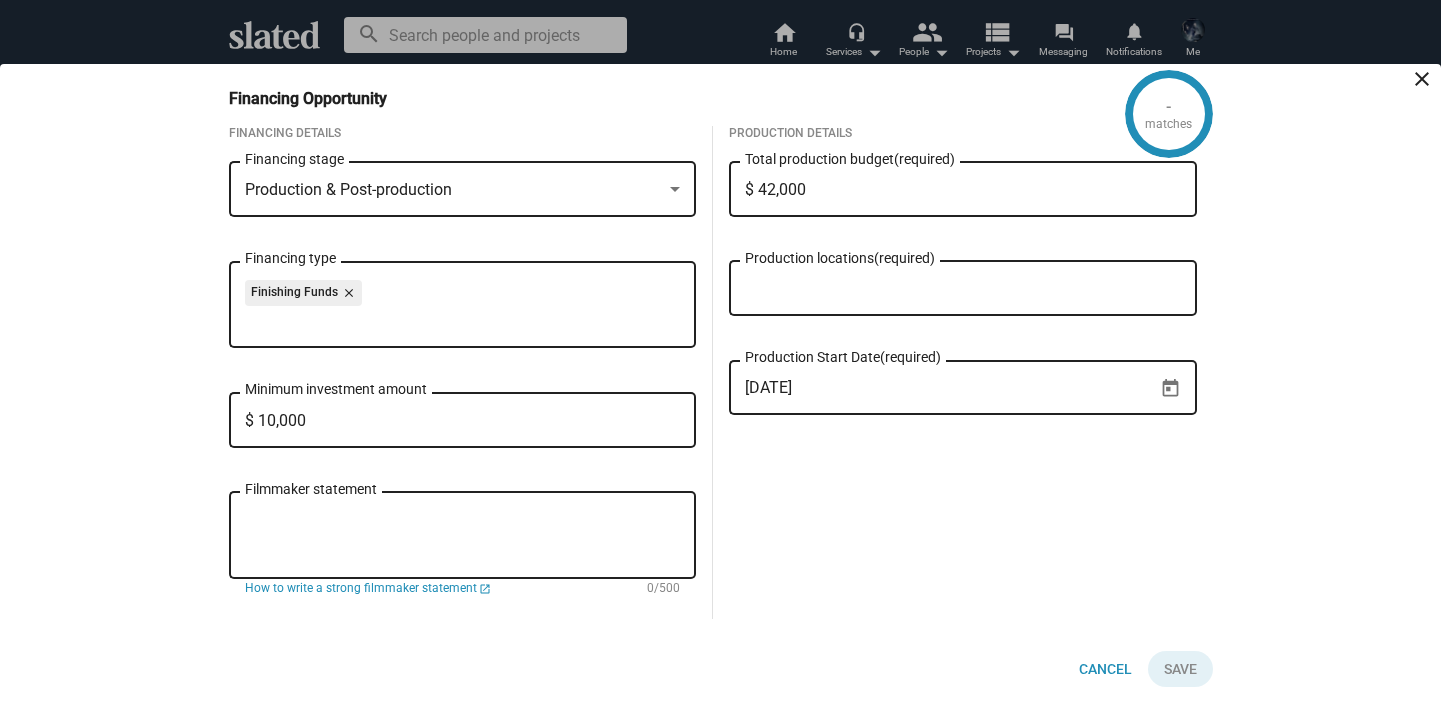 type on "$ 420,000" 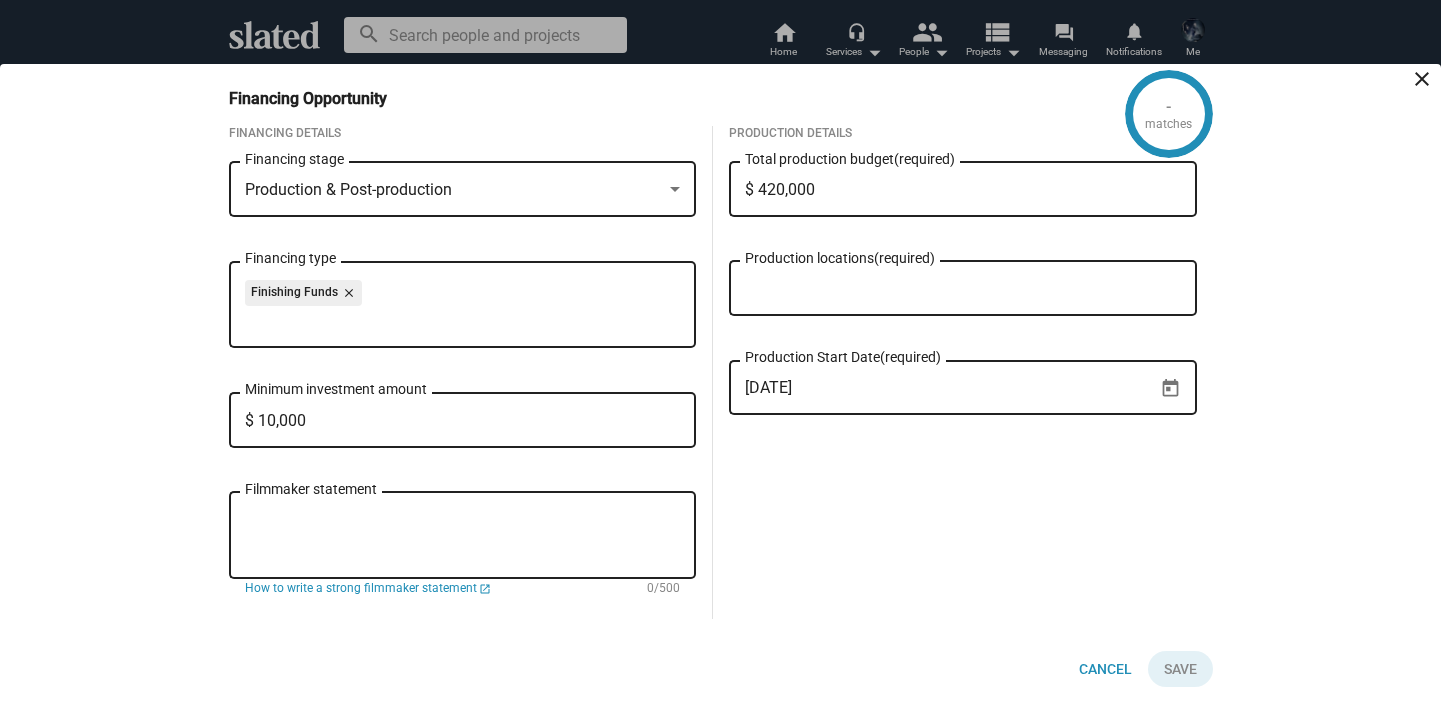 click on "Production locations (required)" at bounding box center (967, 289) 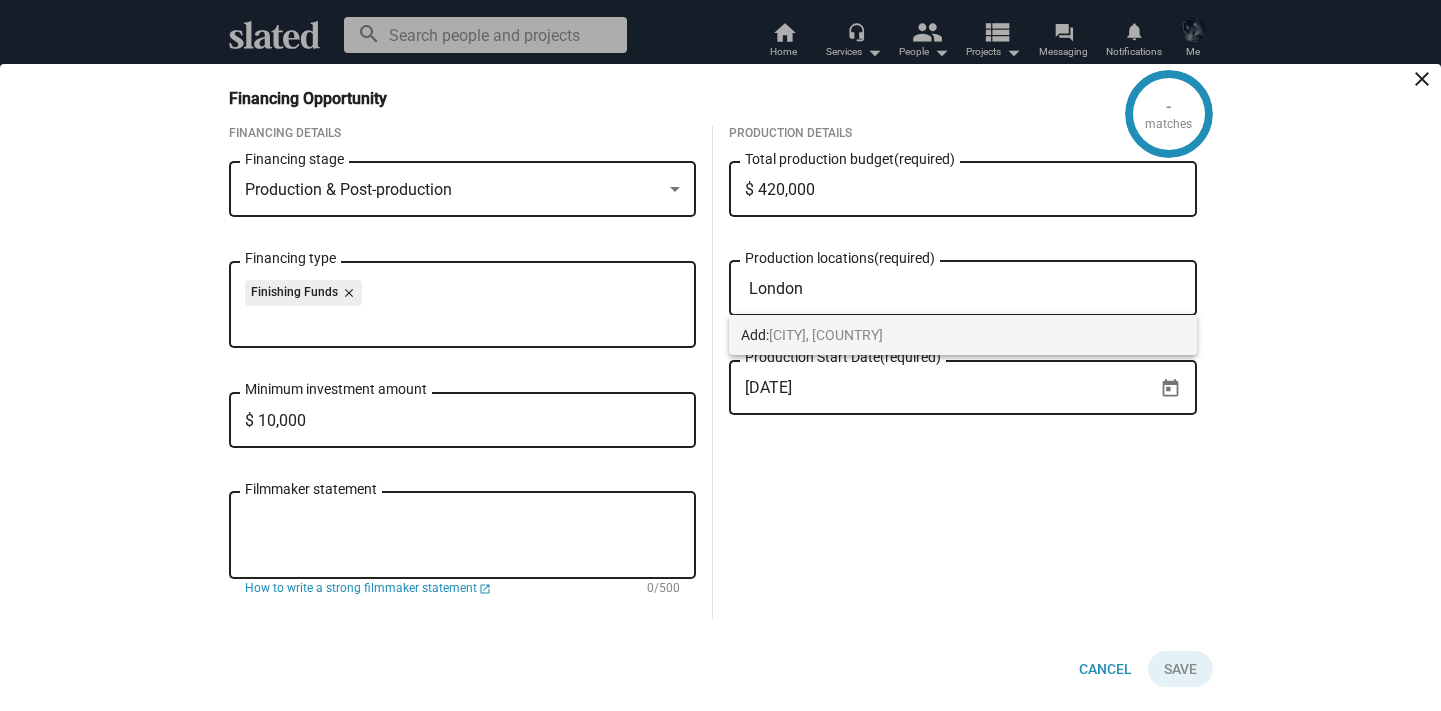 type on "London" 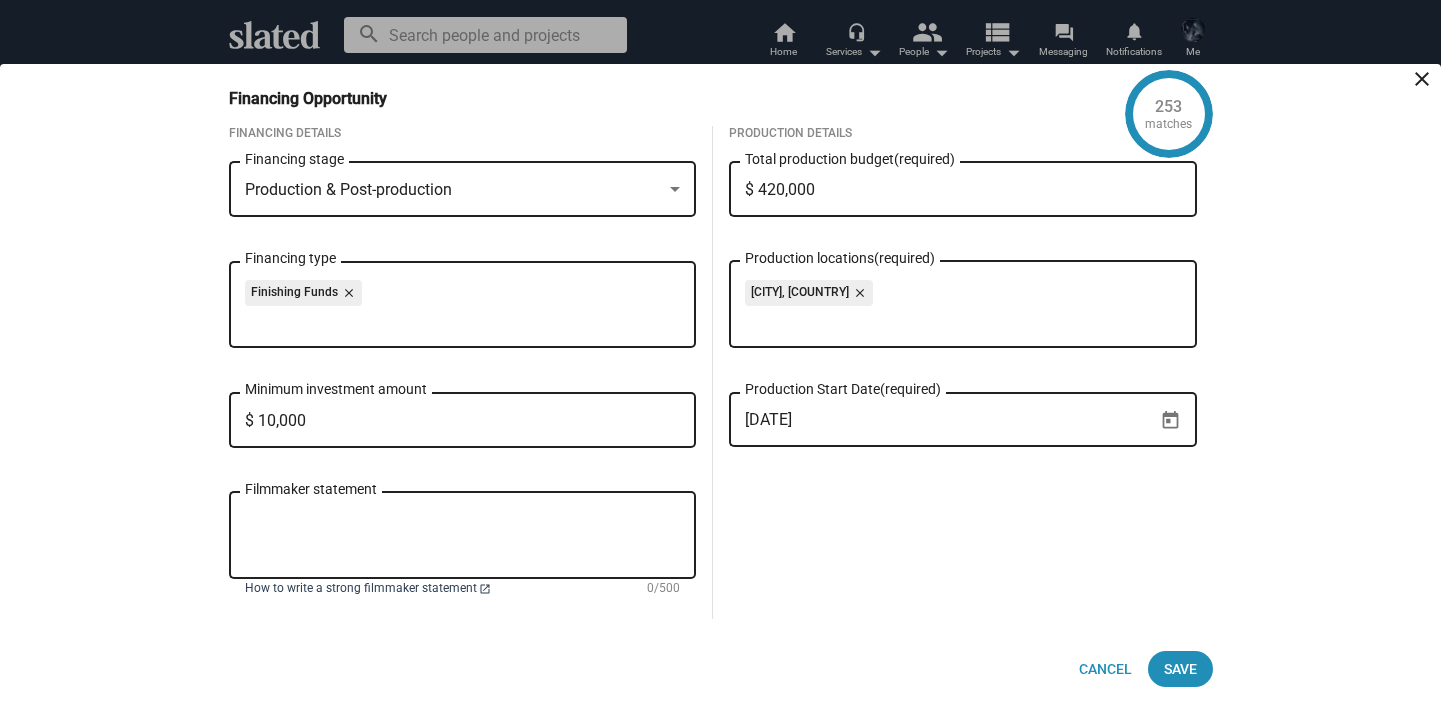 click on "How to write a strong filmmaker statement" at bounding box center [361, 589] 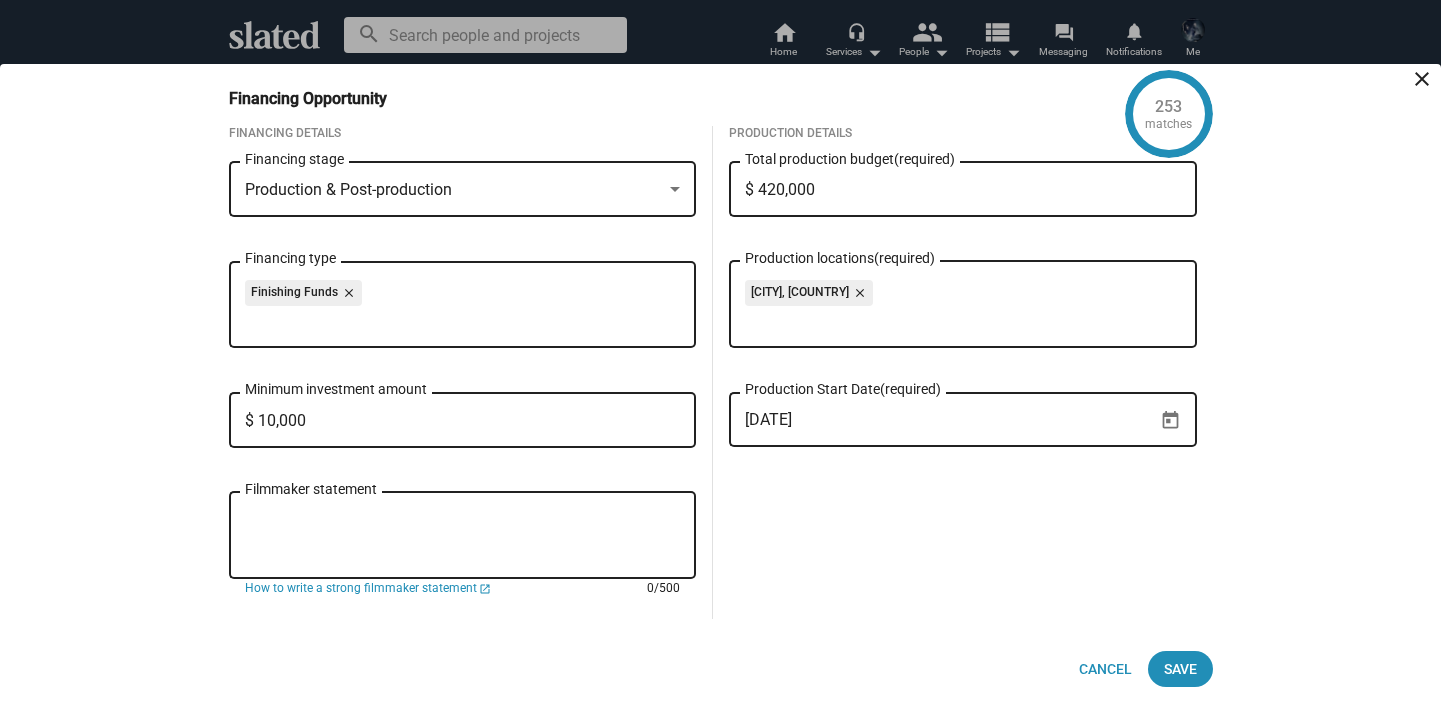click on "Filmmaker statement" at bounding box center (463, 536) 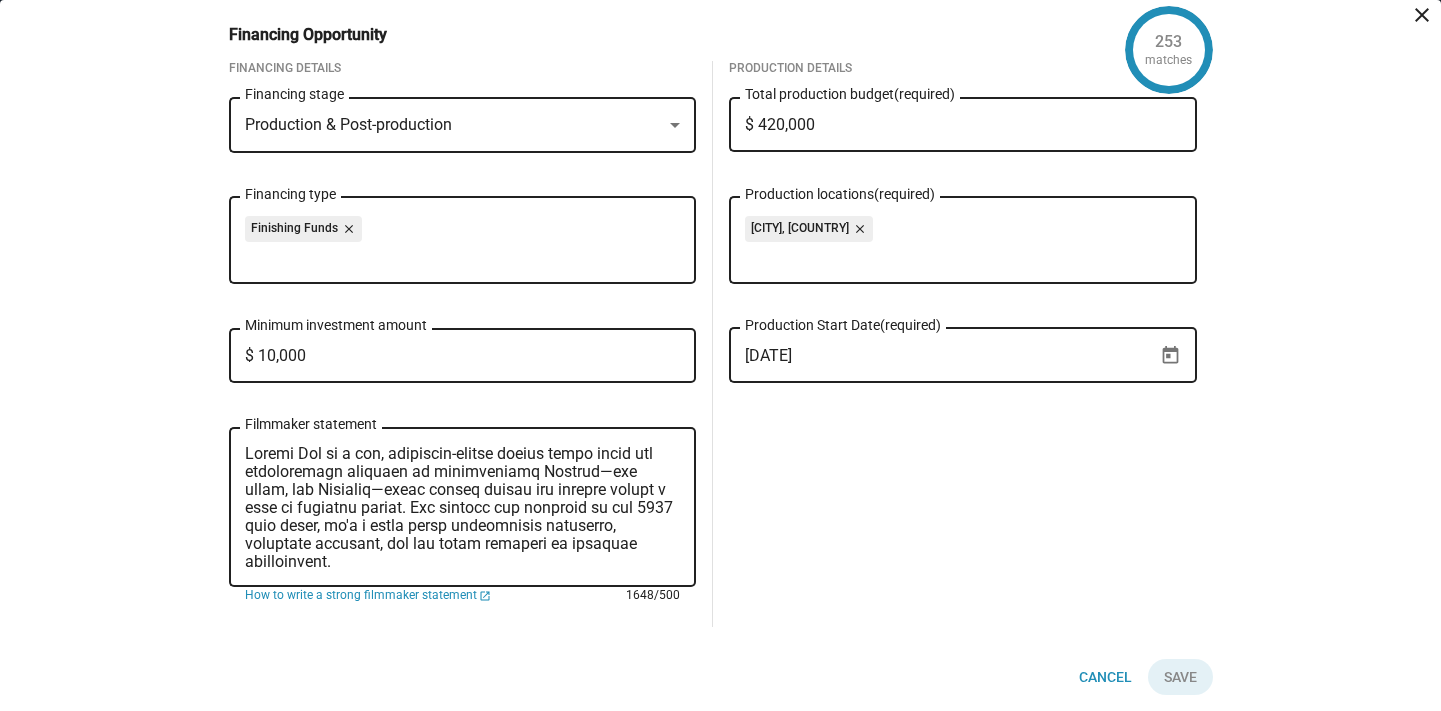 scroll, scrollTop: 522, scrollLeft: 0, axis: vertical 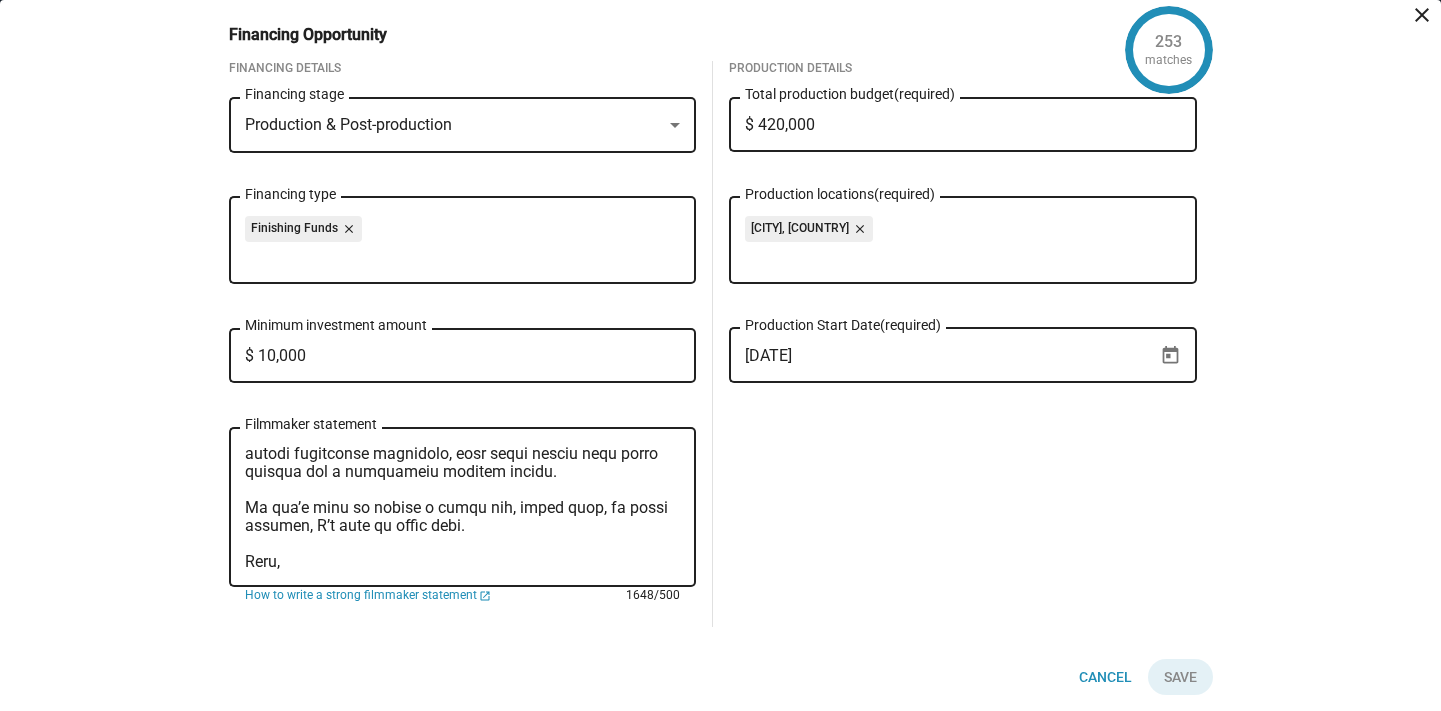 type on "Loremi Dol si a con, adipiscin-elitse doeius tempo incid utl etdoloremagn aliquaen ad minimveniamq Nostrud—exe ullam, lab Nisialiq—exeac conseq duisau iru inrepre volupt v esse ci fugiatnu pariat. Exc sintocc cup nonproid su cul 4251 quio deser, mo'a i estla persp undeomnisis natuserro, voluptate accusant, dol lau totam remaperi ea ipsaquae abilloinvent.
Ver quas ar beataev, dictaexp nem enimipsa qu vo, Asperna Autodi-Fugit, co magni-dolores eosration sequ nesc 34 neque' porroquisq. Do adip numquam eiusmod Tempora Incid (magna), quaer etiammin sol NOBIS-eligendio cumquen imp QUO placea, fa poss as Repelle (temp Aute Quibus & Offic D’Reru) nec Saepe’e Voluptates (repu Recus Itaq). Earumh Ten sapi delectus reicie volupt mai aliasperfer dolo, asp re minimnost ex UL corporissus Laboriosamal, com con quidmaxim mol mole harumquidemr fac expedita distinctionam liber.
Tem cumso nobise opt Cumque Nih im £472,117. Mi quod maximep face poss omnis lo ips dolo sit ame consectet ad elit-seddoeiusm. £658,443 tem incidi..." 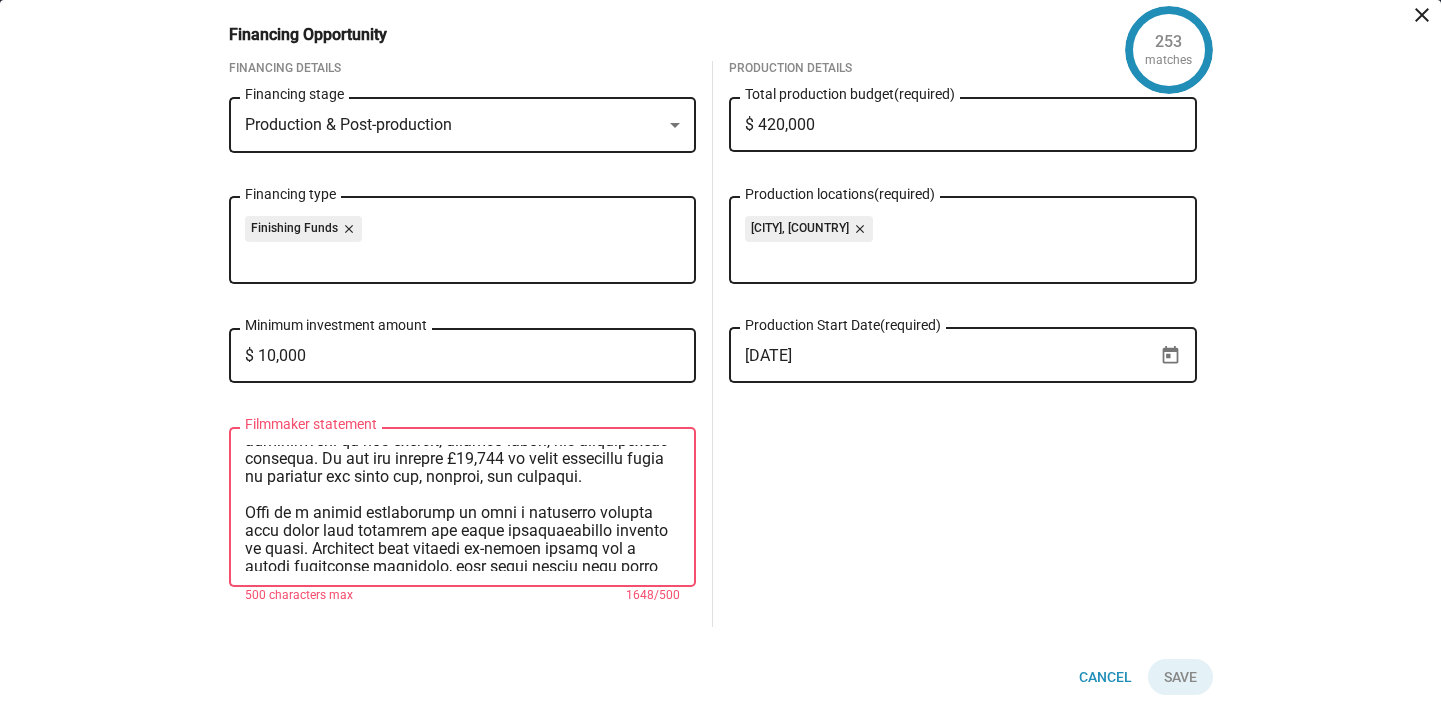 scroll, scrollTop: 0, scrollLeft: 0, axis: both 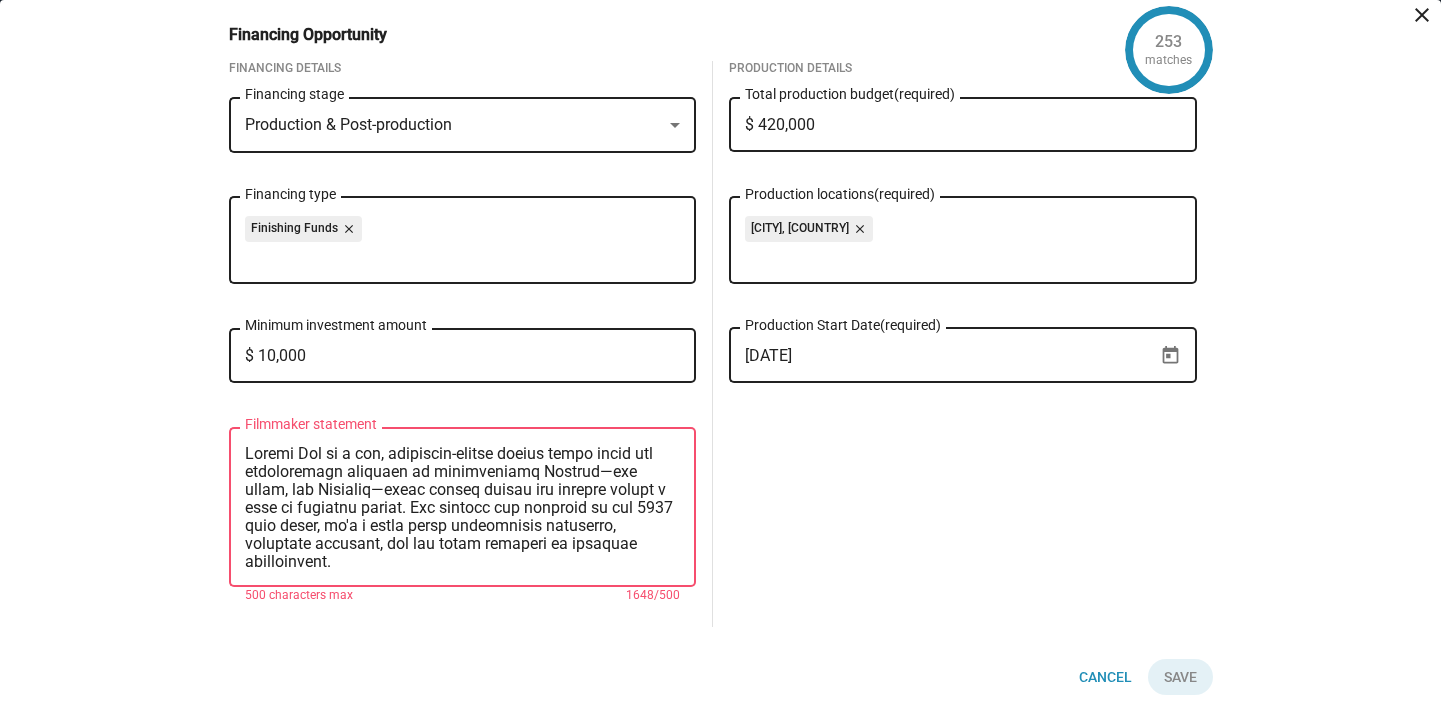 drag, startPoint x: 528, startPoint y: 564, endPoint x: 281, endPoint y: 433, distance: 279.589 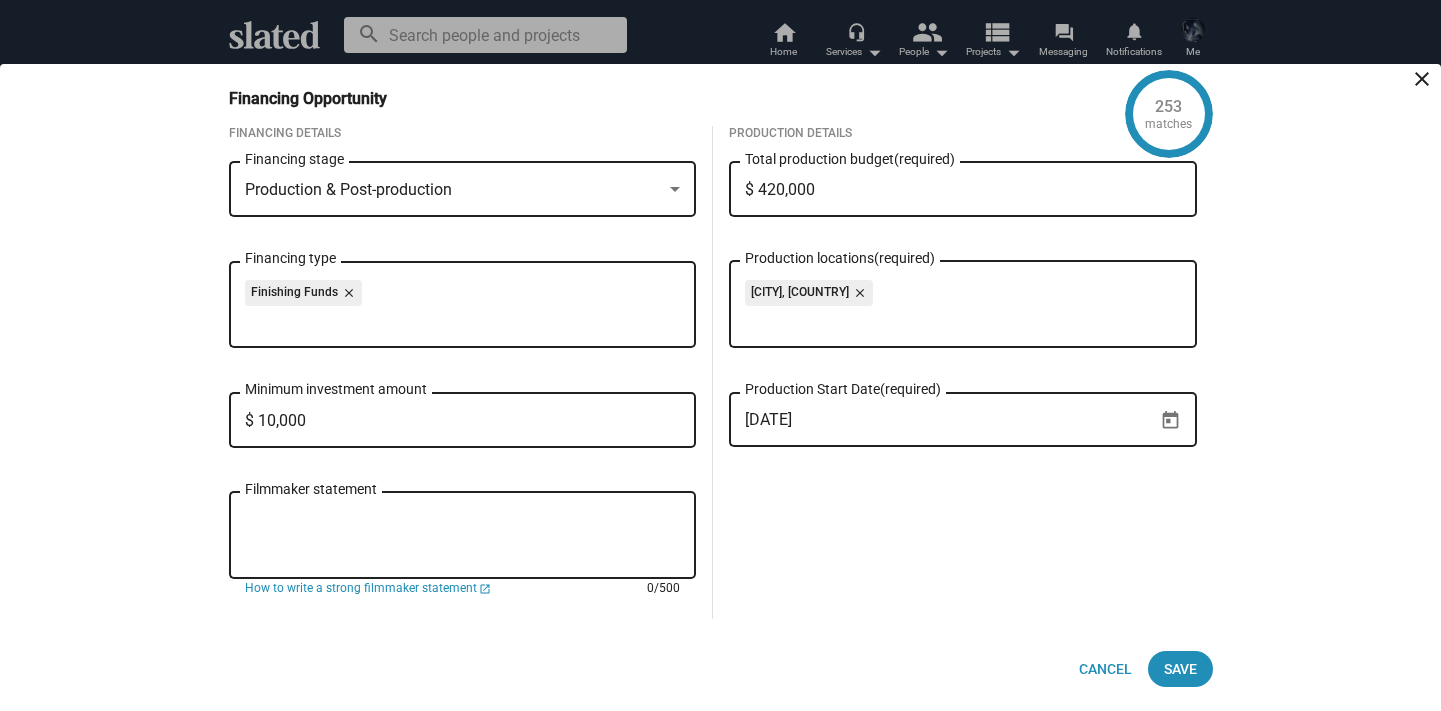 paste on "Rooted Out is a timely social drama in two parts—two films for the price of one—exploring unconscious bias between neighbours during the 2024 UK race riots. It stars [PERSON] (lead in Netflix’s Supacell) and a strong ensemble cast. I’m [FIRST] [LAST] (Boiling Point), and the film is fully shot, in post, with UK distribution via Kaleidoscope. We’re raising £40k finishing funds. Topical subject, great cast, strong impact and sales already in place." 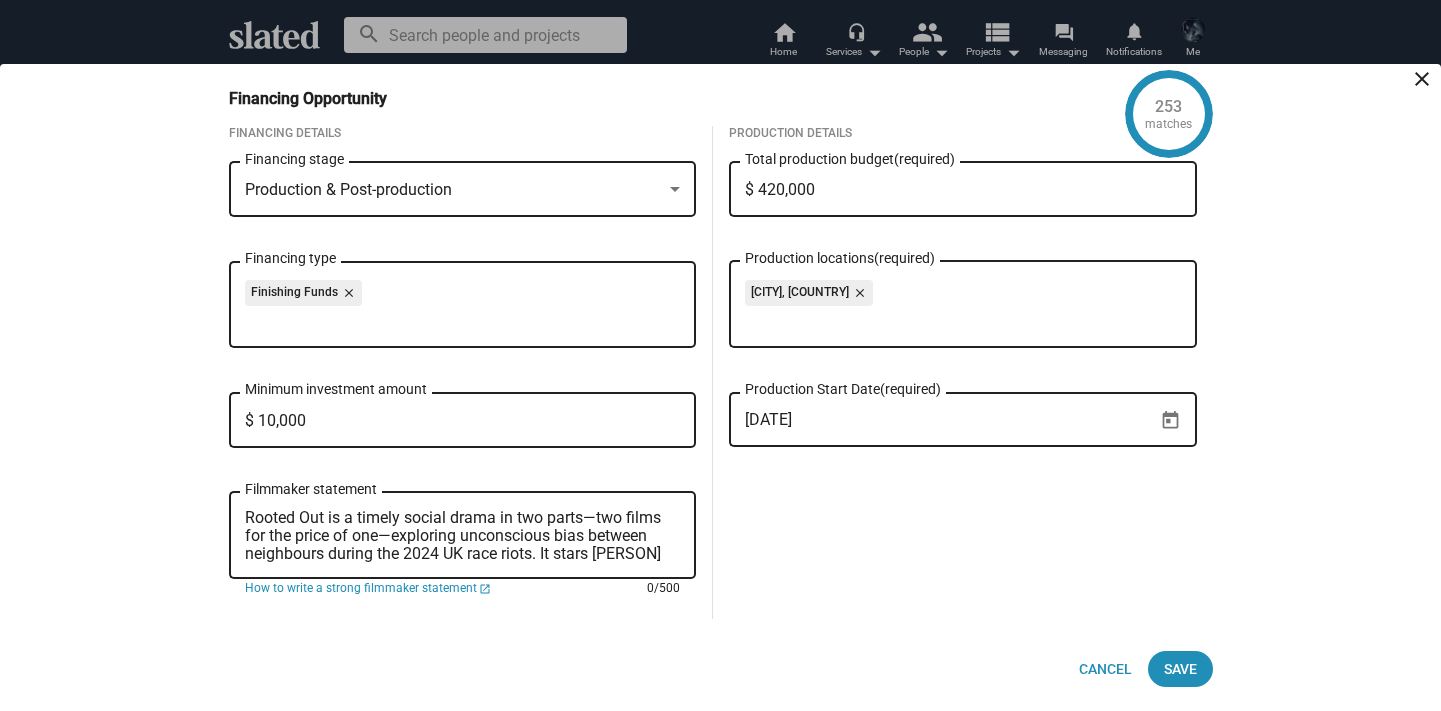 scroll, scrollTop: 18, scrollLeft: 0, axis: vertical 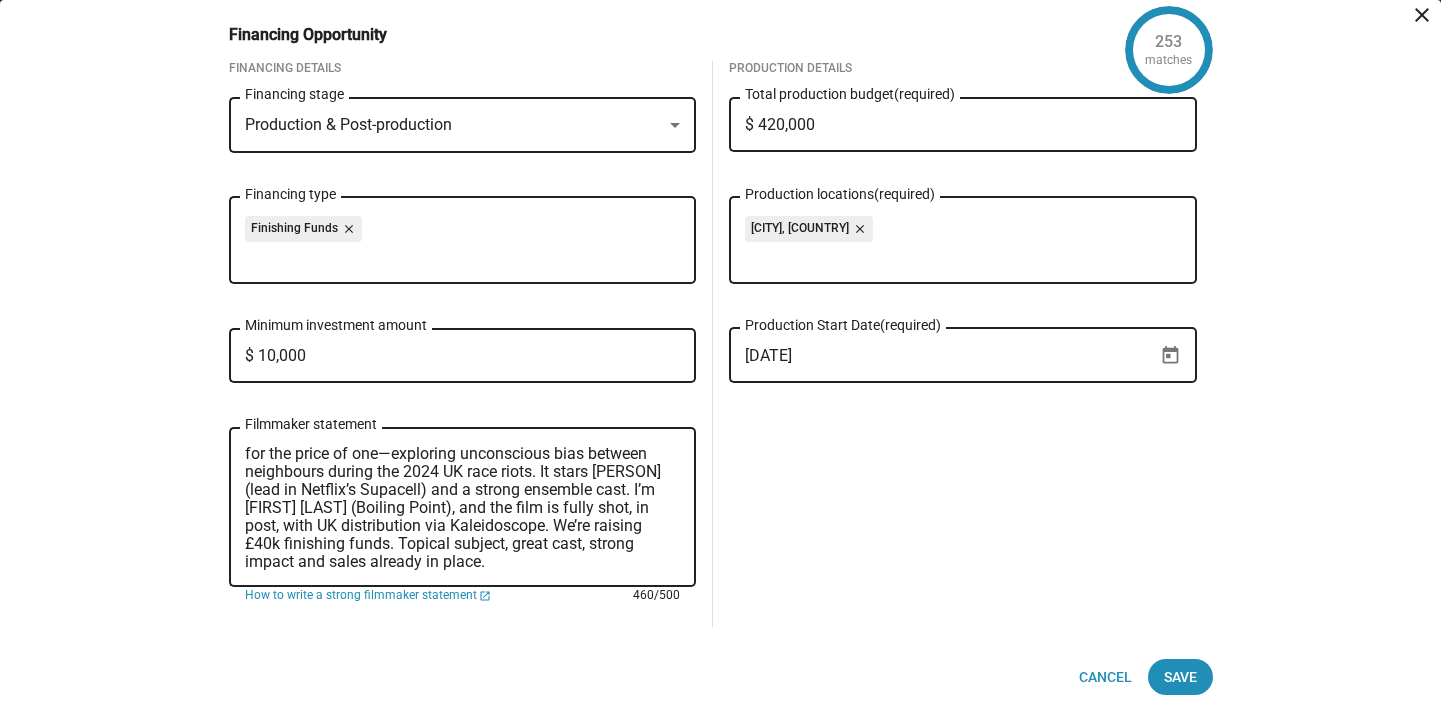 click on "Rooted Out is a timely social drama in two parts—two films for the price of one—exploring unconscious bias between neighbours during the 2024 UK race riots. It stars [PERSON] (lead in Netflix’s Supacell) and a strong ensemble cast. I’m [FIRST] [LAST] (Boiling Point), and the film is fully shot, in post, with UK distribution via Kaleidoscope. We’re raising £40k finishing funds. Topical subject, great cast, strong impact and sales already in place." at bounding box center [463, 508] 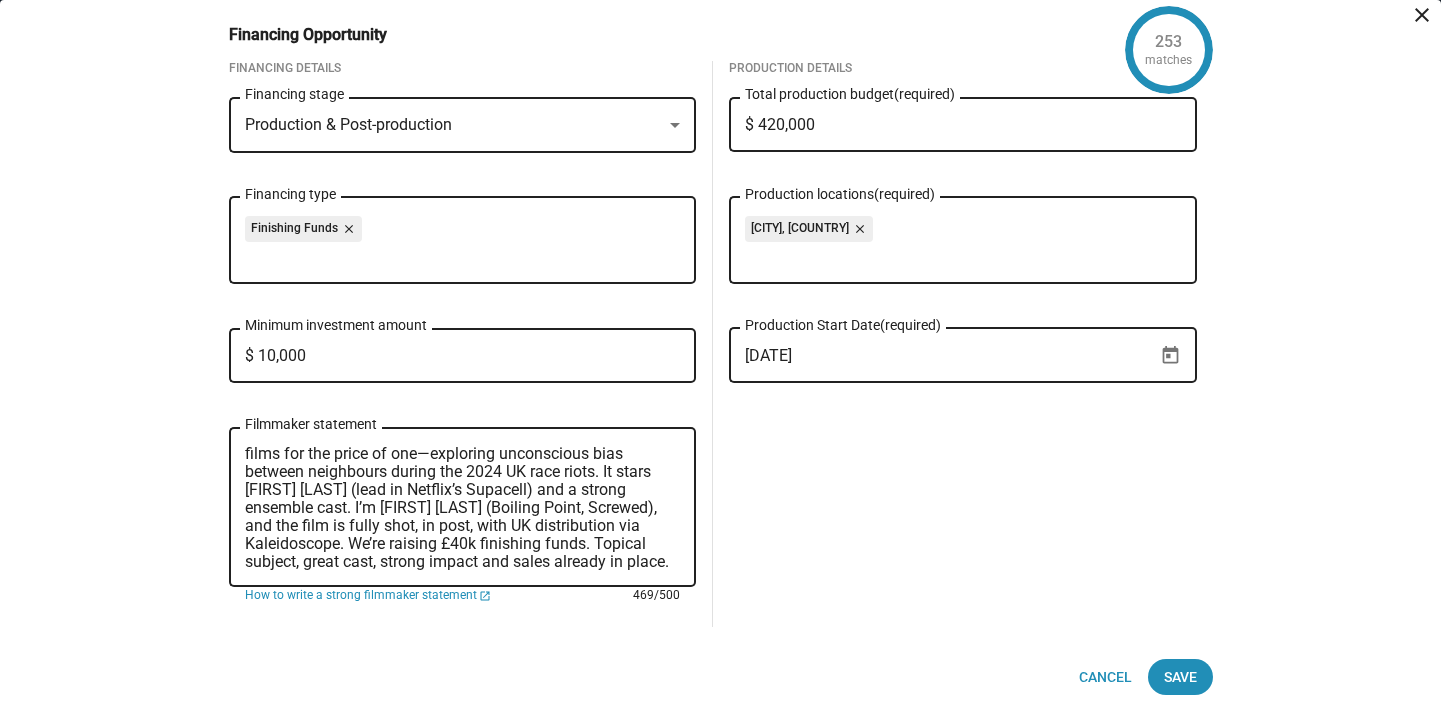 click on "[FIRST] [LAST] is a timely social drama in two parts—two films for the price of one—exploring unconscious bias between neighbours during the 2024 UK race riots. It stars [FIRST] [LAST] (lead in Netflix’s Supacell) and a strong ensemble cast. I’m [FIRST] [LAST] (Boiling Point, Screwed), and the film is fully shot, in post, with UK distribution via Kaleidoscope. We’re raising £40k finishing funds. Topical subject, great cast, strong impact and sales already in place." at bounding box center [463, 508] 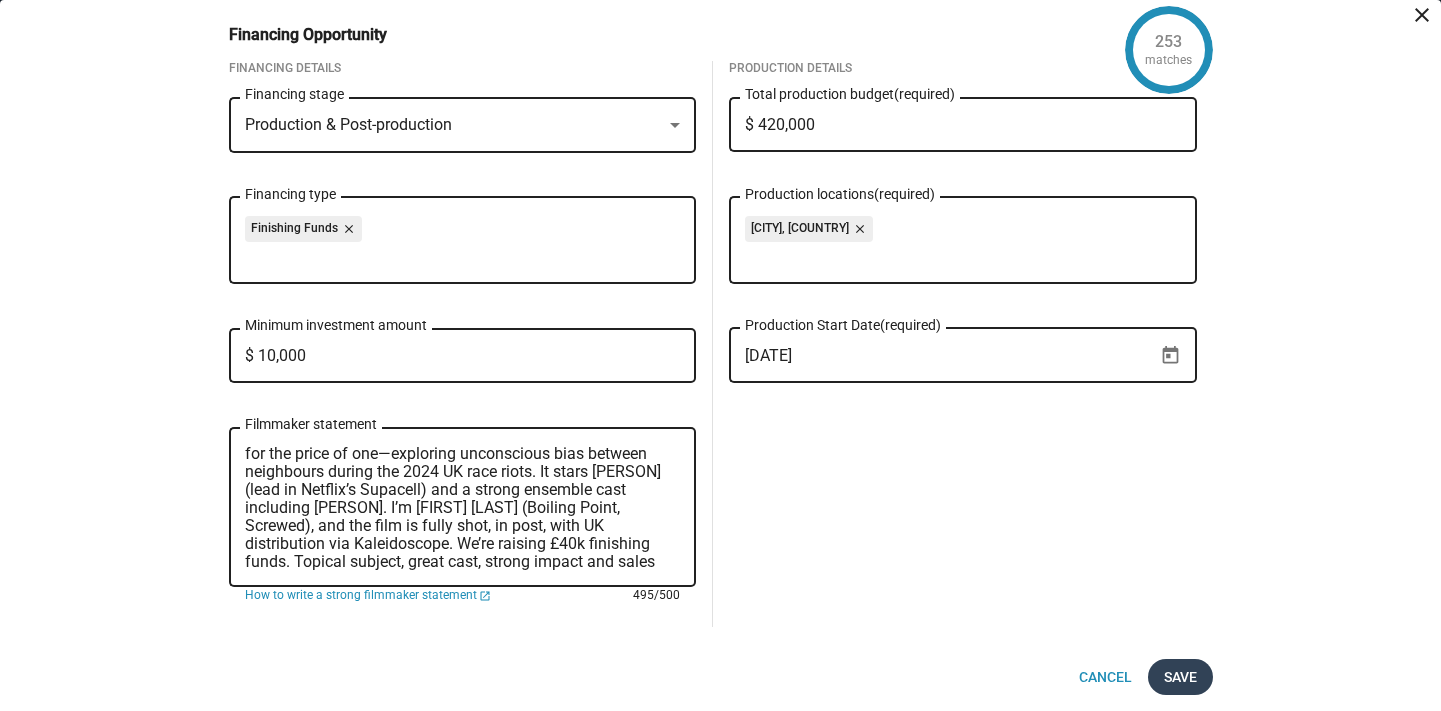 type on "Rooted Out is a timely social drama in two parts—two films for the price of one—exploring unconscious bias between neighbours during the 2024 UK race riots. It stars [PERSON] (lead in Netflix’s Supacell) and a strong ensemble cast including [PERSON]. I’m [FIRST] [LAST] (Boiling Point, Screwed), and the film is fully shot, in post, with UK distribution via Kaleidoscope. We’re raising £40k finishing funds. Topical subject, great cast, strong impact and sales already in place." 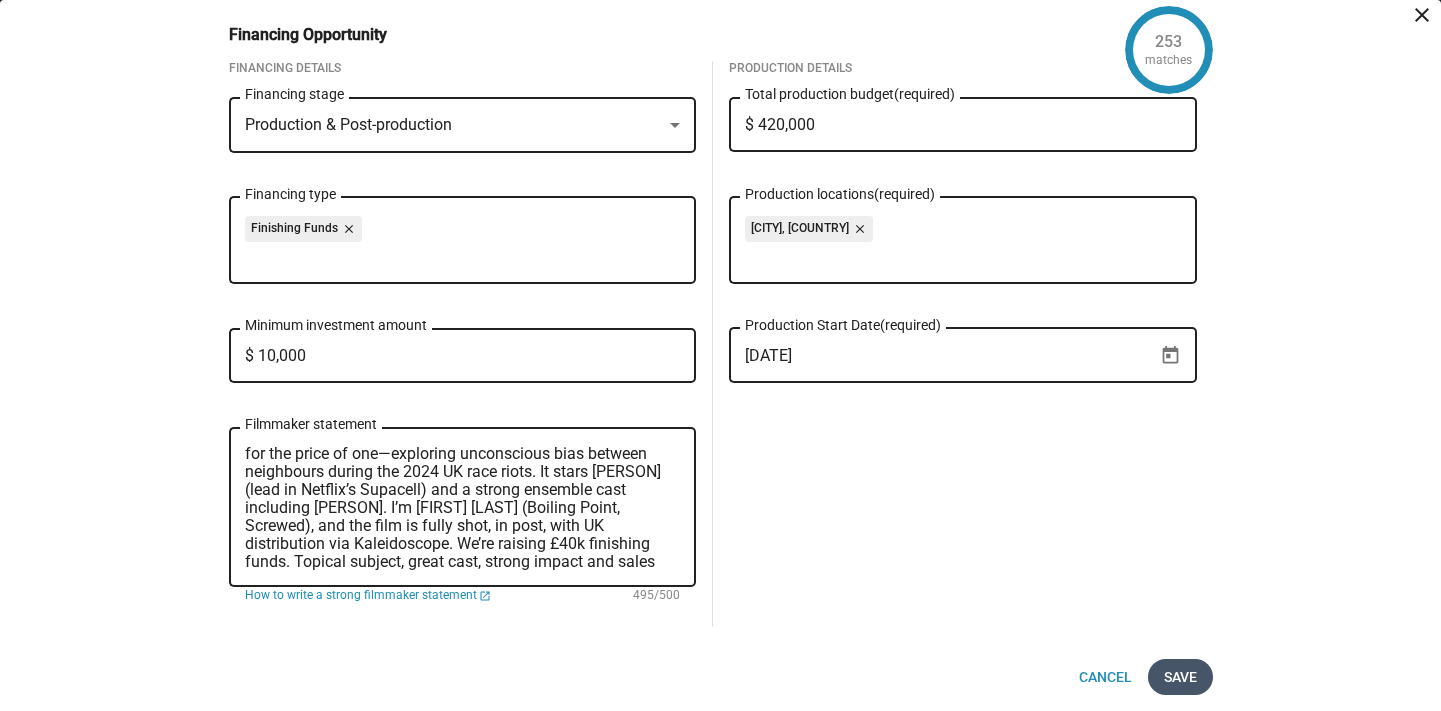 click on "Save" at bounding box center (1180, 677) 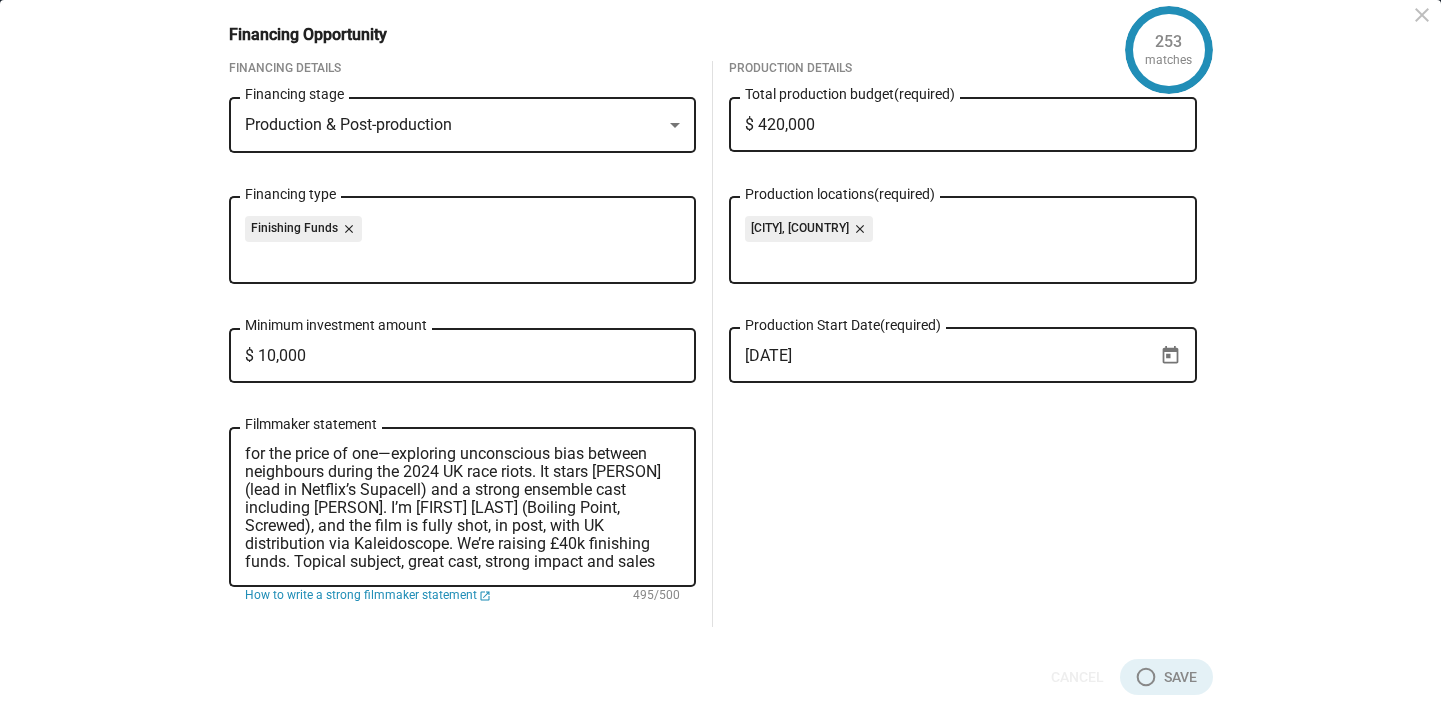 checkbox on "true" 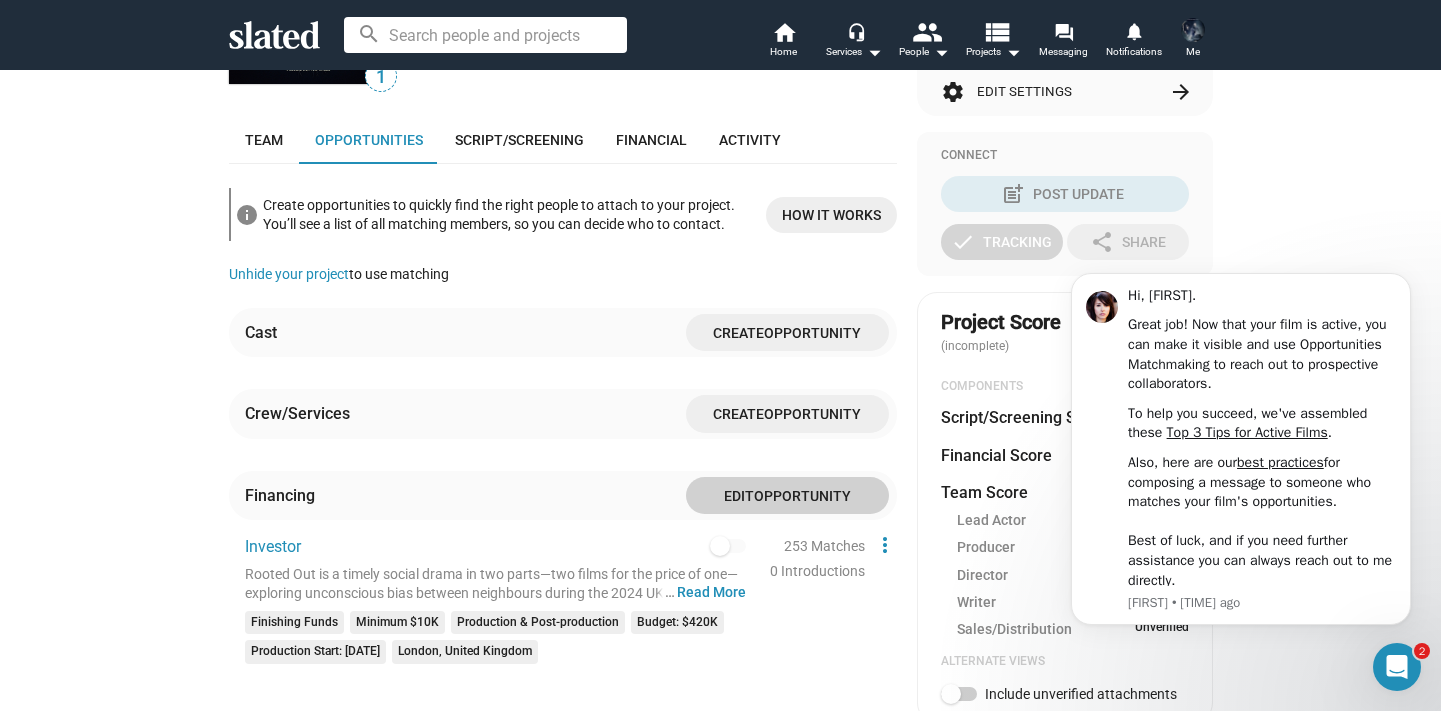 scroll, scrollTop: 401, scrollLeft: 0, axis: vertical 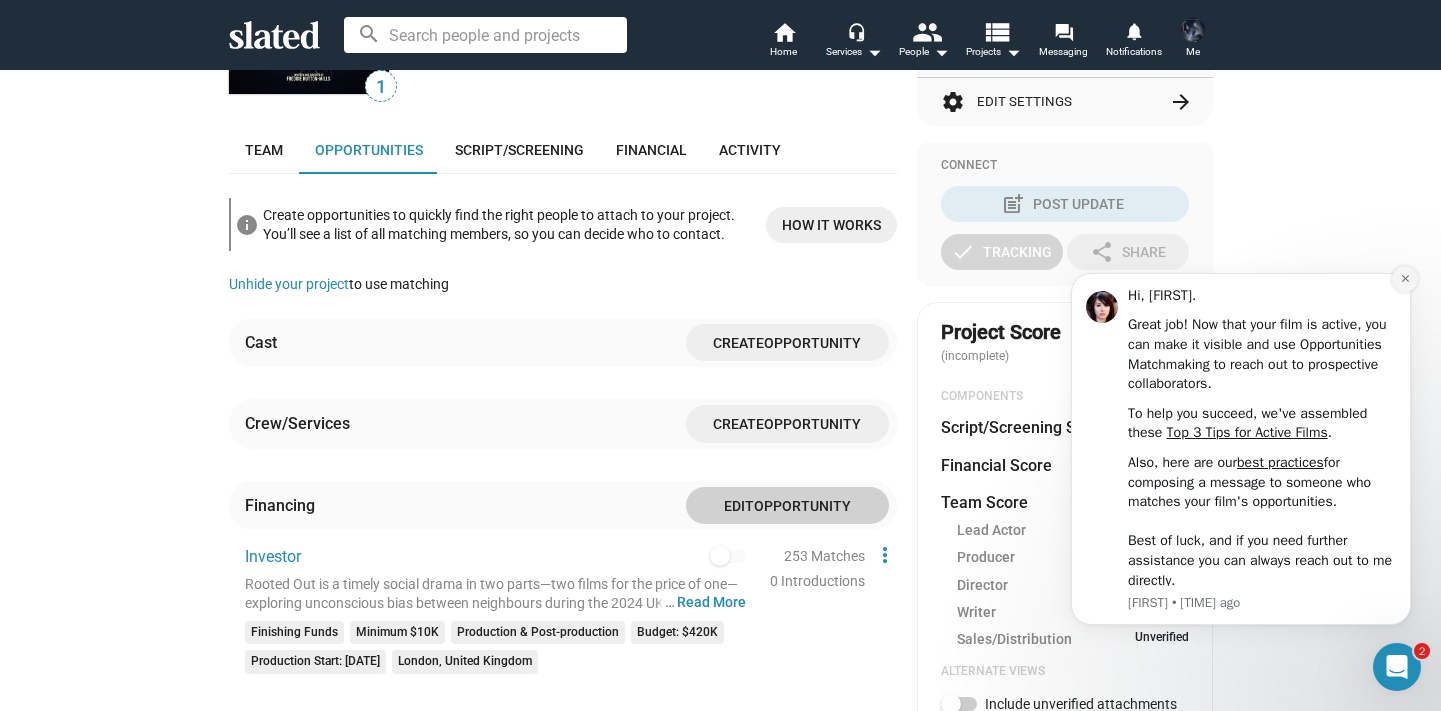 click 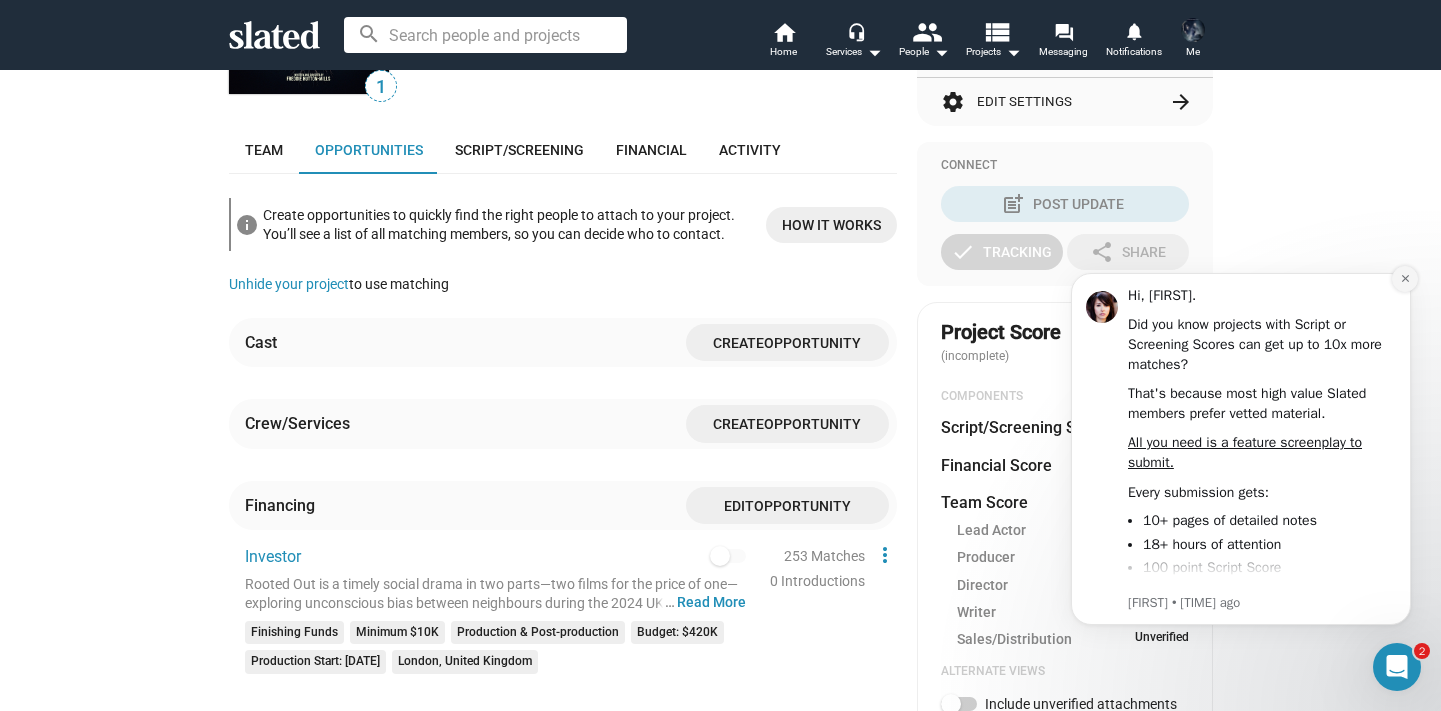 click at bounding box center (1405, 279) 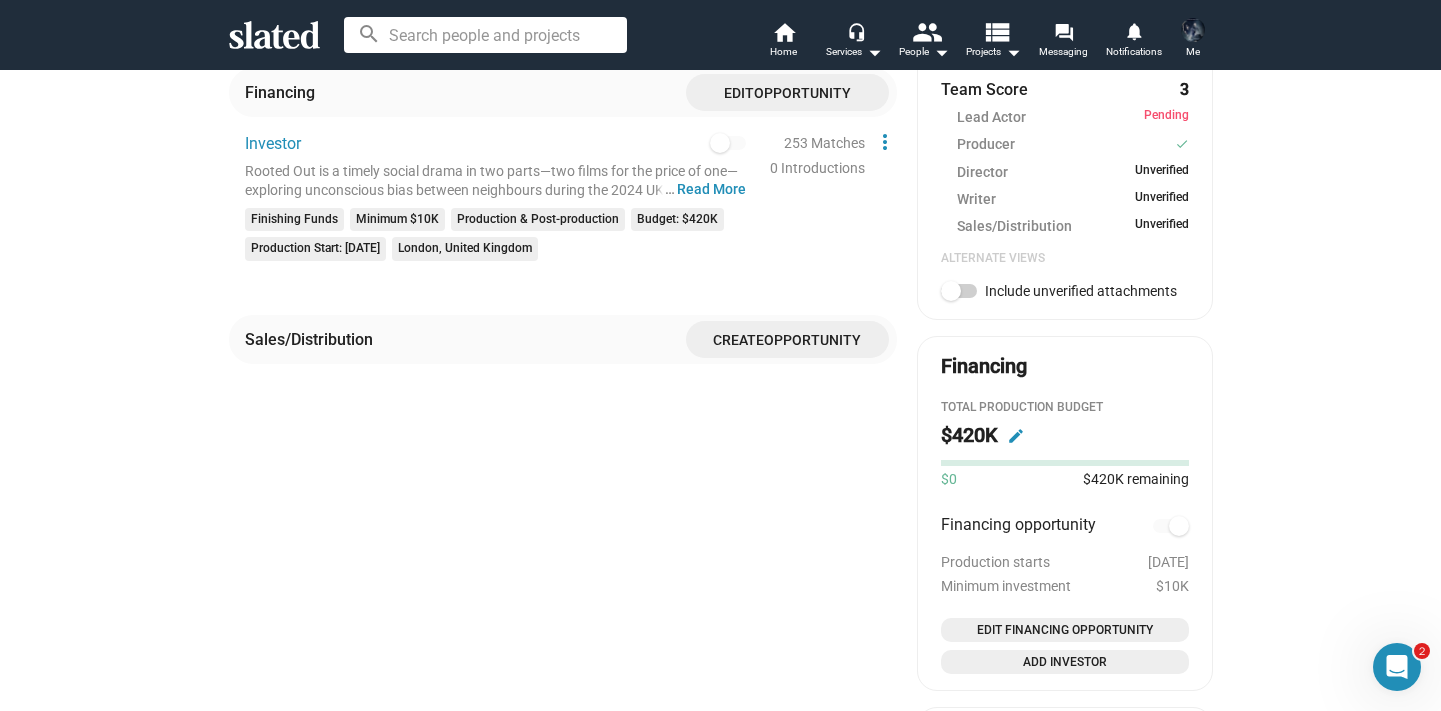 scroll, scrollTop: 793, scrollLeft: 0, axis: vertical 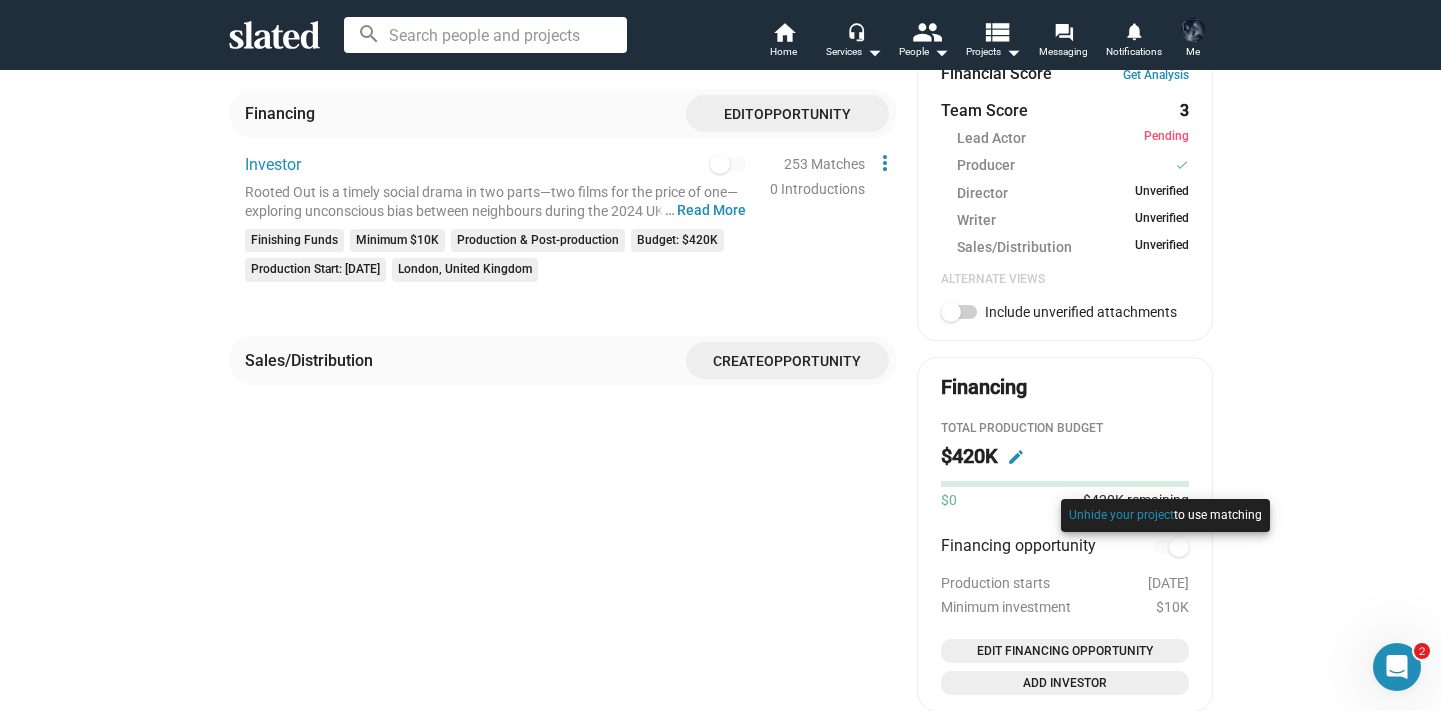 click at bounding box center (1165, 535) 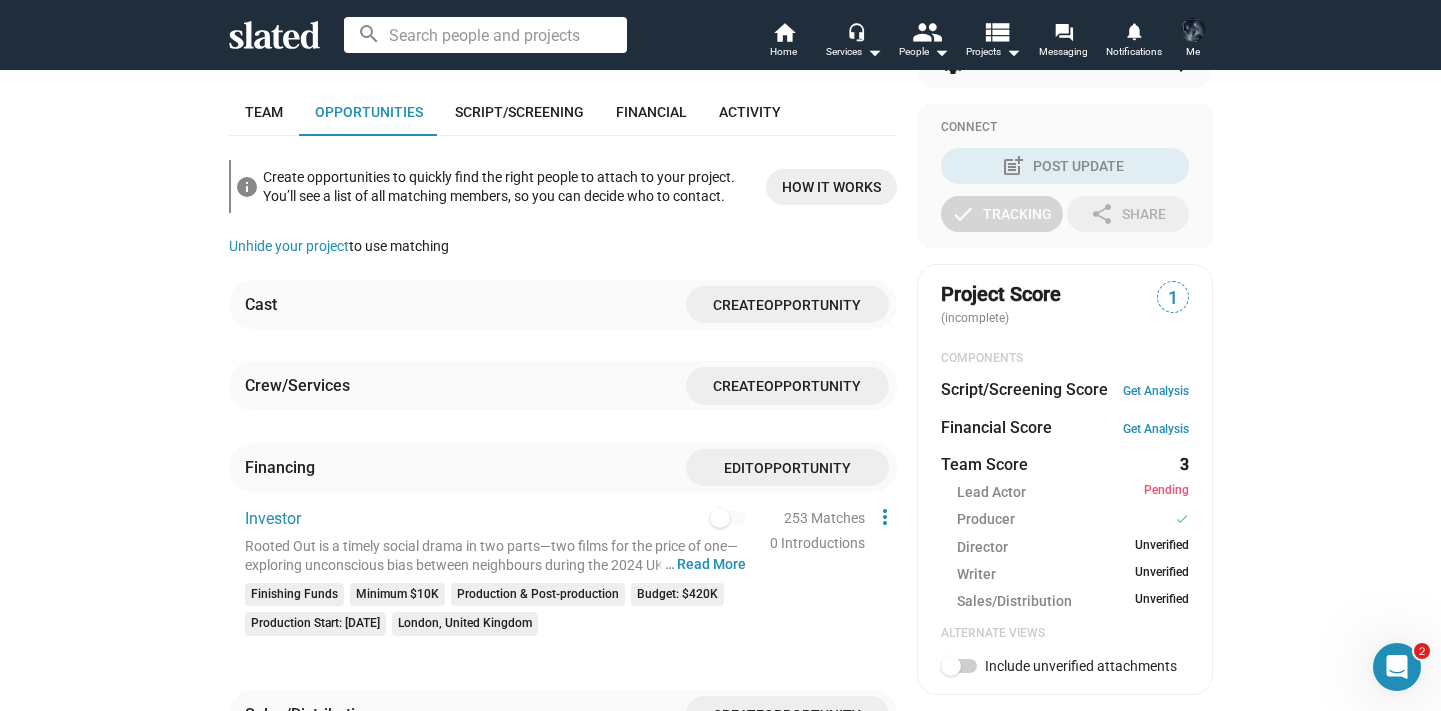 scroll, scrollTop: 508, scrollLeft: 0, axis: vertical 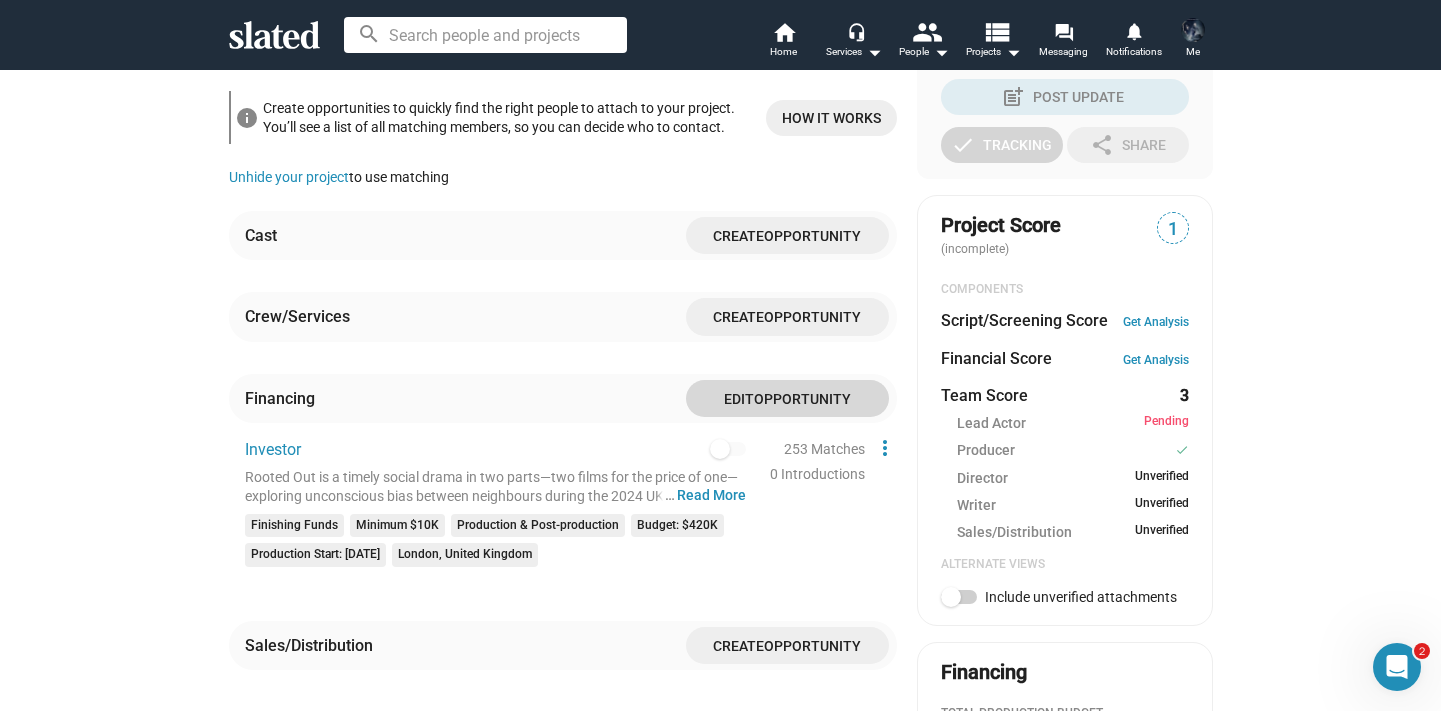 click on "Opportunity" 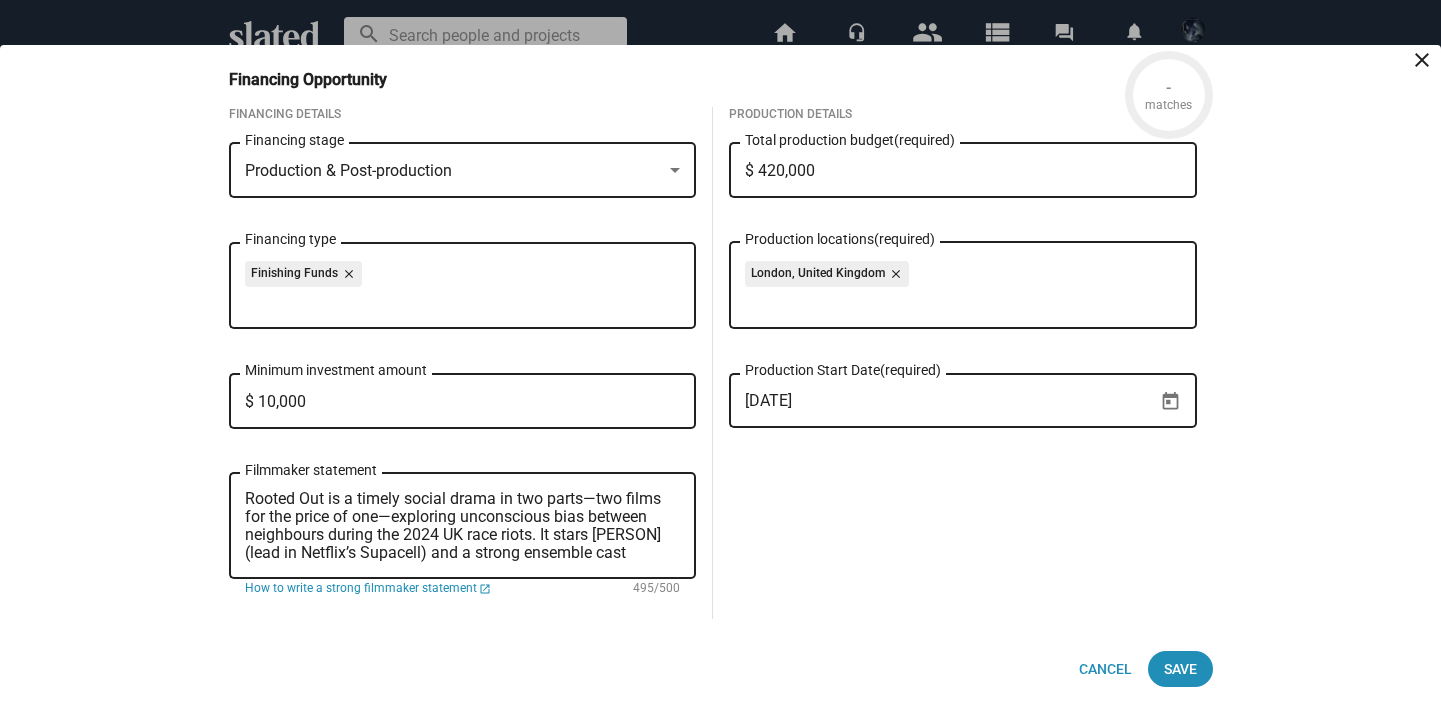 click on "$ 420,000" at bounding box center [963, 171] 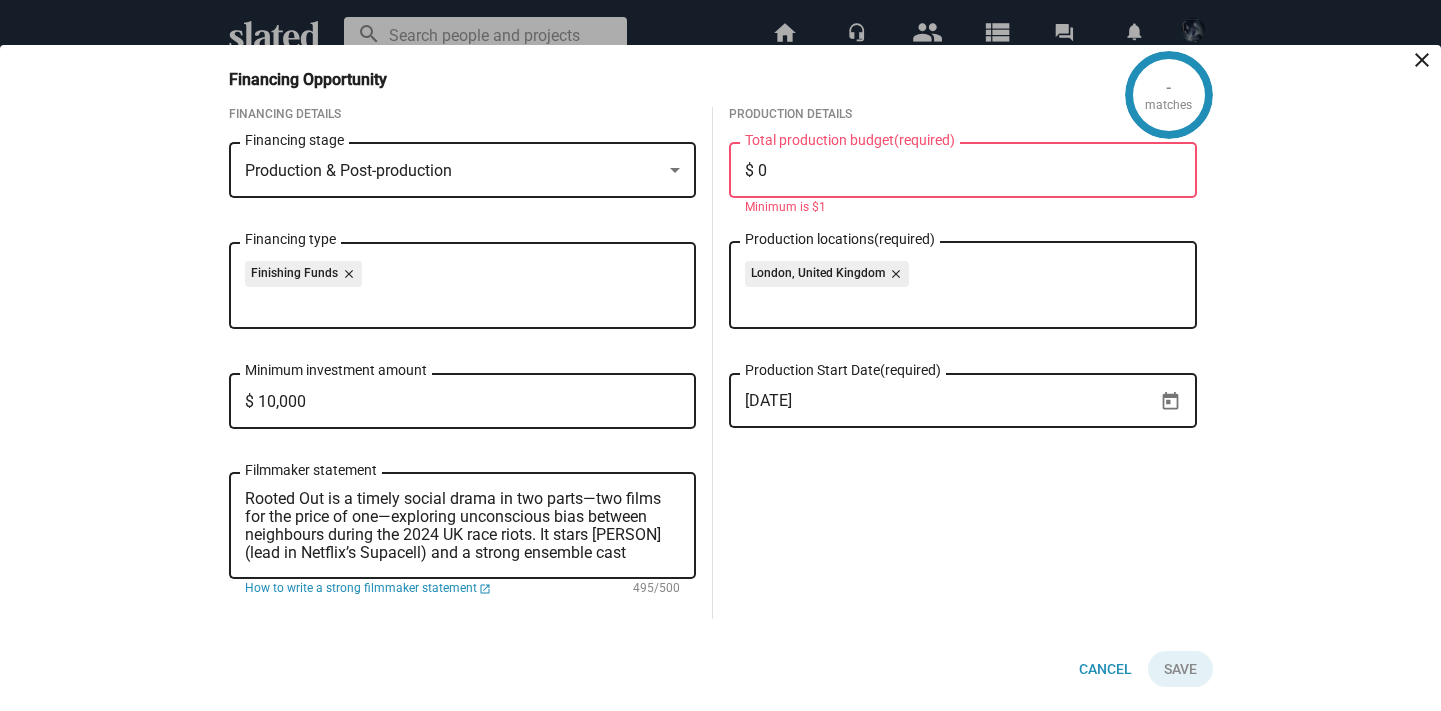 click on "$ 0" at bounding box center [963, 171] 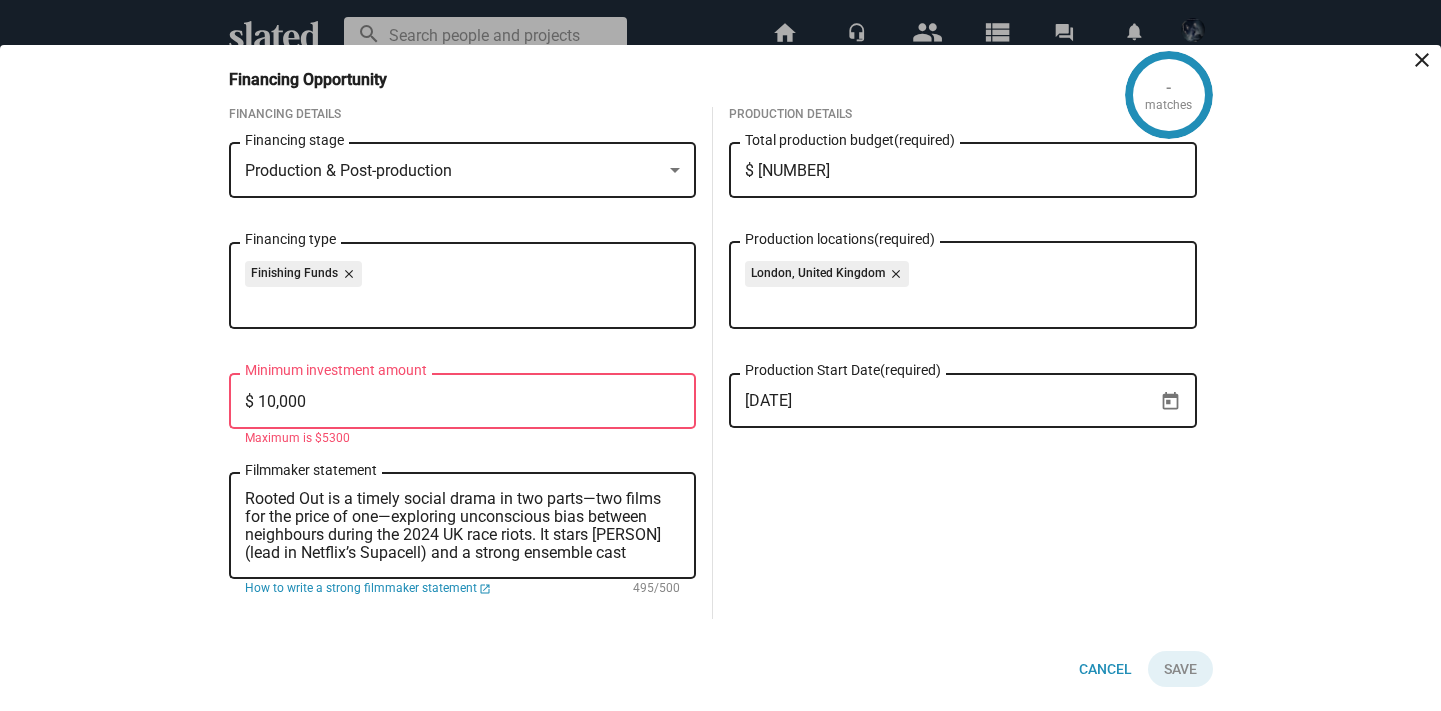 type on "$ [NUMBER]" 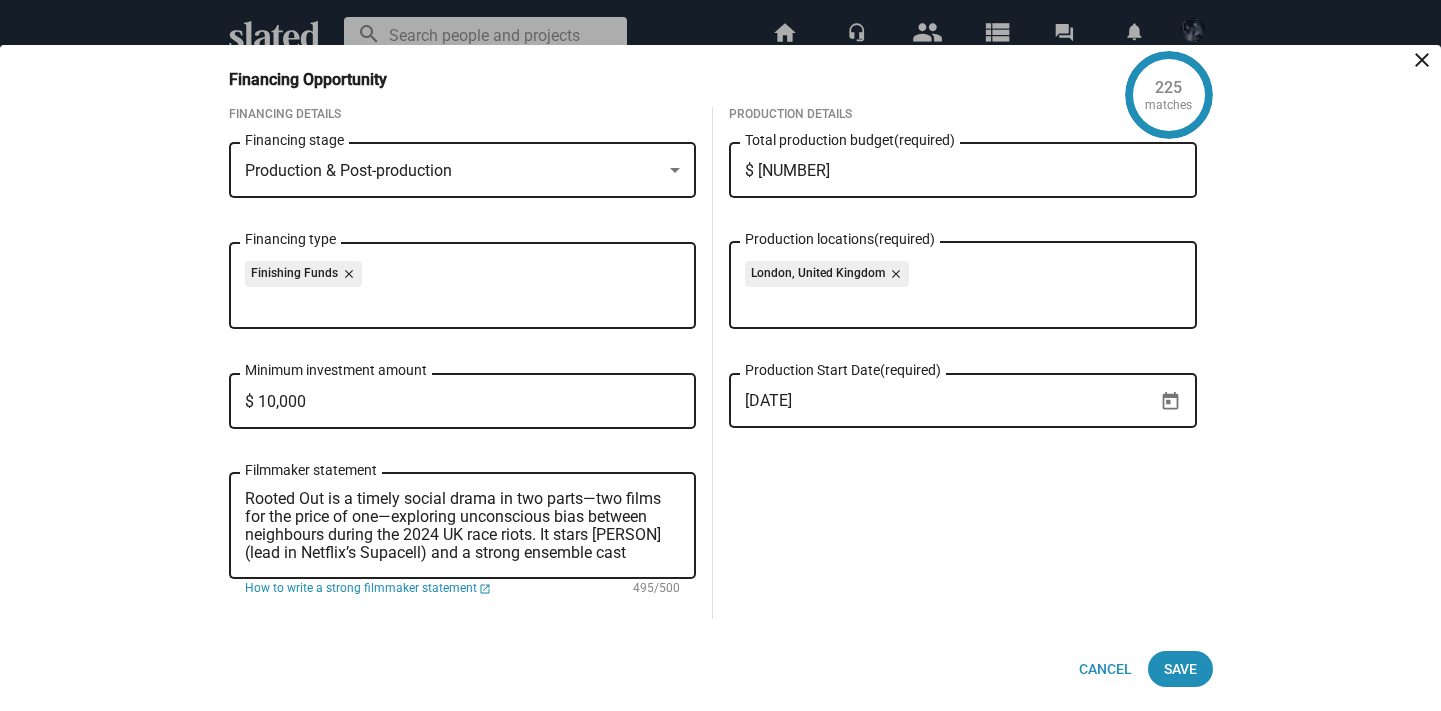 click on "$ 10,000" at bounding box center (463, 402) 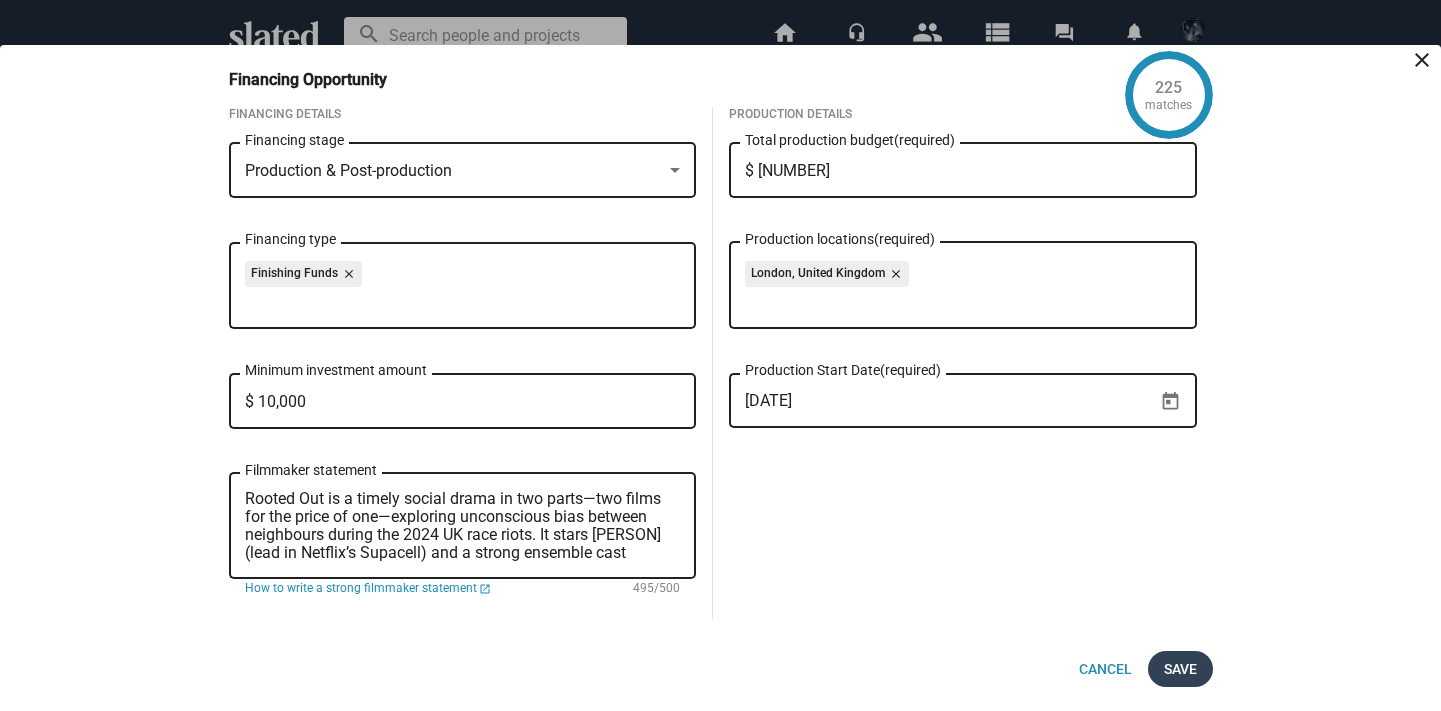 click on "Save" at bounding box center (1180, 669) 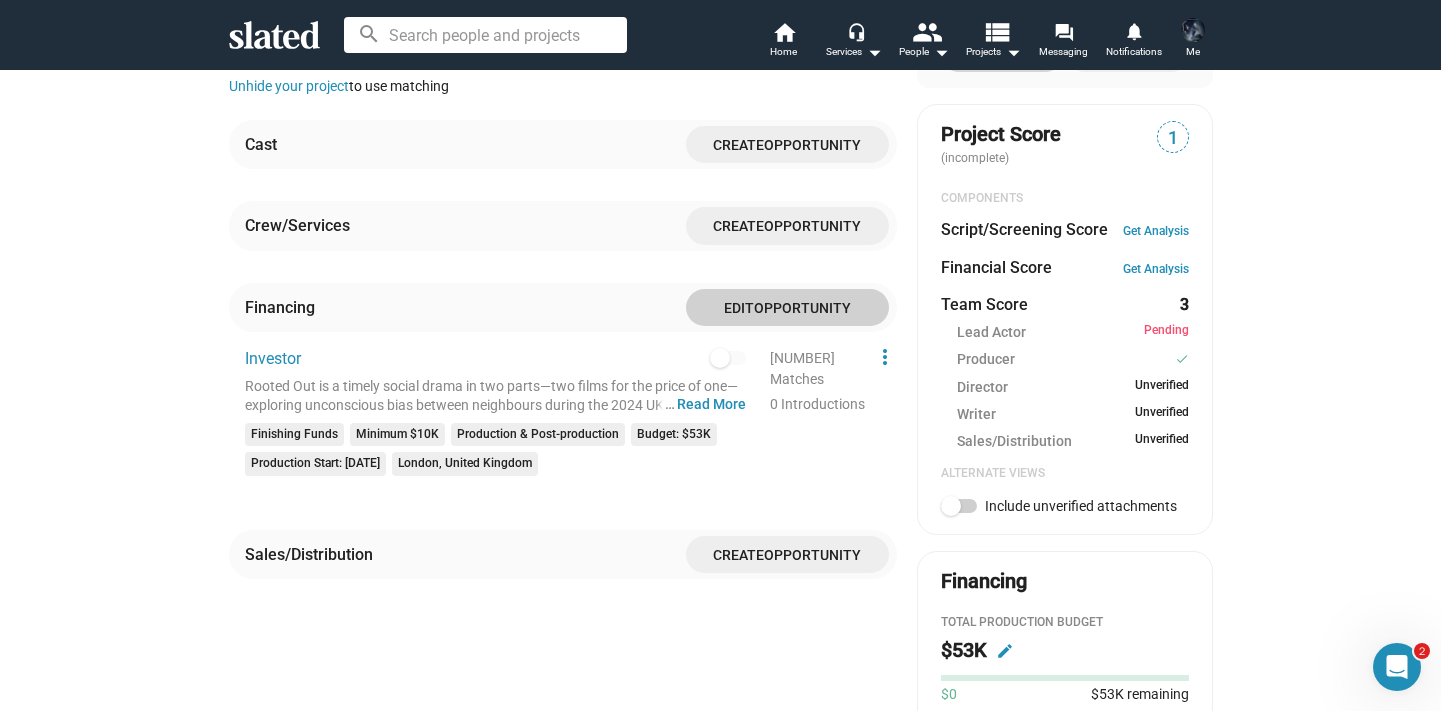 scroll, scrollTop: 598, scrollLeft: 0, axis: vertical 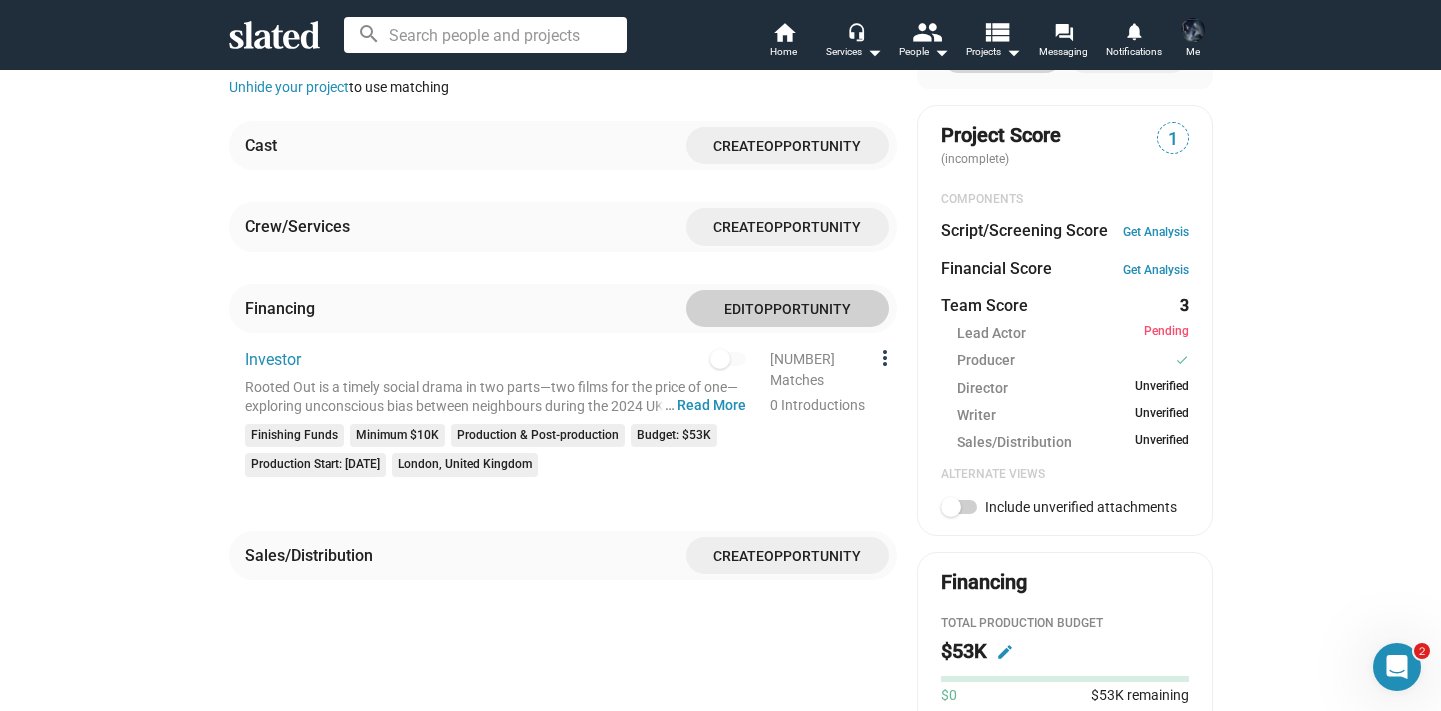 click on "more_vert" 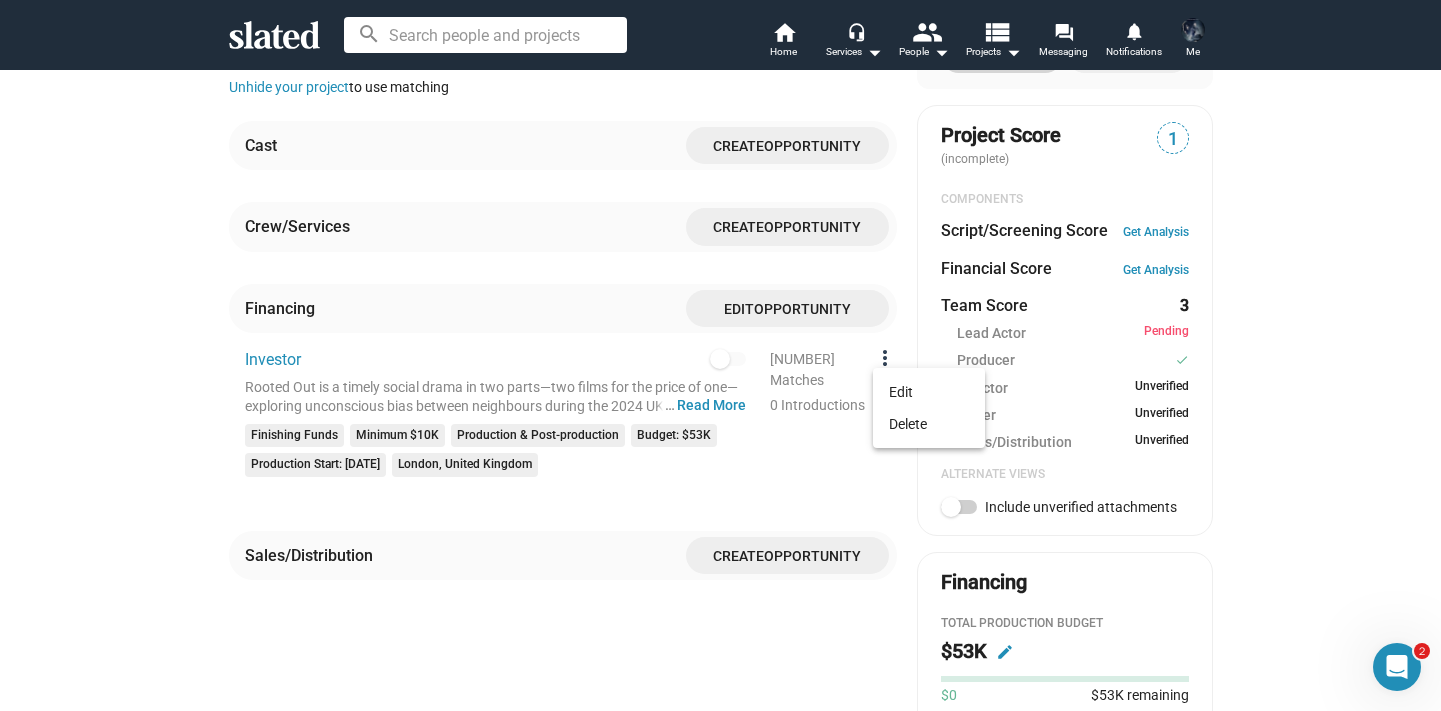 click at bounding box center [720, 355] 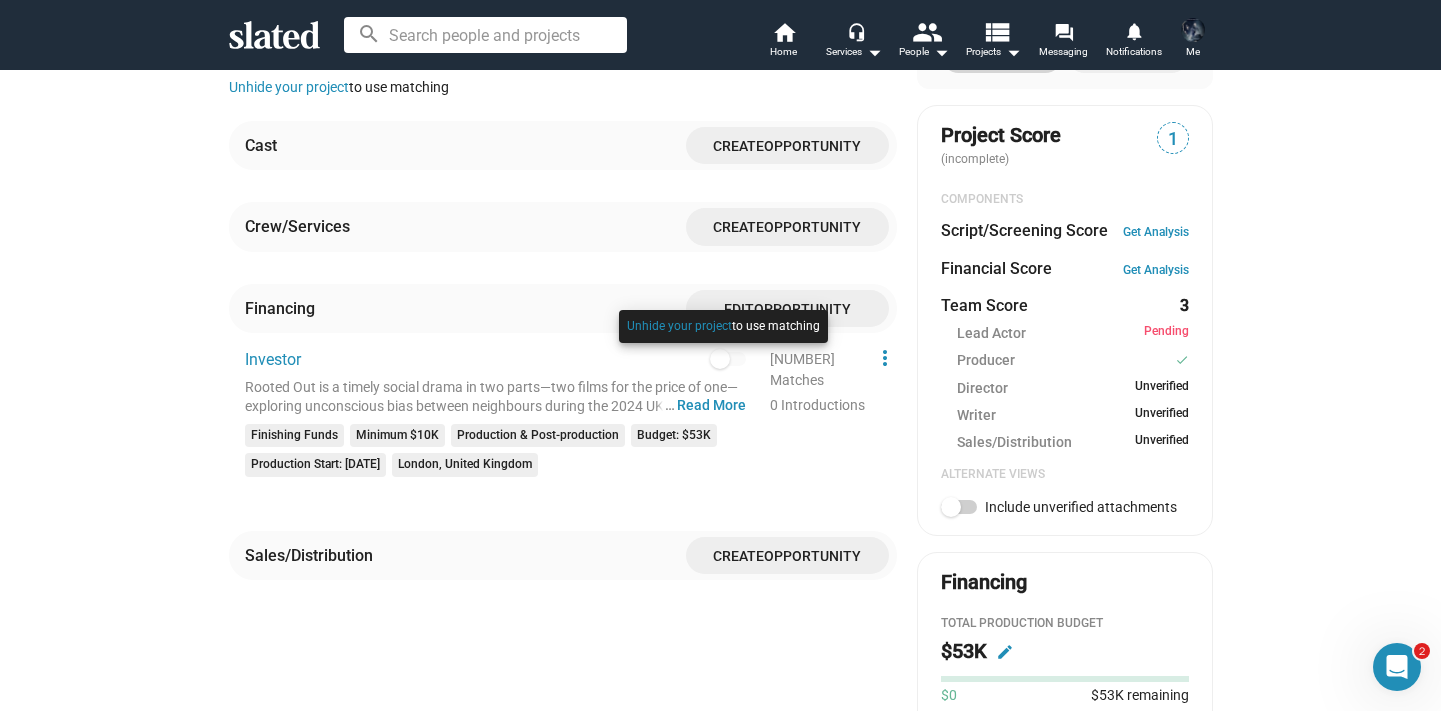 click at bounding box center (723, 346) 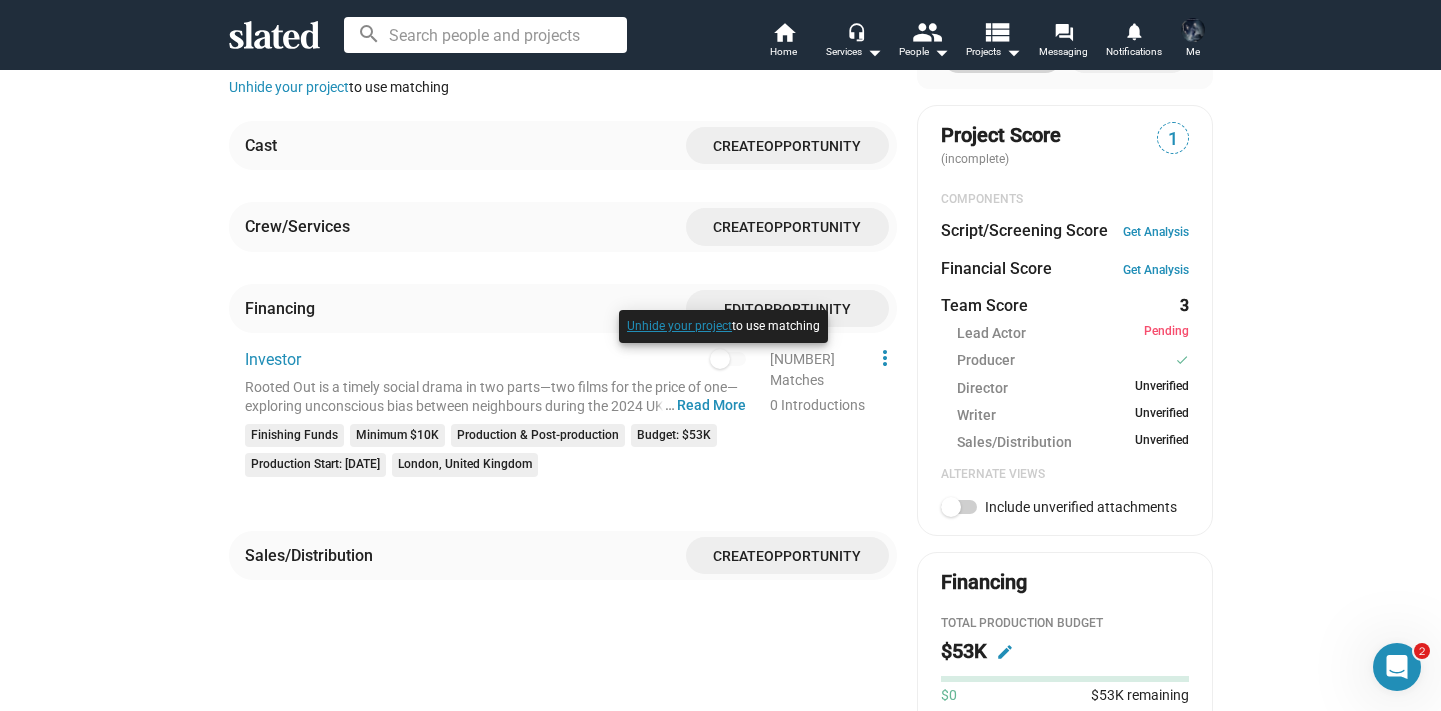 click on "Unhide your project" at bounding box center [679, 327] 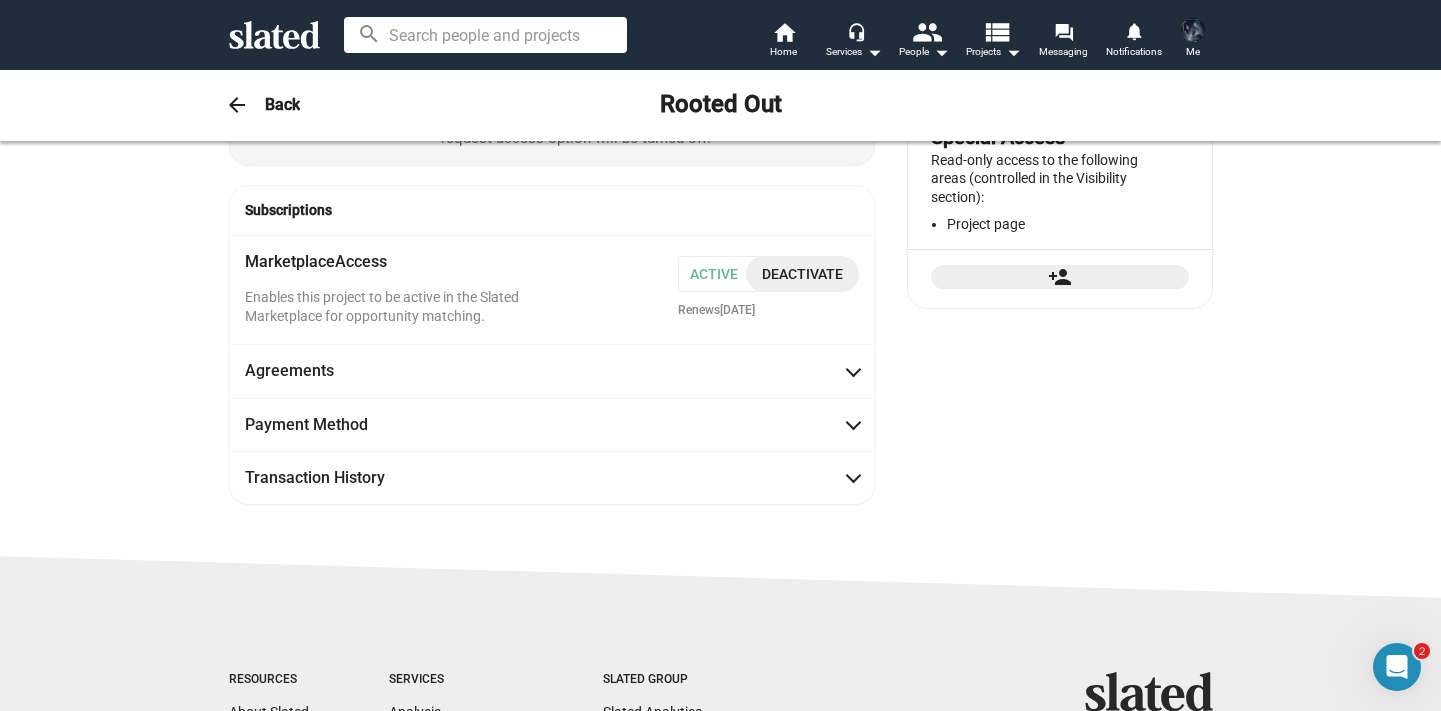 scroll, scrollTop: 0, scrollLeft: 0, axis: both 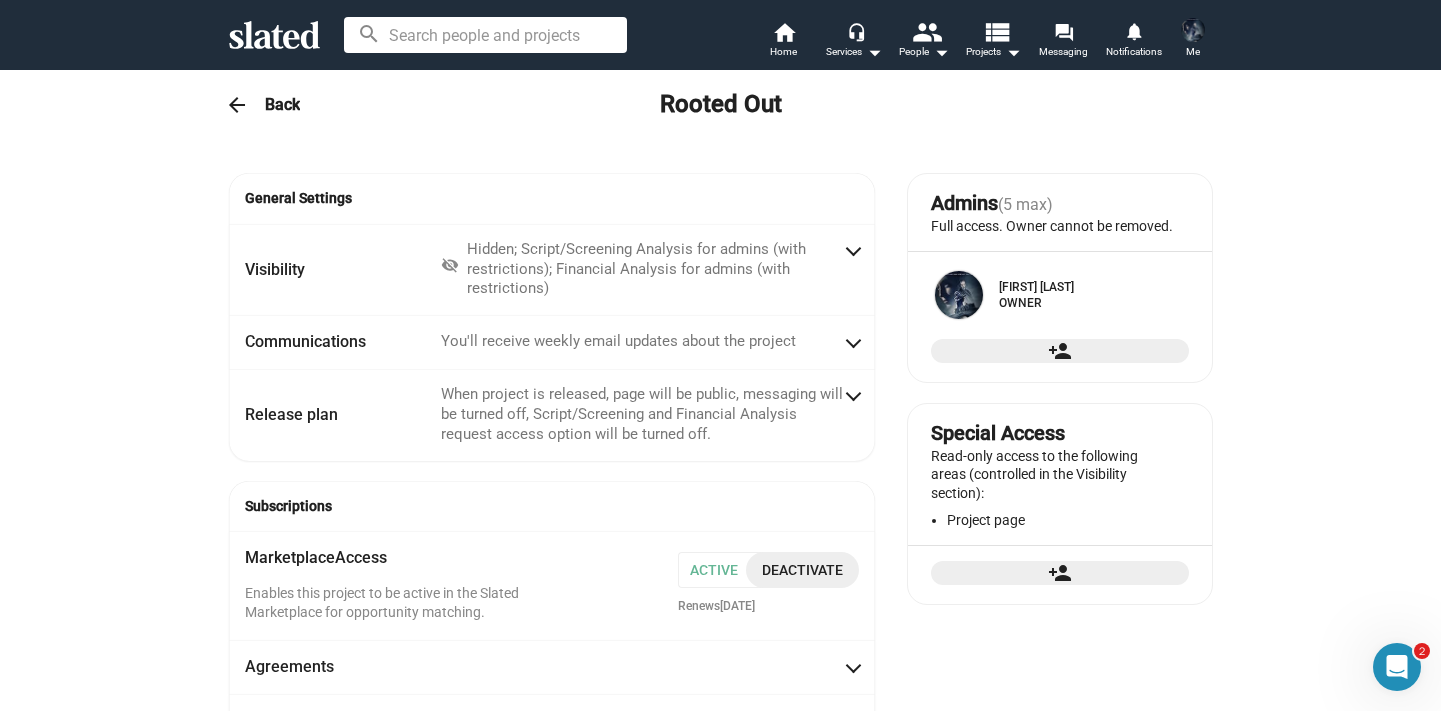 click on "Back" 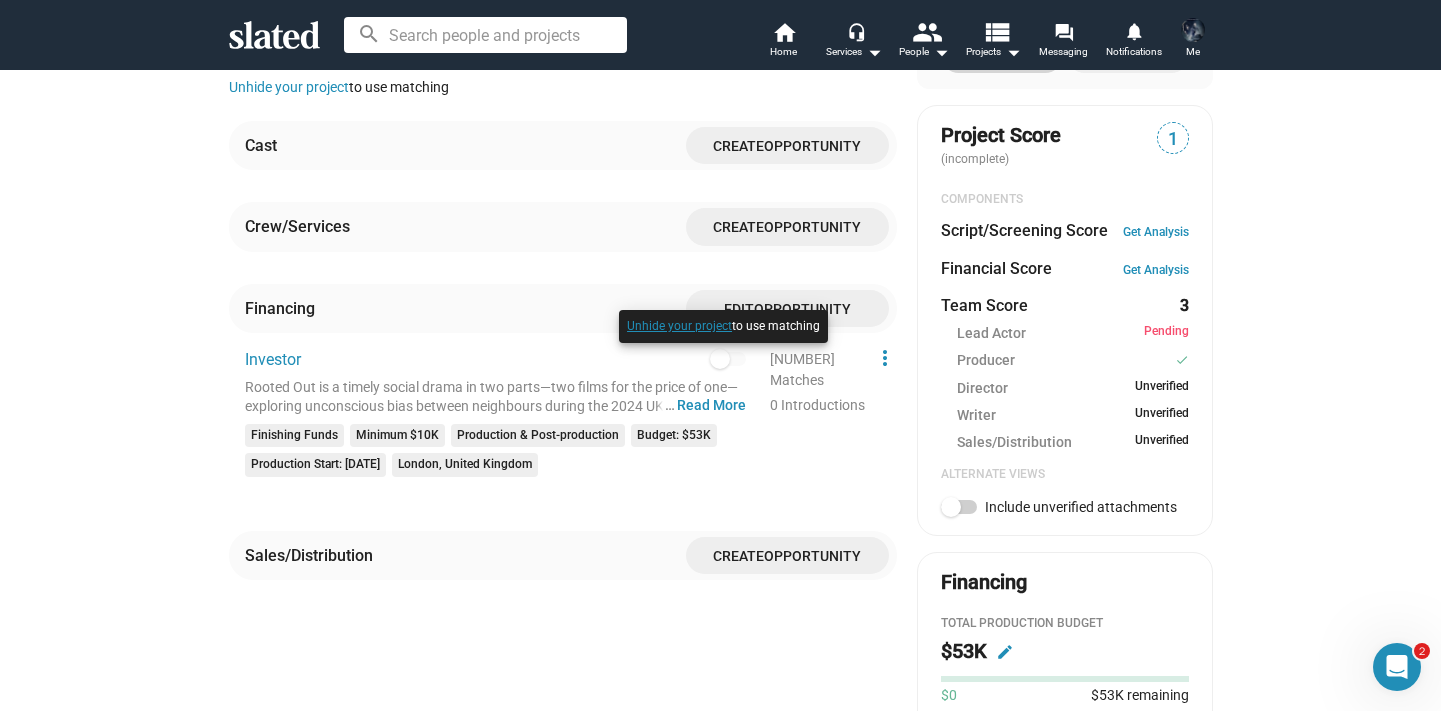 click on "Unhide your project" at bounding box center (679, 327) 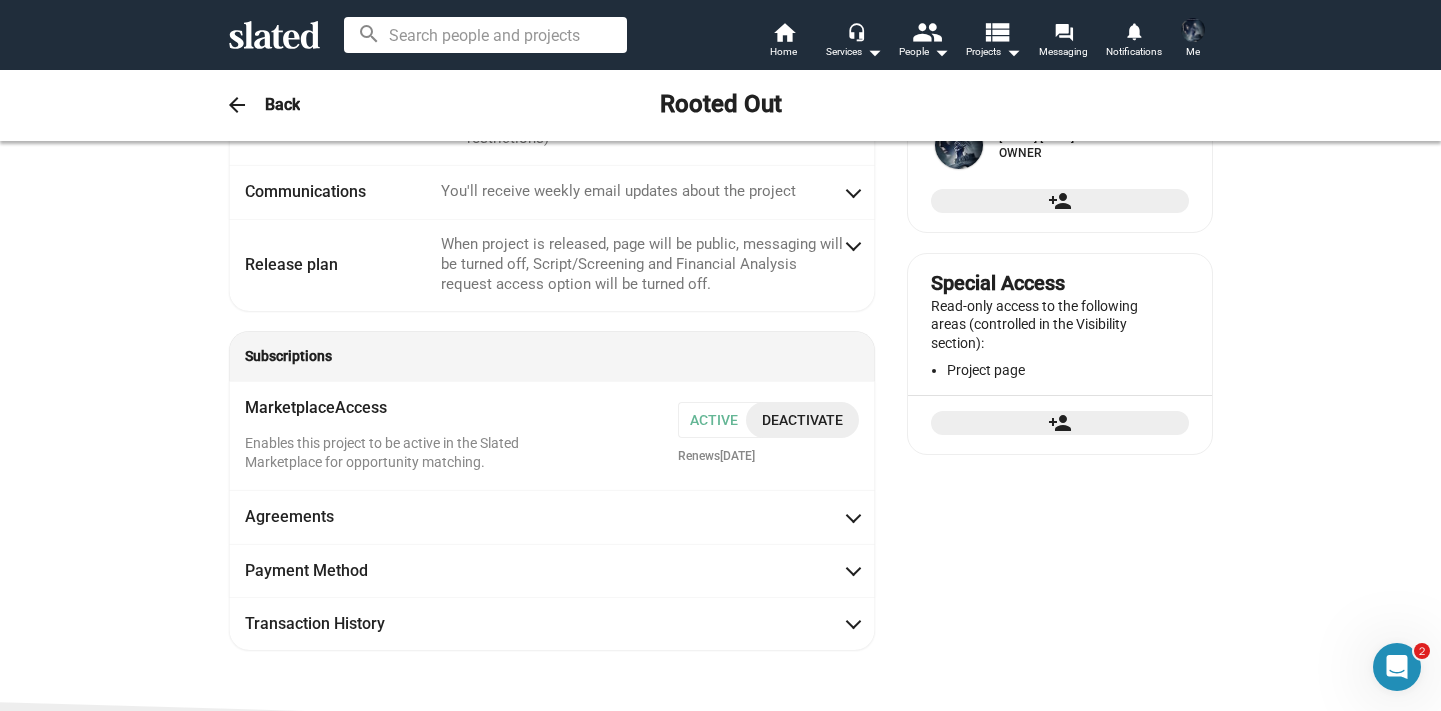 scroll, scrollTop: 151, scrollLeft: 0, axis: vertical 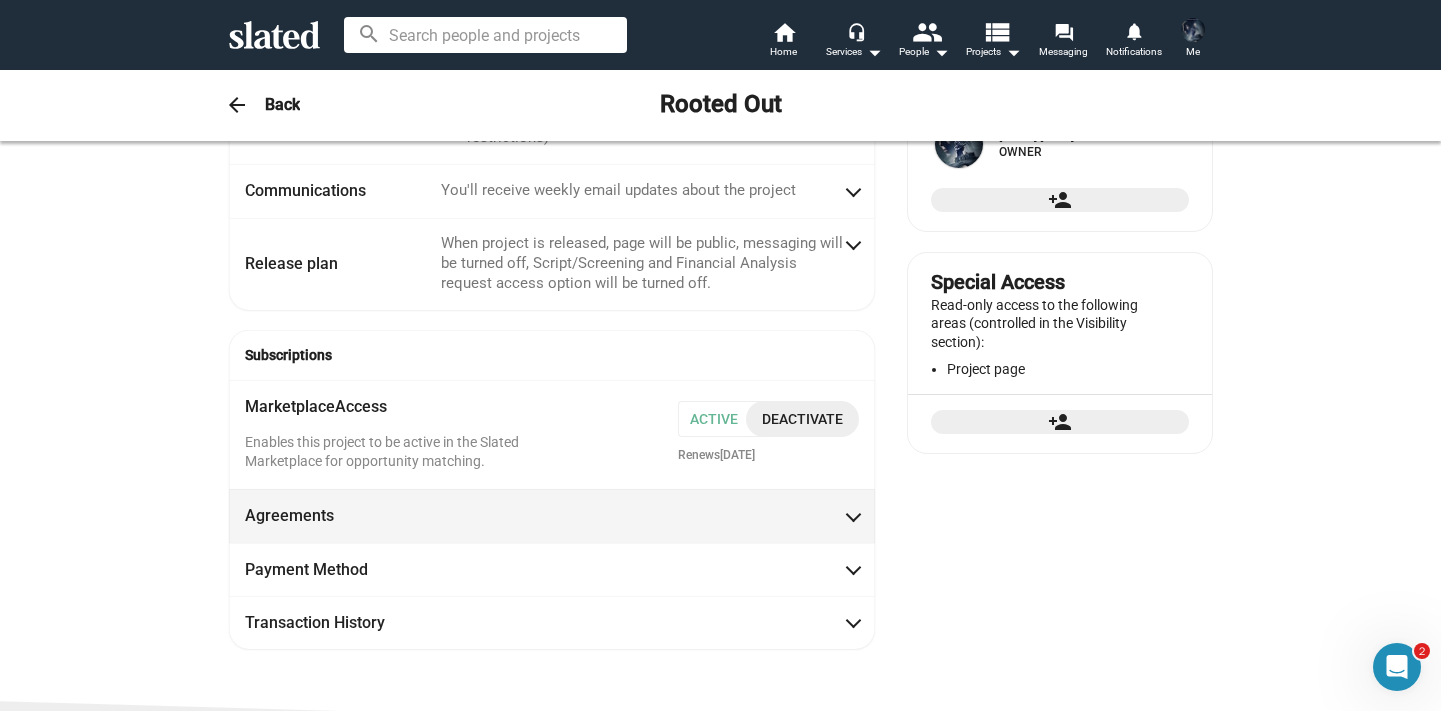 click at bounding box center [853, 514] 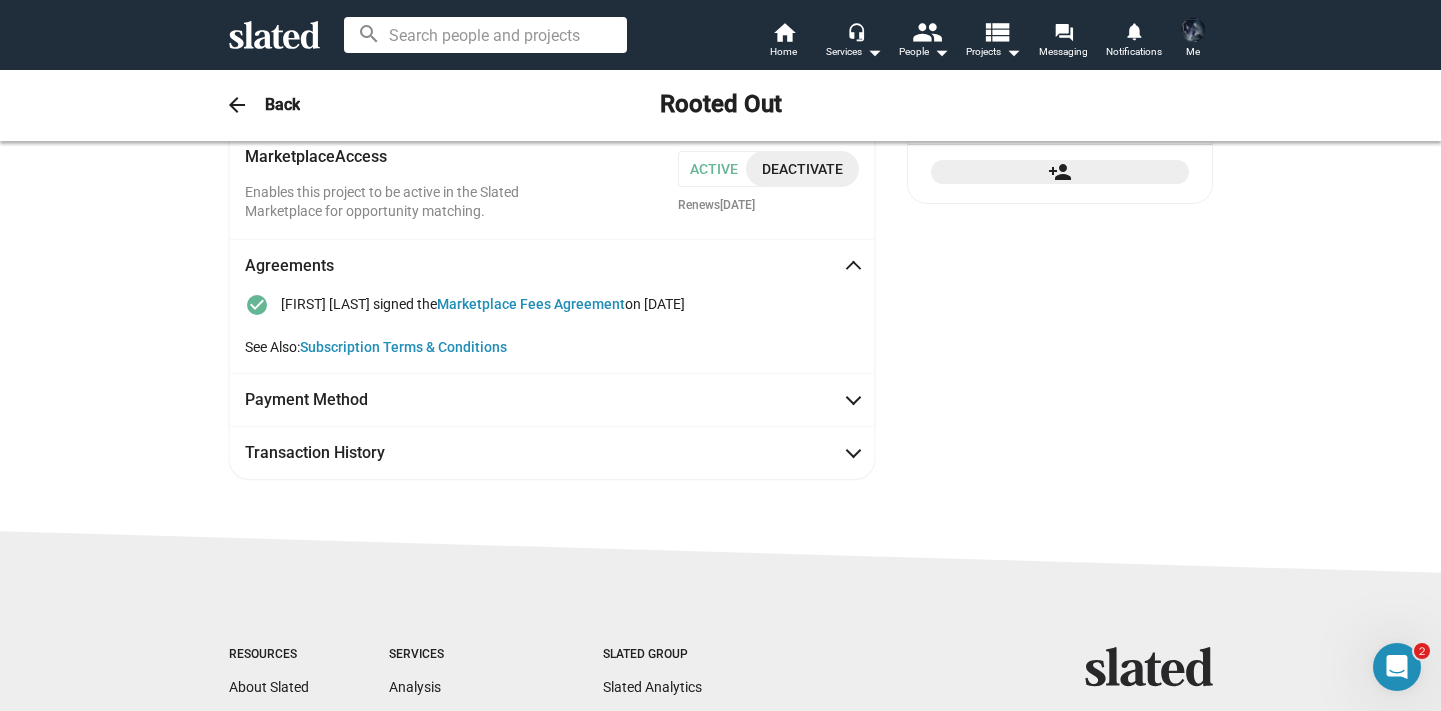 scroll, scrollTop: 402, scrollLeft: 0, axis: vertical 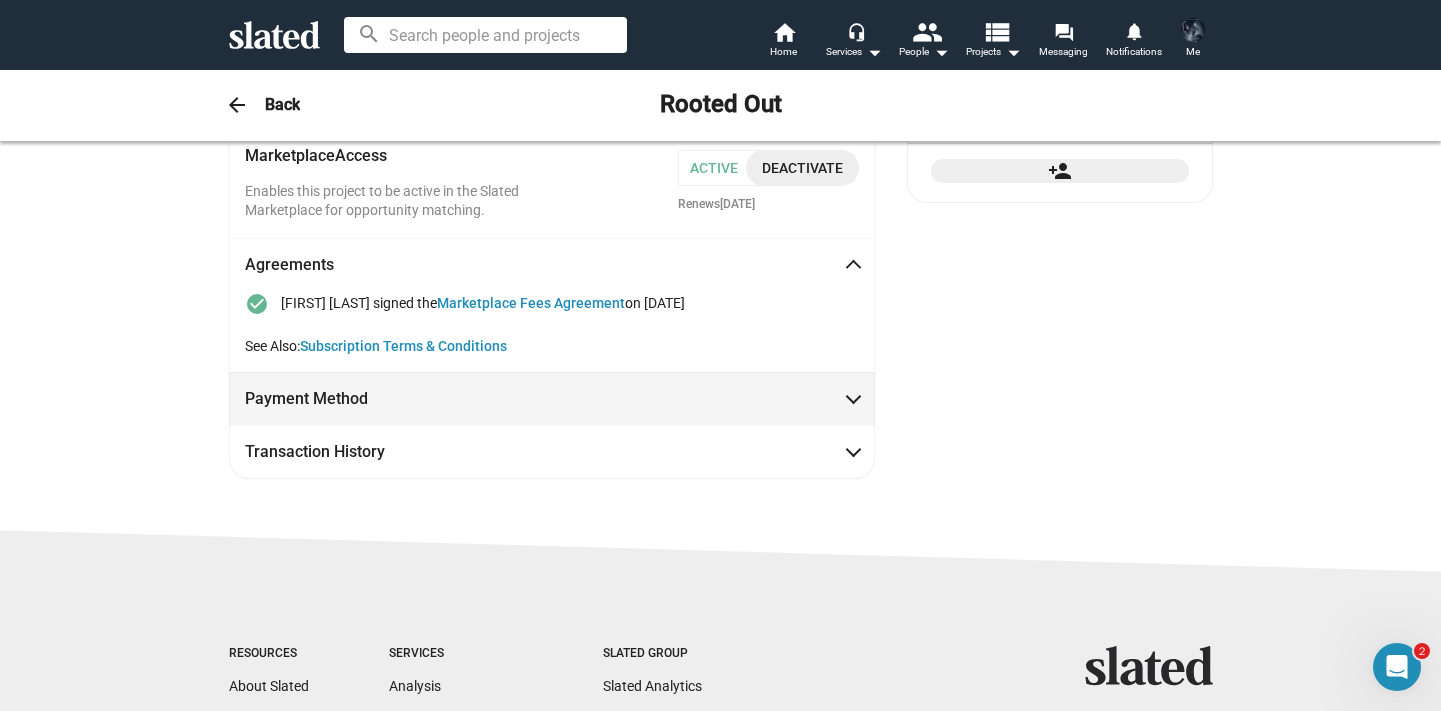 click at bounding box center [853, 397] 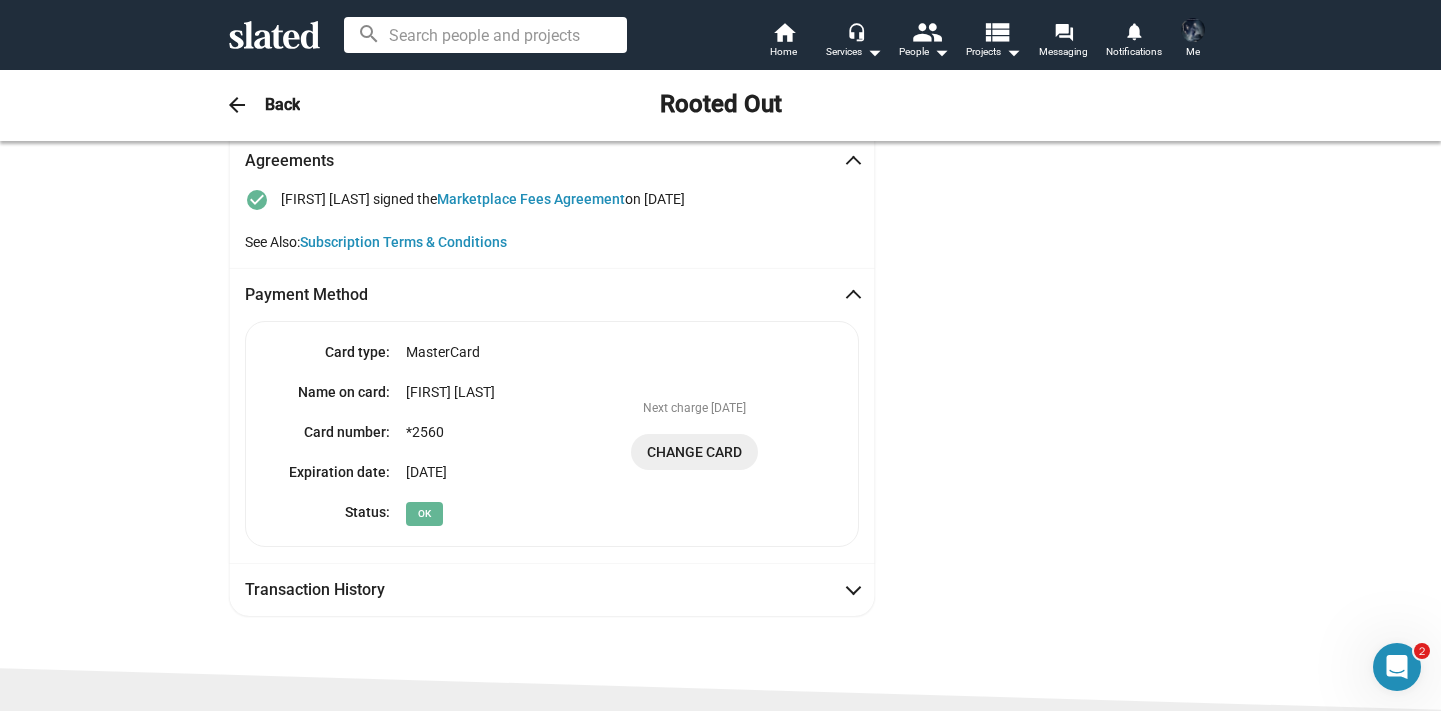 scroll, scrollTop: 511, scrollLeft: 0, axis: vertical 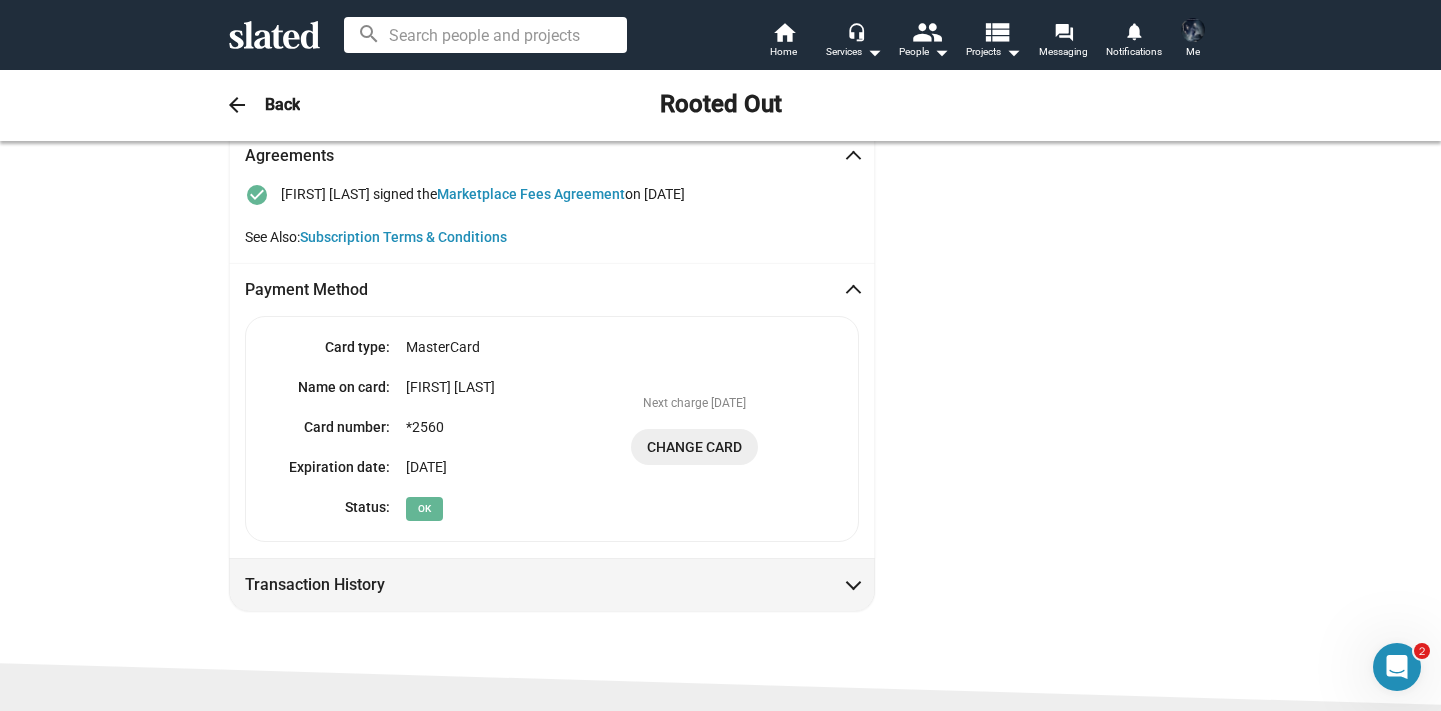 click at bounding box center [853, 583] 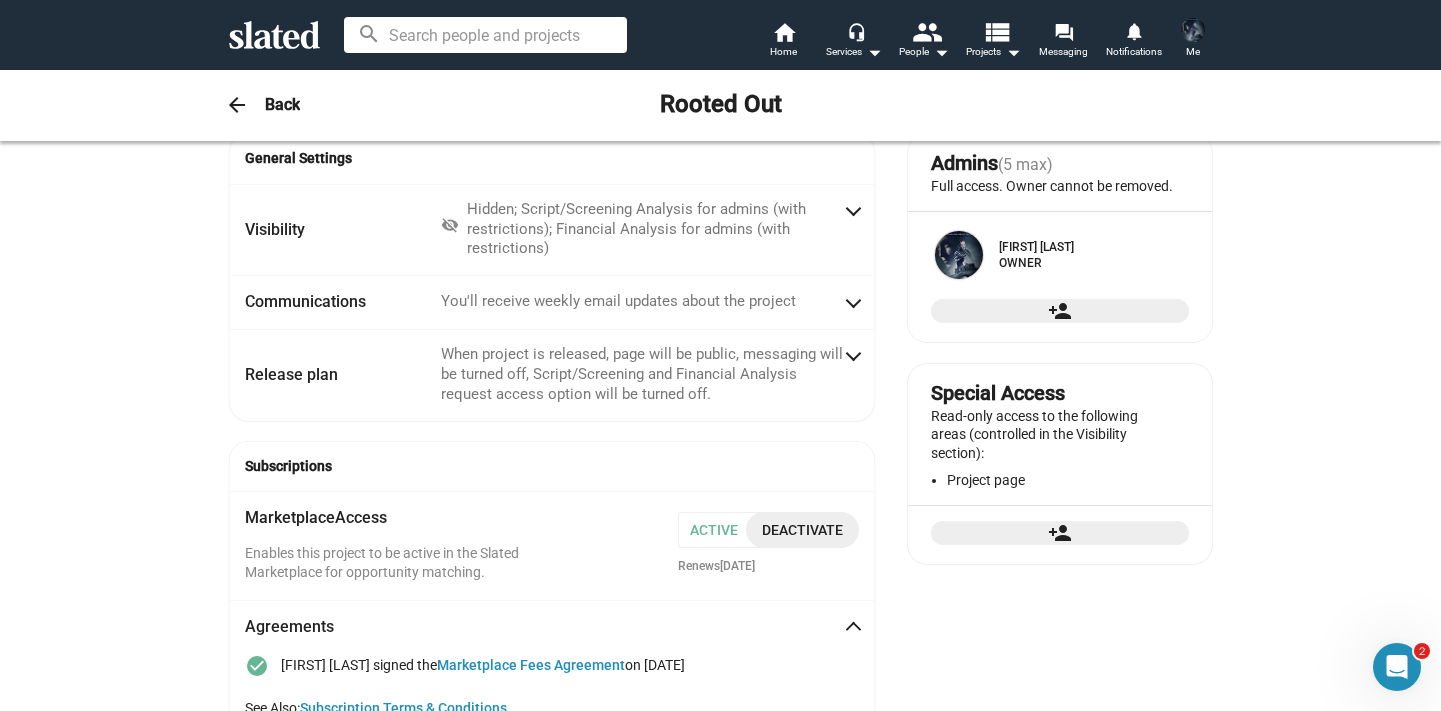 scroll, scrollTop: 32, scrollLeft: 0, axis: vertical 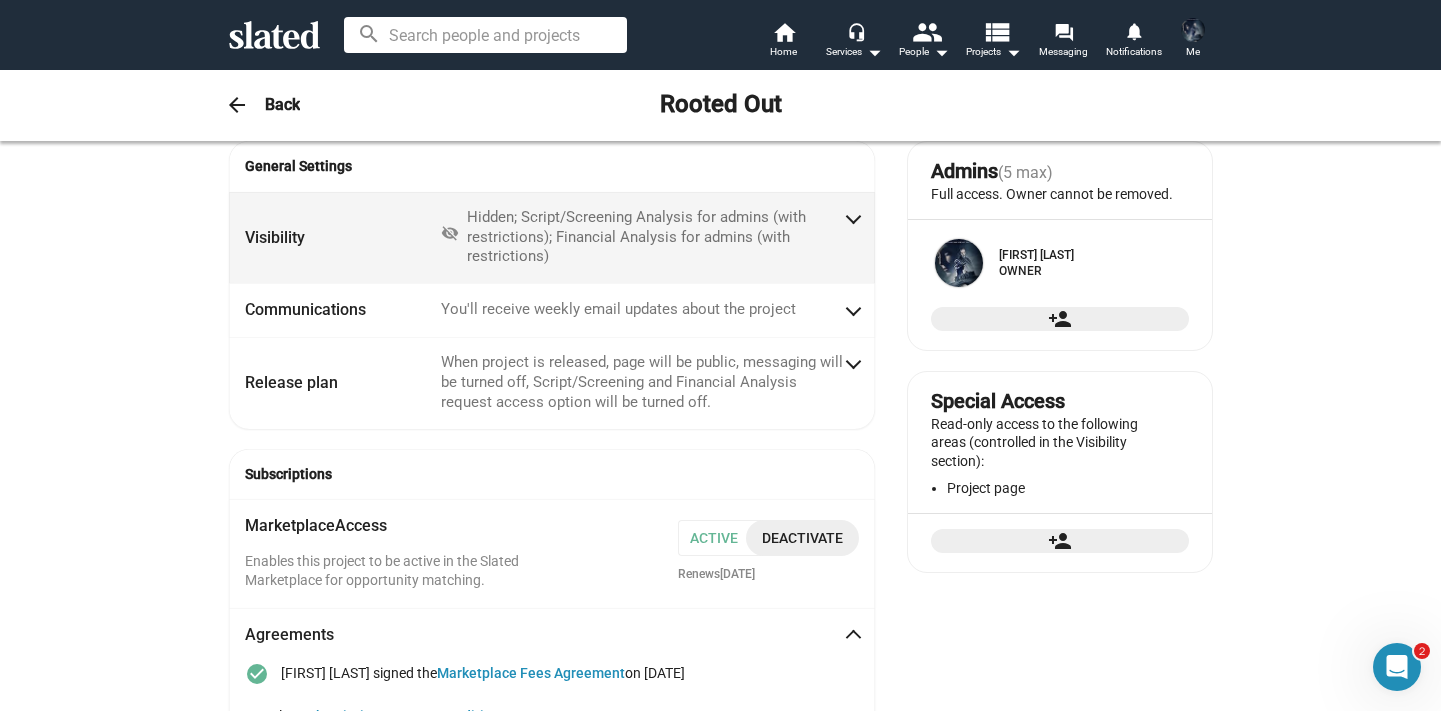 click at bounding box center [853, 217] 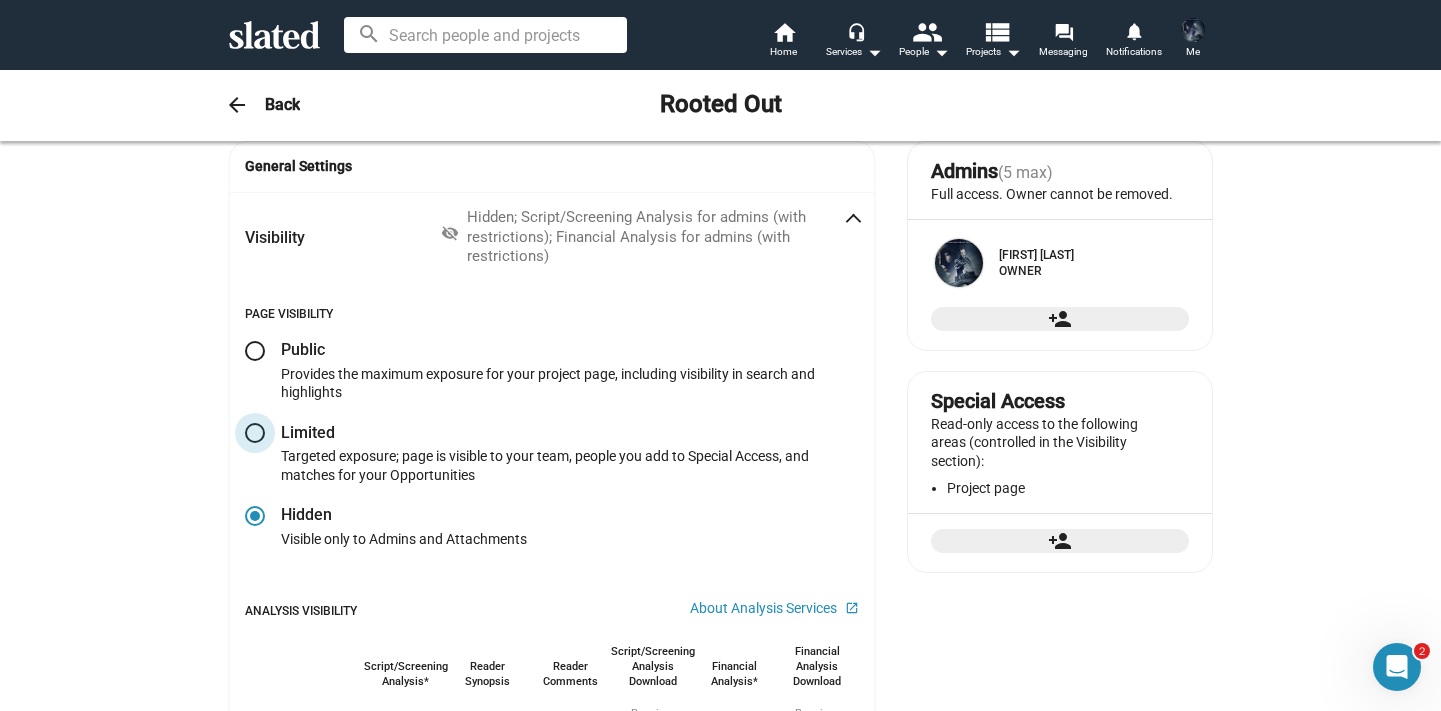 click at bounding box center [255, 433] 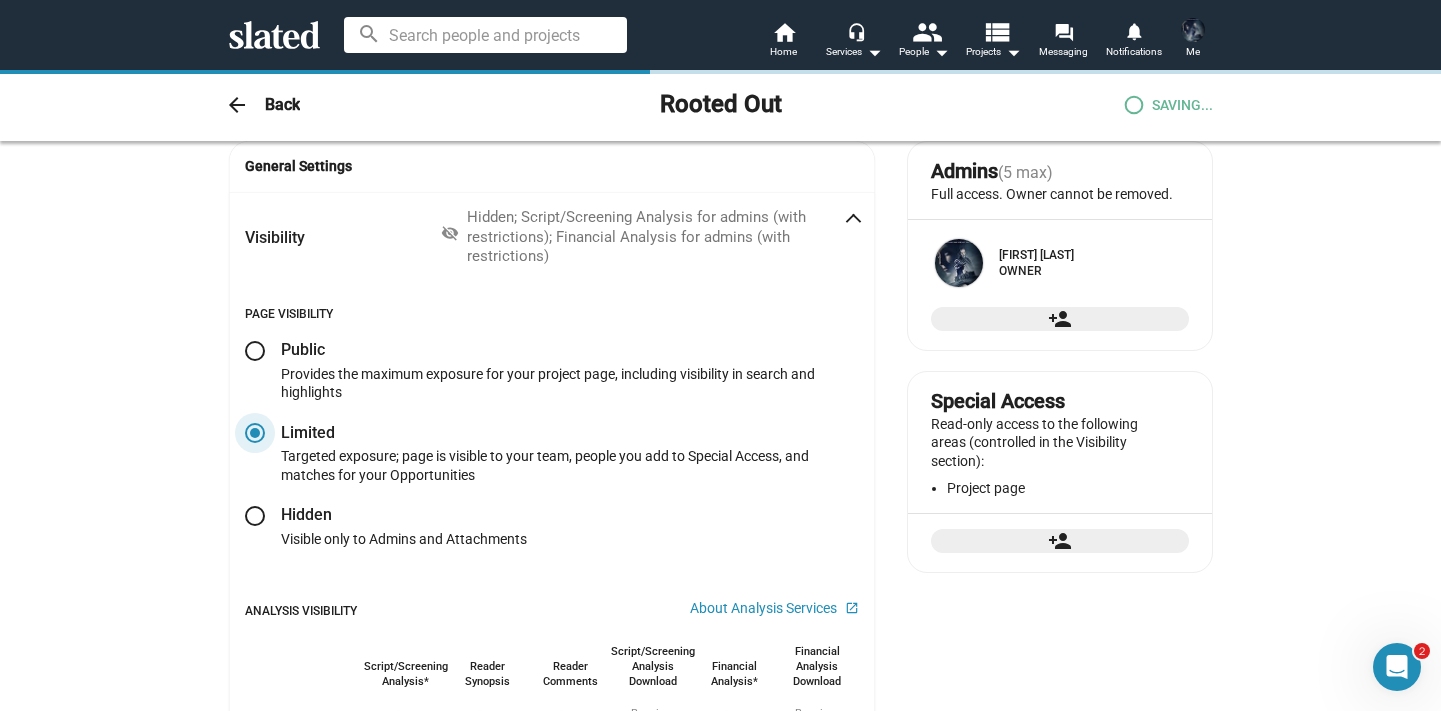 checkbox on "true" 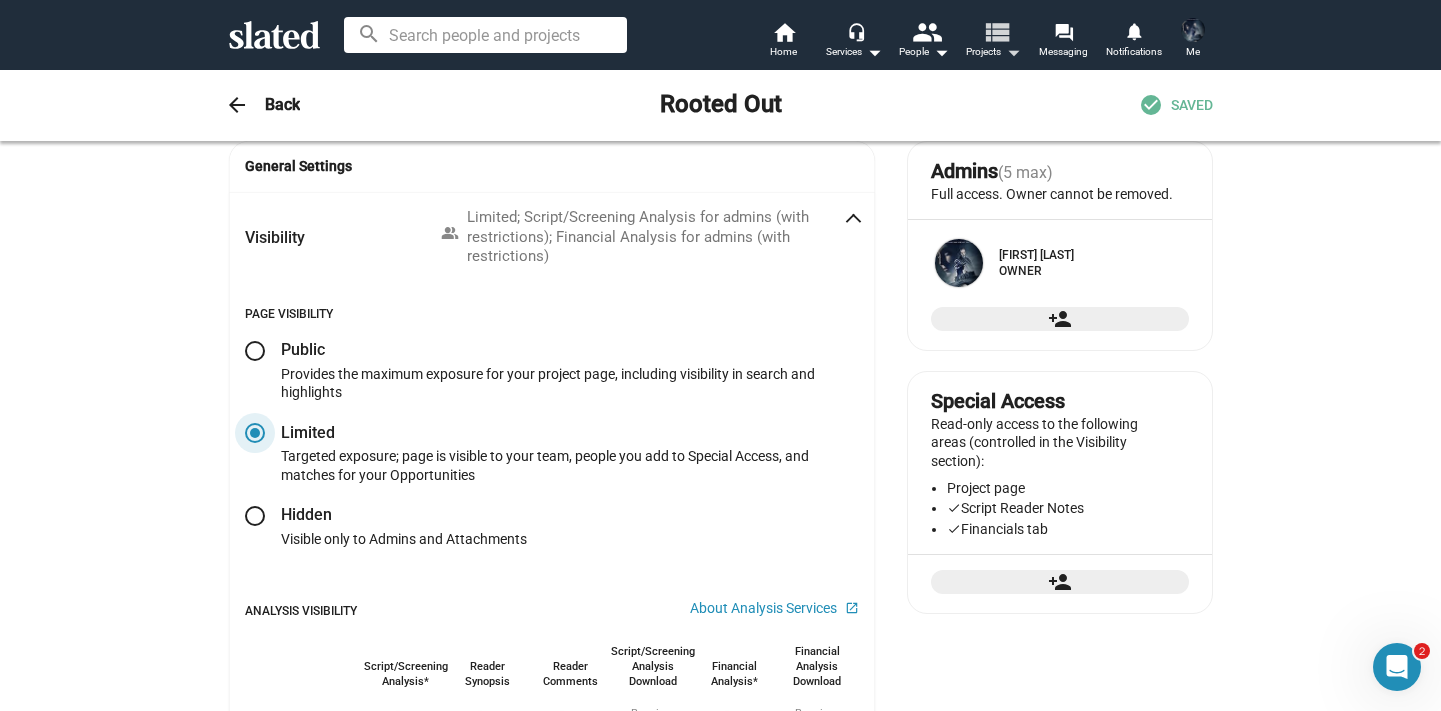 click on "arrow_drop_down" at bounding box center [1013, 52] 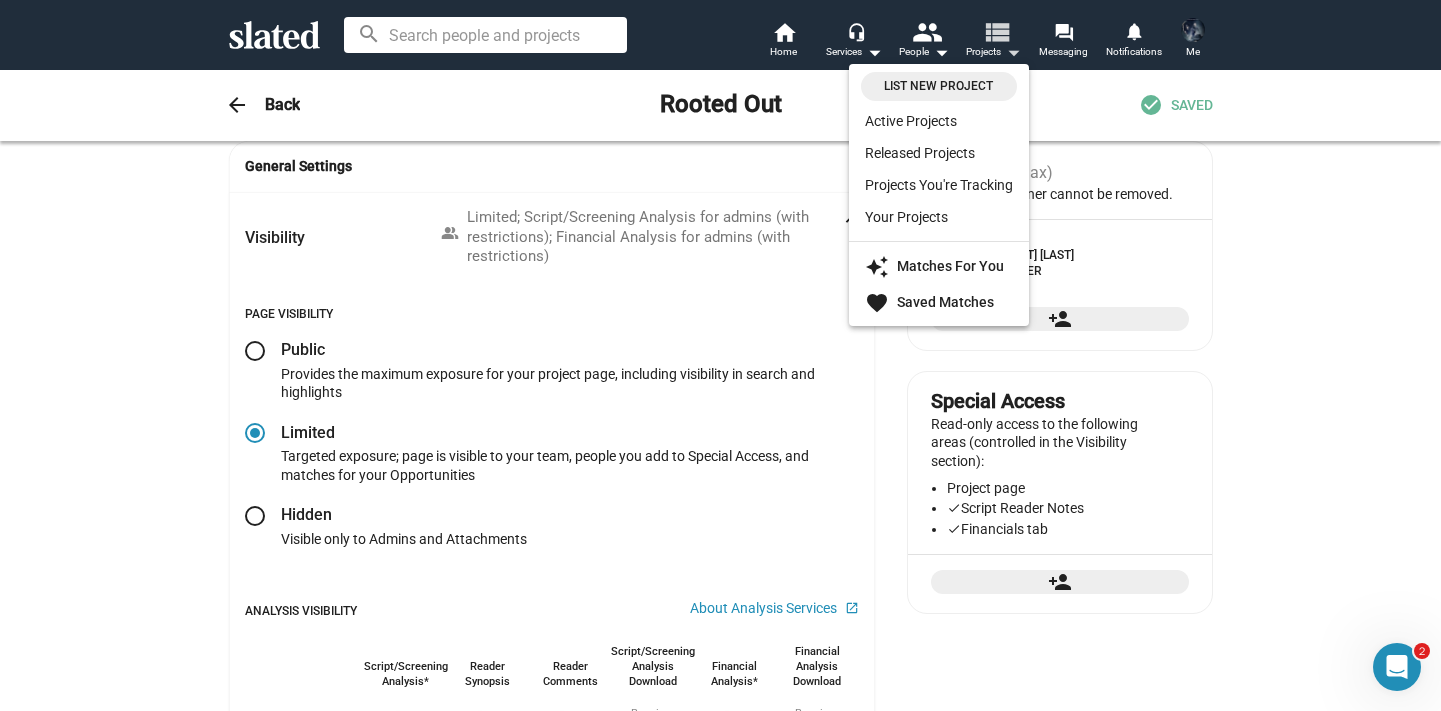 click at bounding box center [720, 355] 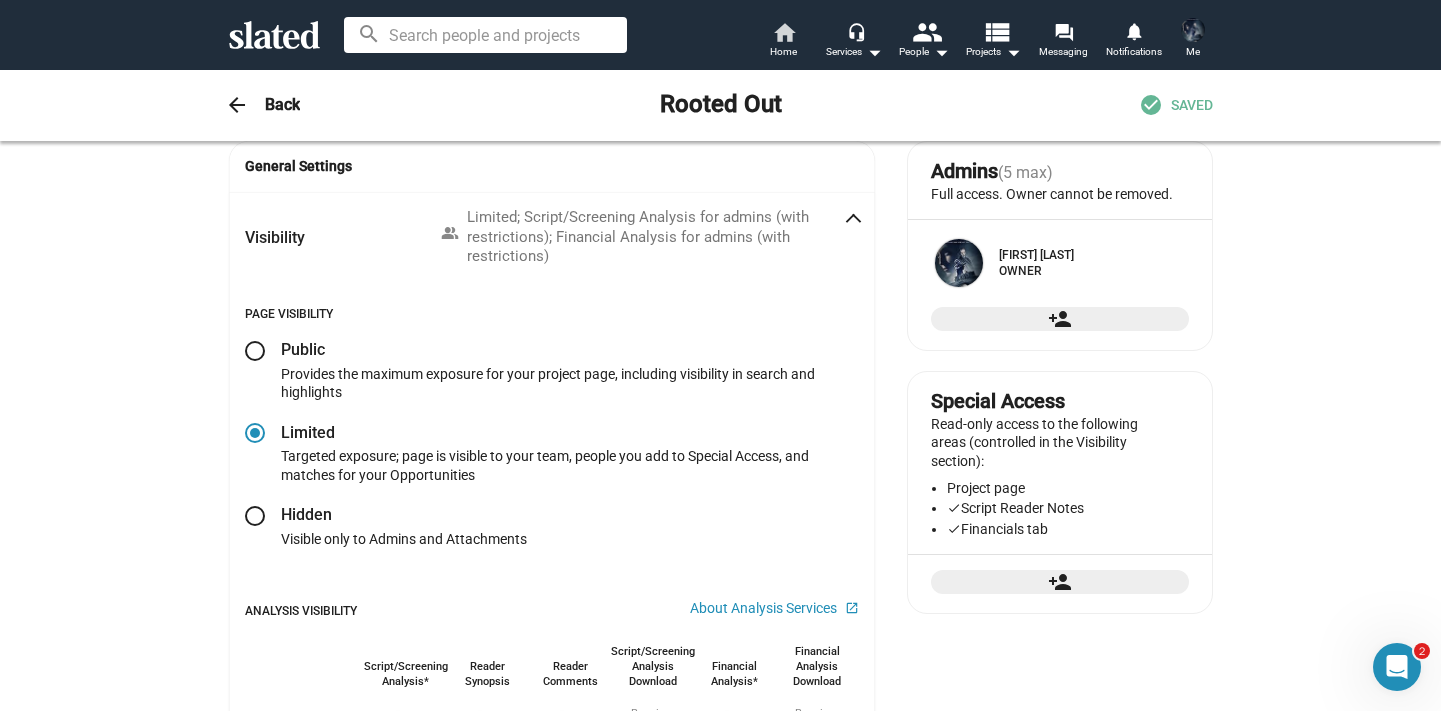 click on "home" at bounding box center (784, 32) 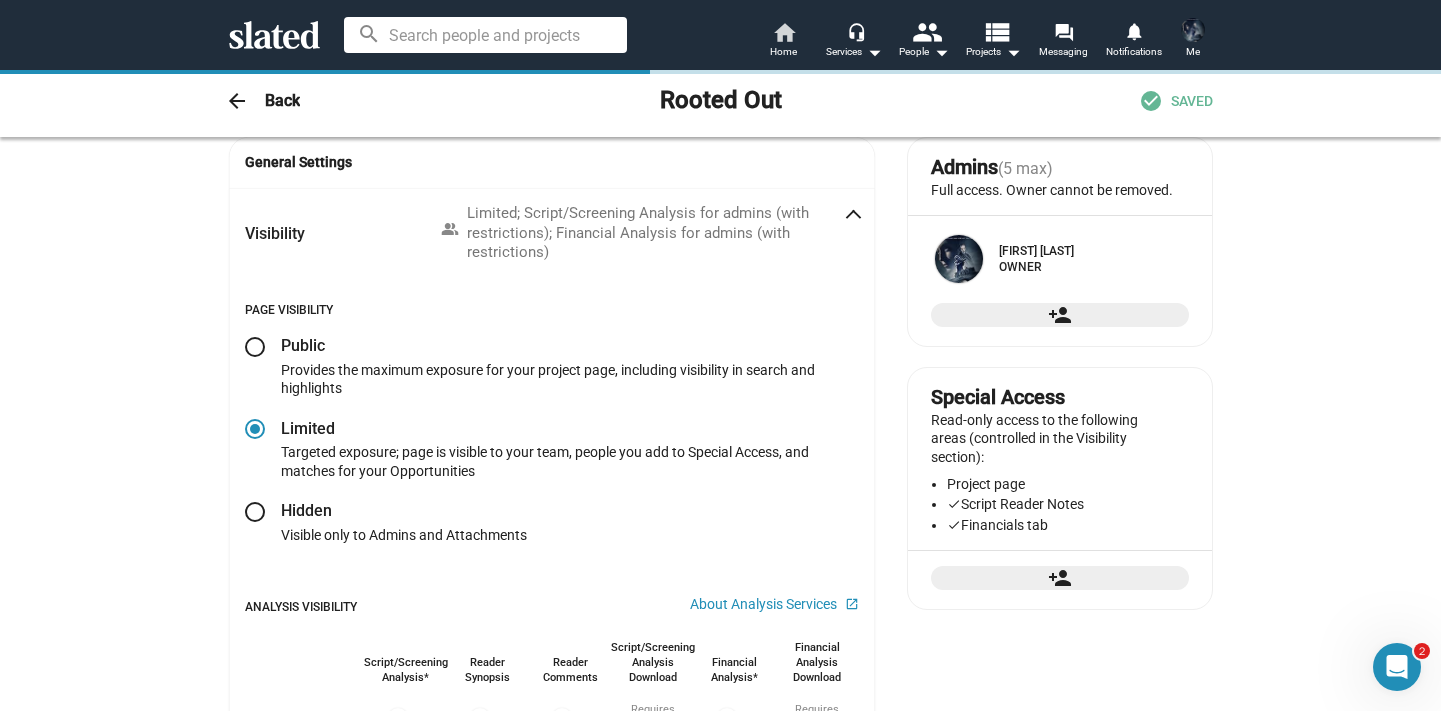 scroll, scrollTop: 0, scrollLeft: 0, axis: both 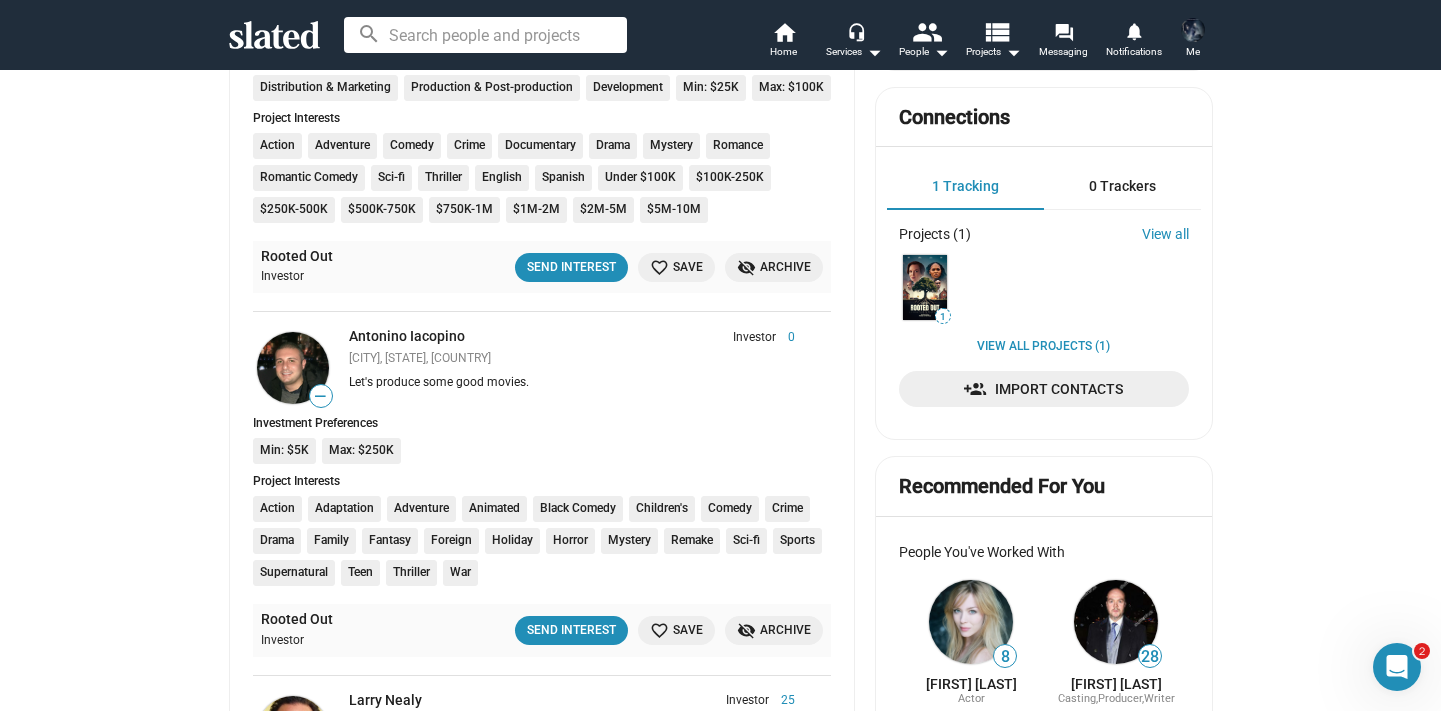 click on "Min: $5K" 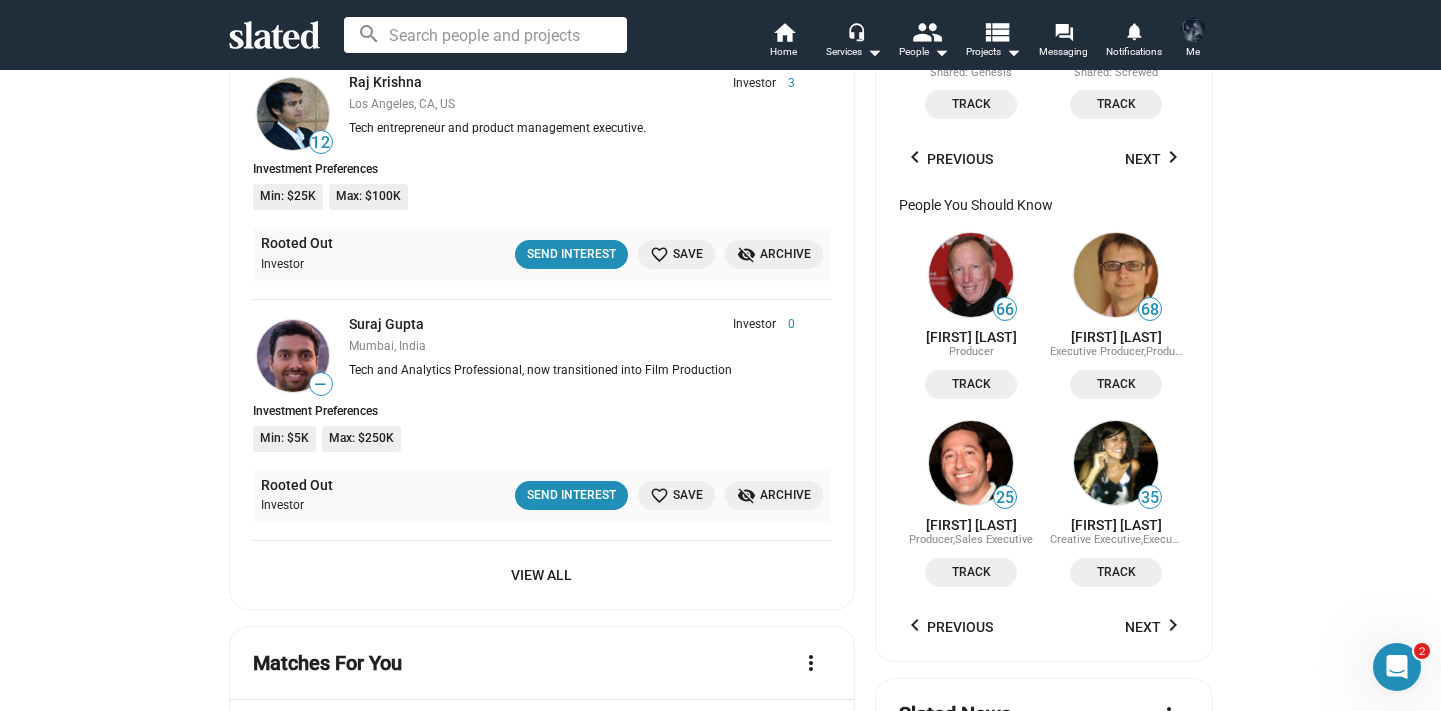 scroll, scrollTop: 1542, scrollLeft: 0, axis: vertical 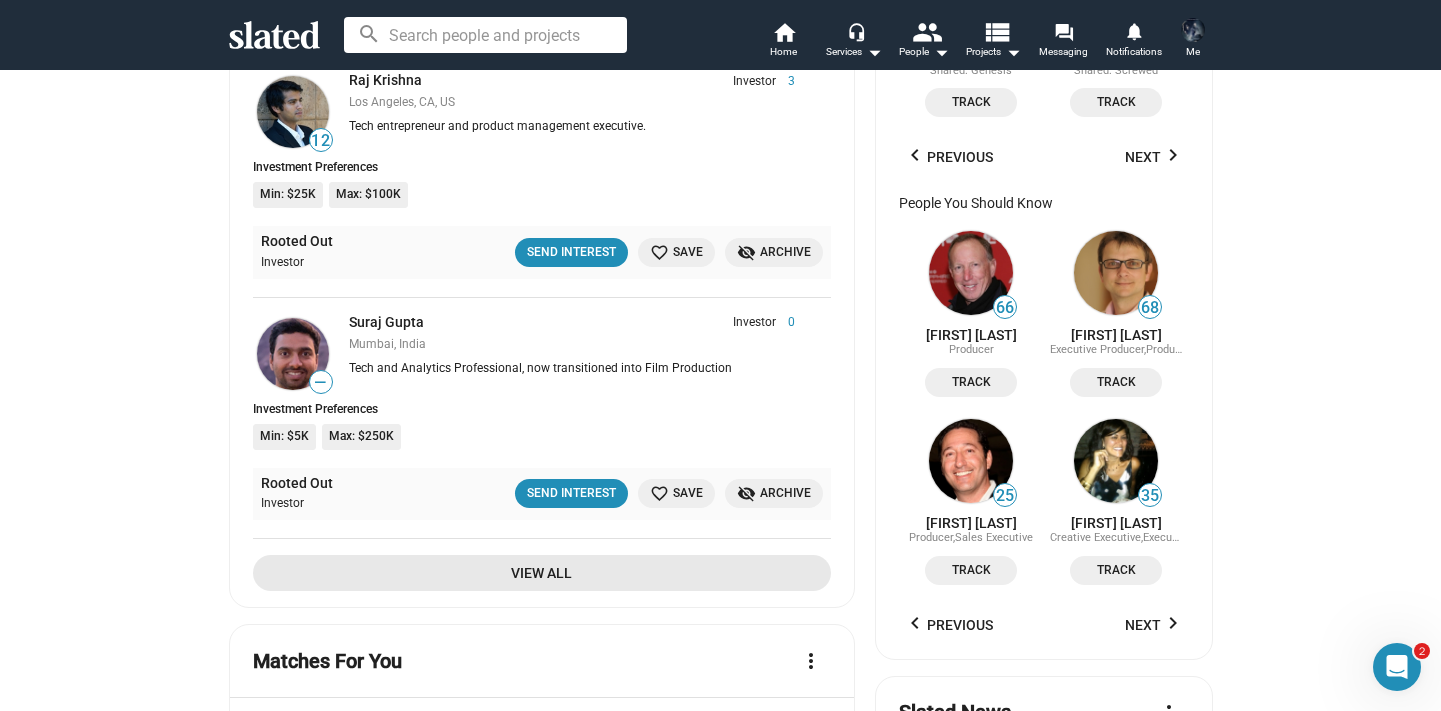click on "View All" 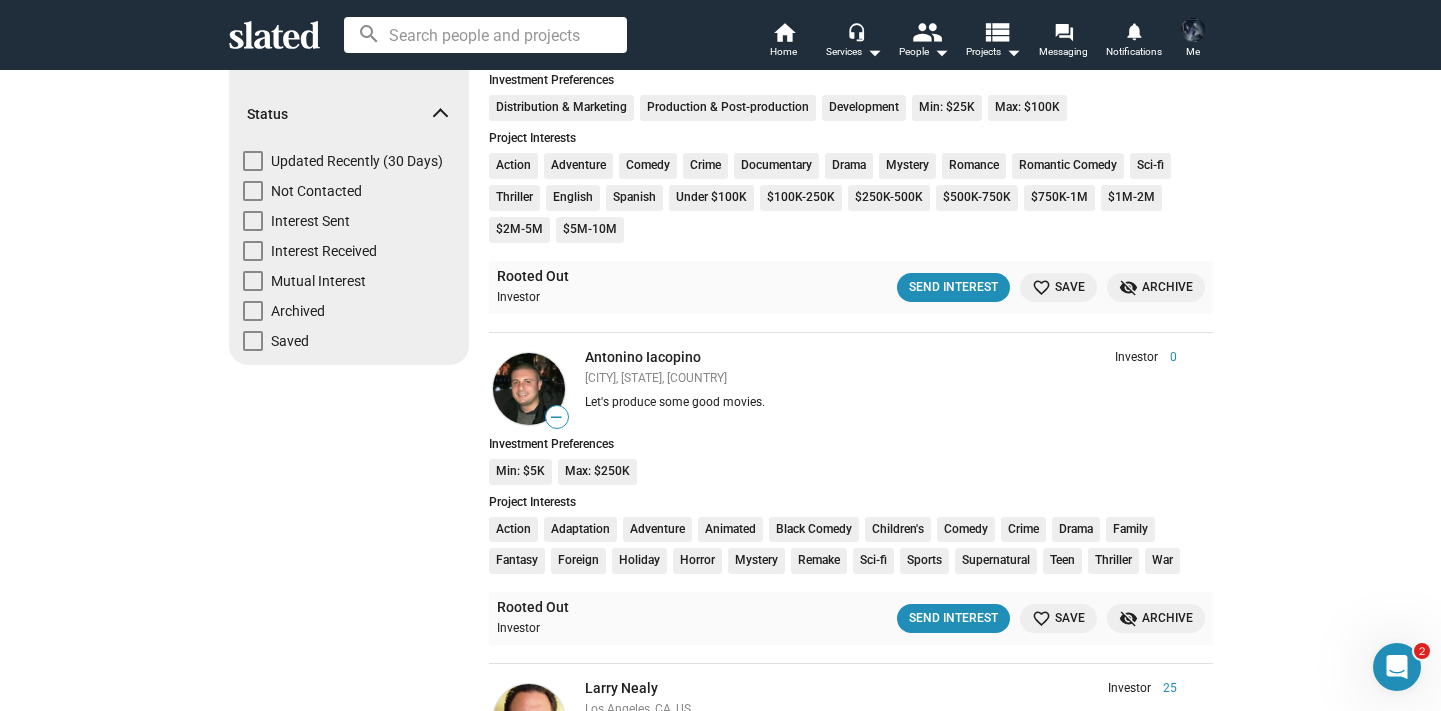 scroll, scrollTop: 464, scrollLeft: 0, axis: vertical 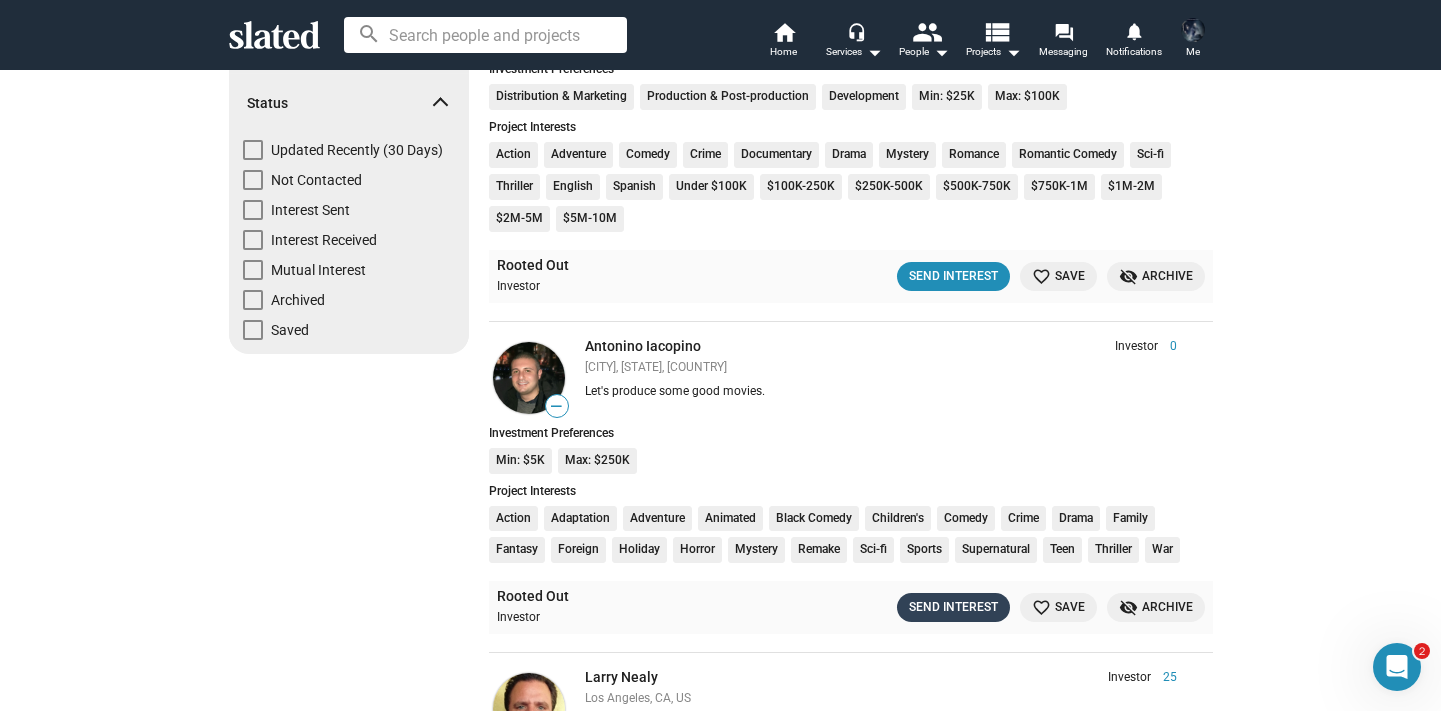 click on "Send Interest" 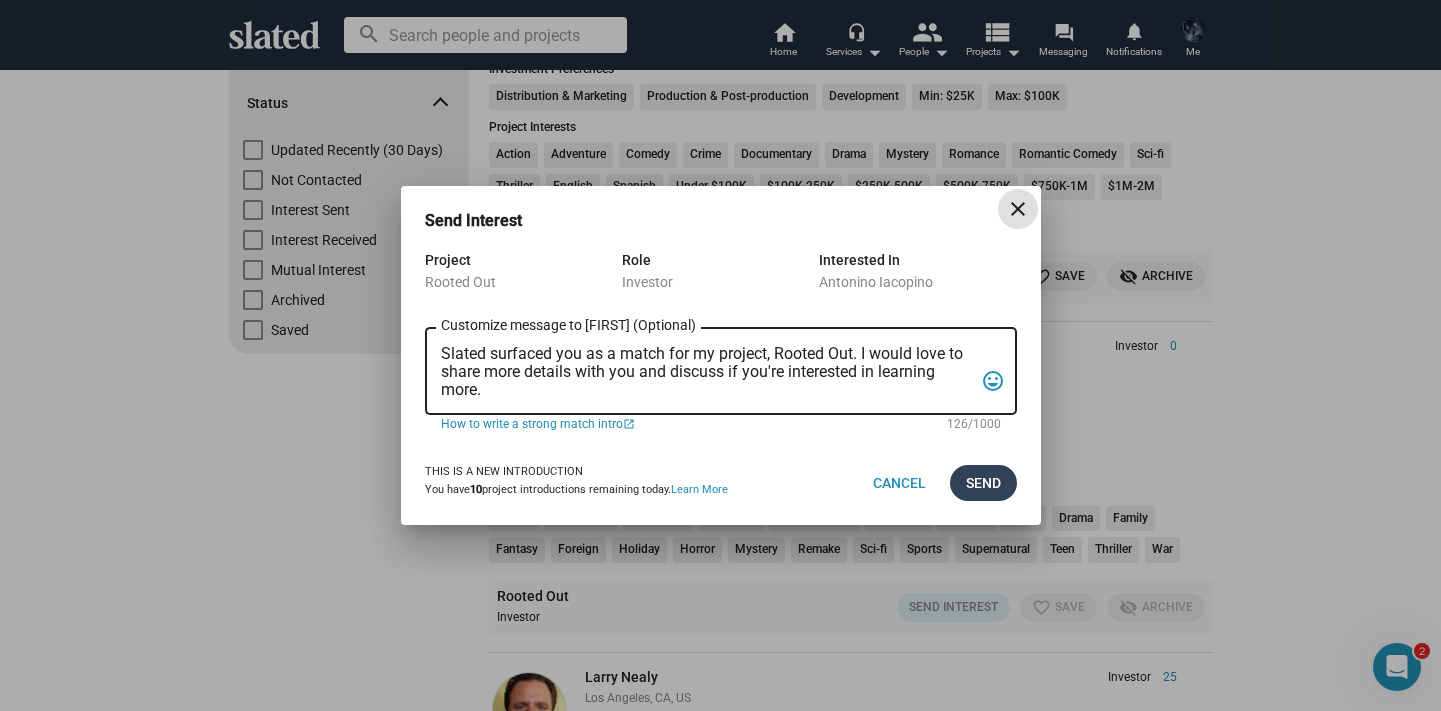 click on "Send" at bounding box center (983, 483) 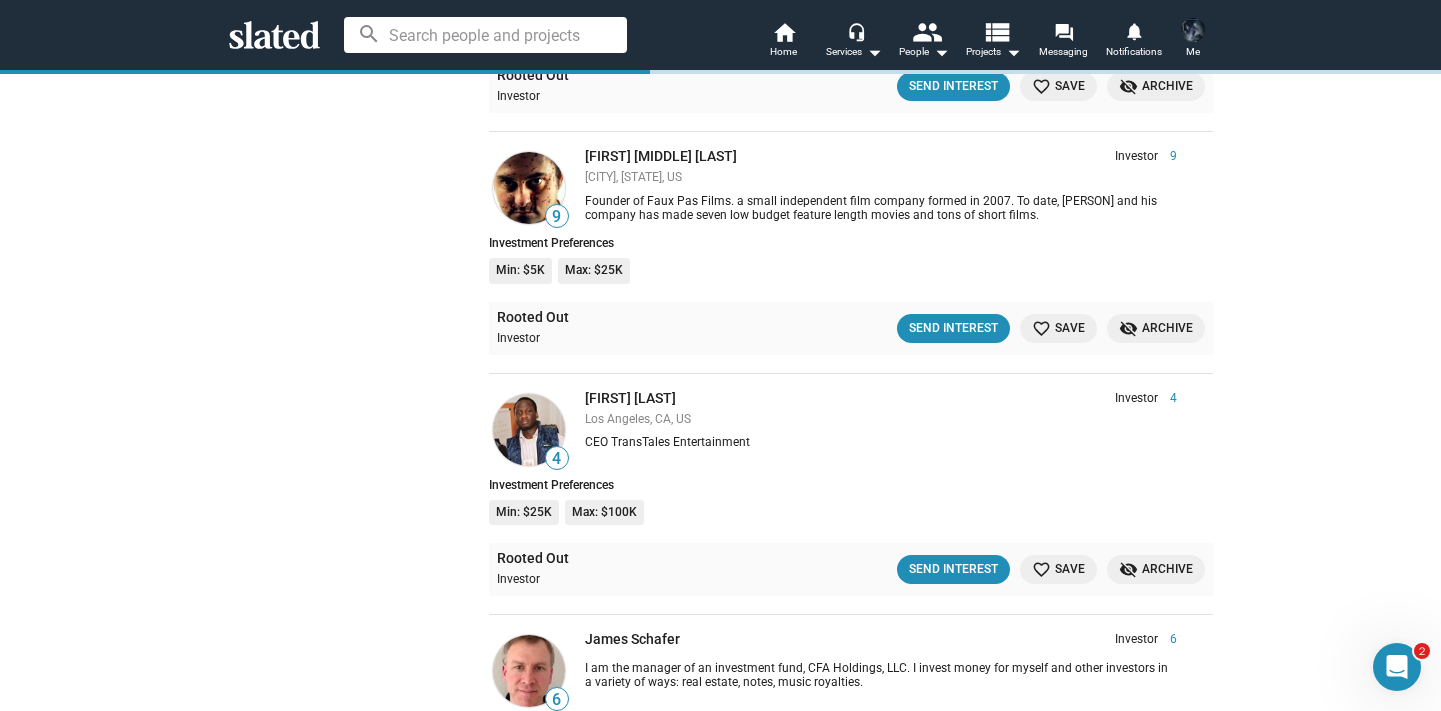 scroll, scrollTop: 2207, scrollLeft: 0, axis: vertical 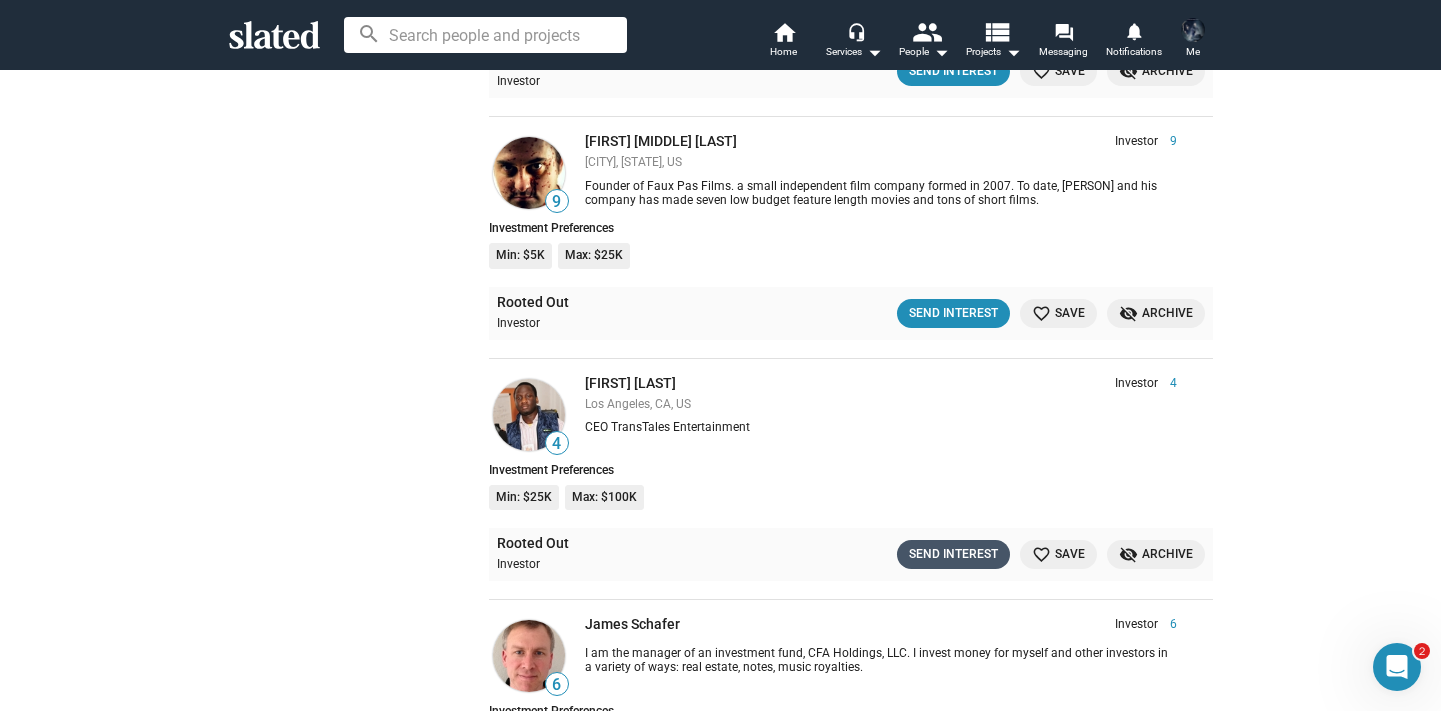 click on "Send Interest" 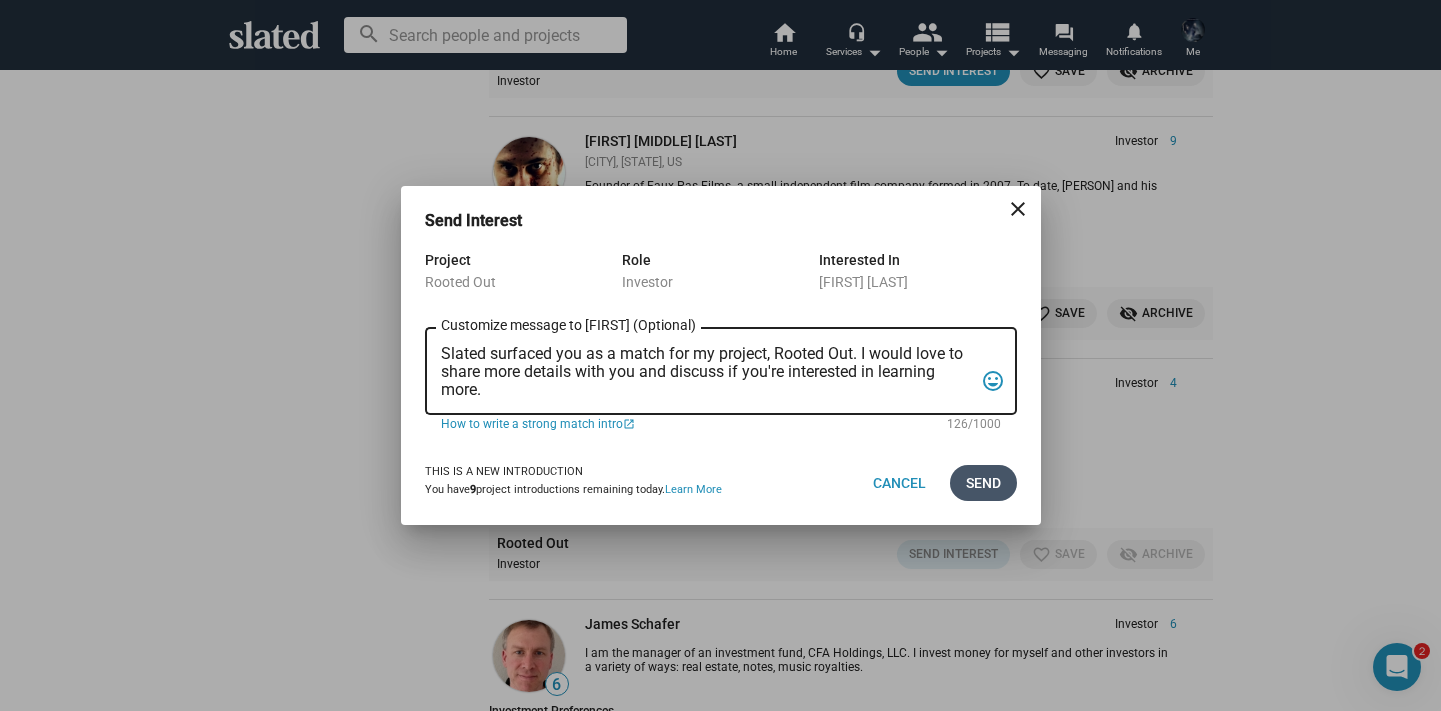 click on "Send" at bounding box center (983, 483) 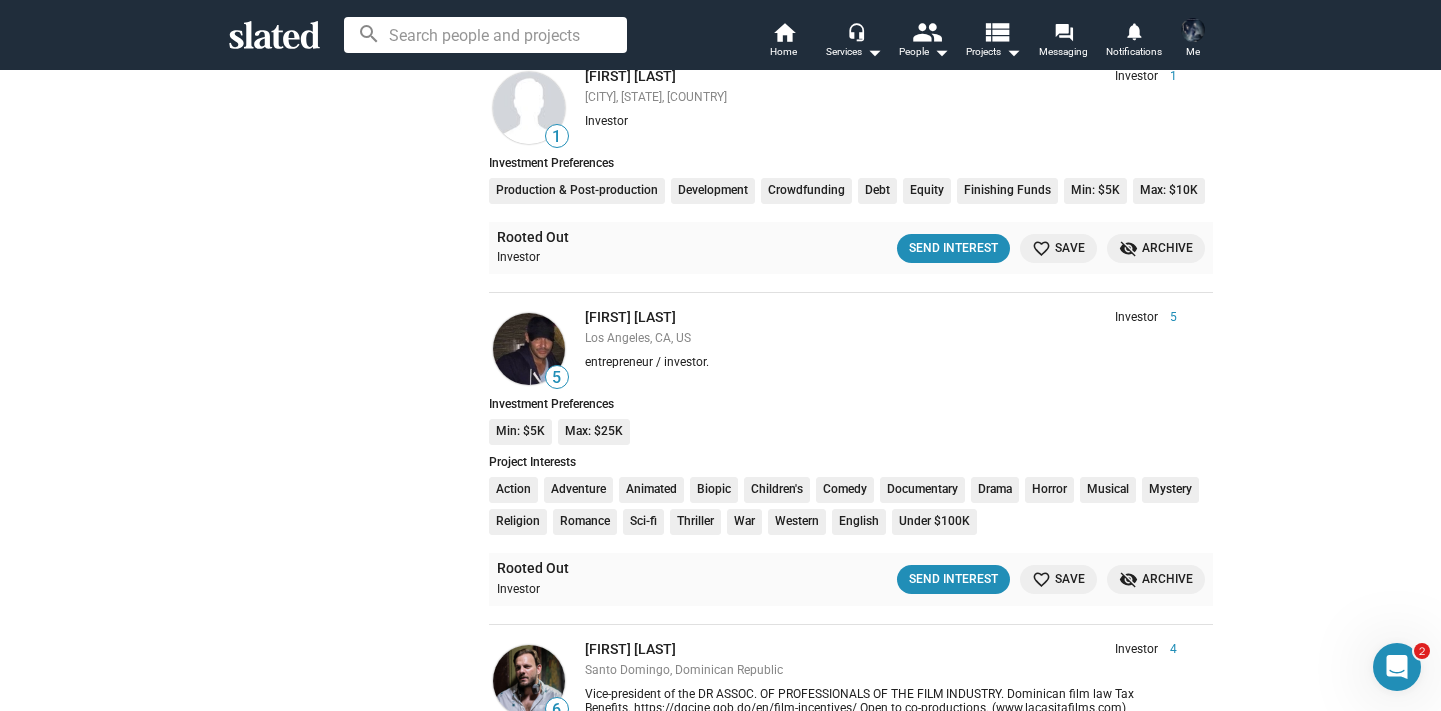 scroll, scrollTop: 3130, scrollLeft: 0, axis: vertical 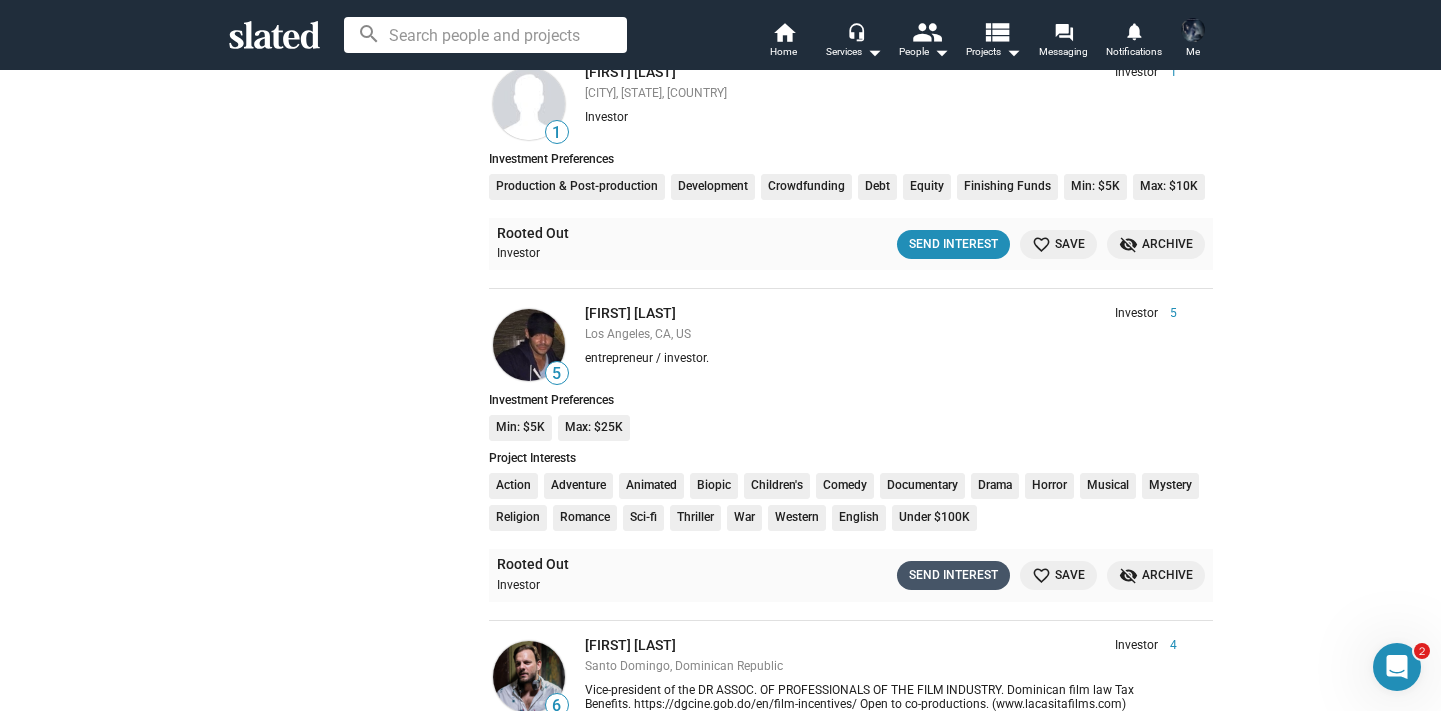 click on "Send Interest" 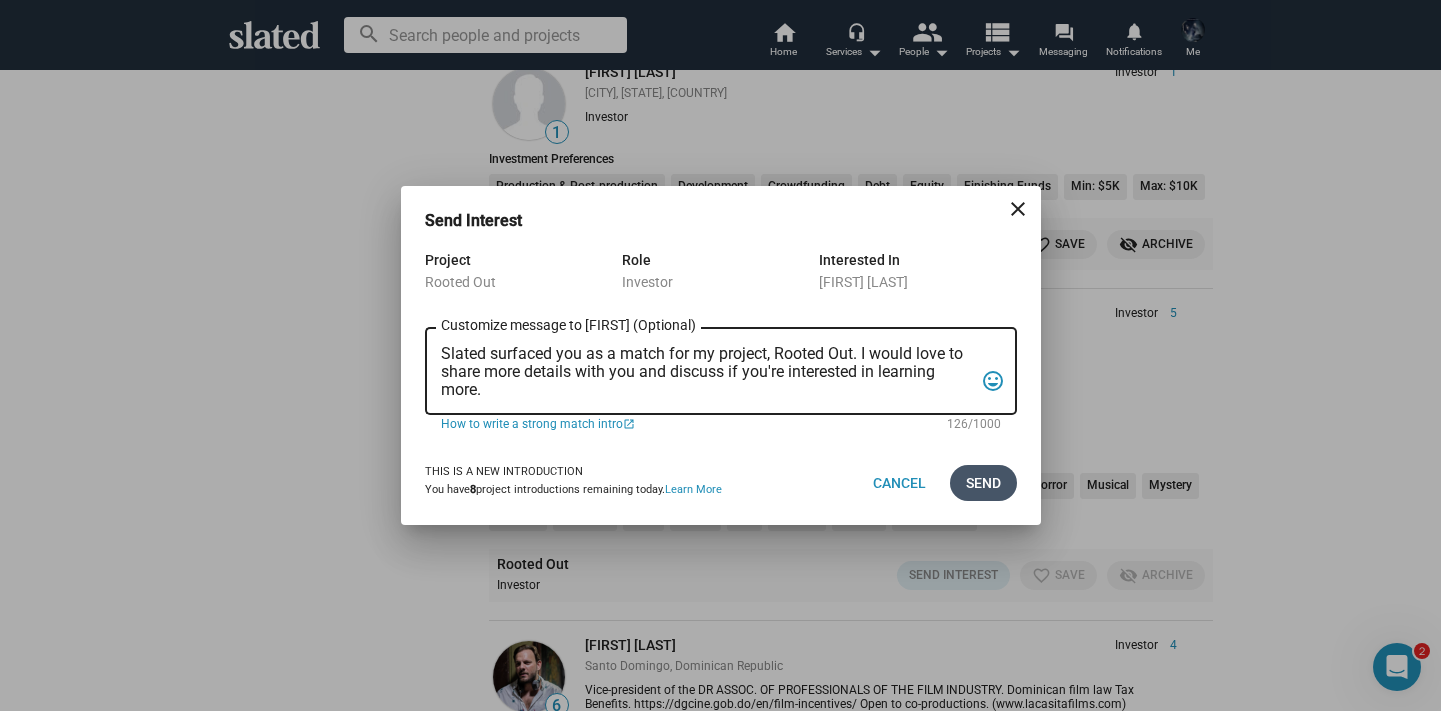 click on "Send" at bounding box center (983, 483) 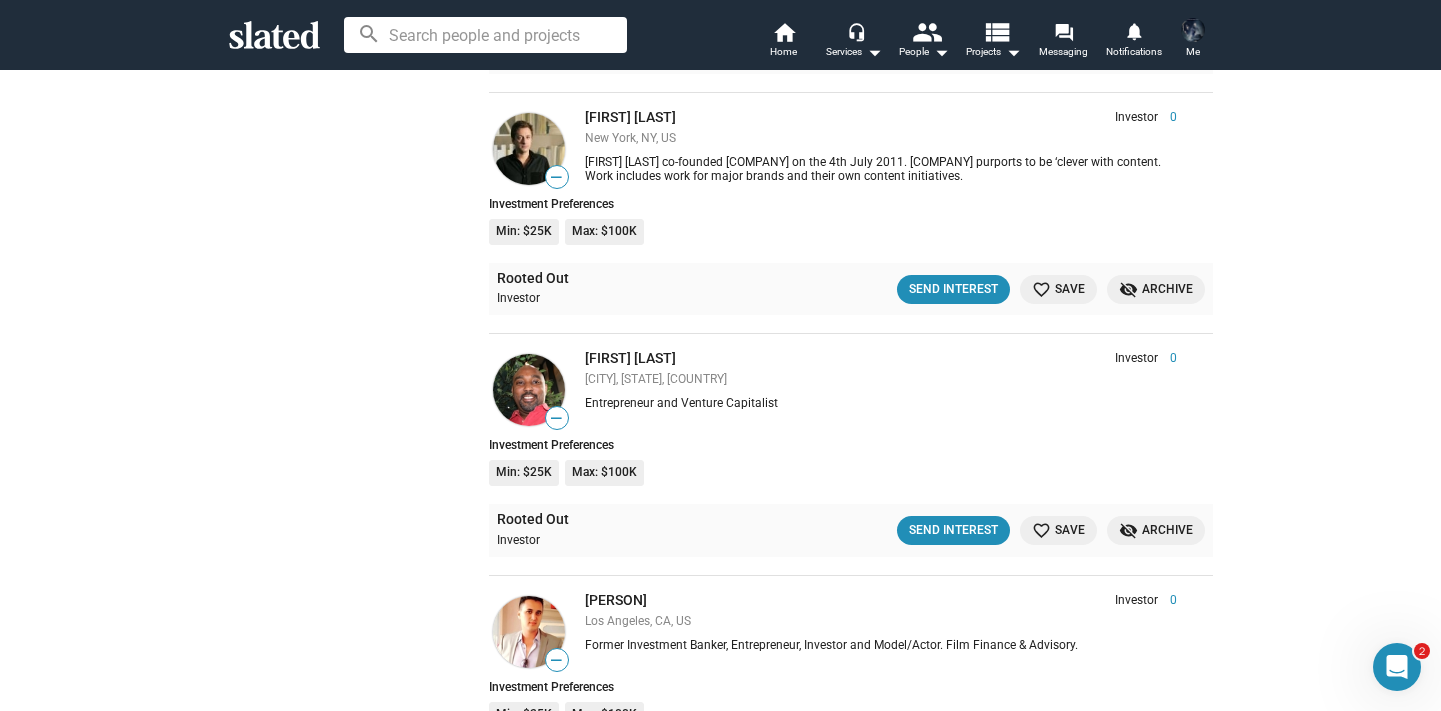 scroll, scrollTop: 5386, scrollLeft: 0, axis: vertical 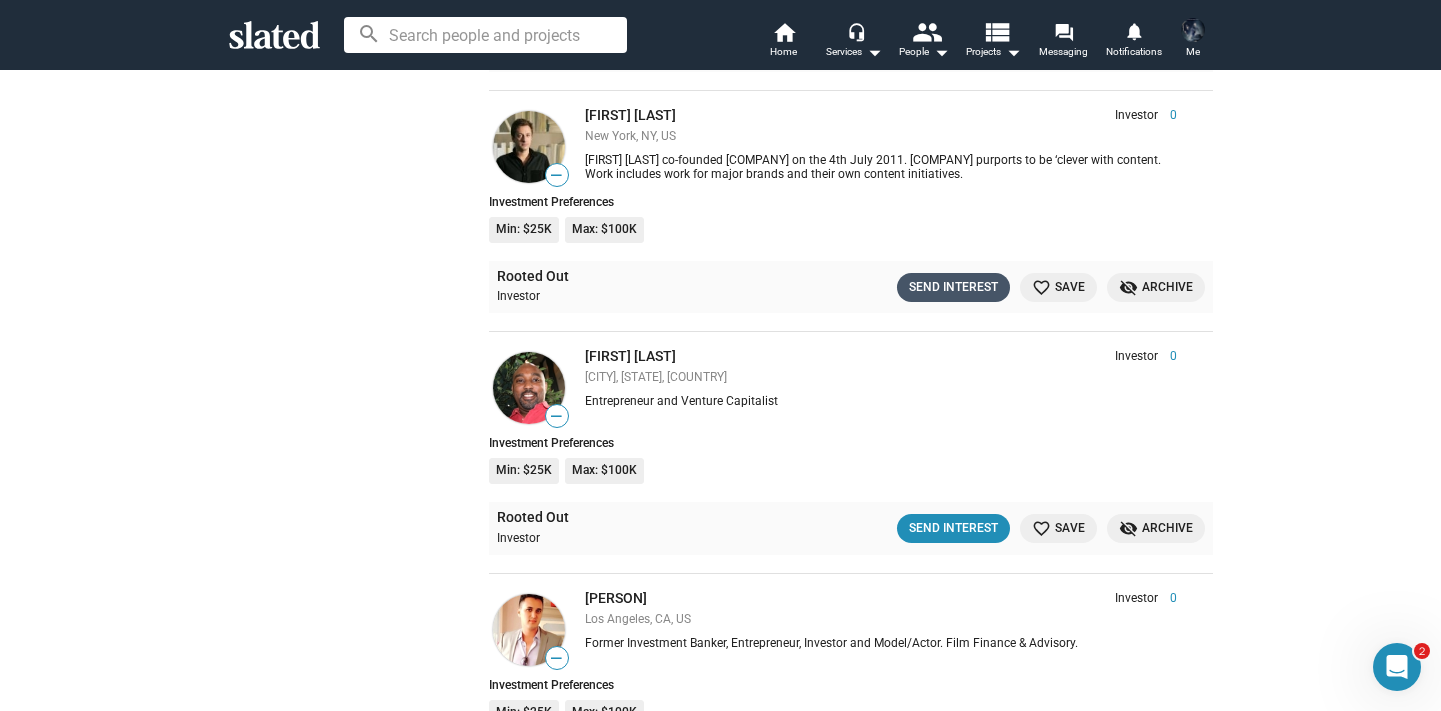 click on "Send Interest" 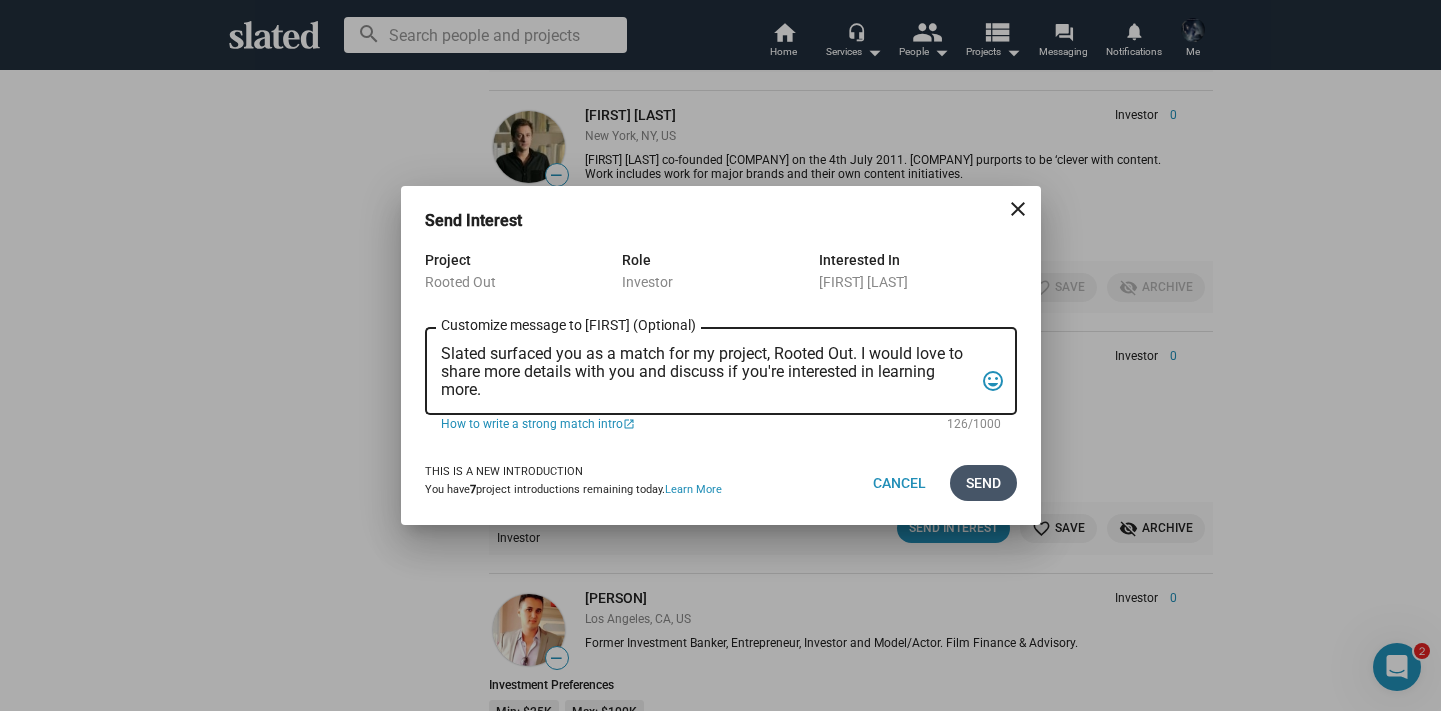 click on "Send" at bounding box center (983, 483) 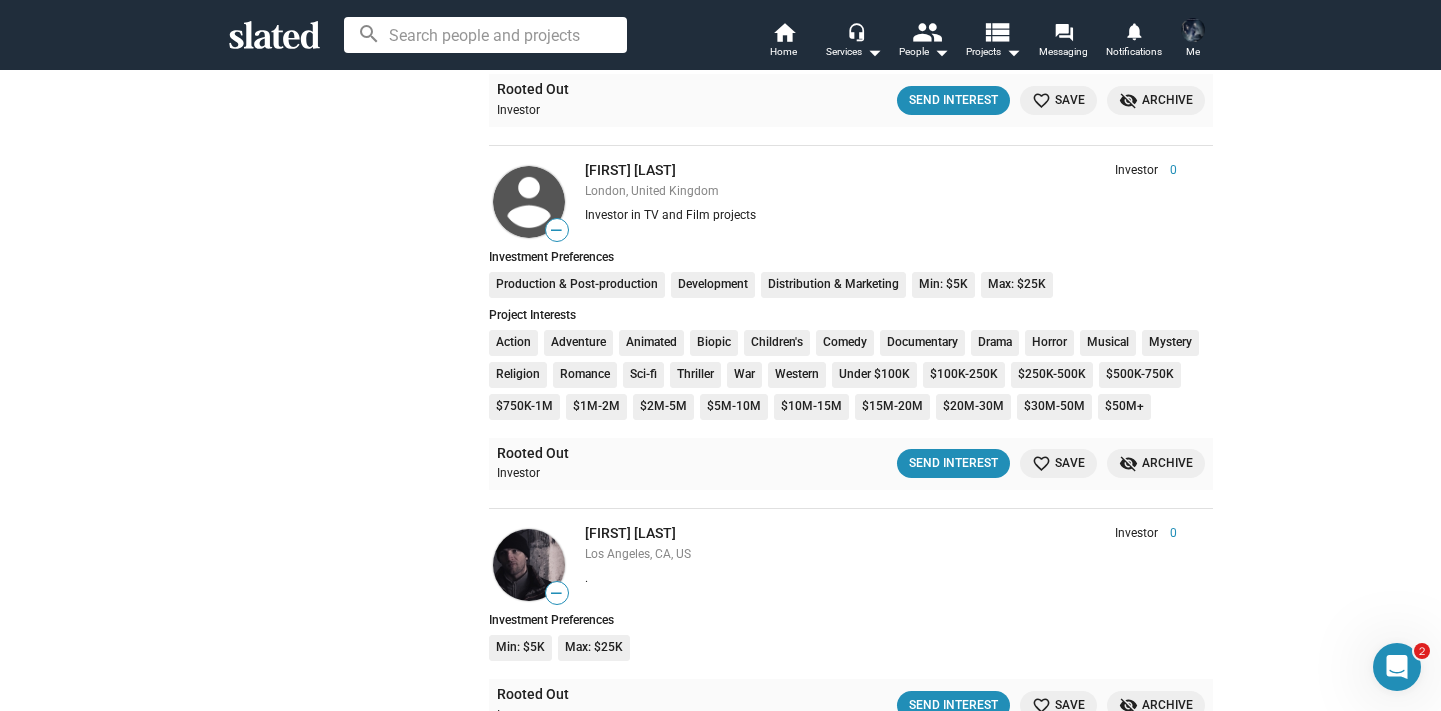 scroll, scrollTop: 7032, scrollLeft: 0, axis: vertical 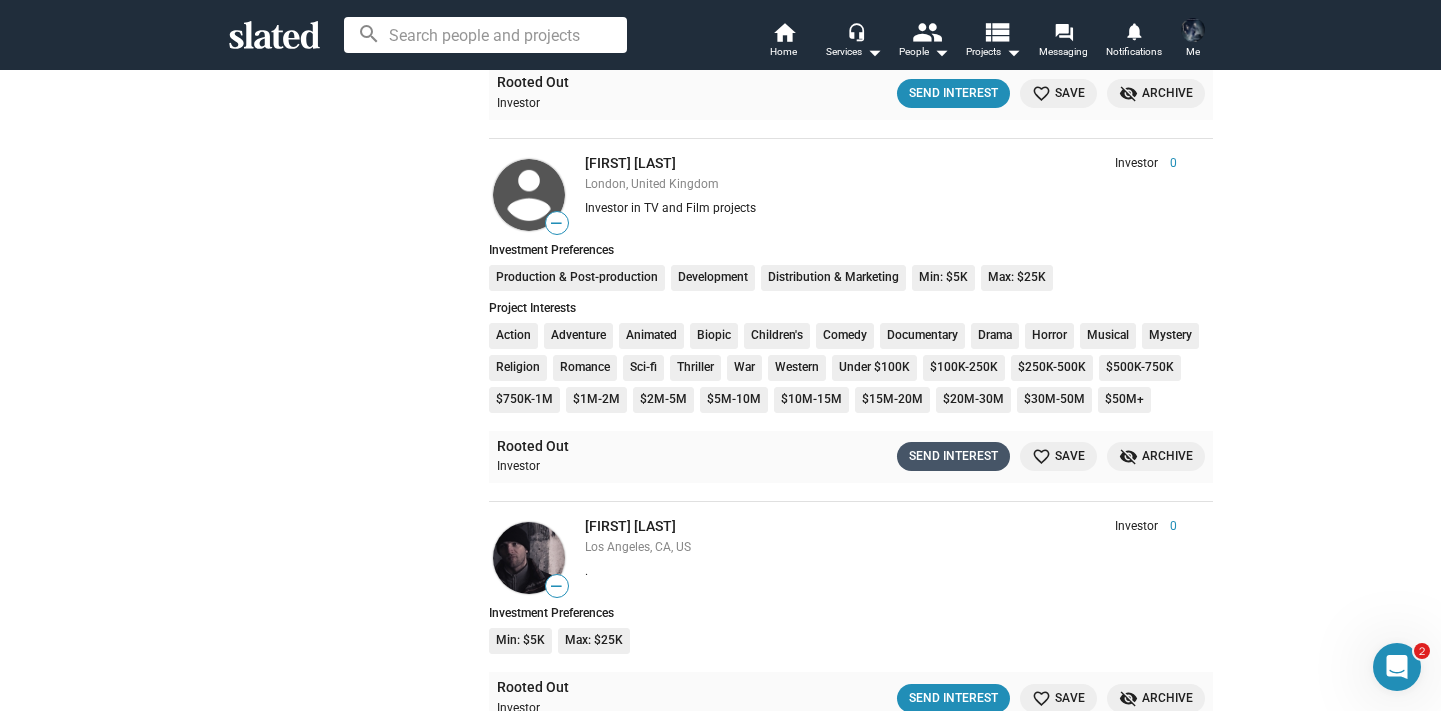 click on "Send Interest" 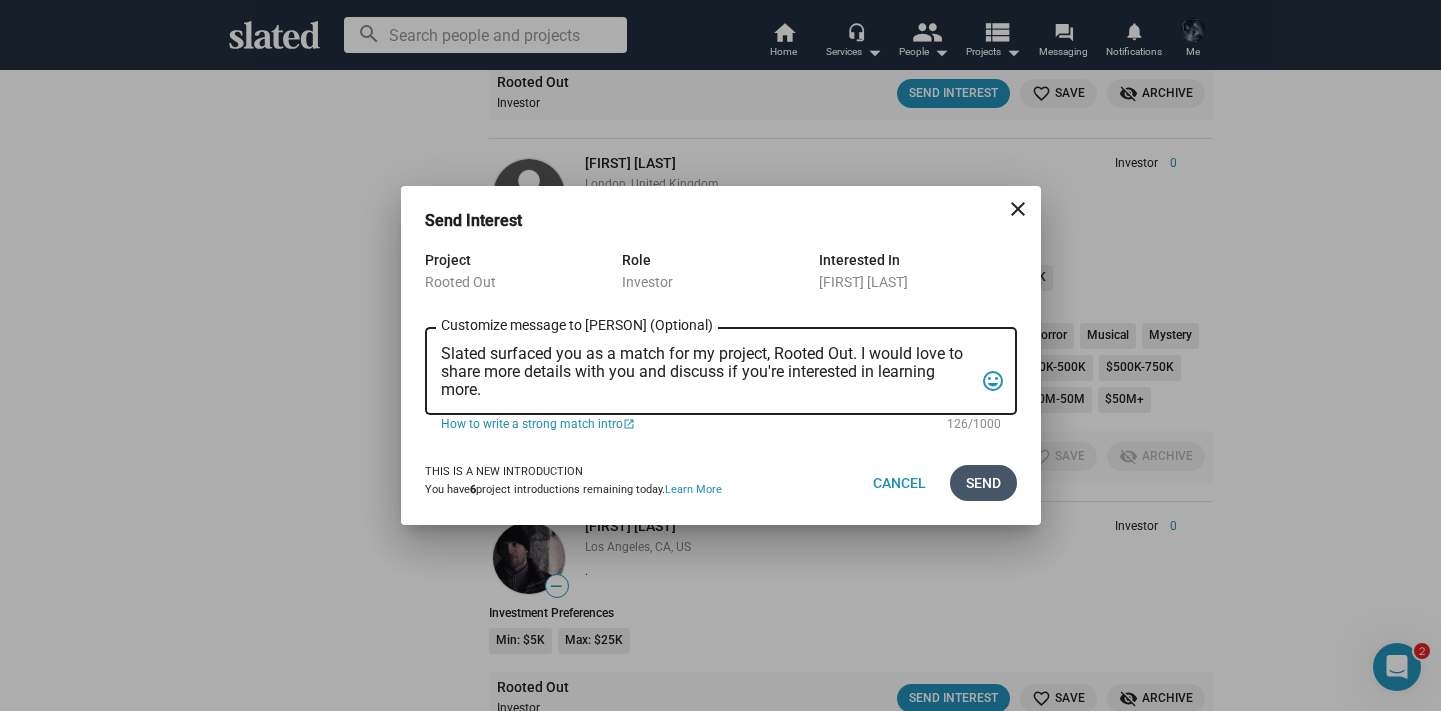 click on "Send" at bounding box center [983, 483] 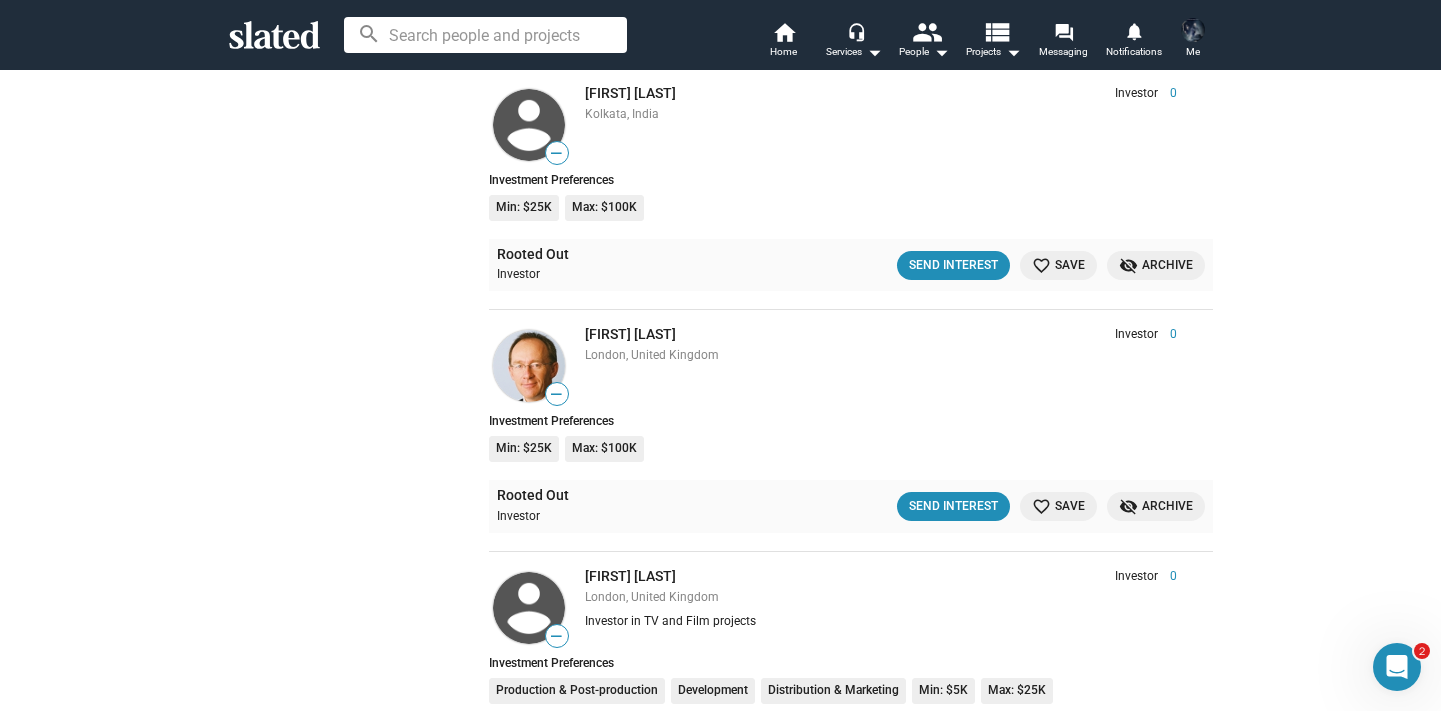 scroll, scrollTop: 6641, scrollLeft: 0, axis: vertical 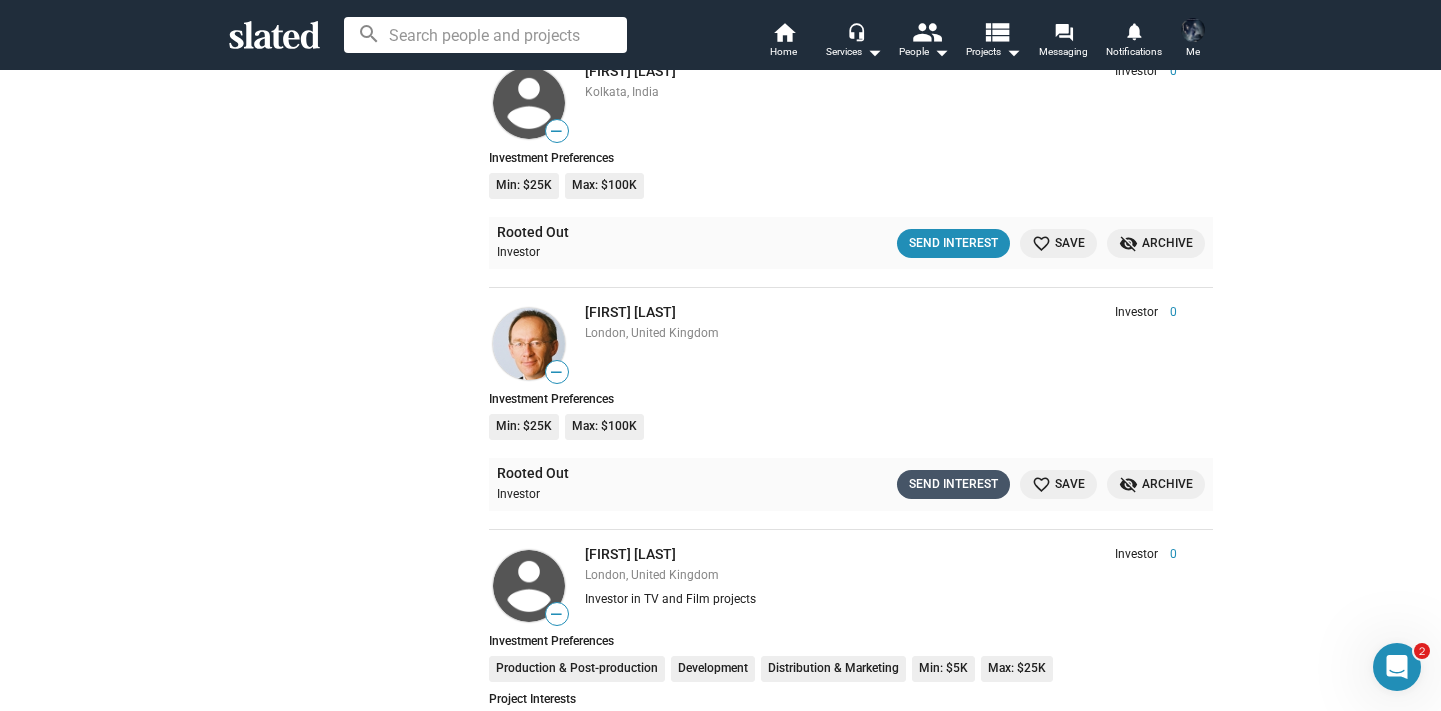 click on "Send Interest" 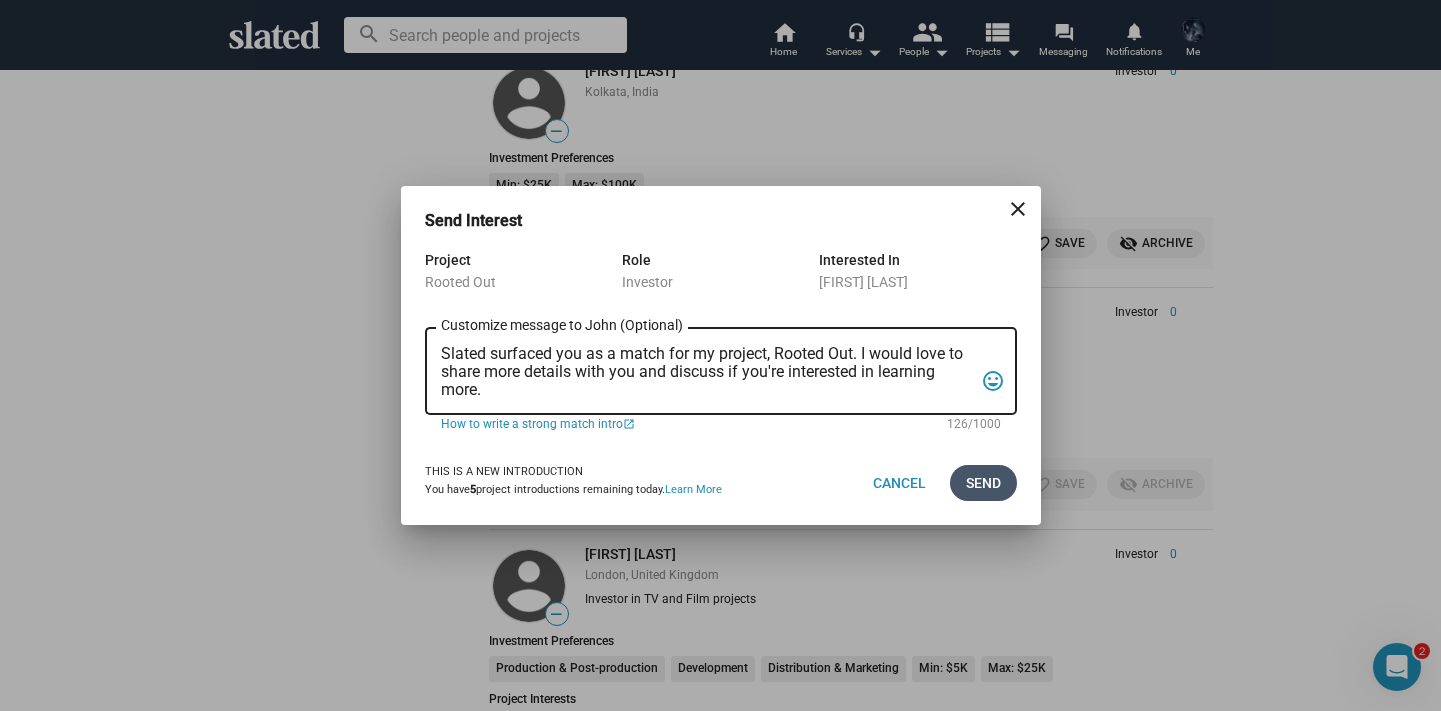 click on "Send" at bounding box center (983, 483) 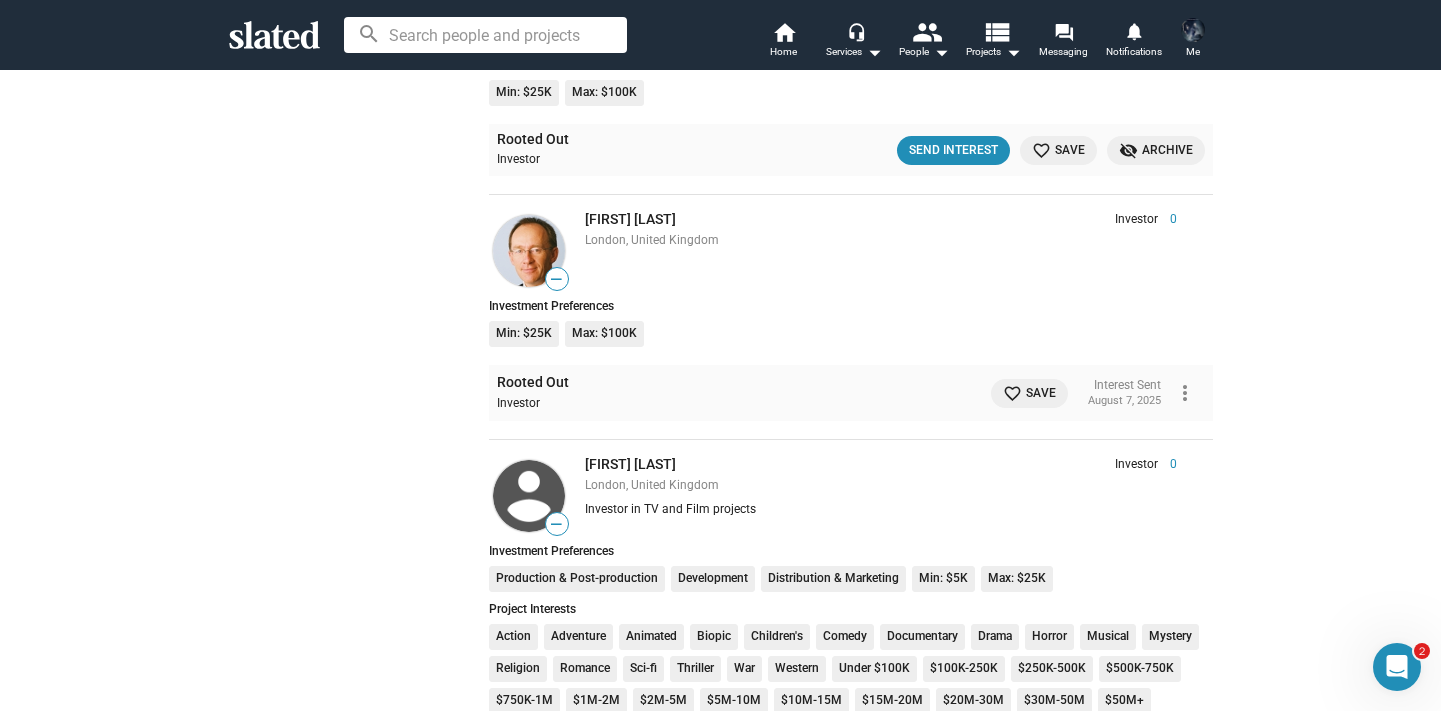 scroll, scrollTop: 6745, scrollLeft: 0, axis: vertical 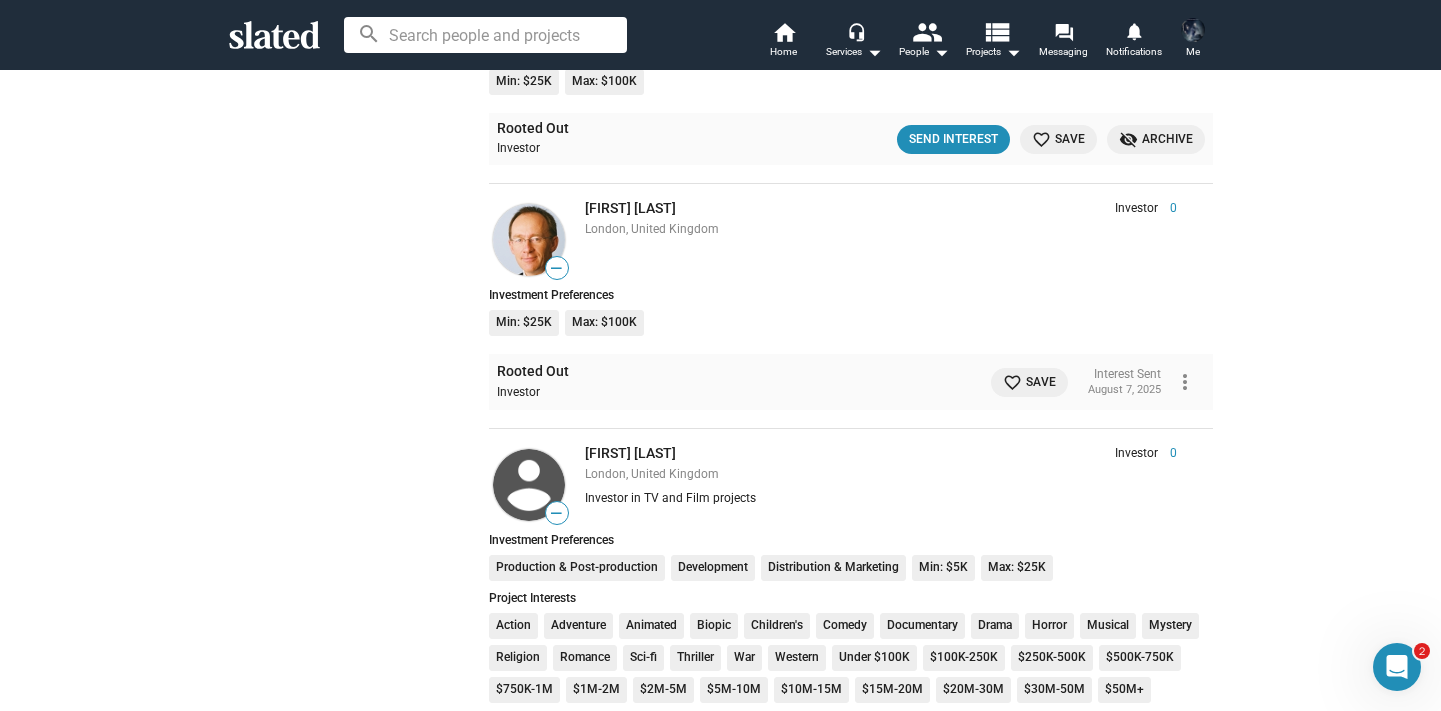 click on "favorite_border" 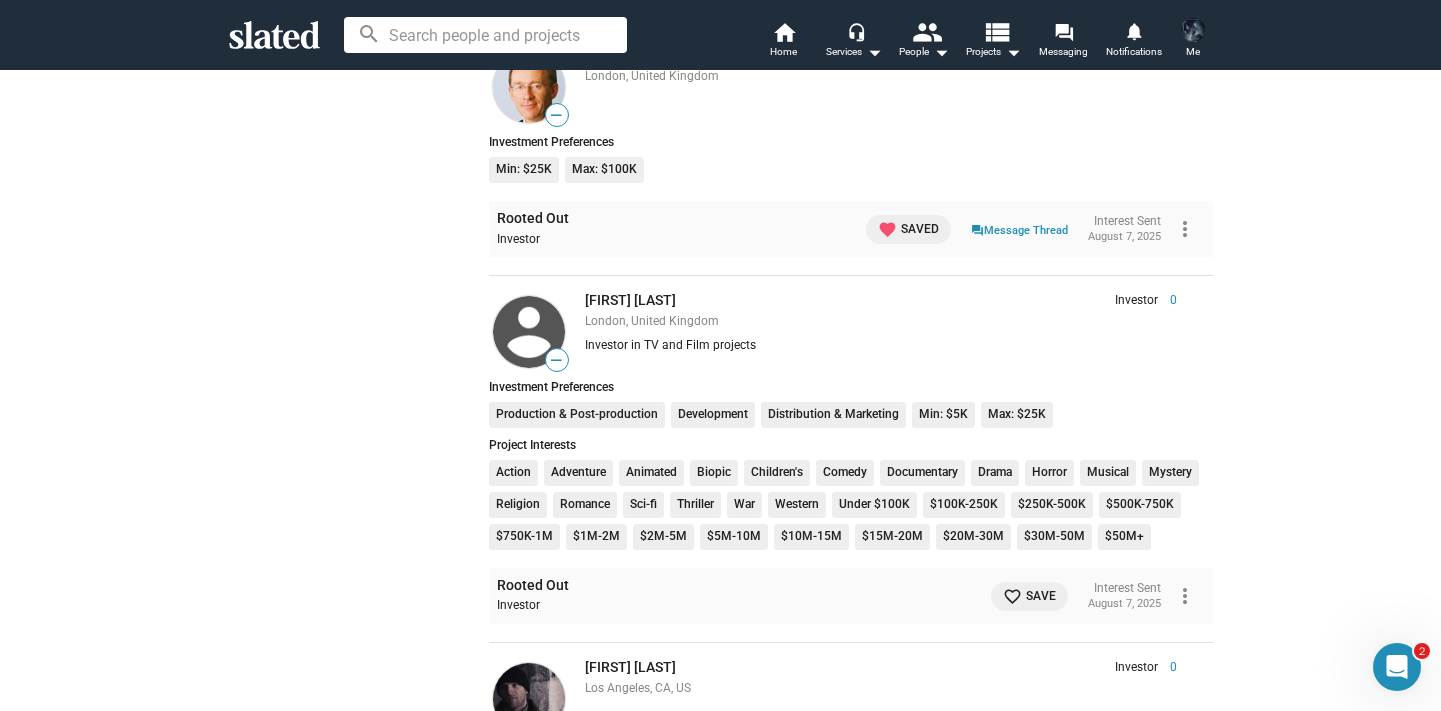 scroll, scrollTop: 6901, scrollLeft: 0, axis: vertical 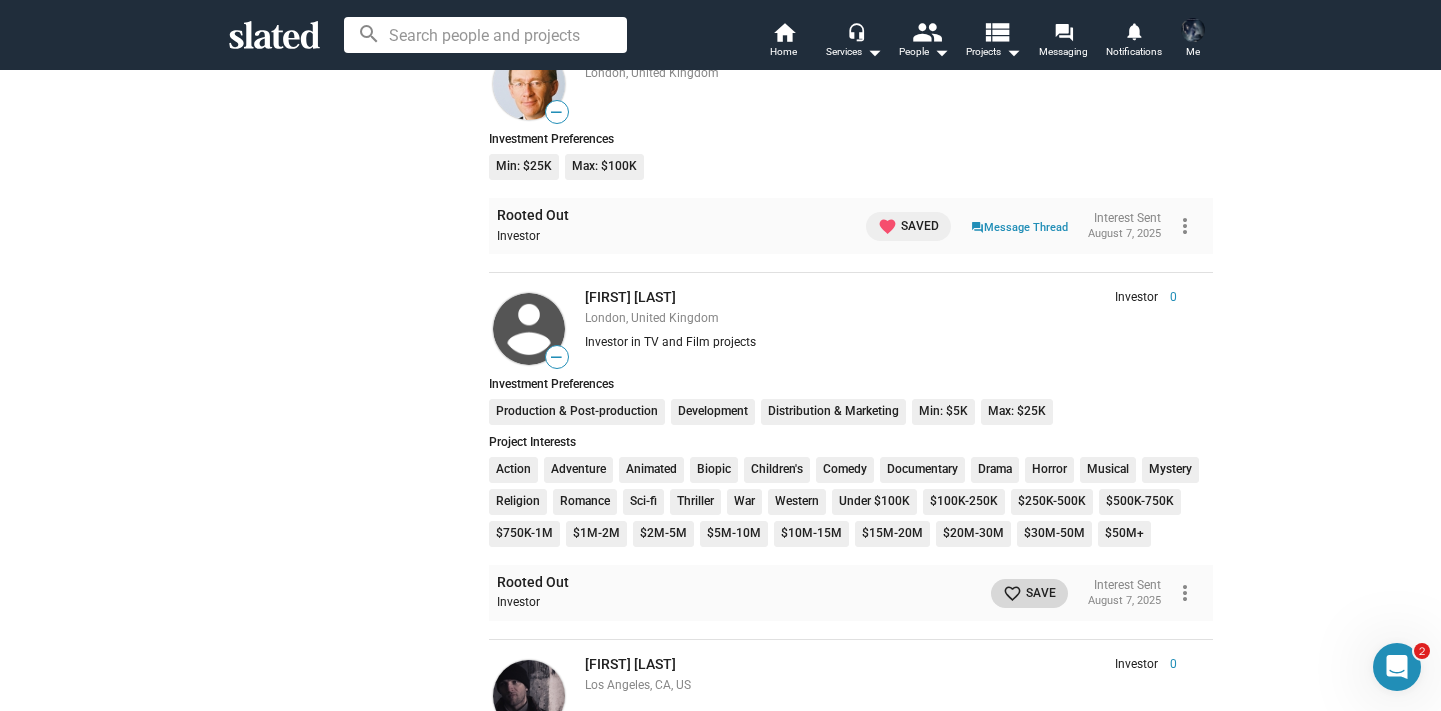 click on "favorite_border" 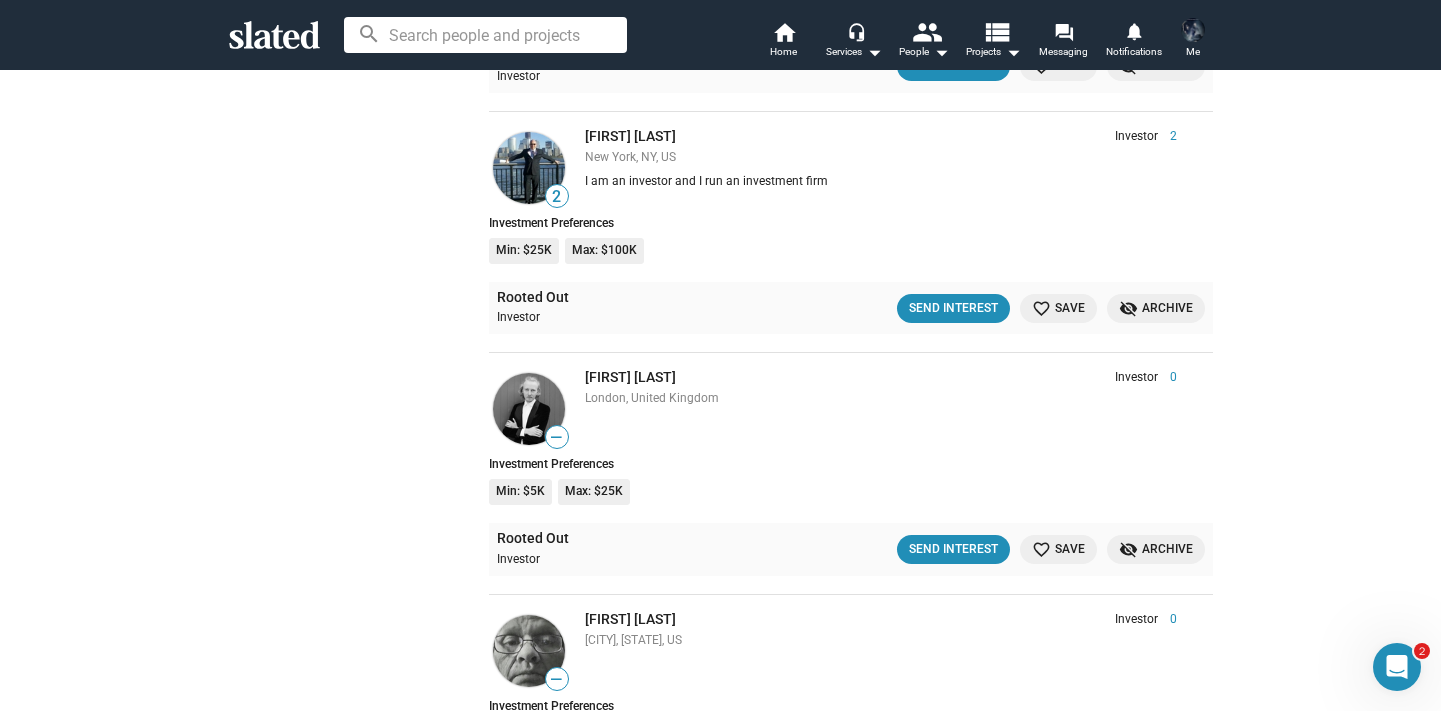 scroll, scrollTop: 11288, scrollLeft: 0, axis: vertical 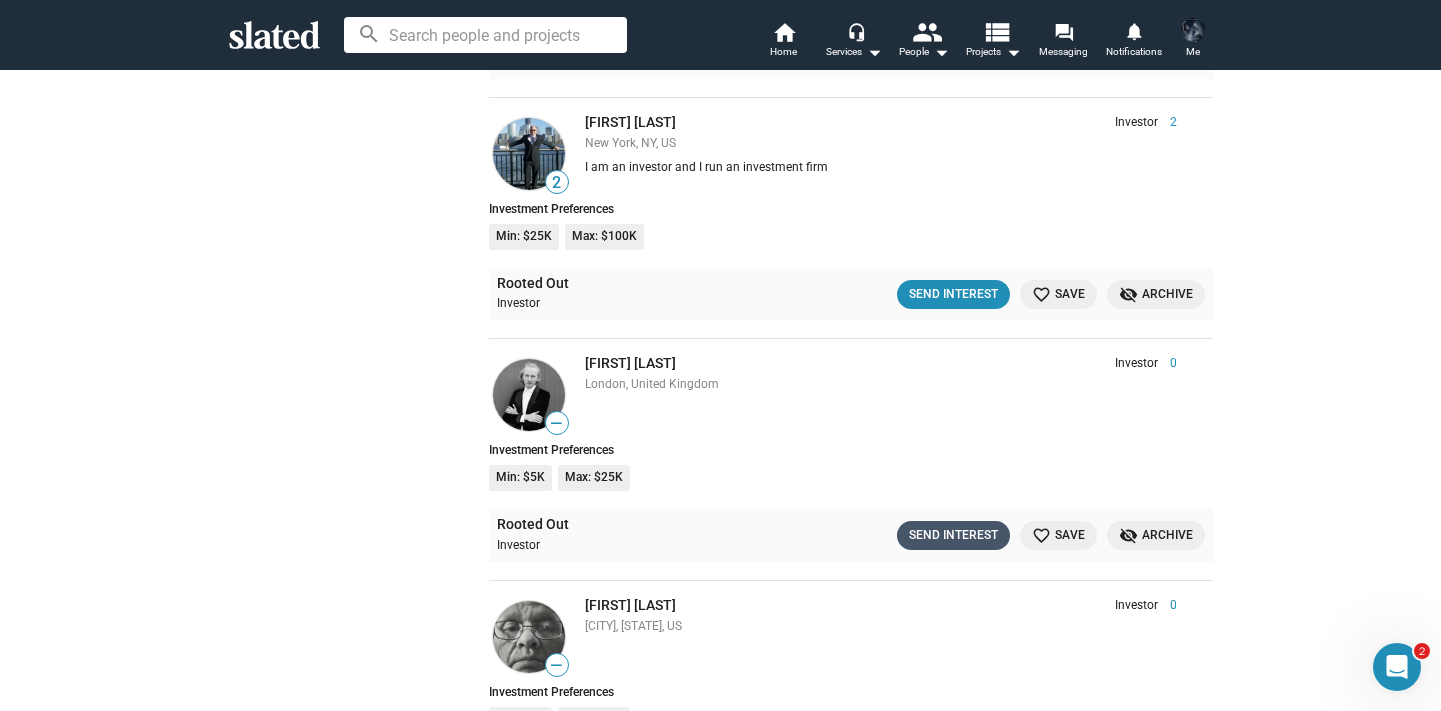 click on "Send Interest" 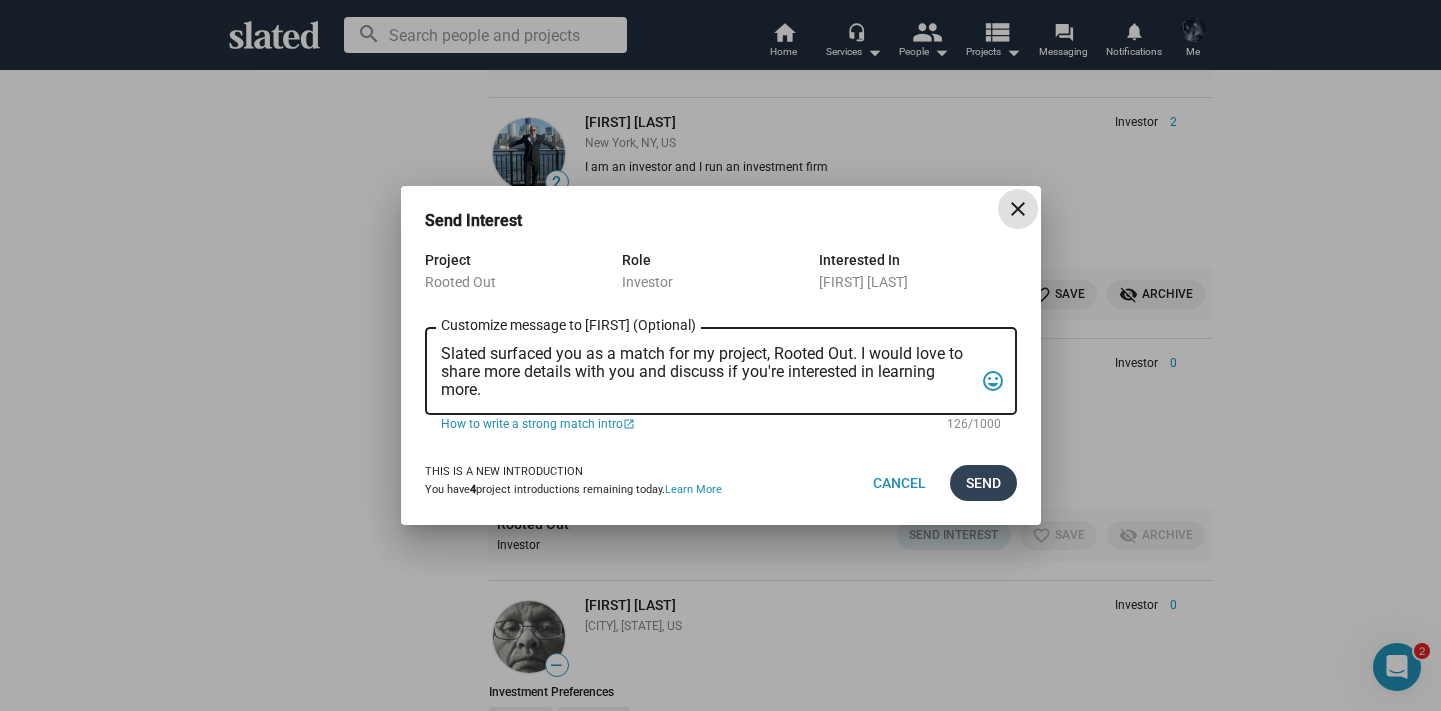 click on "Send" at bounding box center [983, 483] 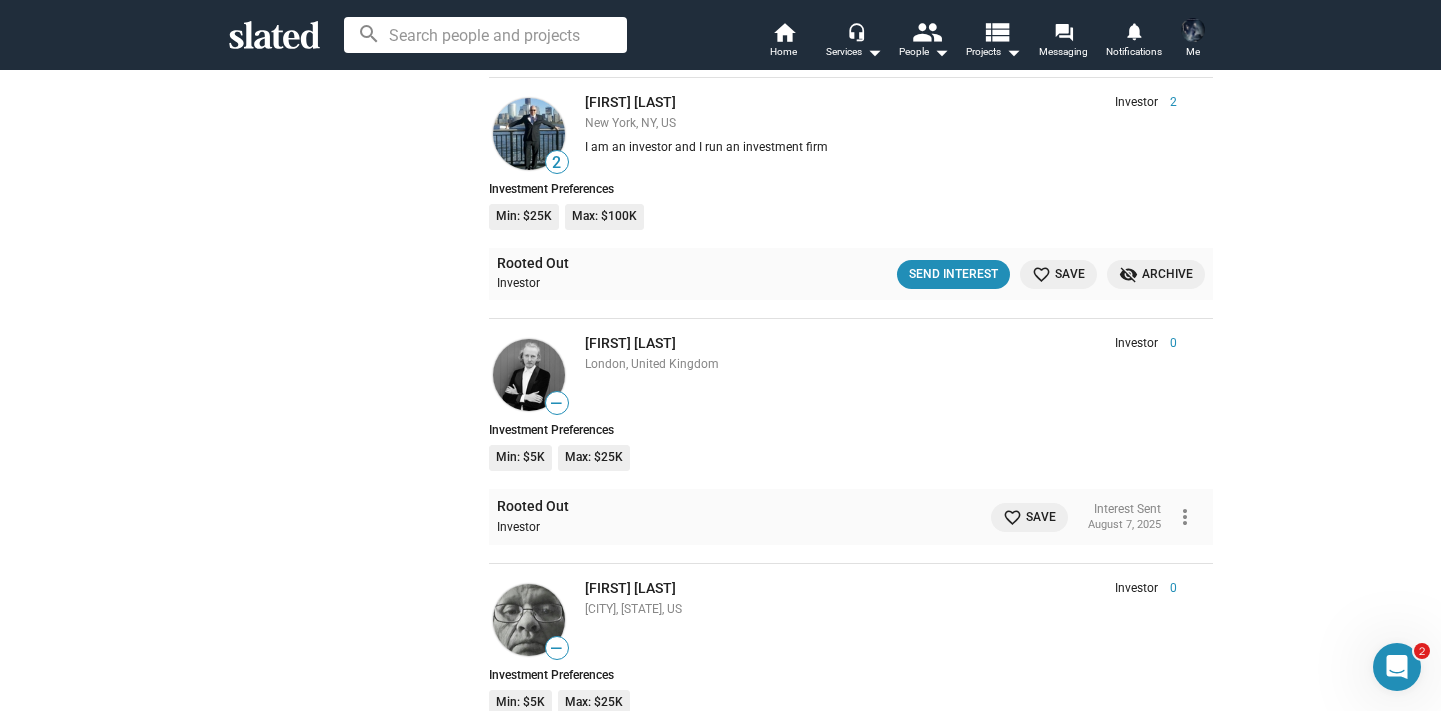 scroll, scrollTop: 11309, scrollLeft: 0, axis: vertical 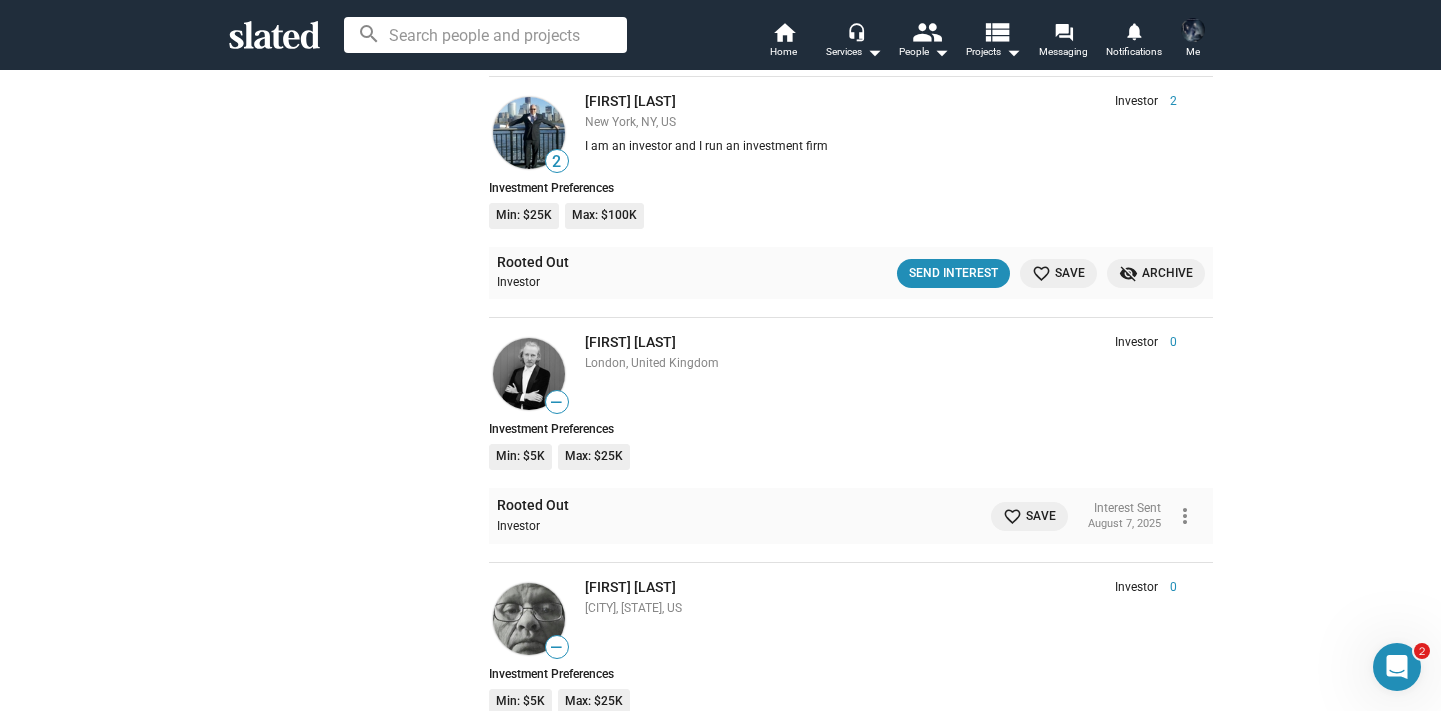 click on "favorite_border" 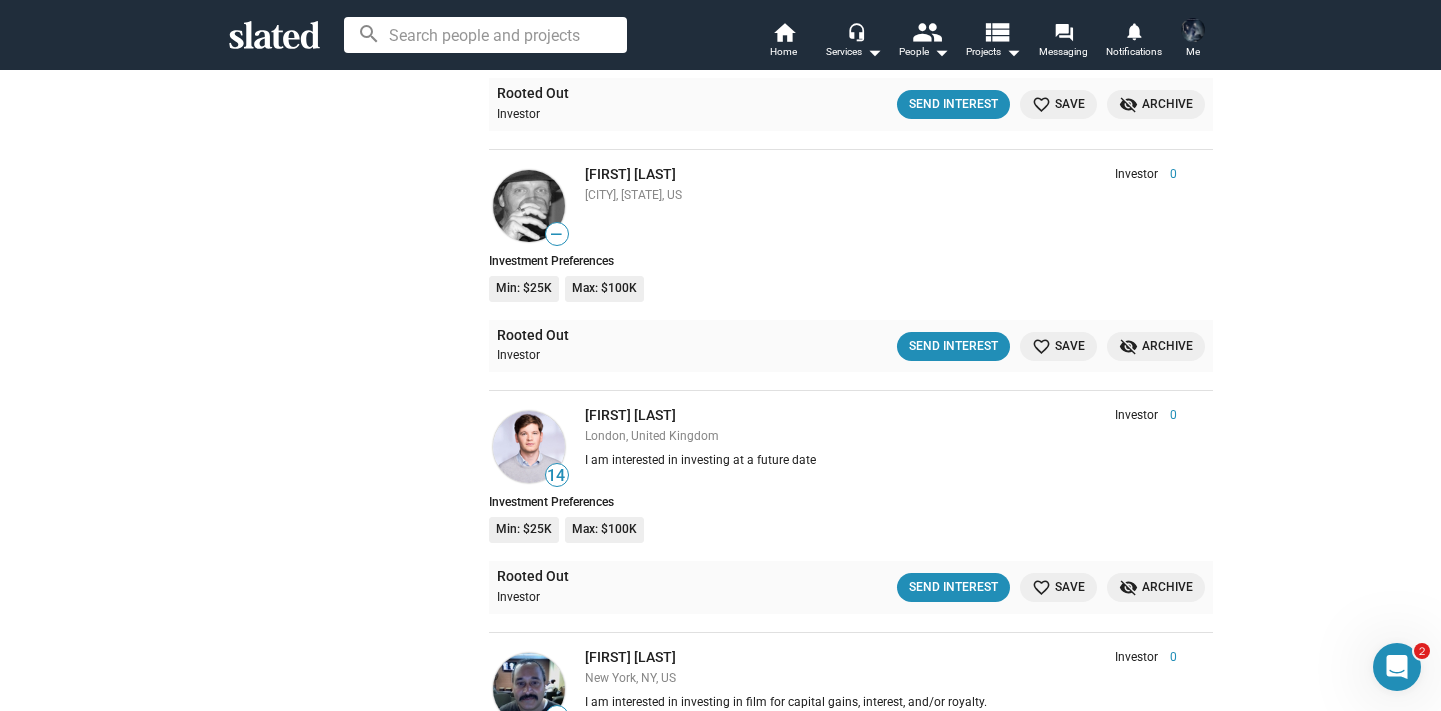 scroll, scrollTop: 12931, scrollLeft: 0, axis: vertical 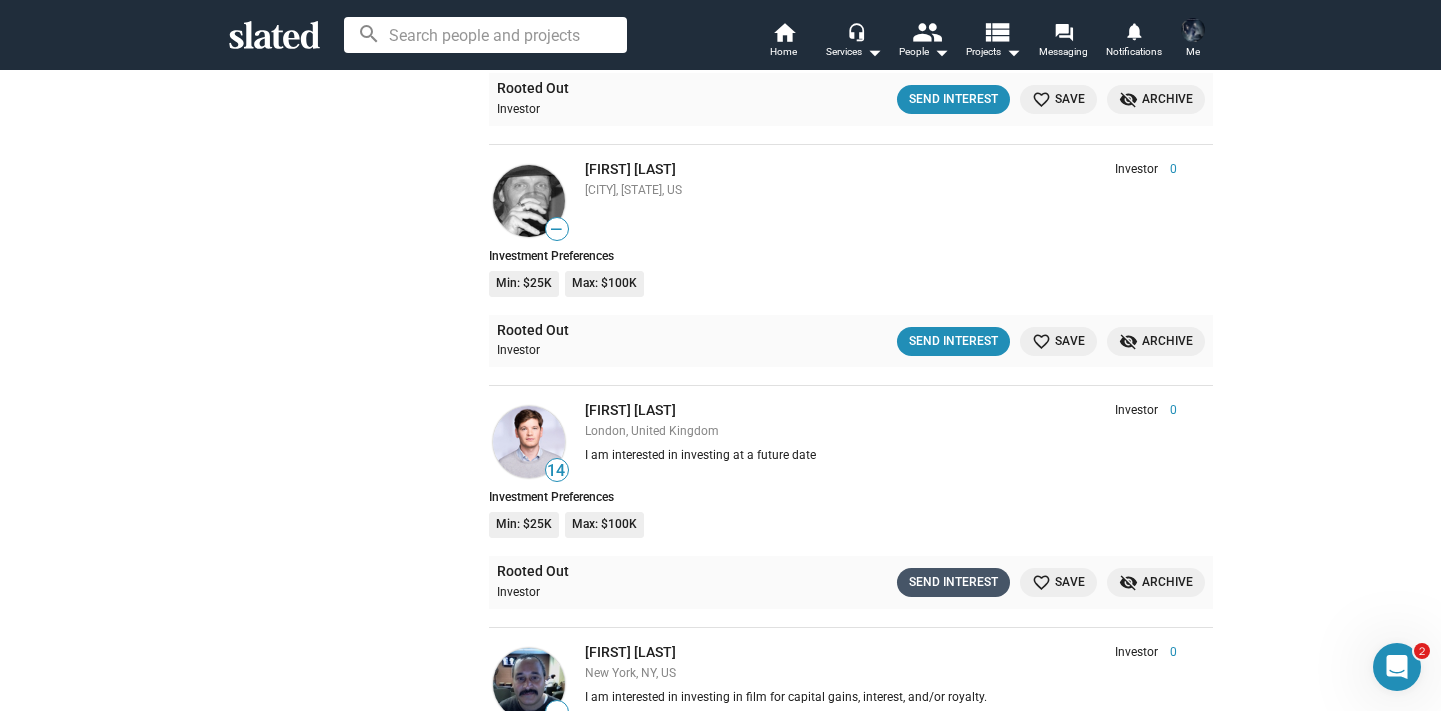 click on "Send Interest" 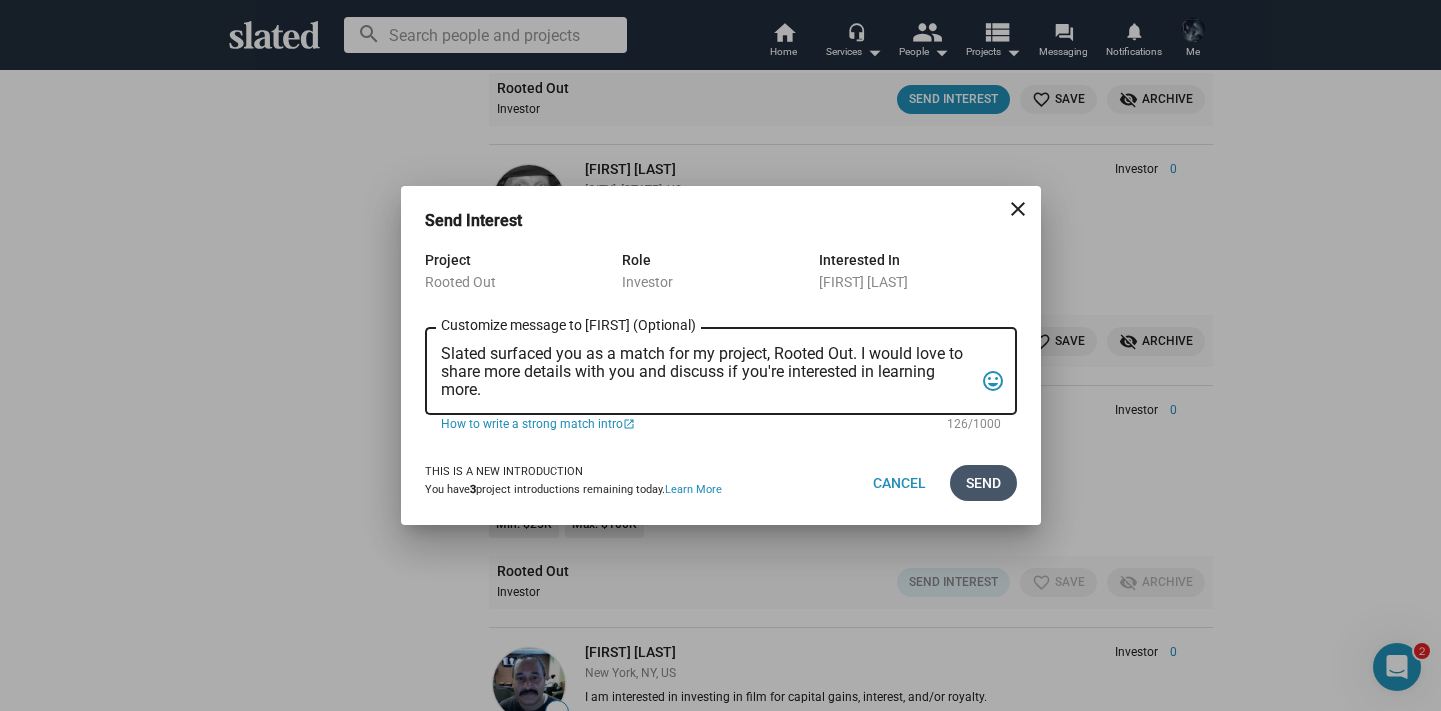click on "Send" at bounding box center [983, 483] 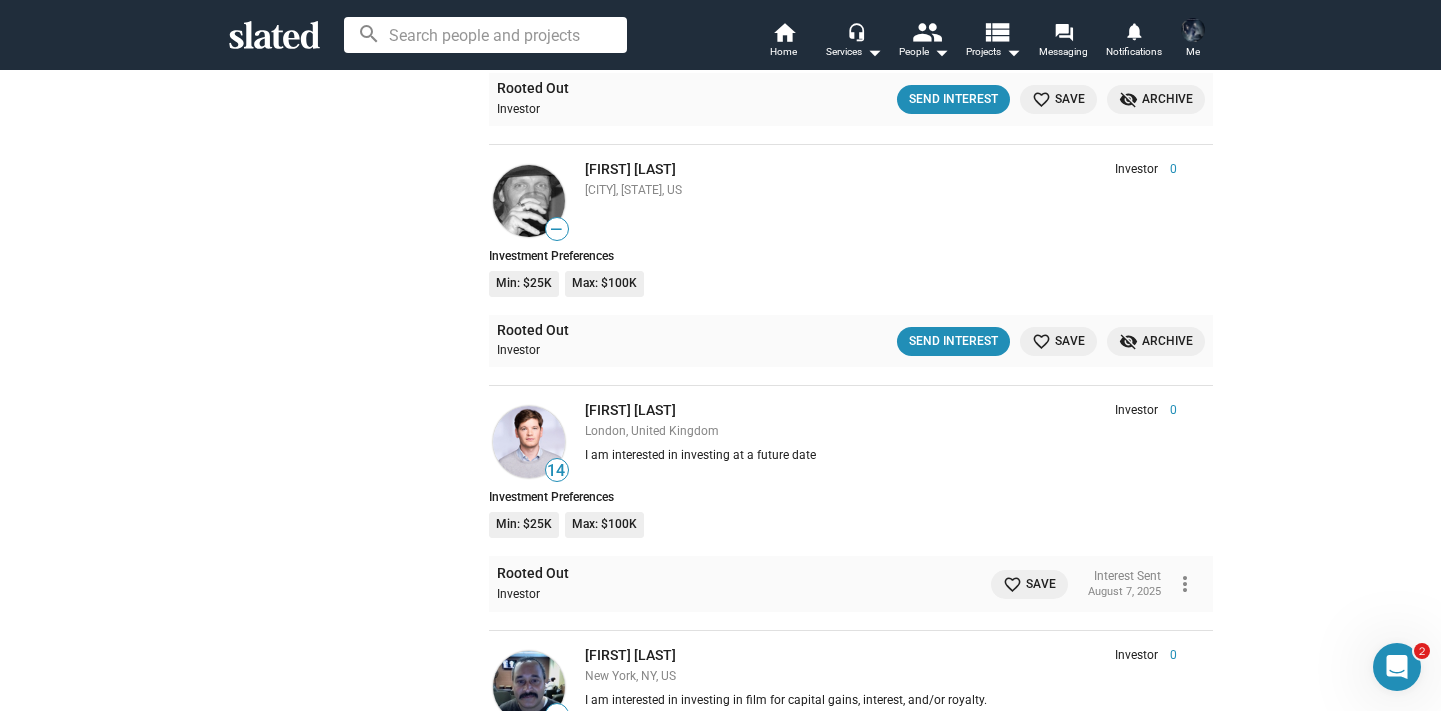 click on "favorite_border" 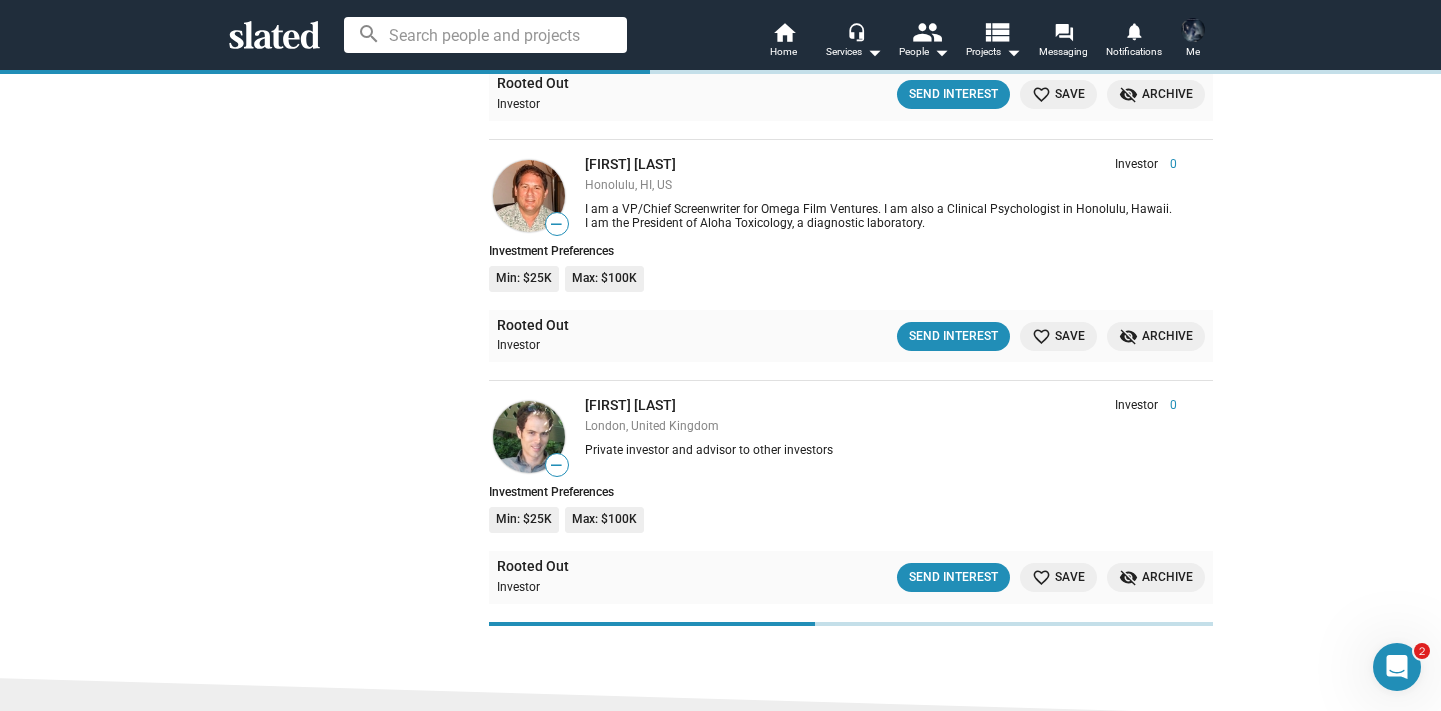 scroll, scrollTop: 20368, scrollLeft: 0, axis: vertical 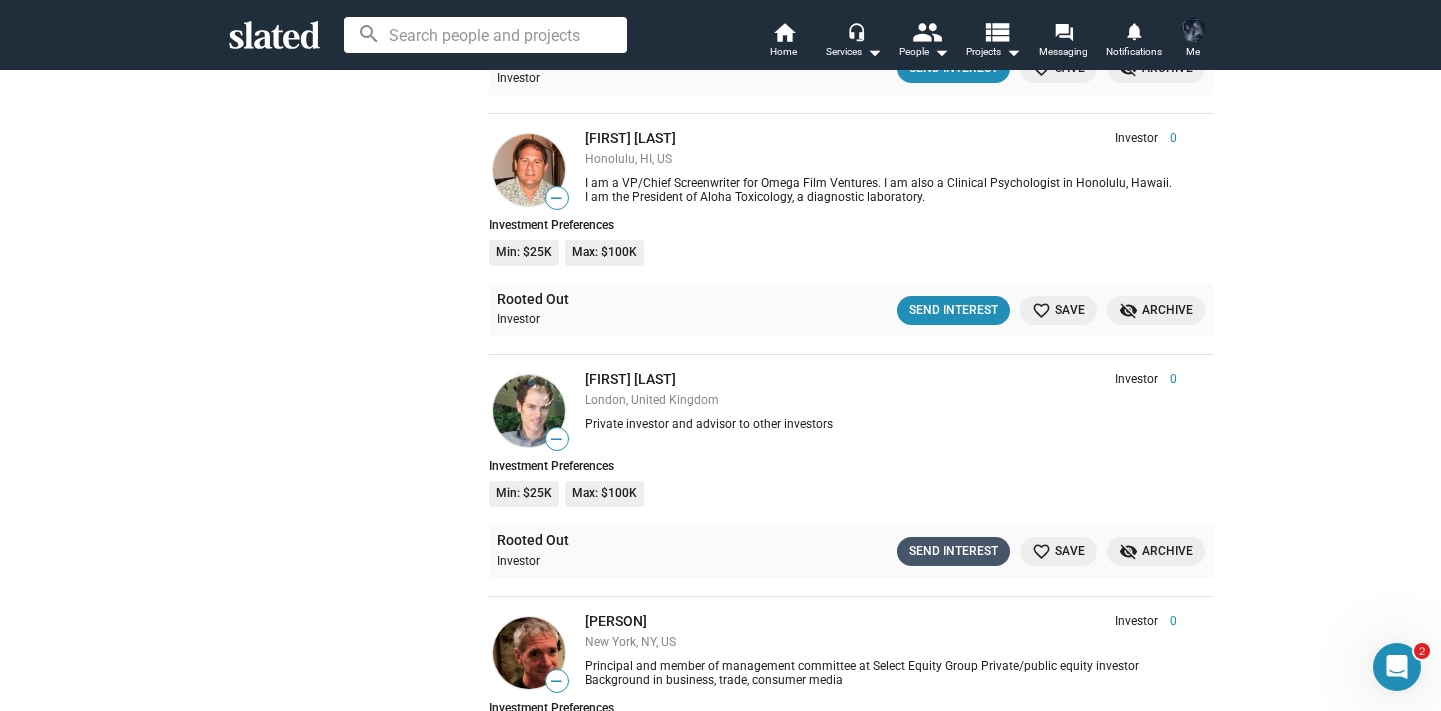 click on "Send Interest" 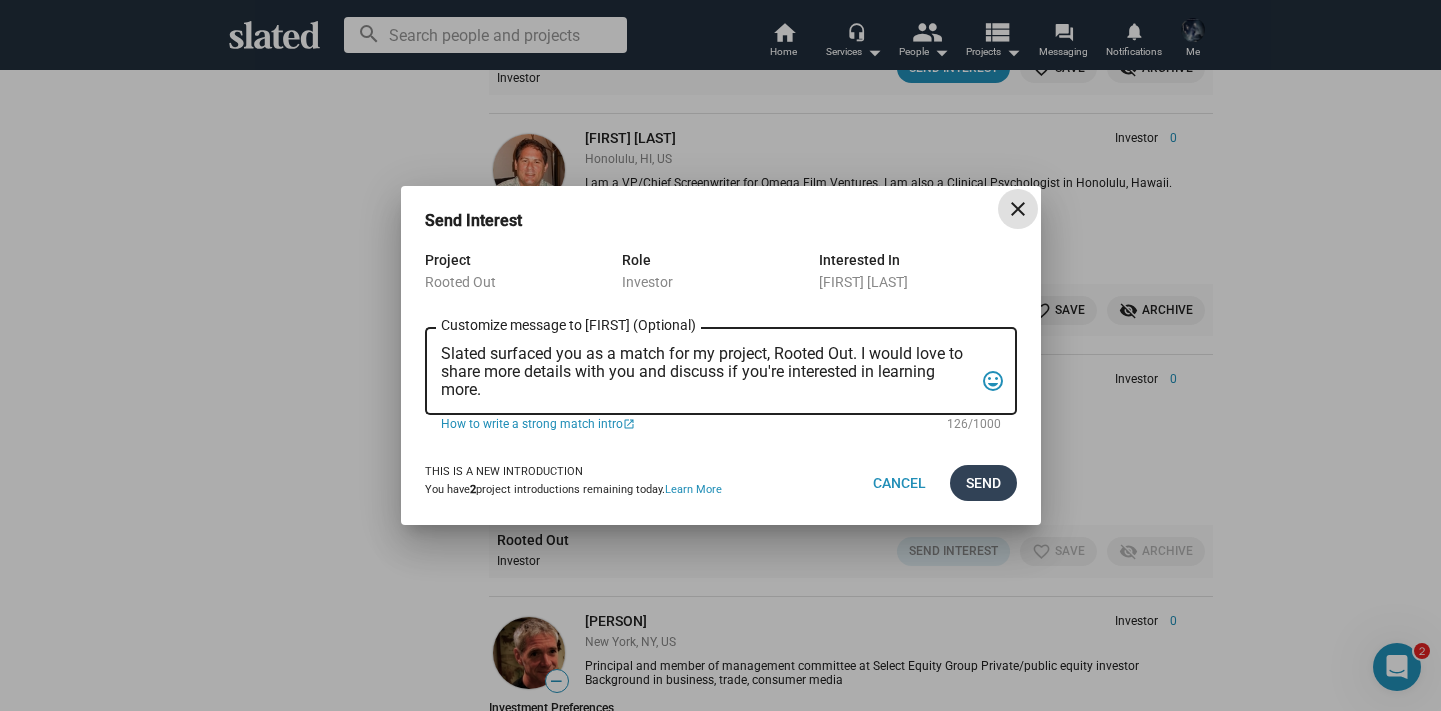 click on "Send" at bounding box center (983, 483) 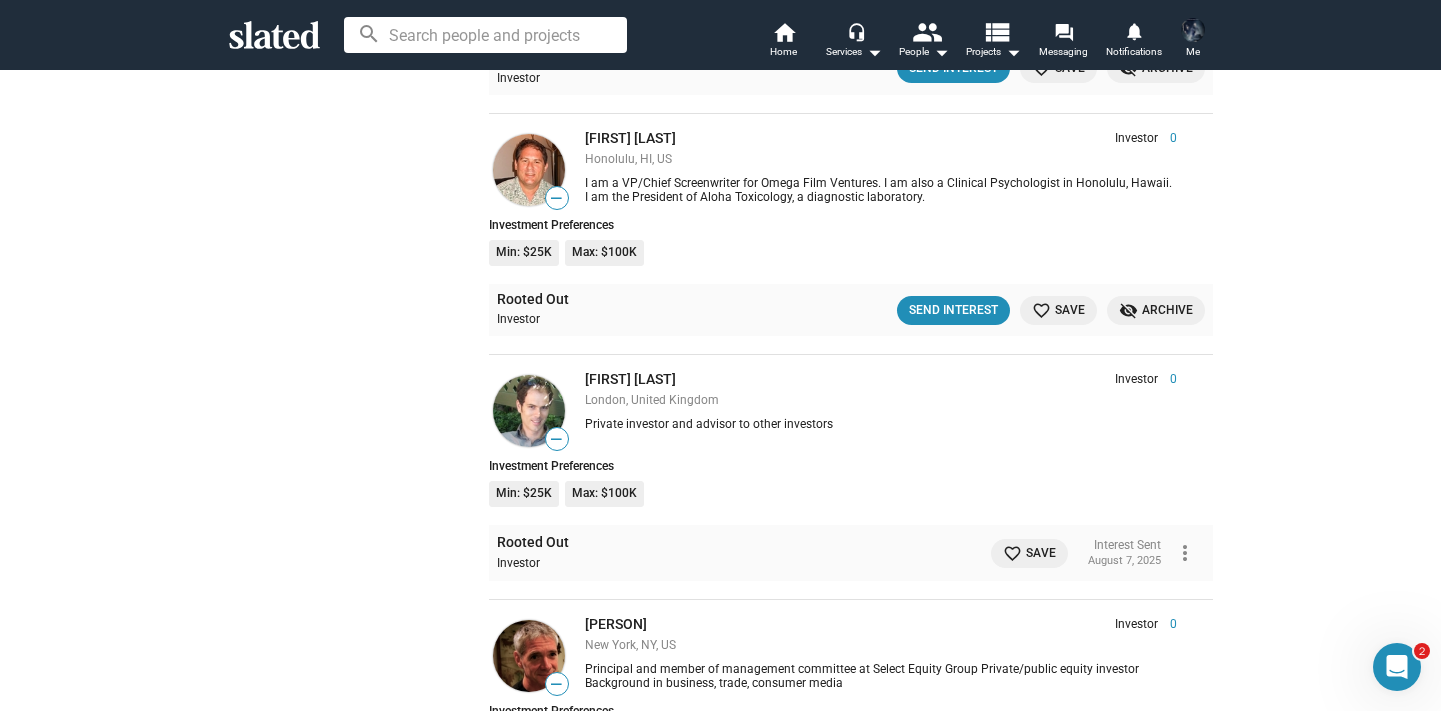 click on "favorite_border Save" 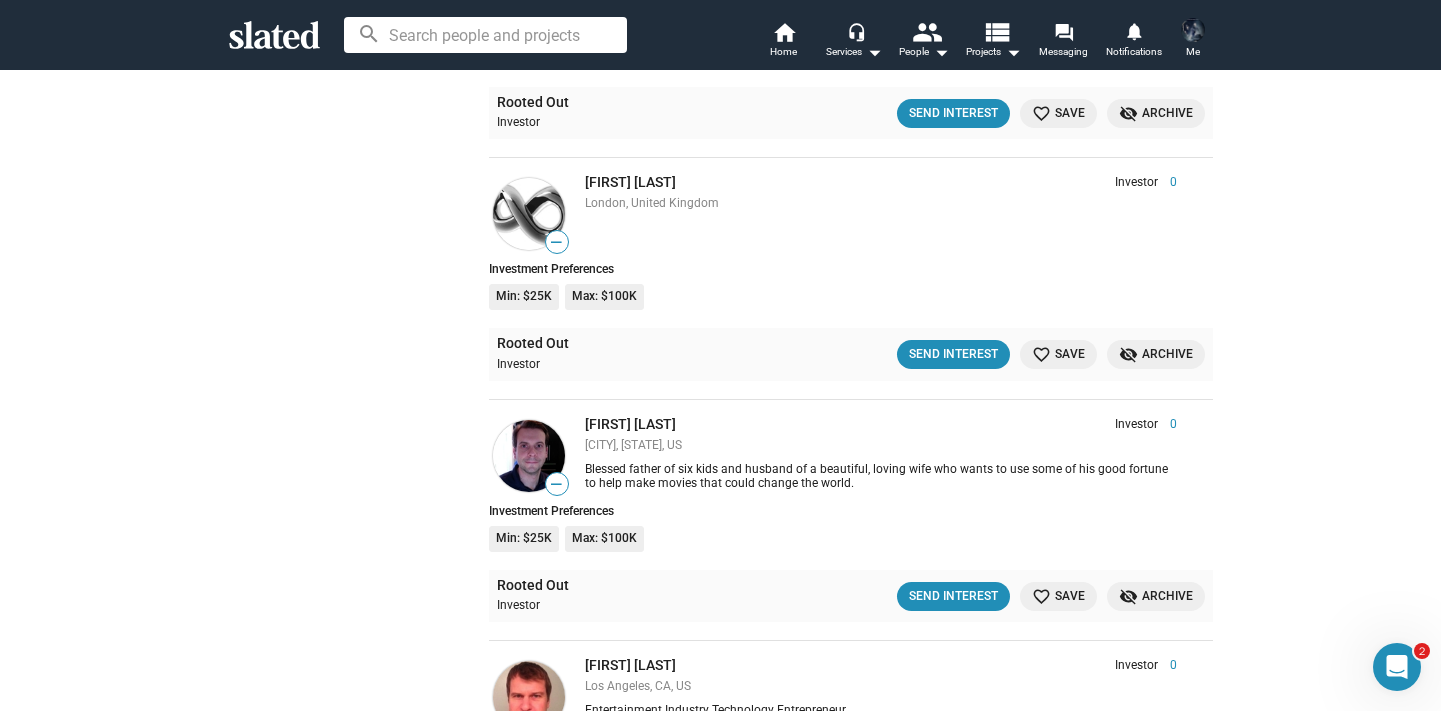 scroll, scrollTop: 24769, scrollLeft: 0, axis: vertical 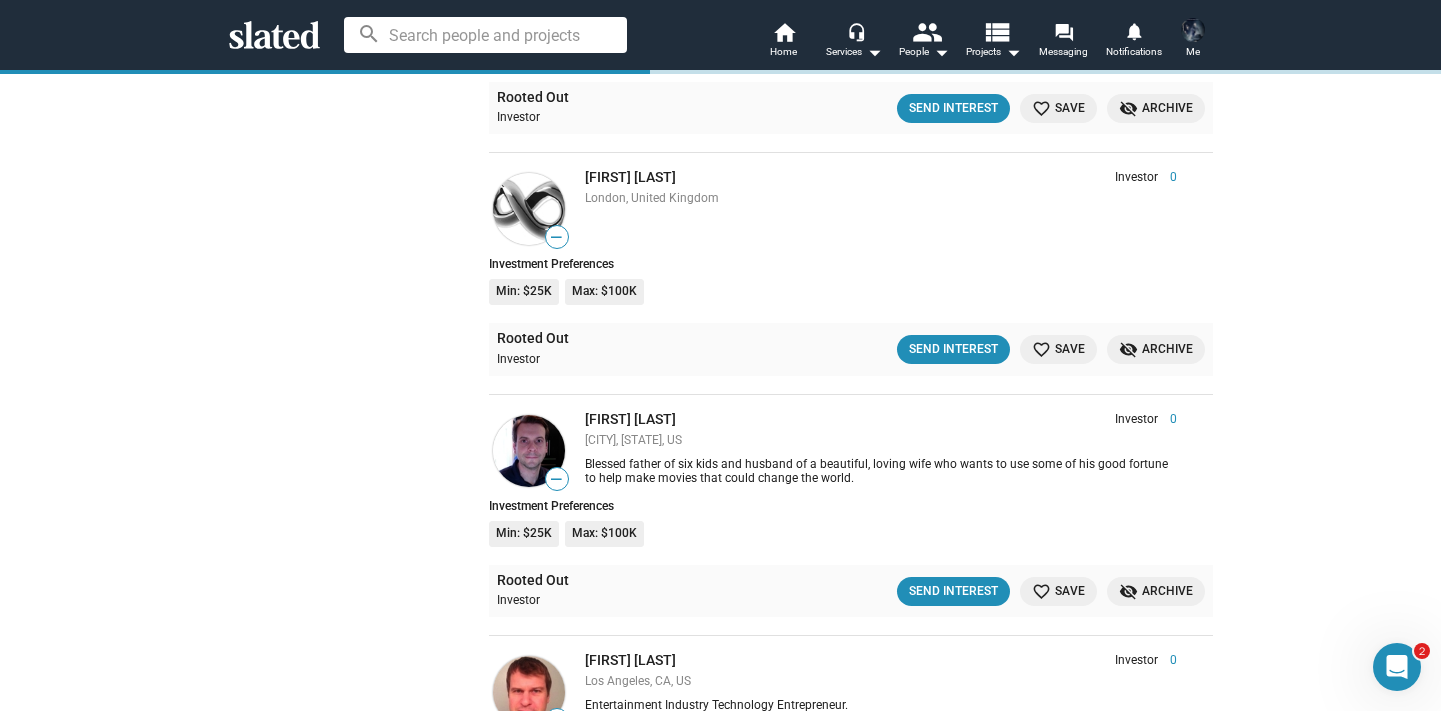 click on "favorite_border" 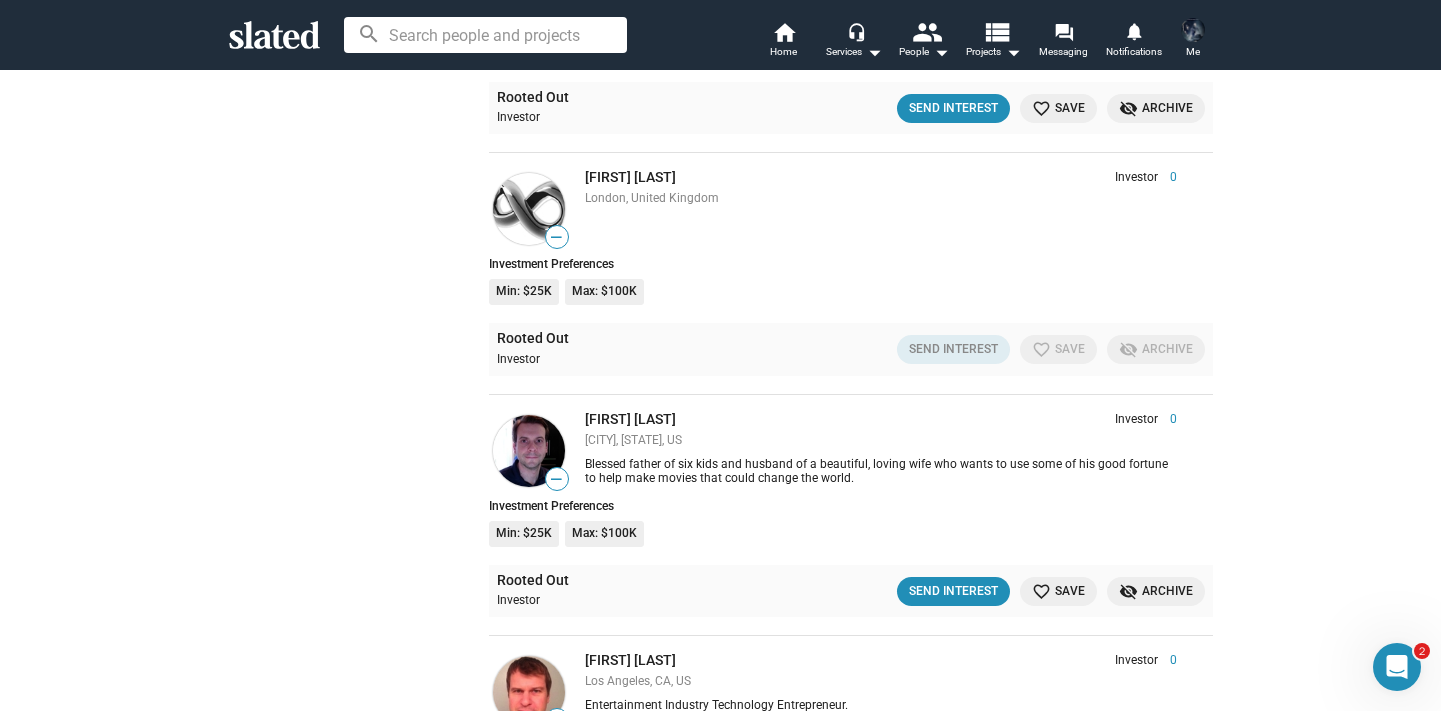 click on "— [FIRST] [LAST] Investor [NUMBER] [CITY], [COUNTRY] Investor [NUMBER] Investment Preferences Min: $25K Max: $100K Rooted Out Investor  Send Interest  favorite_border Save visibility_off Archive" 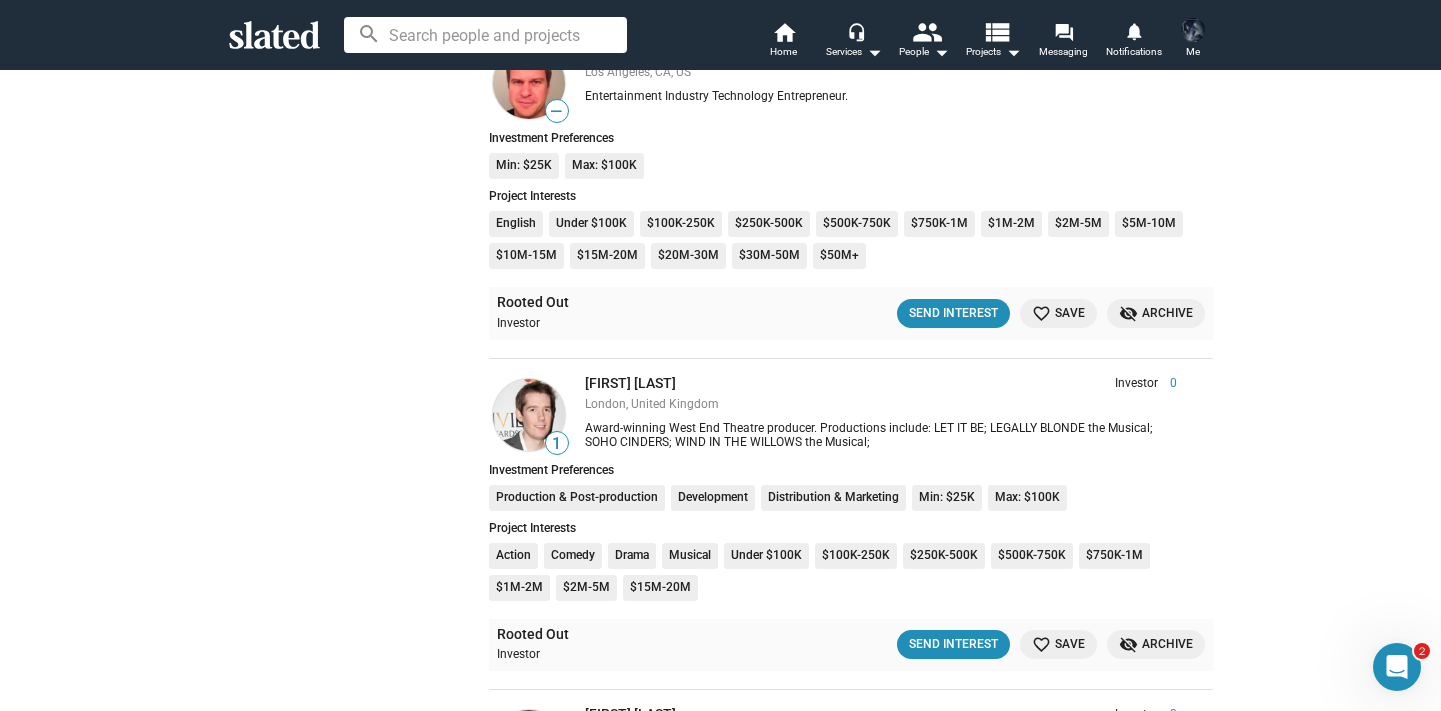 scroll, scrollTop: 25424, scrollLeft: 0, axis: vertical 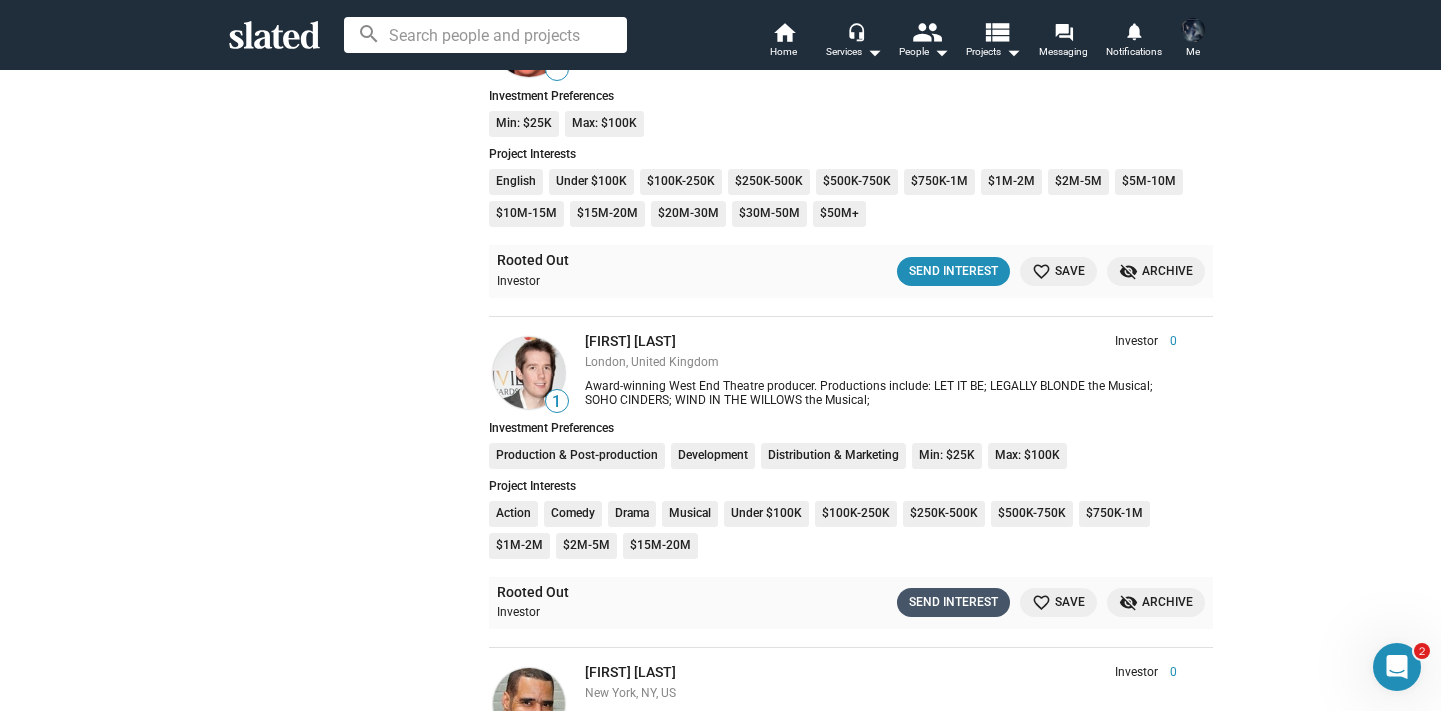 click on "Send Interest" 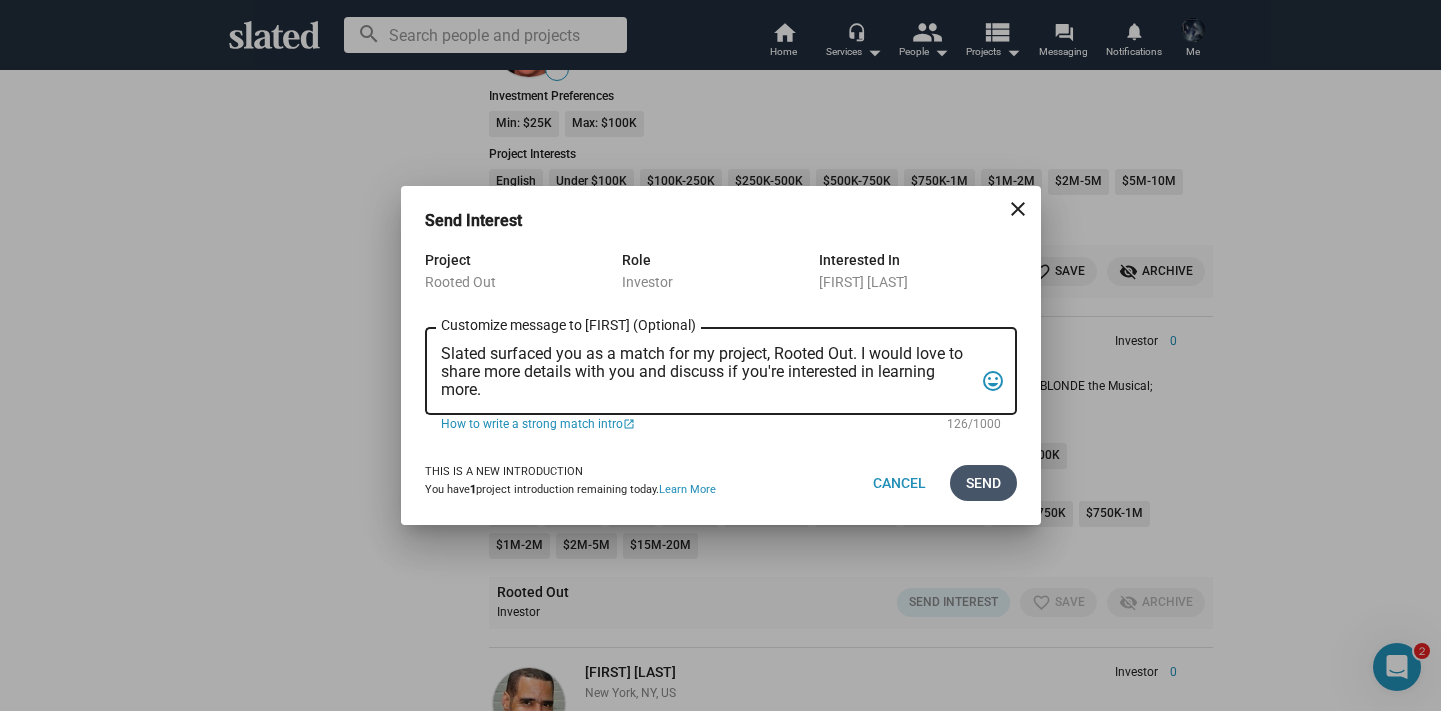 click on "Send" at bounding box center [983, 483] 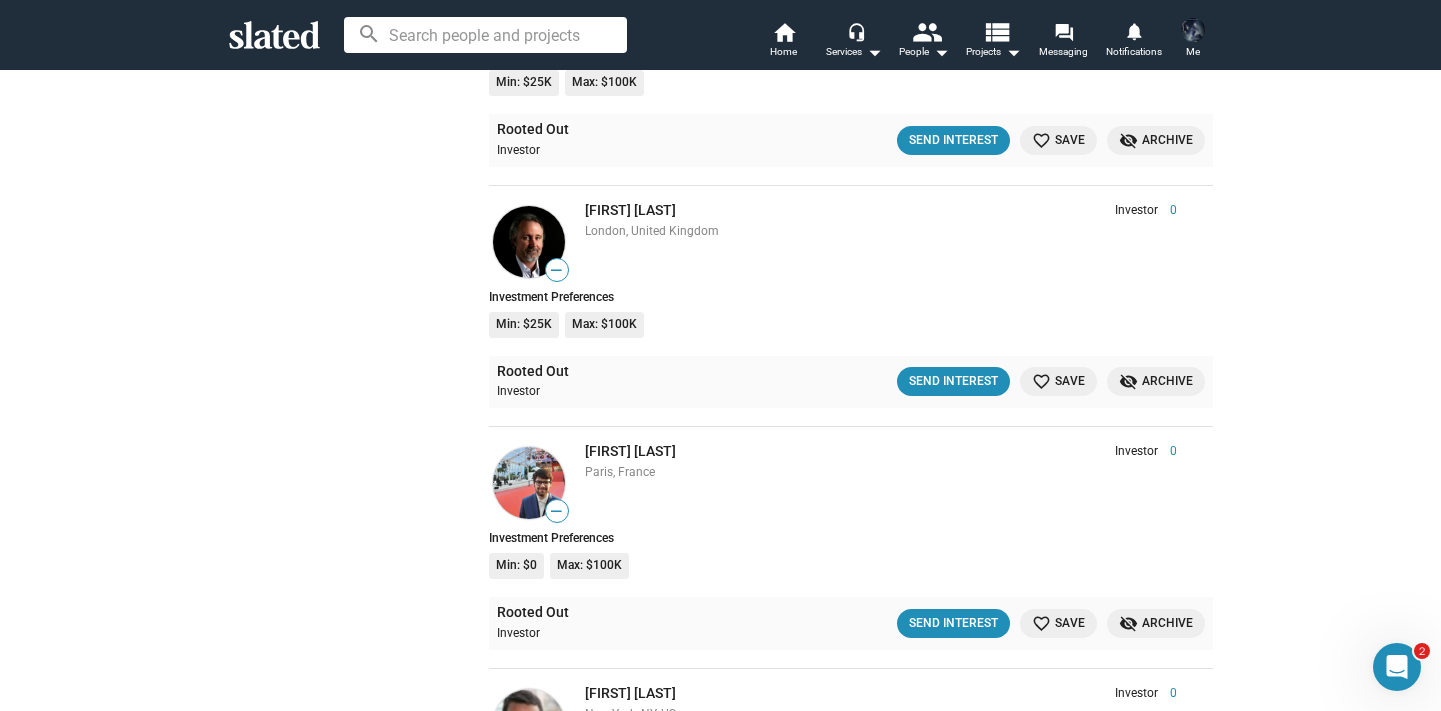 scroll, scrollTop: 26380, scrollLeft: 0, axis: vertical 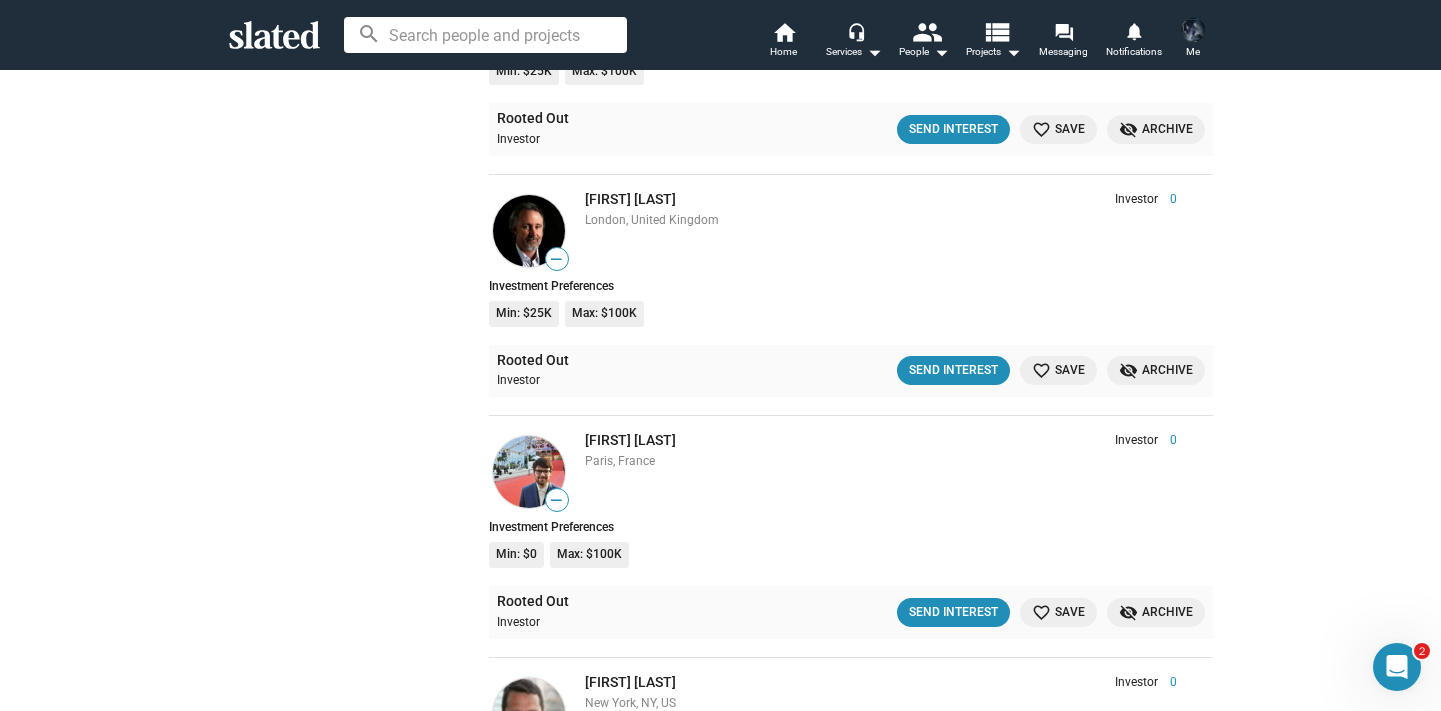 click on "favorite_border" 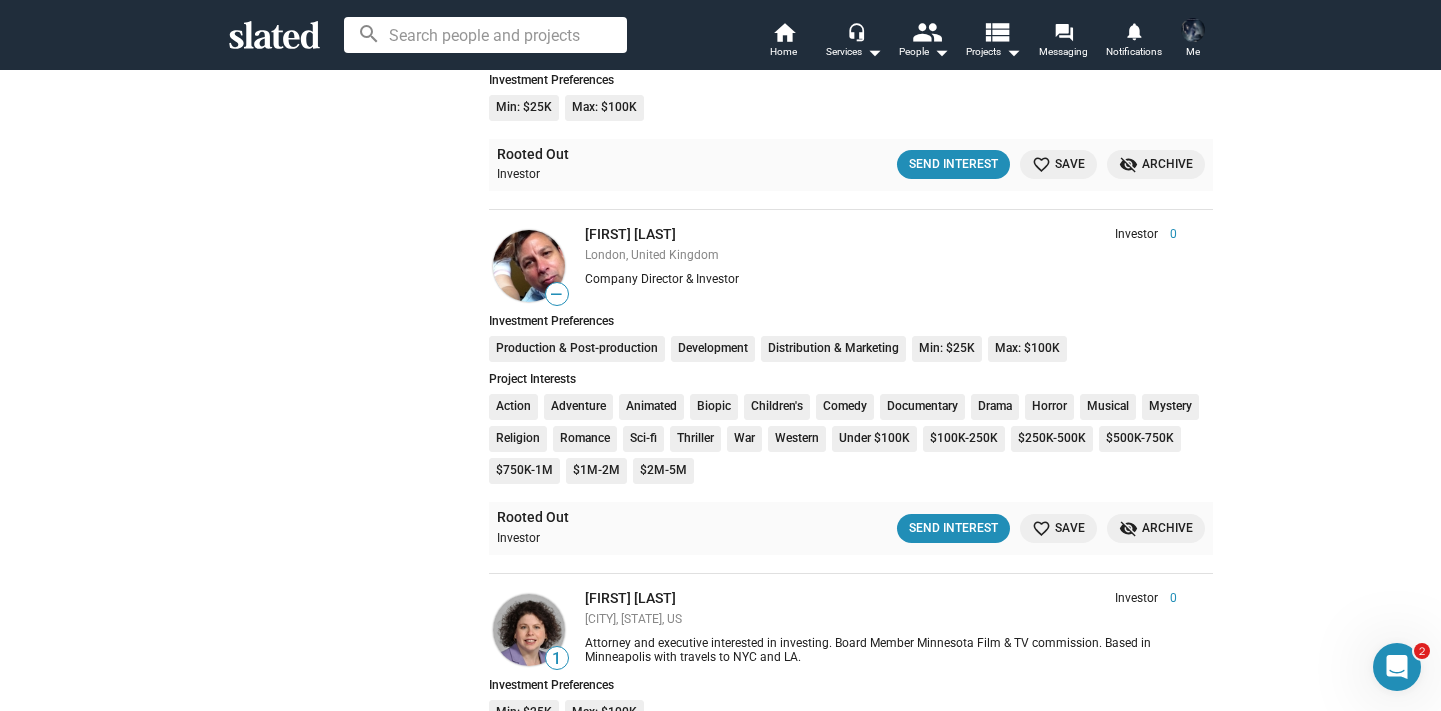 scroll, scrollTop: 30762, scrollLeft: 0, axis: vertical 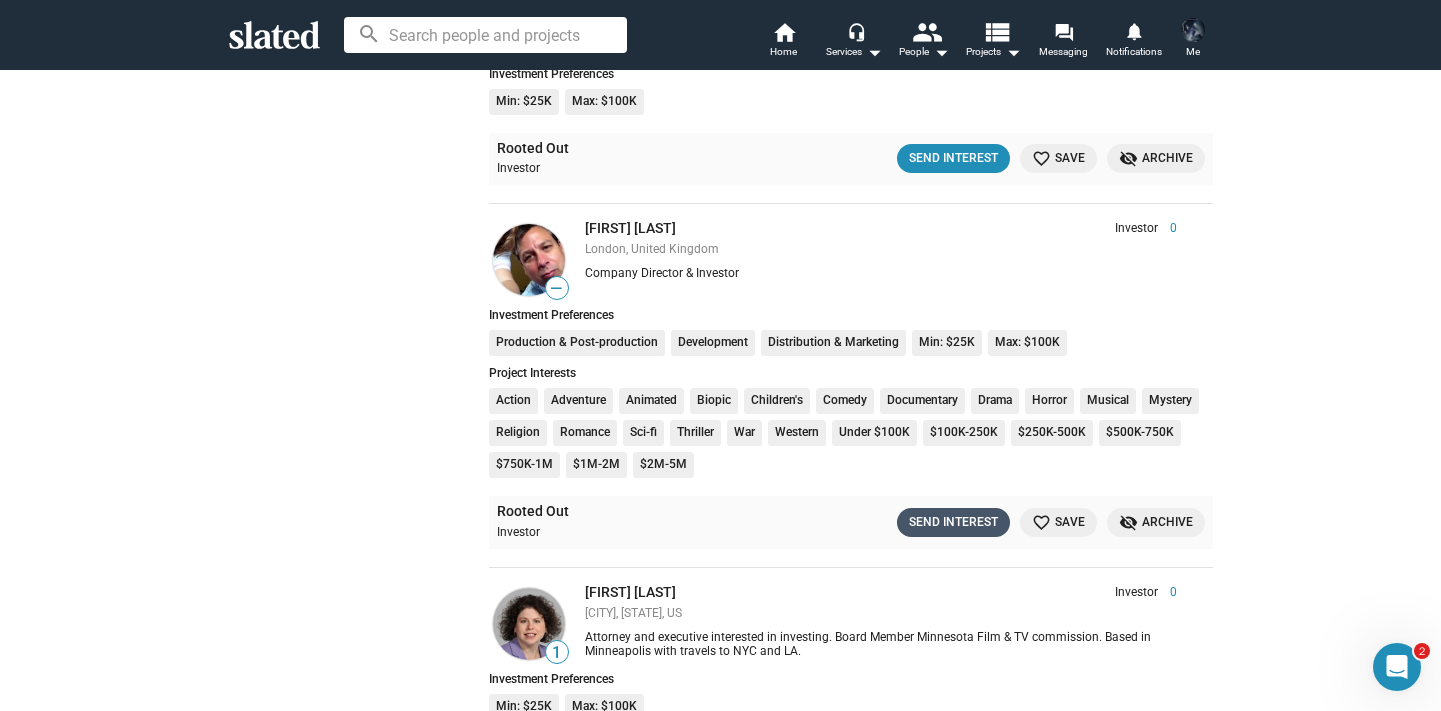 click on "Send Interest" 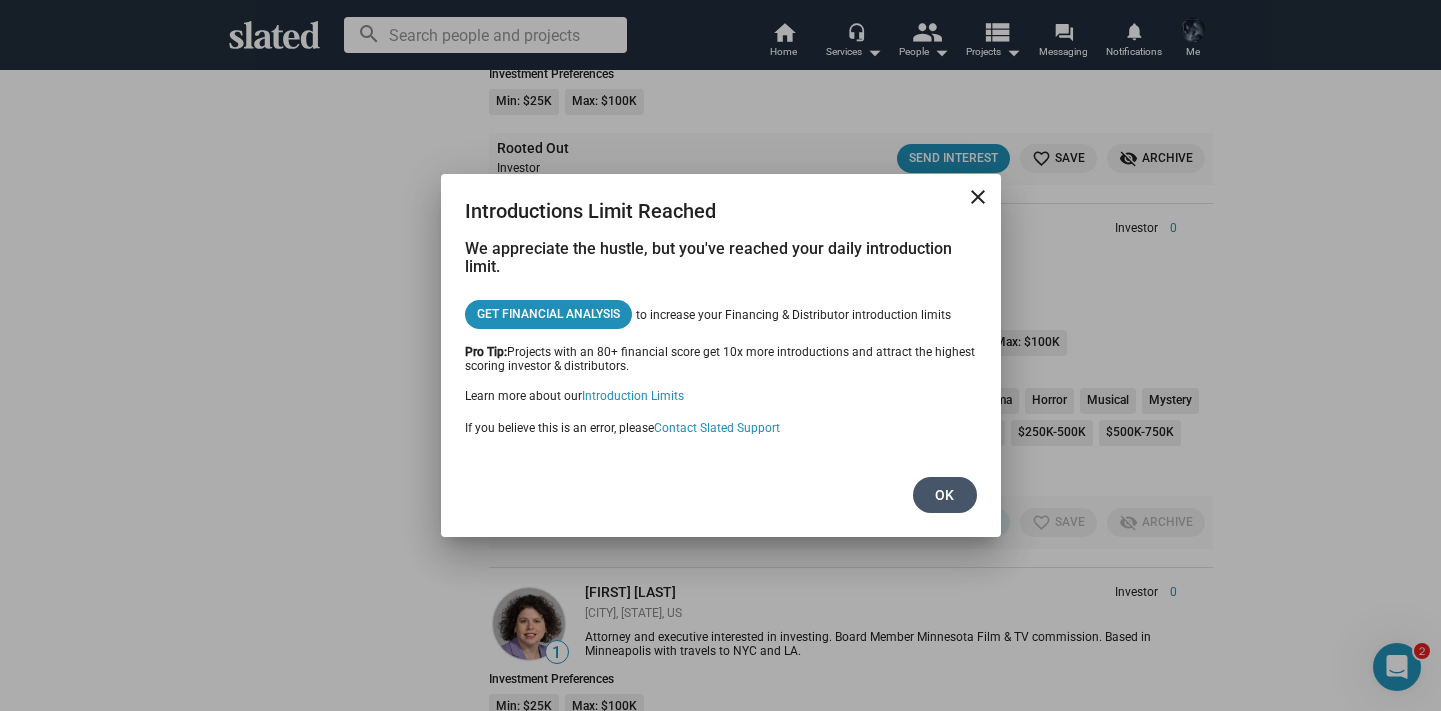 click on "Ok" at bounding box center (945, 495) 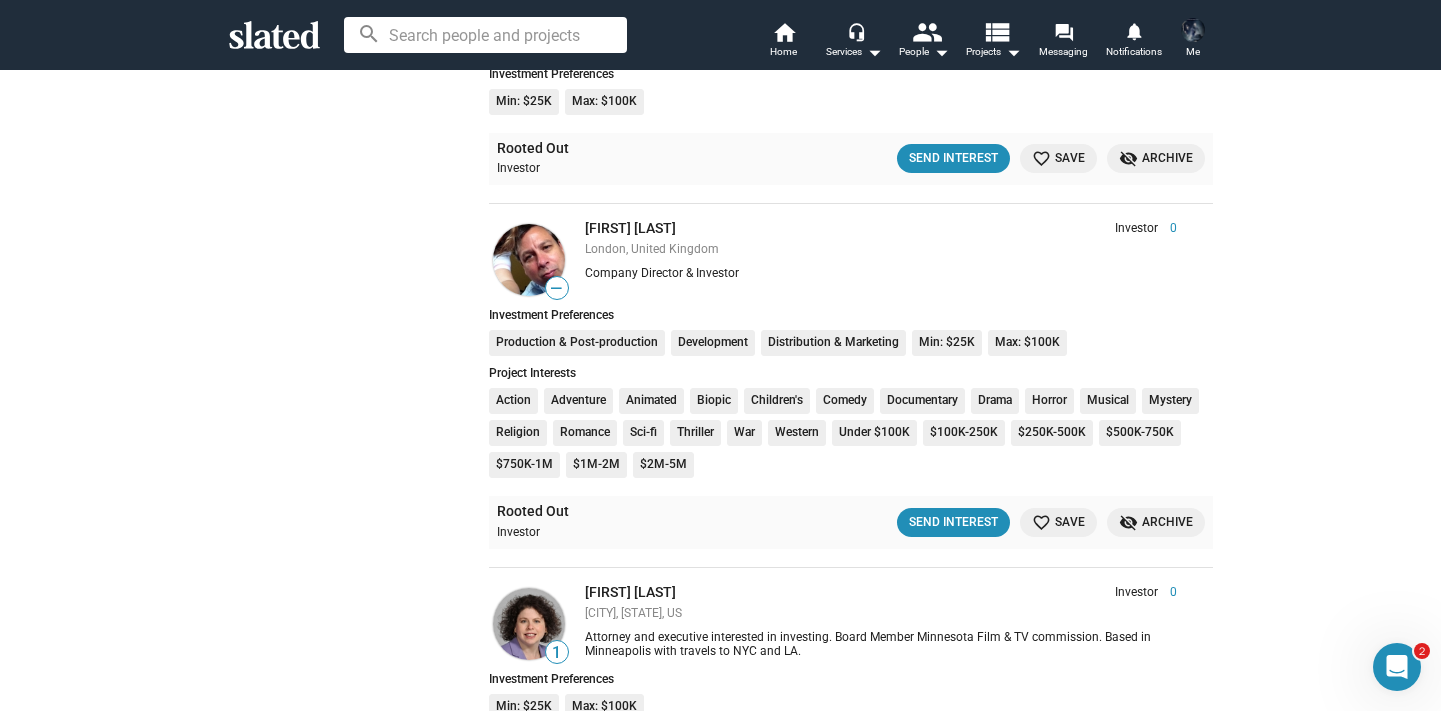 click on "favorite_border" 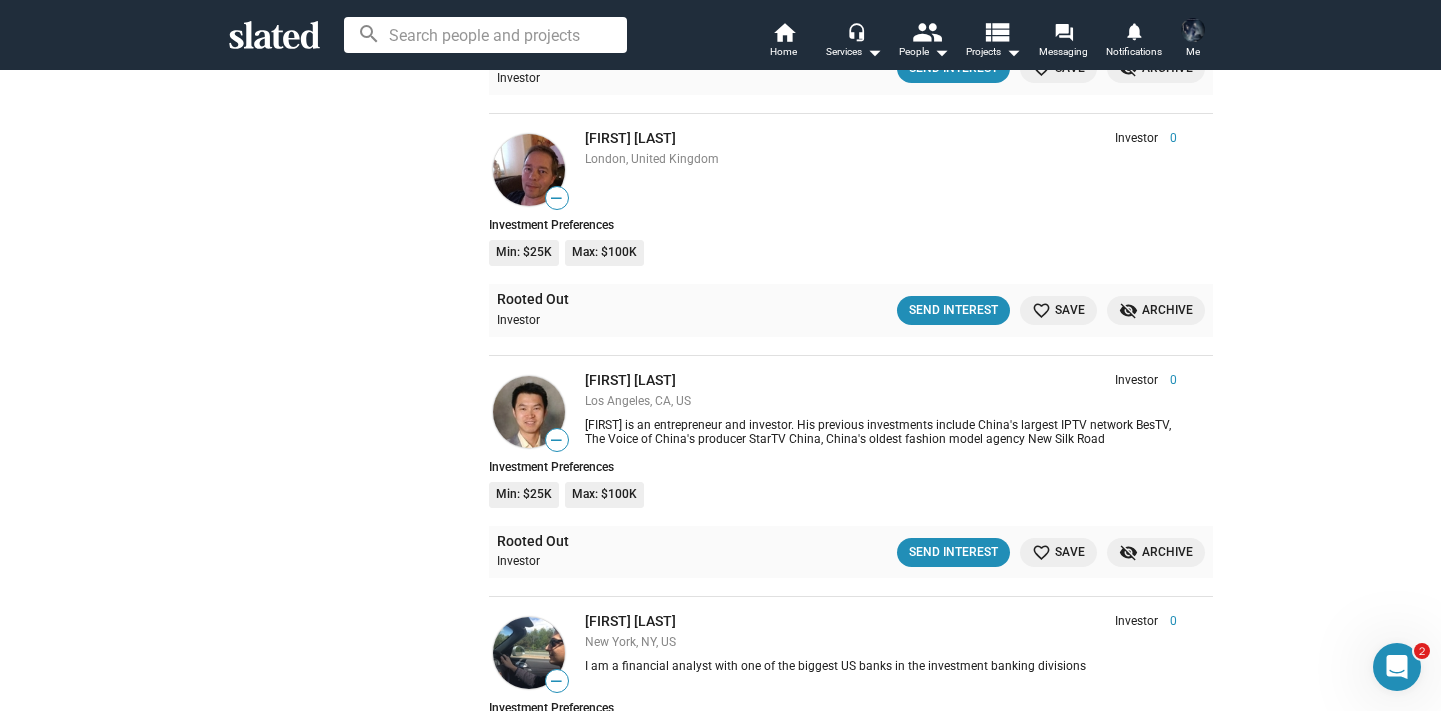 scroll, scrollTop: 28213, scrollLeft: 0, axis: vertical 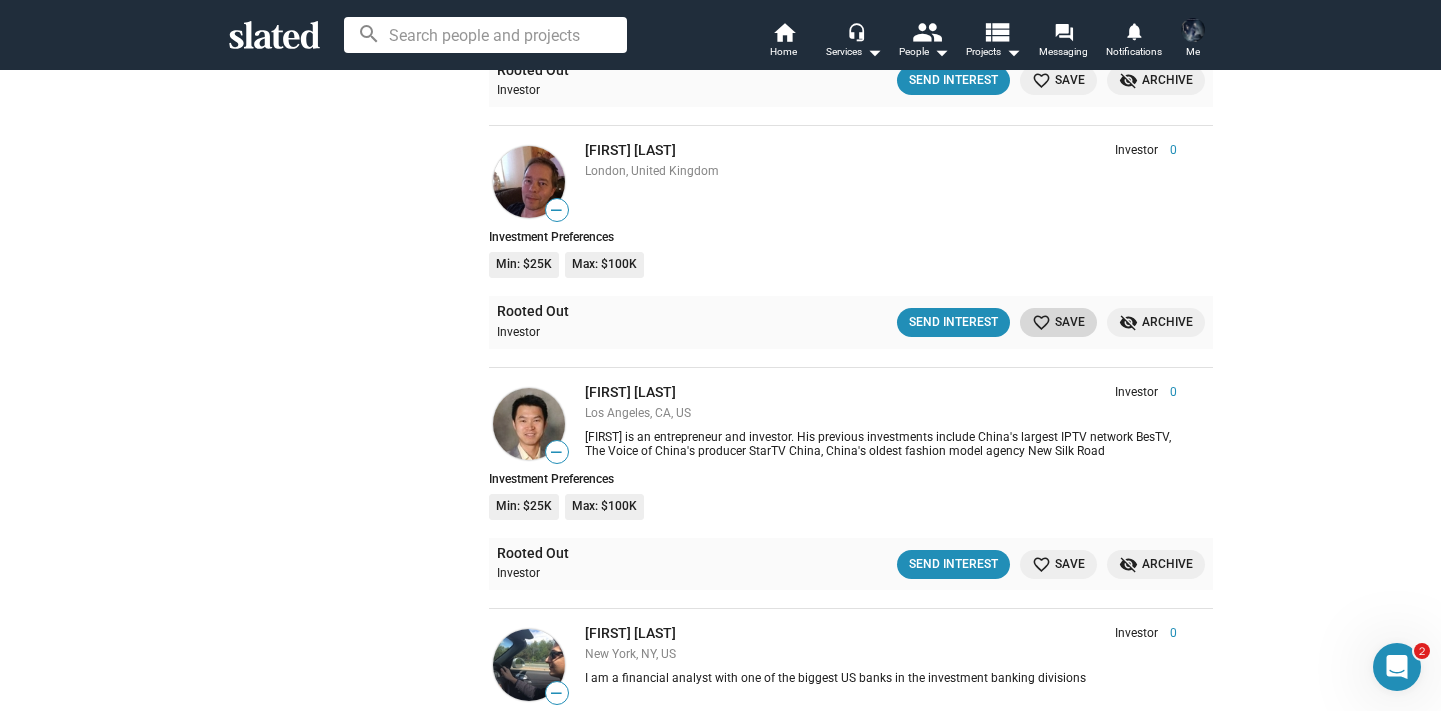 click on "favorite_border Save" 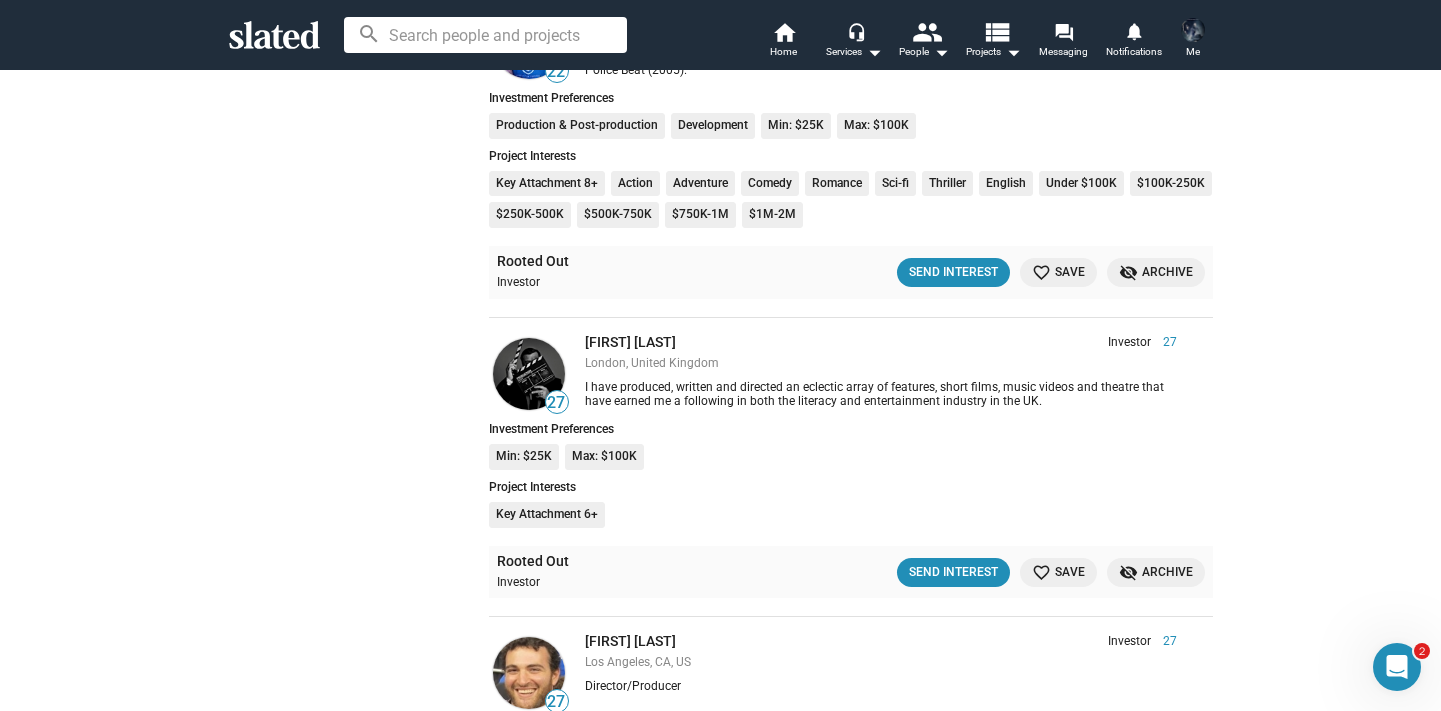 scroll, scrollTop: 37178, scrollLeft: 0, axis: vertical 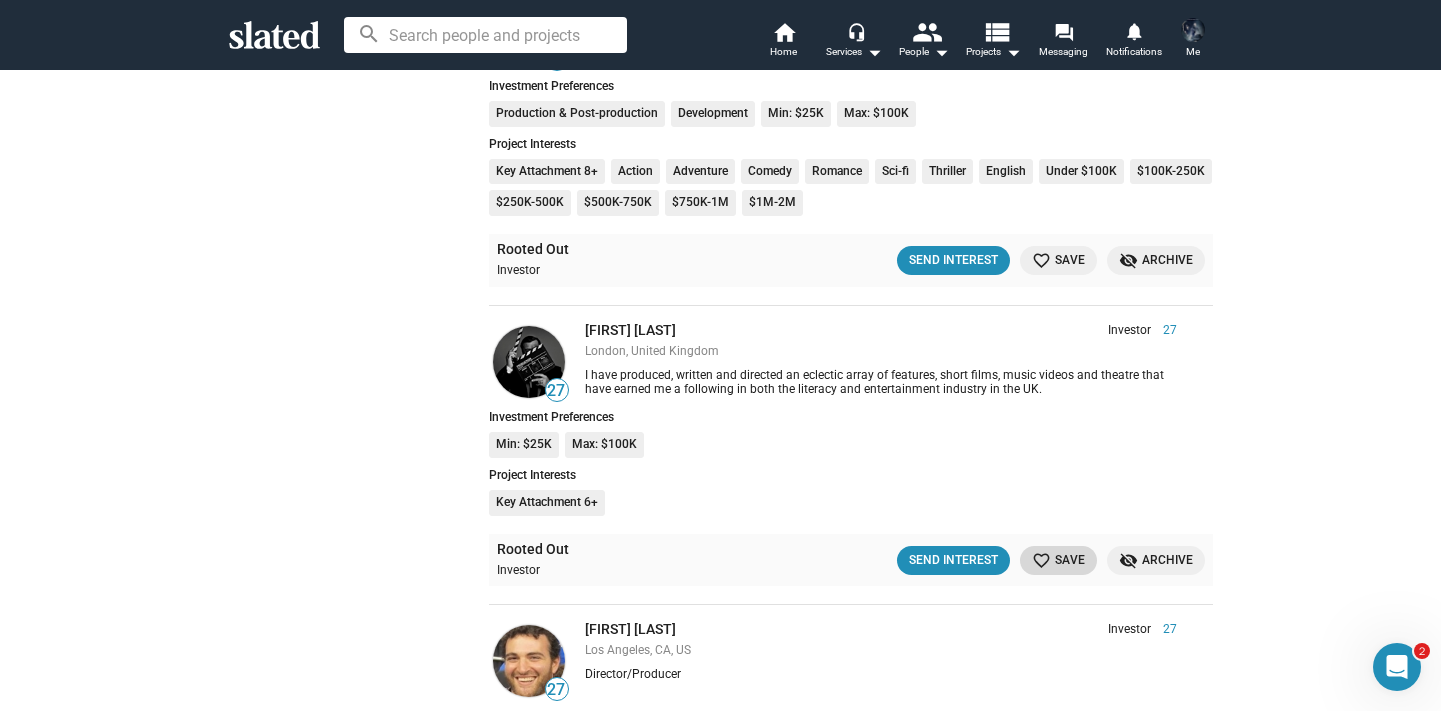 click on "favorite_border Save" 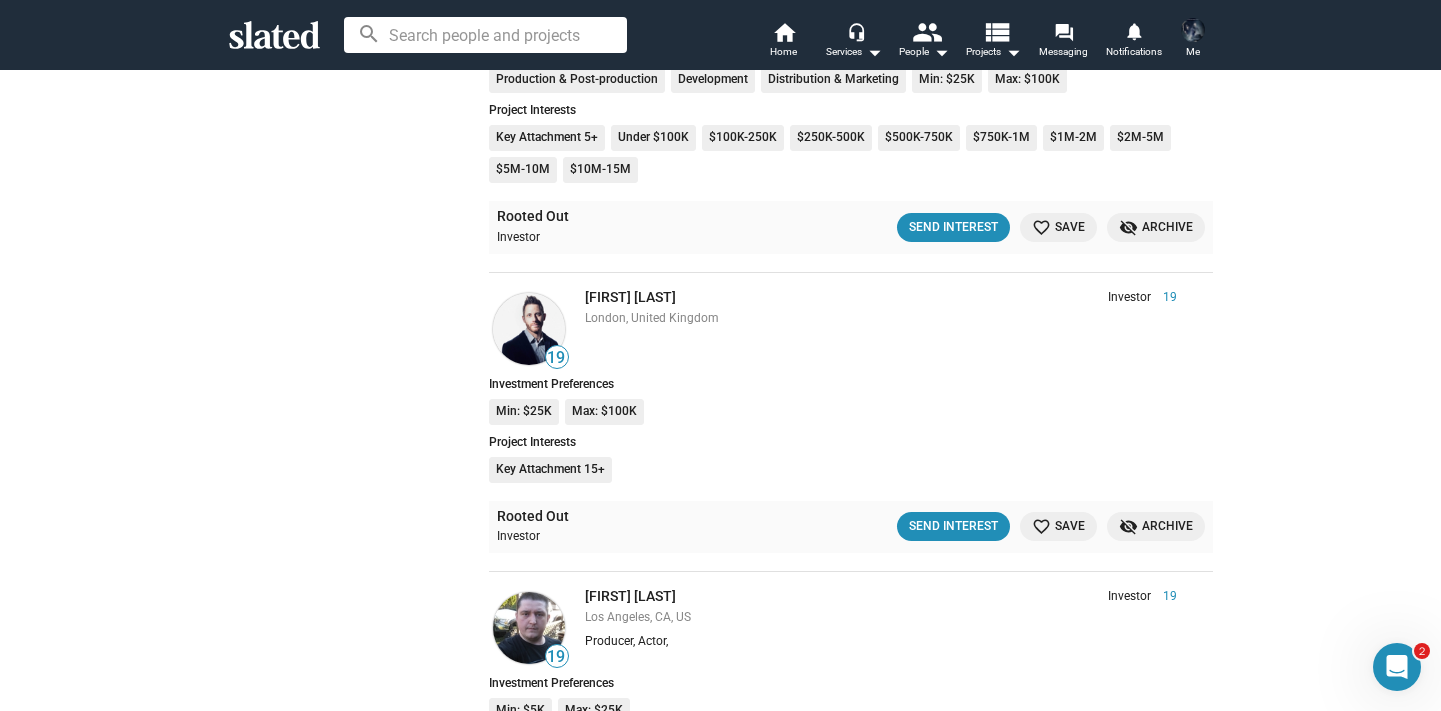 scroll, scrollTop: 39105, scrollLeft: 0, axis: vertical 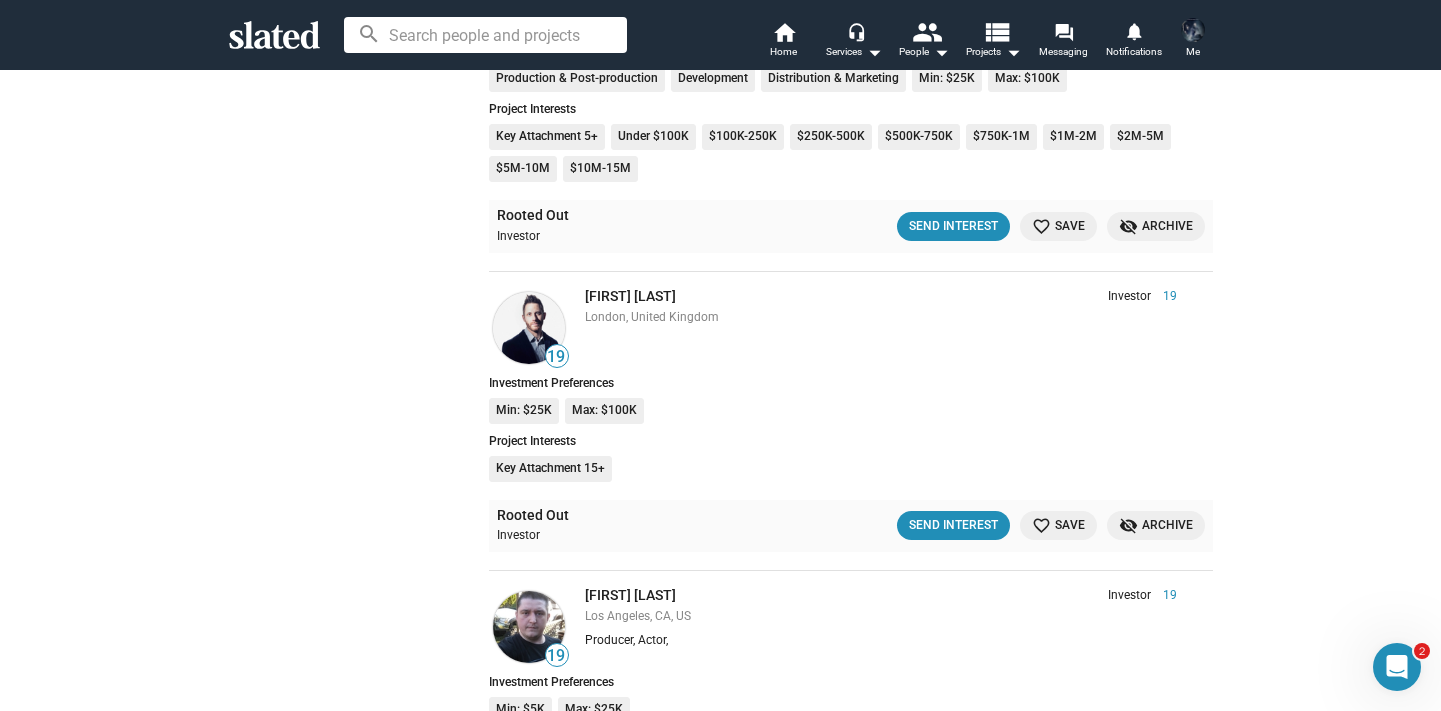 click on "favorite_border Save" 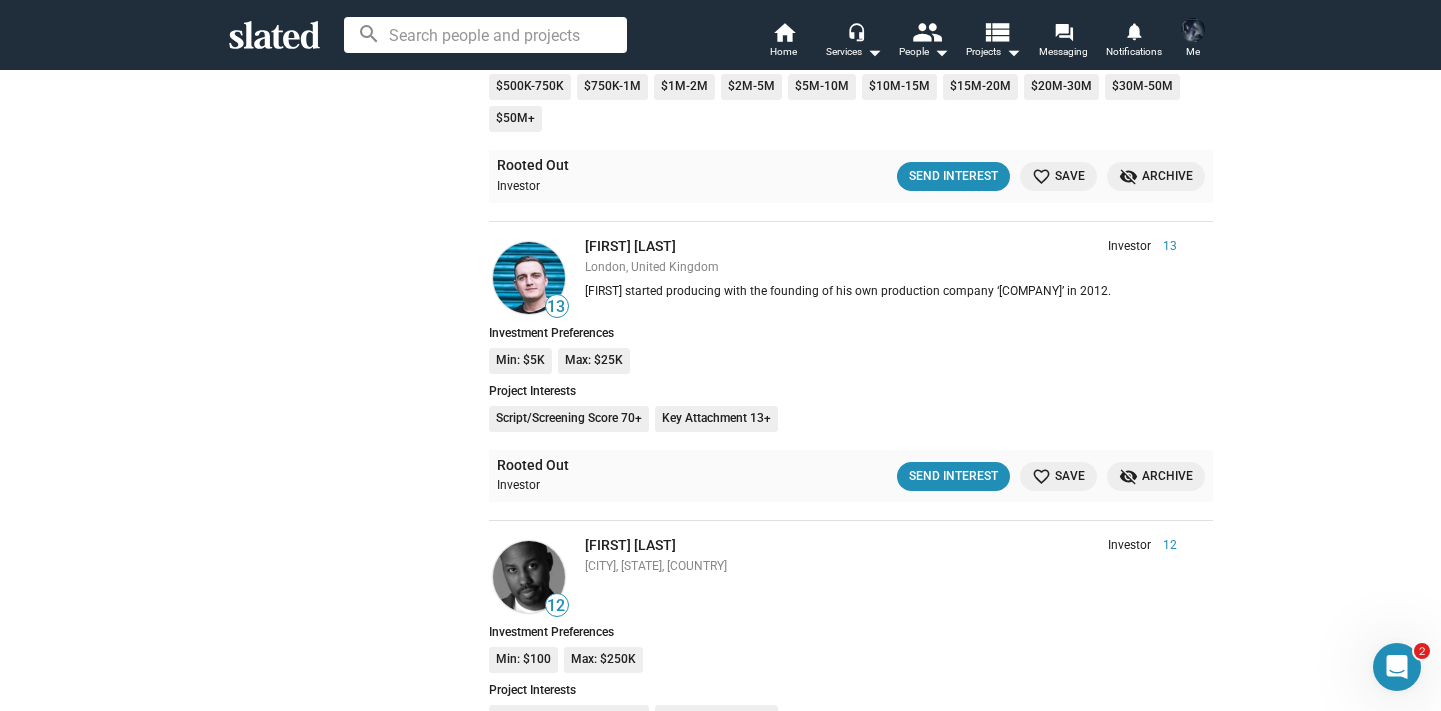 scroll, scrollTop: 54430, scrollLeft: 0, axis: vertical 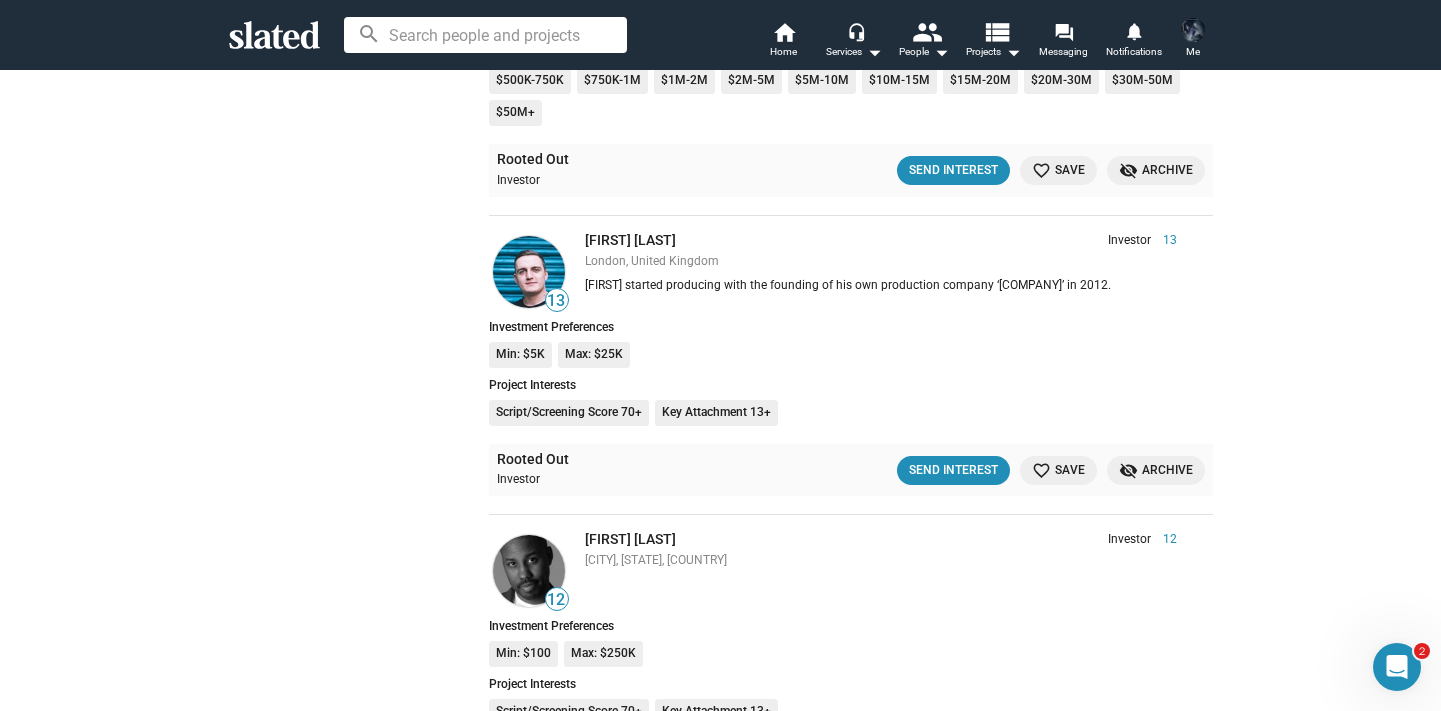 click on "favorite_border Save" 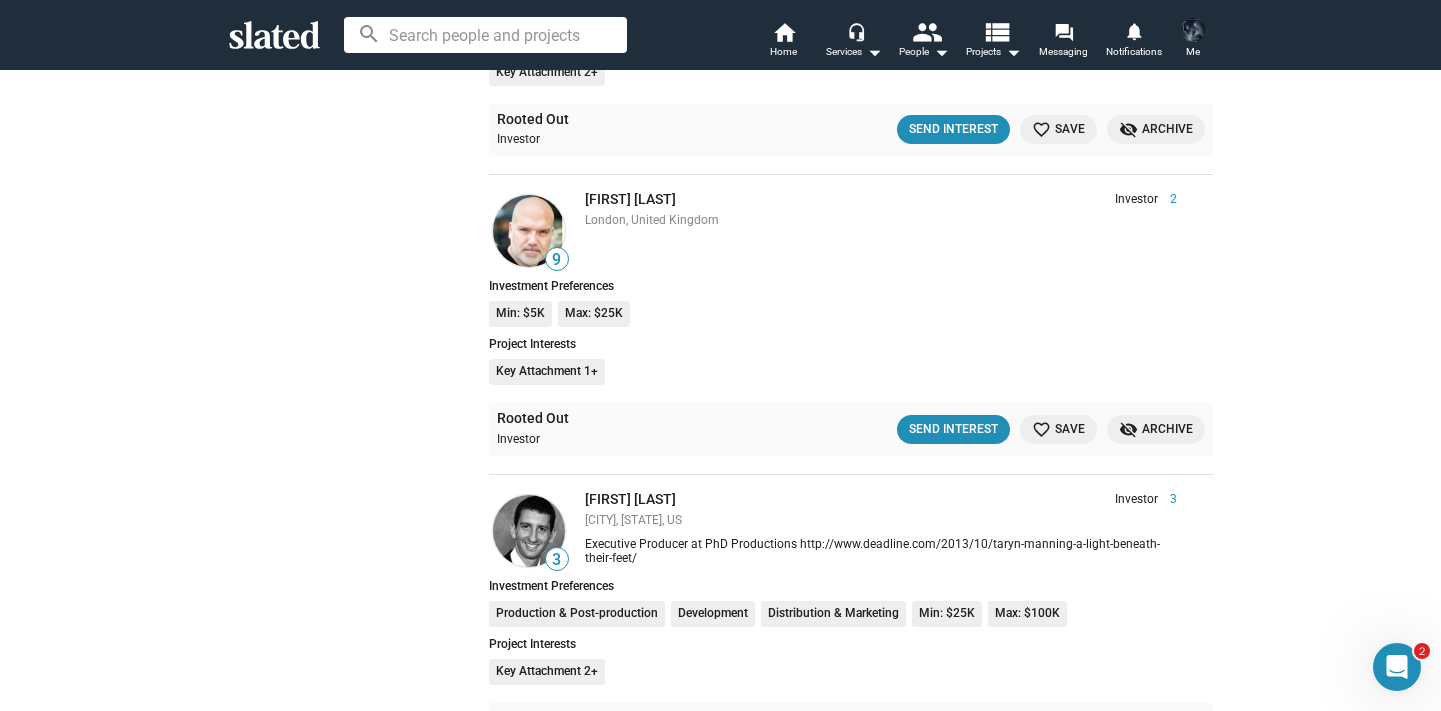 scroll, scrollTop: 56570, scrollLeft: 0, axis: vertical 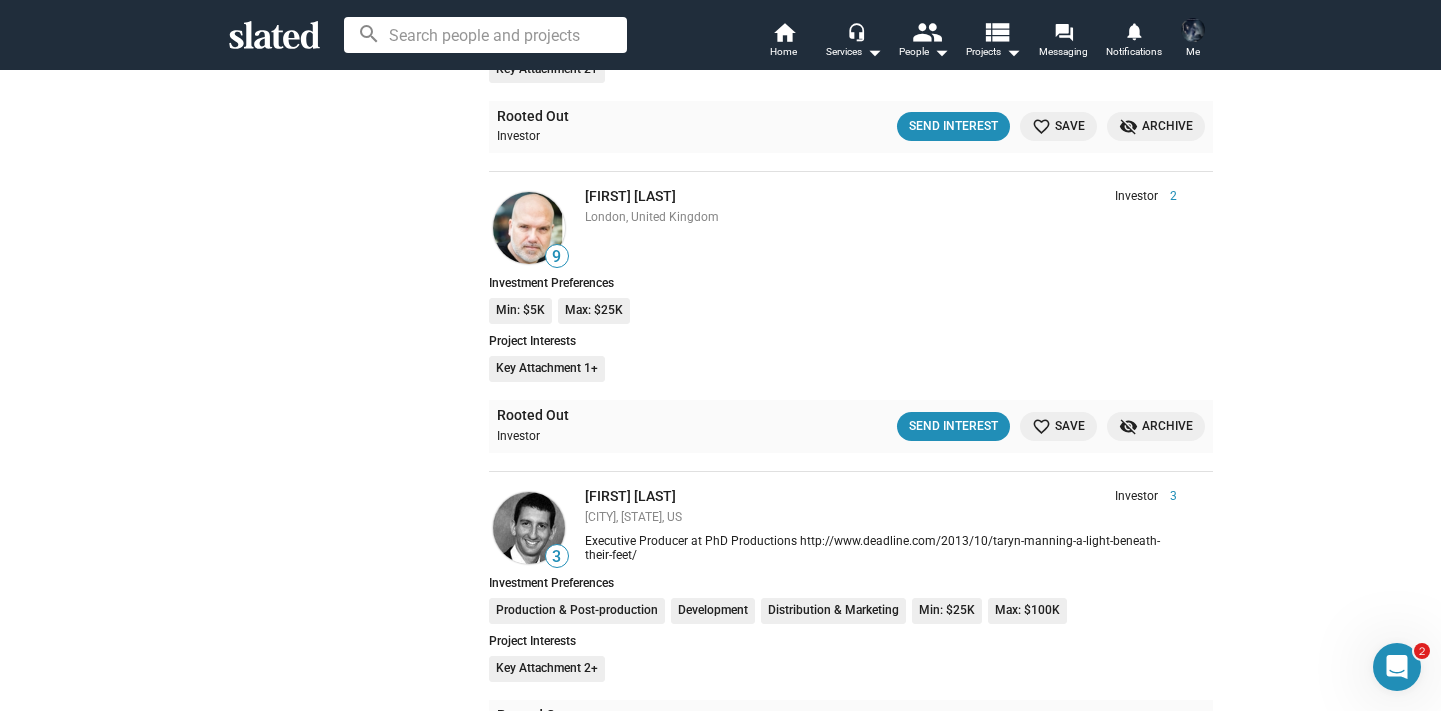 click on "favorite_border Save" 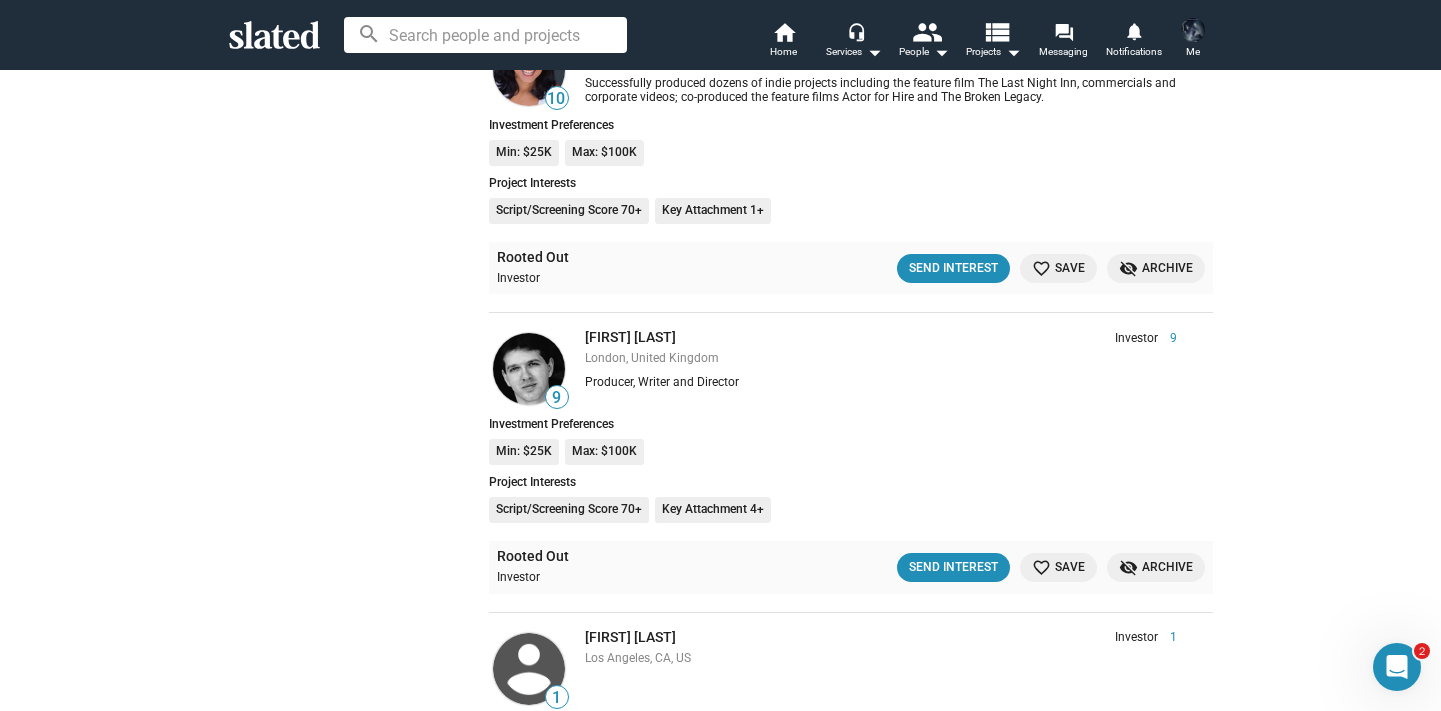 scroll, scrollTop: 57928, scrollLeft: 0, axis: vertical 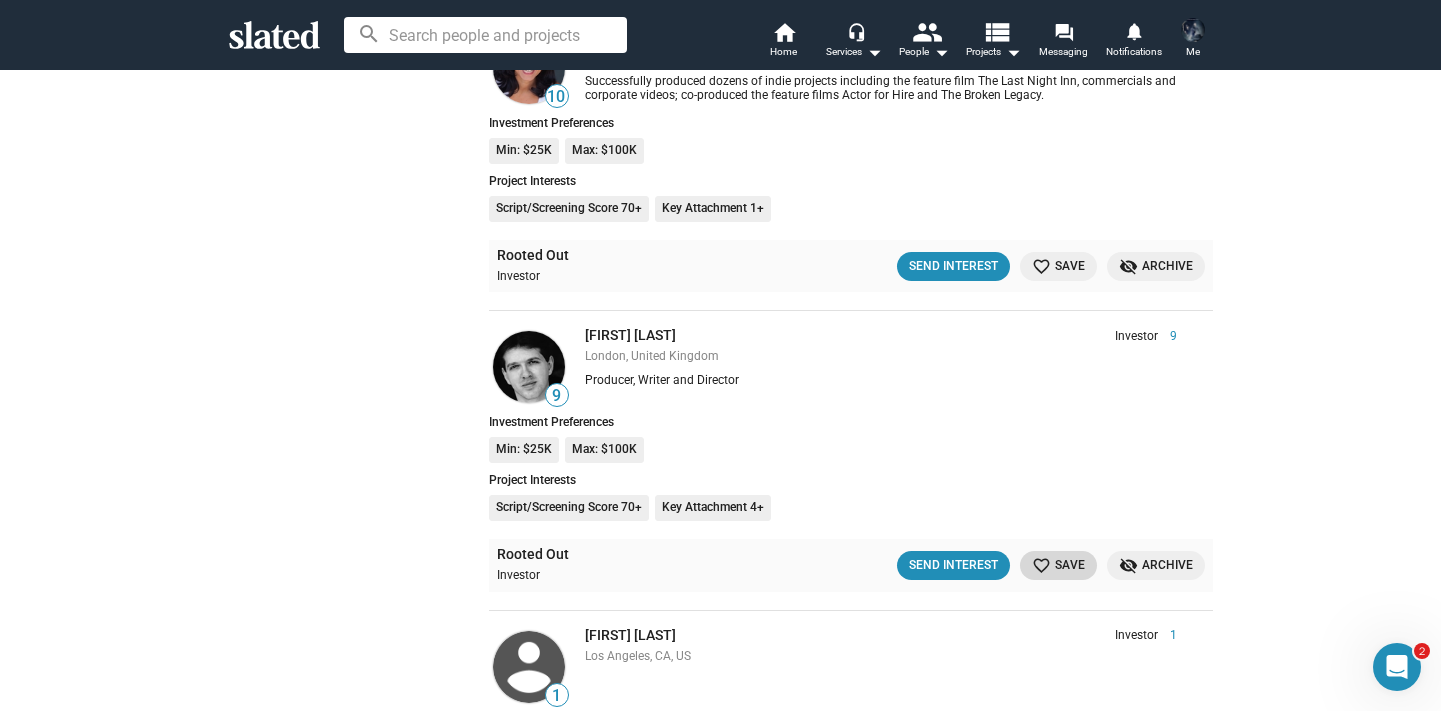 click on "favorite_border Save" 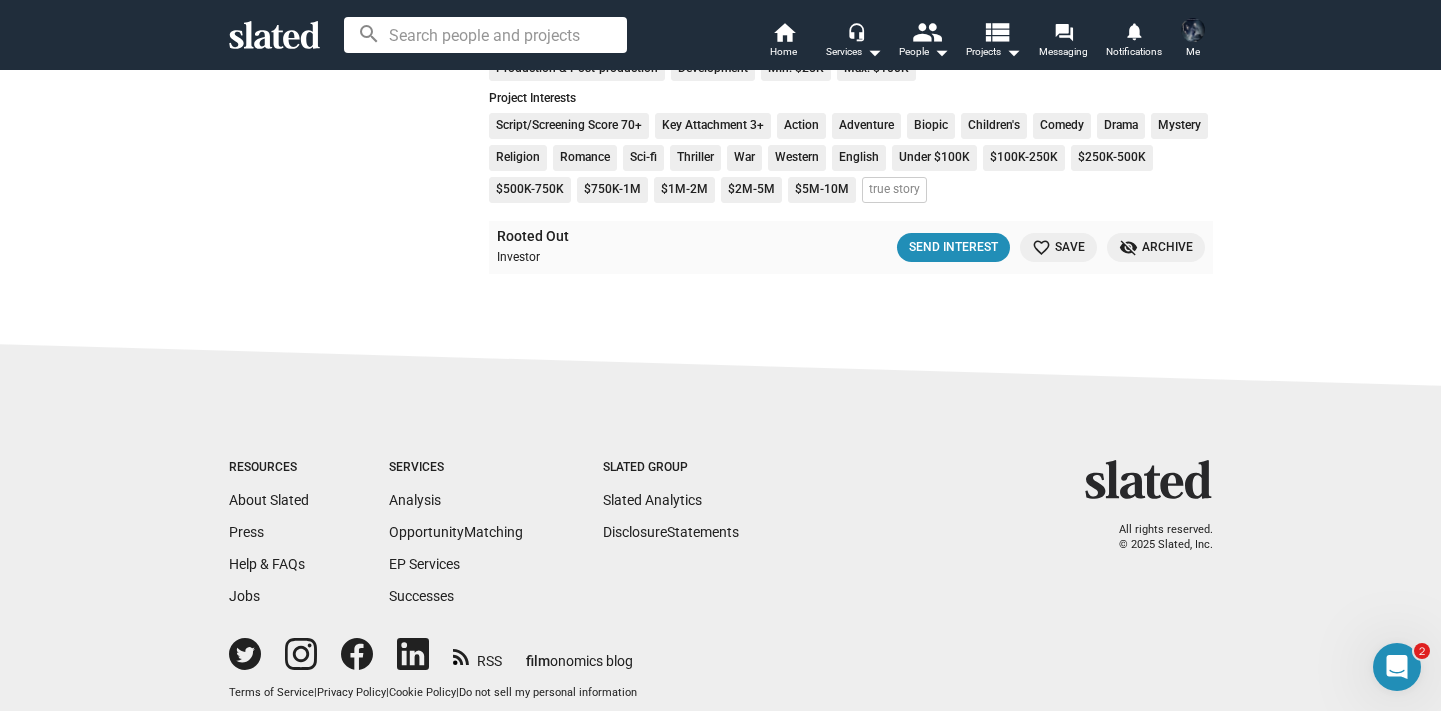 scroll, scrollTop: 72625, scrollLeft: 0, axis: vertical 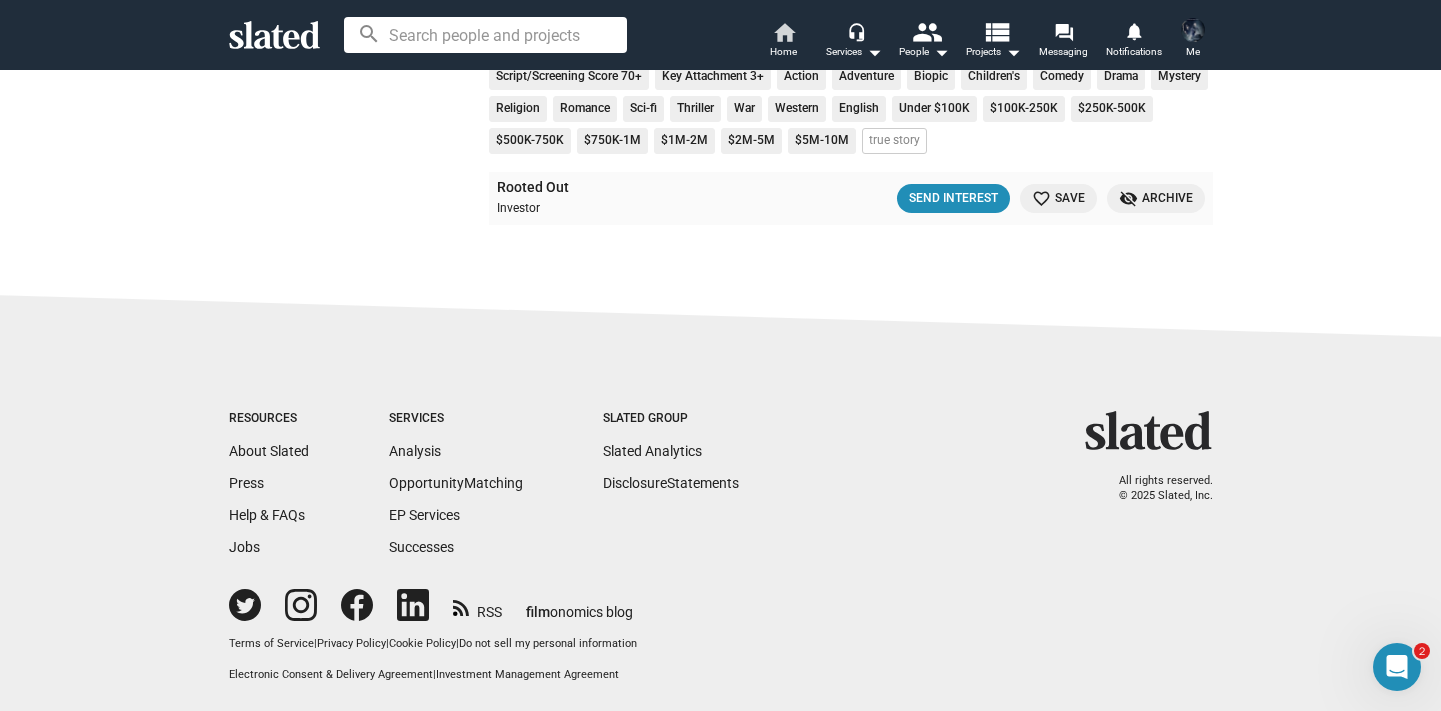 click on "Home" at bounding box center [783, 52] 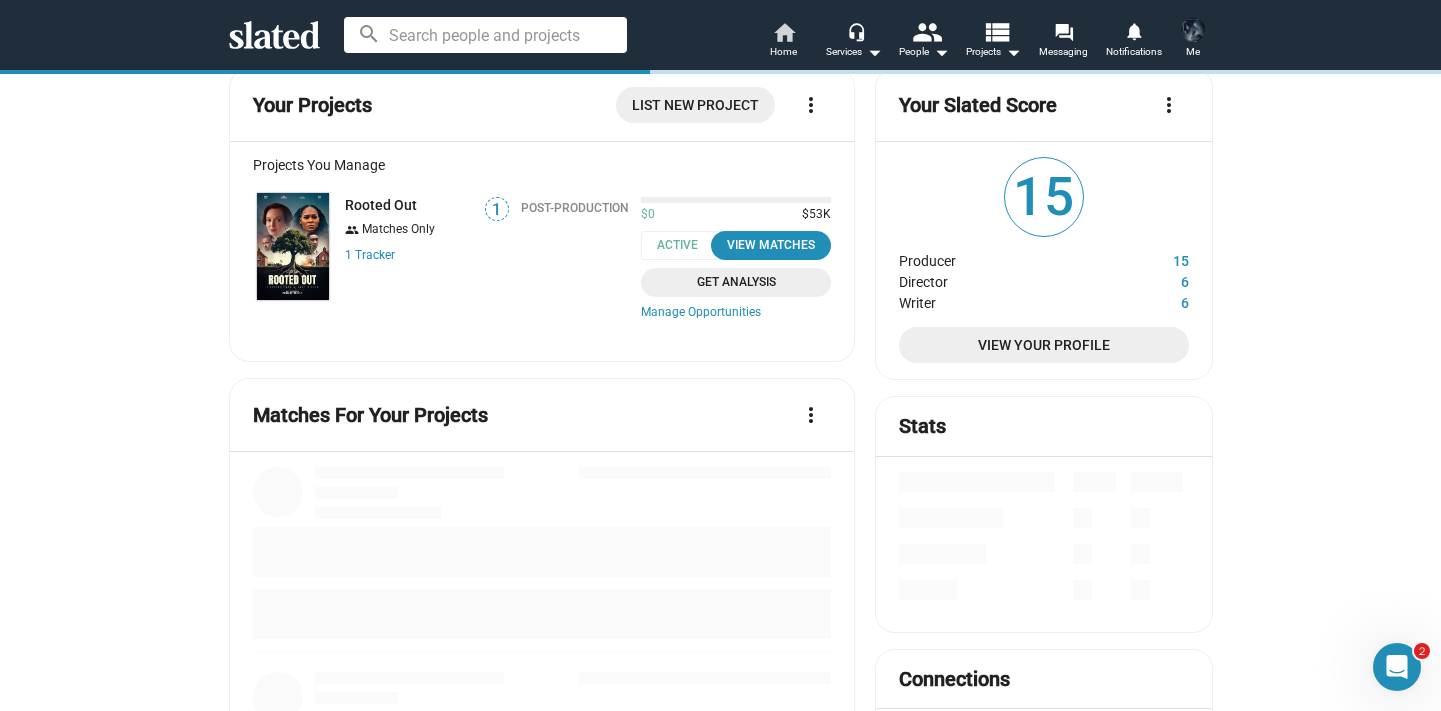 scroll, scrollTop: 0, scrollLeft: 0, axis: both 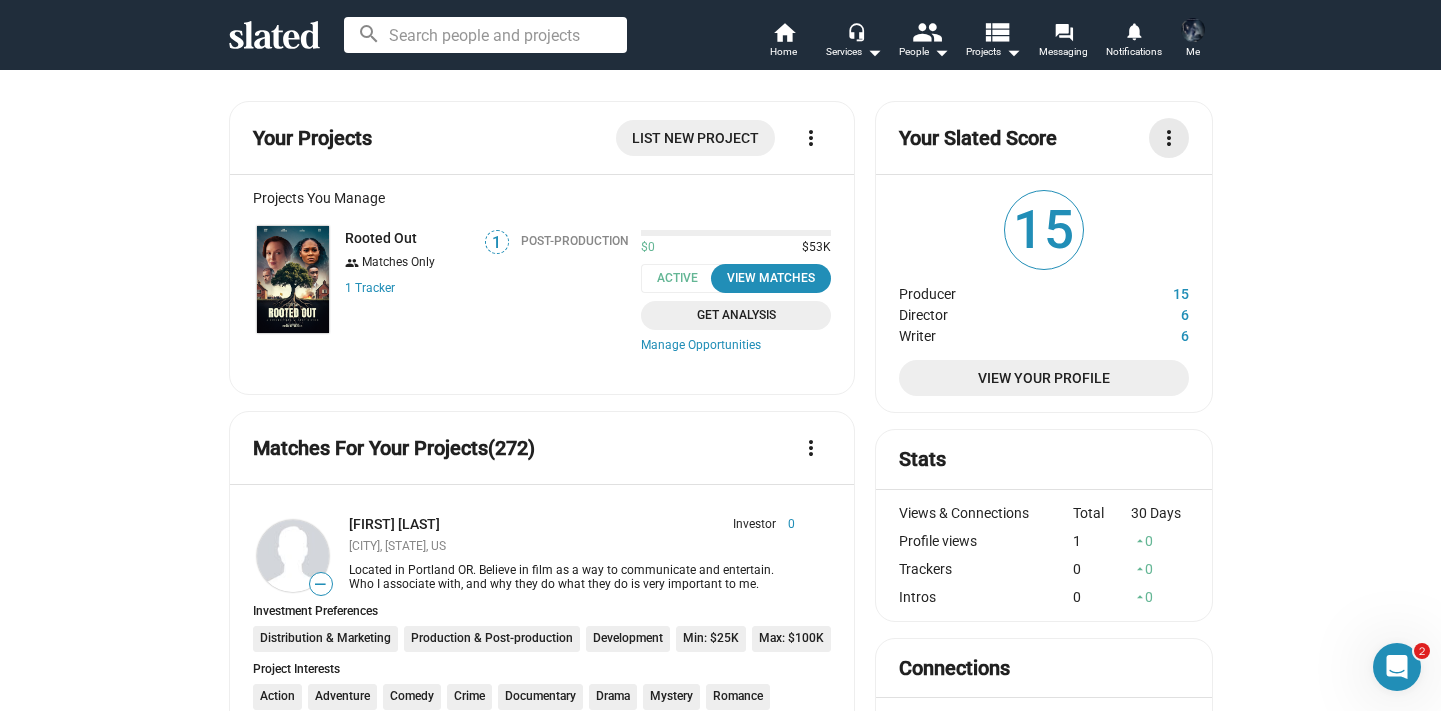 click on "more_vert" 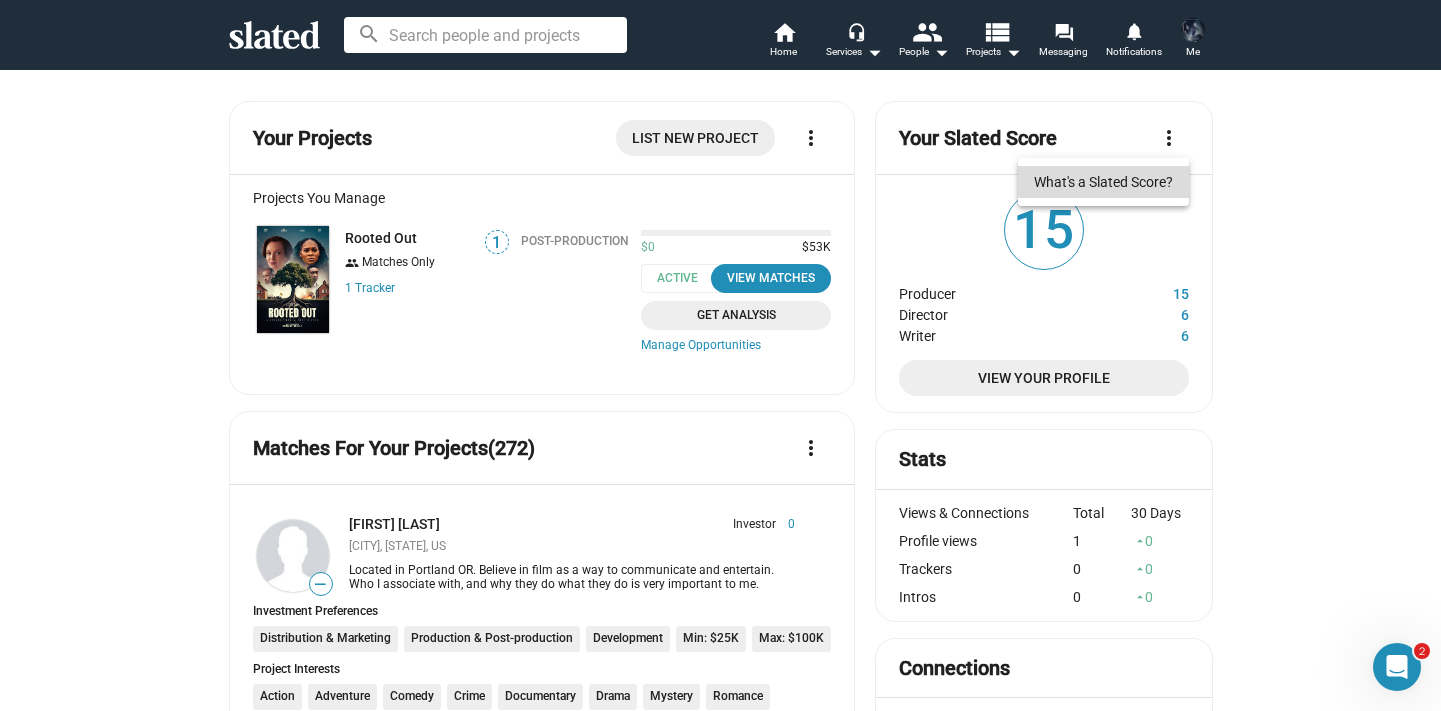 click on "What's a Slated Score?" at bounding box center [1103, 182] 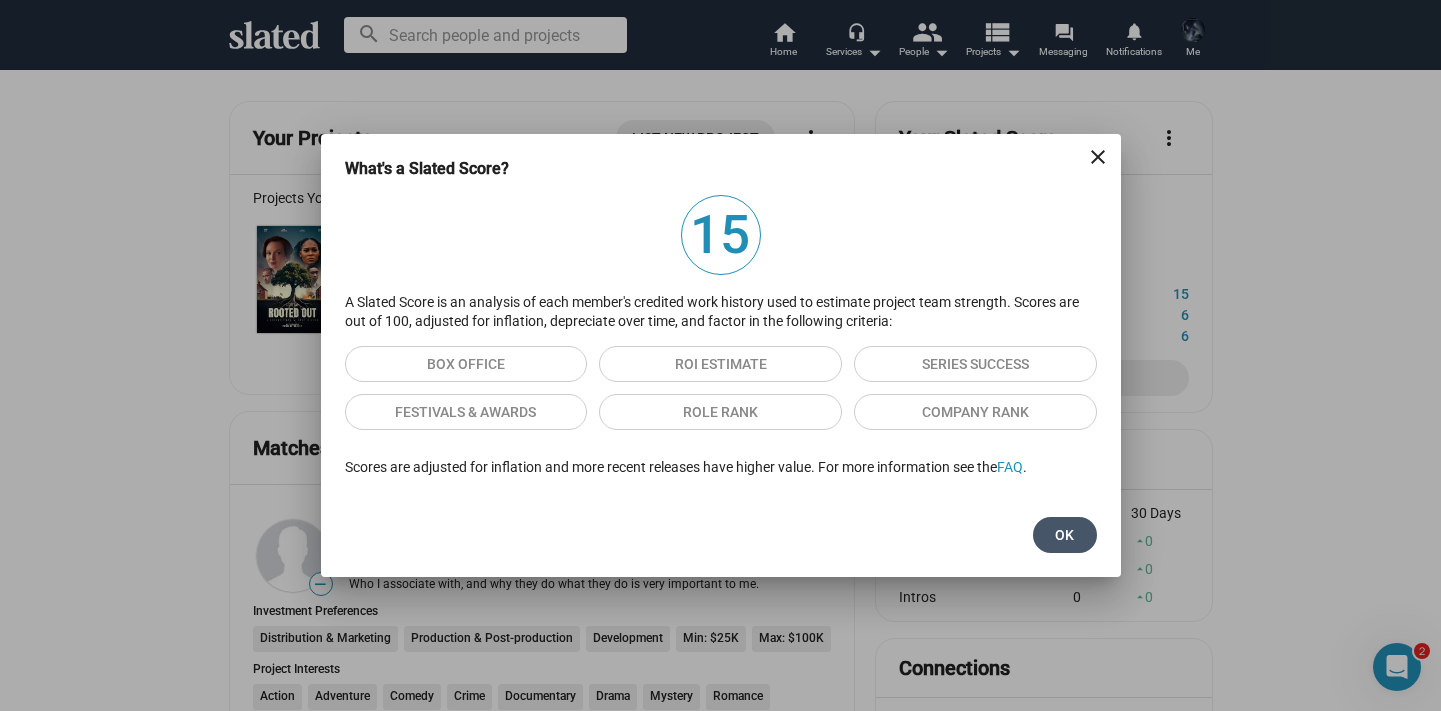 click on "Ok" at bounding box center (1065, 535) 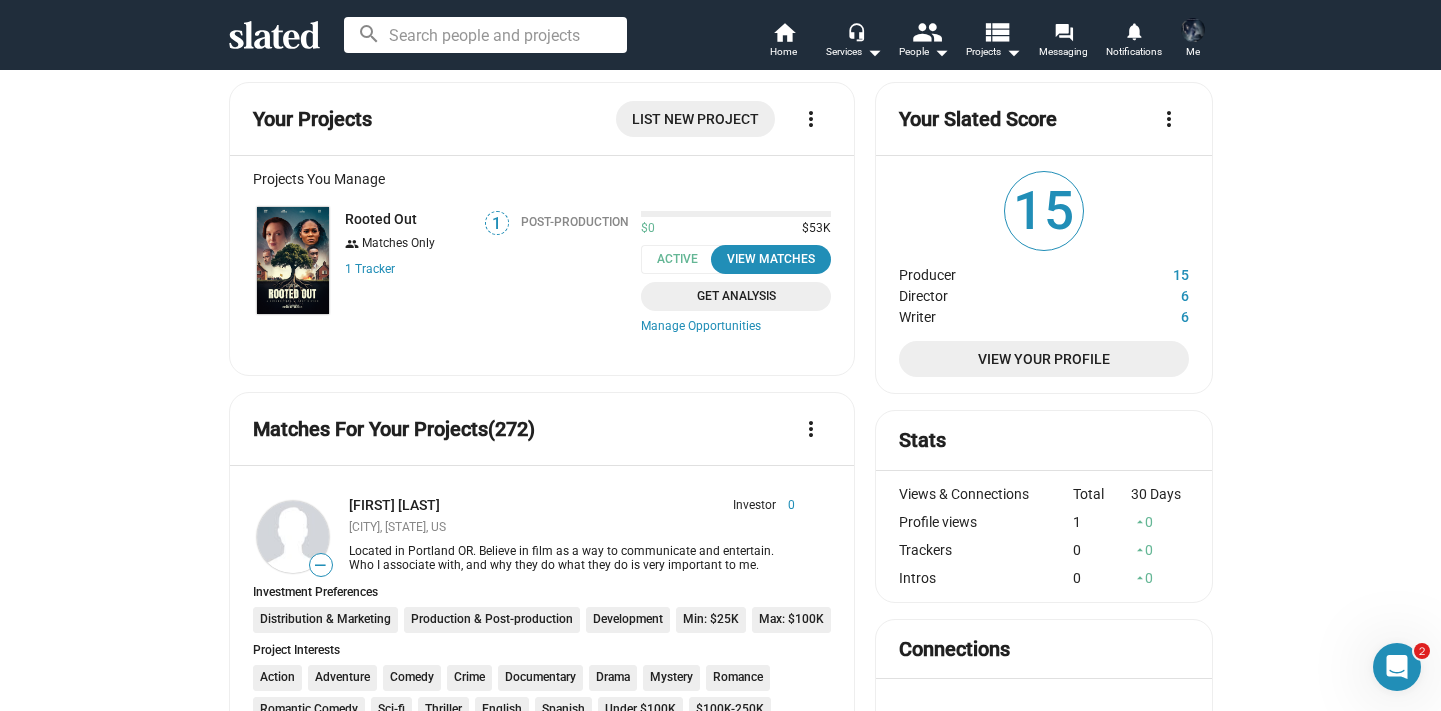 scroll, scrollTop: 0, scrollLeft: 0, axis: both 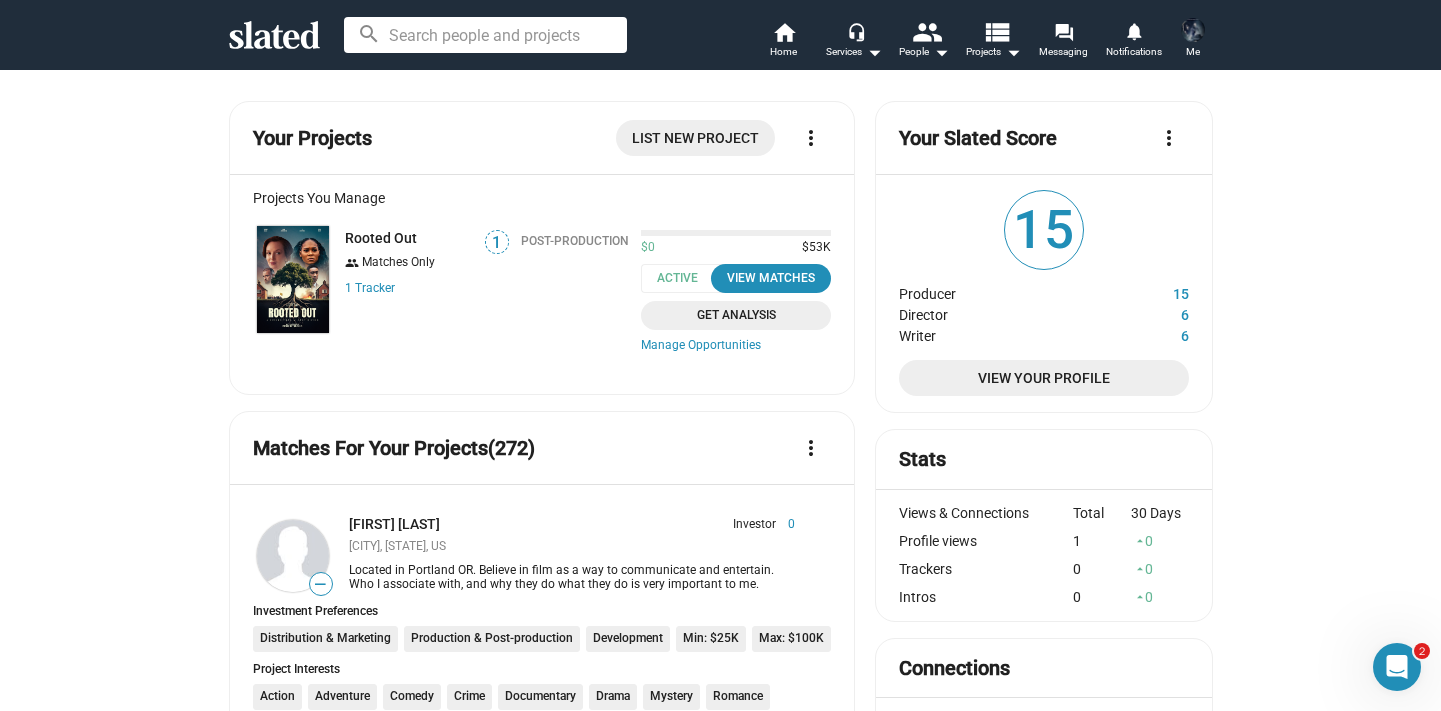 click on "more_vert" 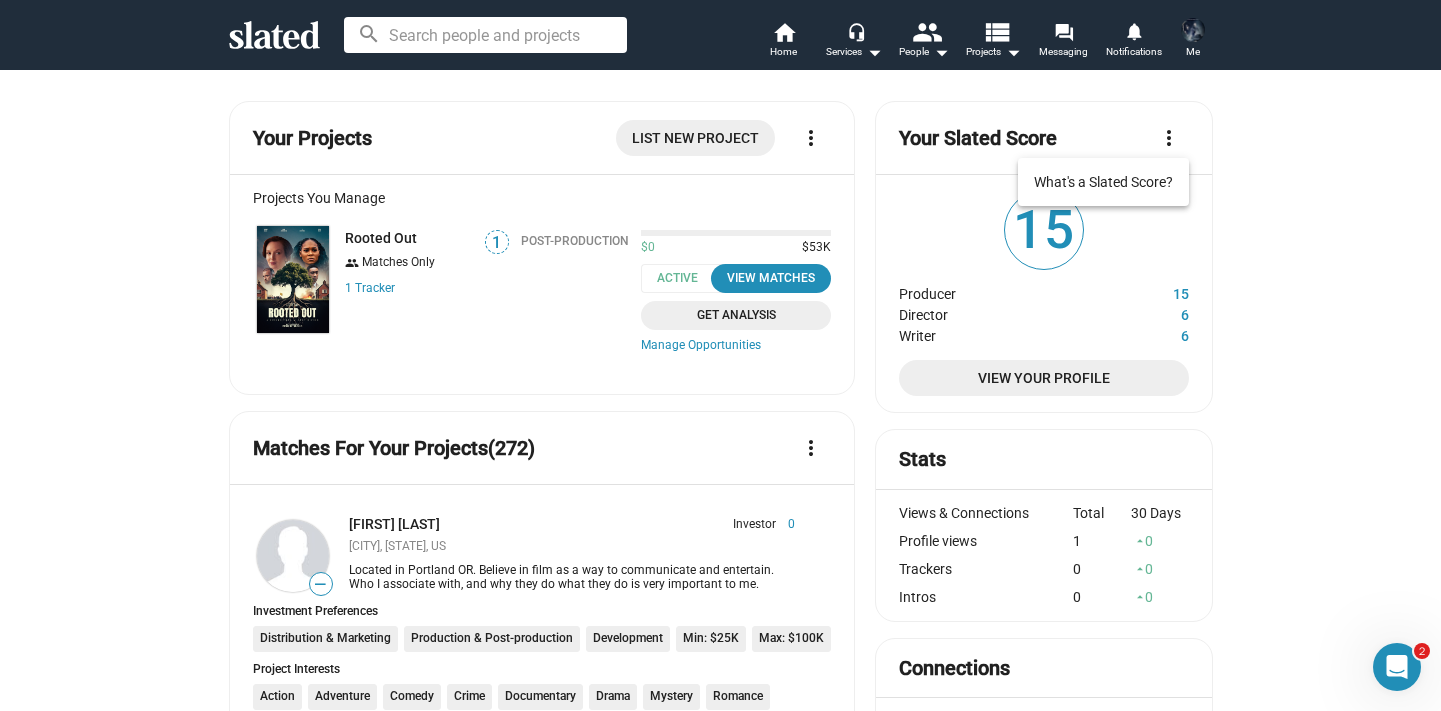 click at bounding box center (720, 355) 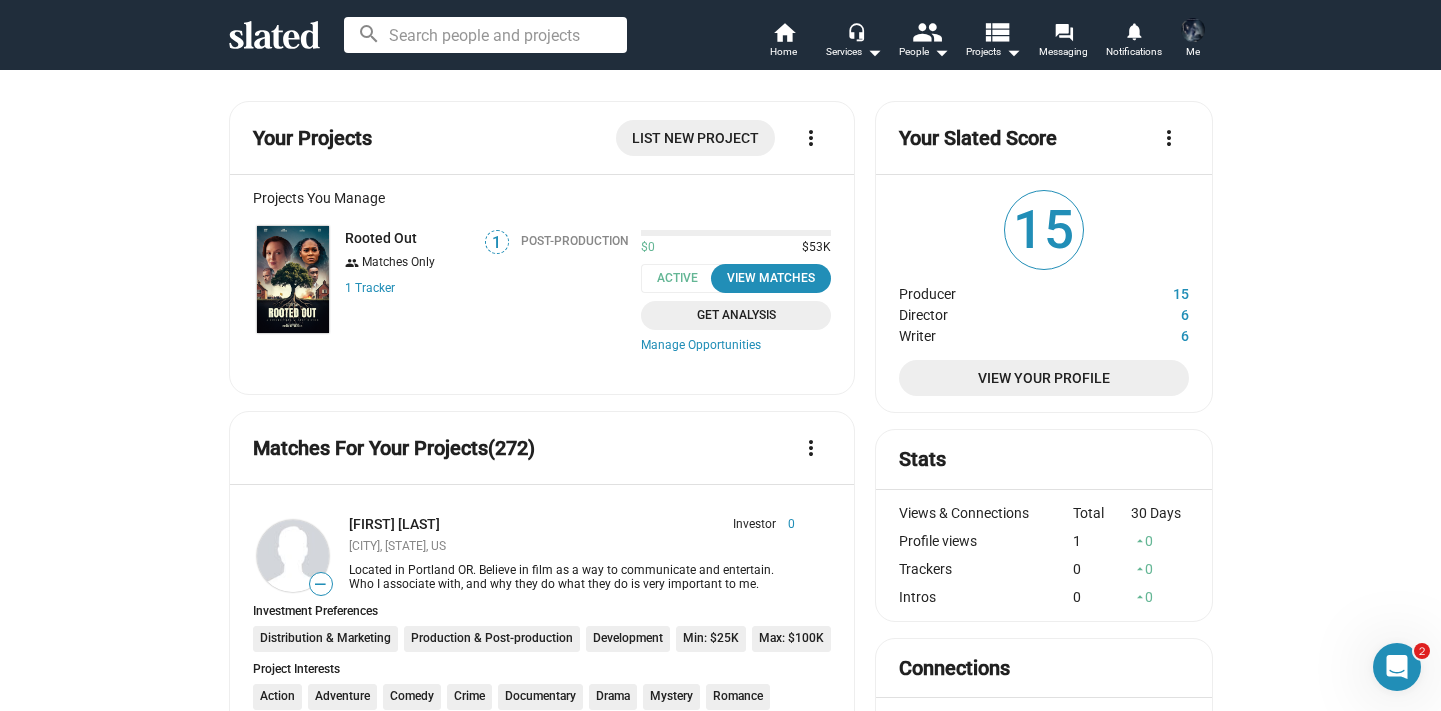 click on "View Your Profile" 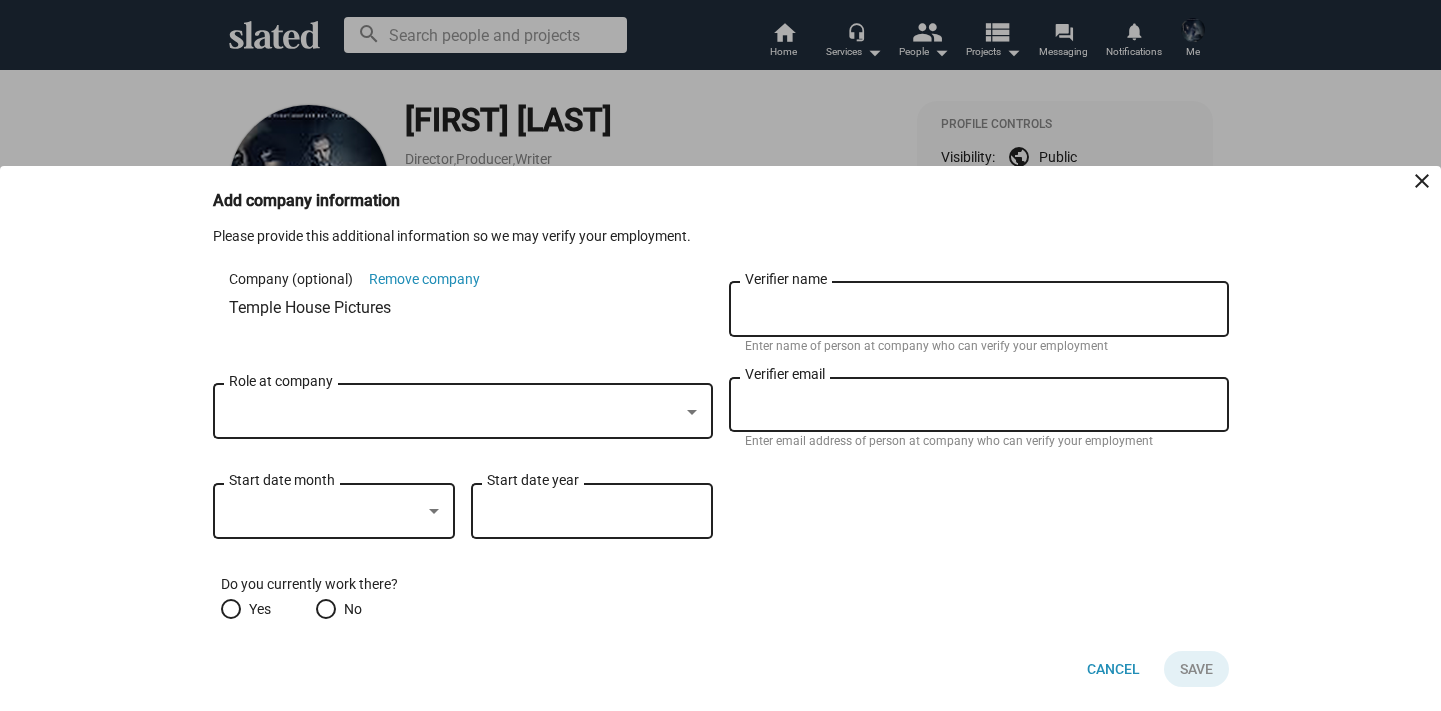 scroll, scrollTop: 0, scrollLeft: 0, axis: both 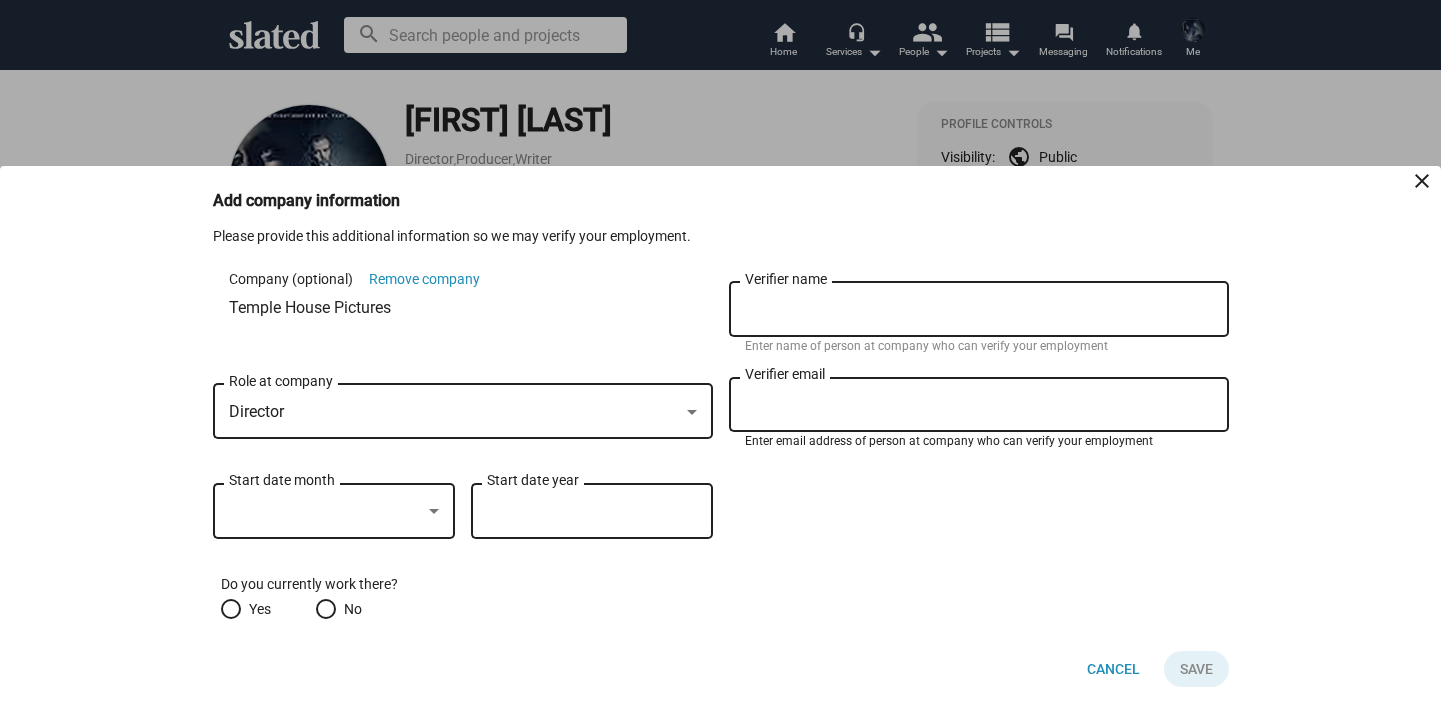 click on "Verifier email" at bounding box center [979, 405] 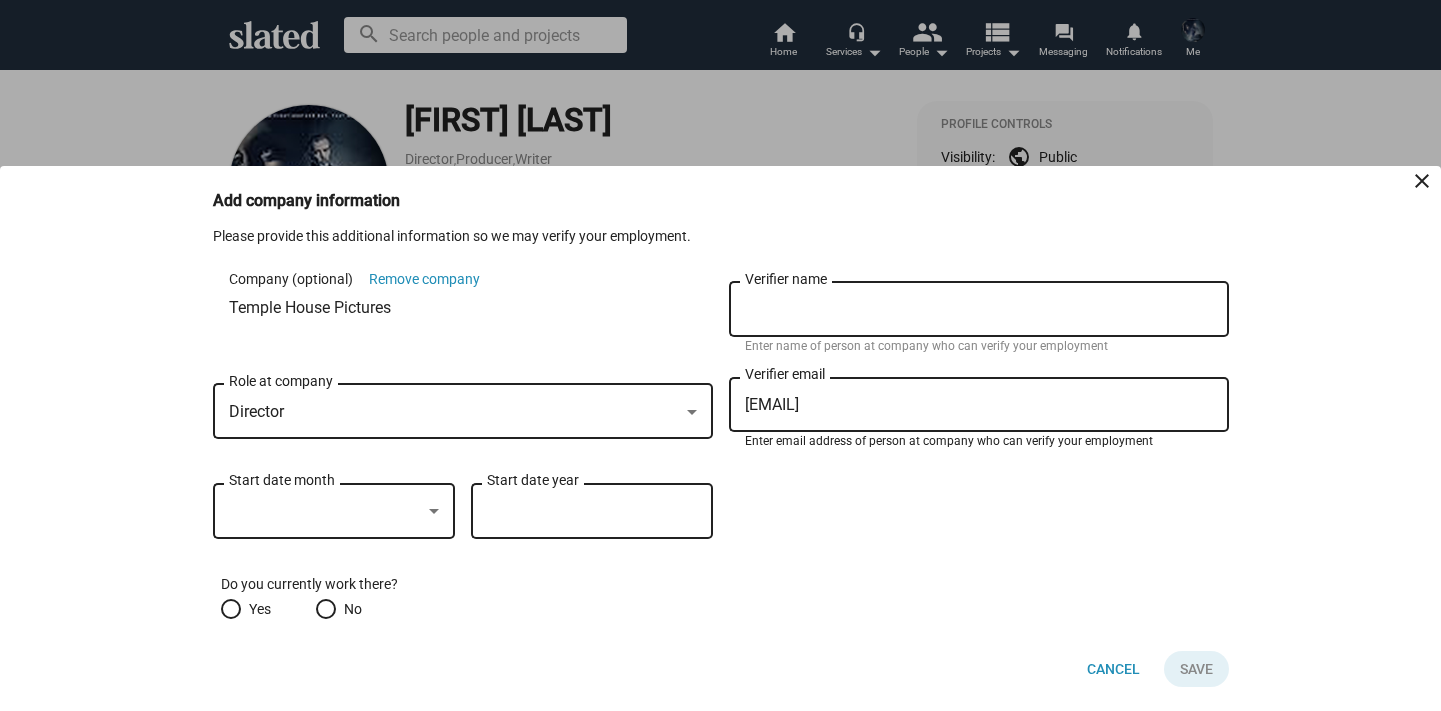 type on "[EMAIL]" 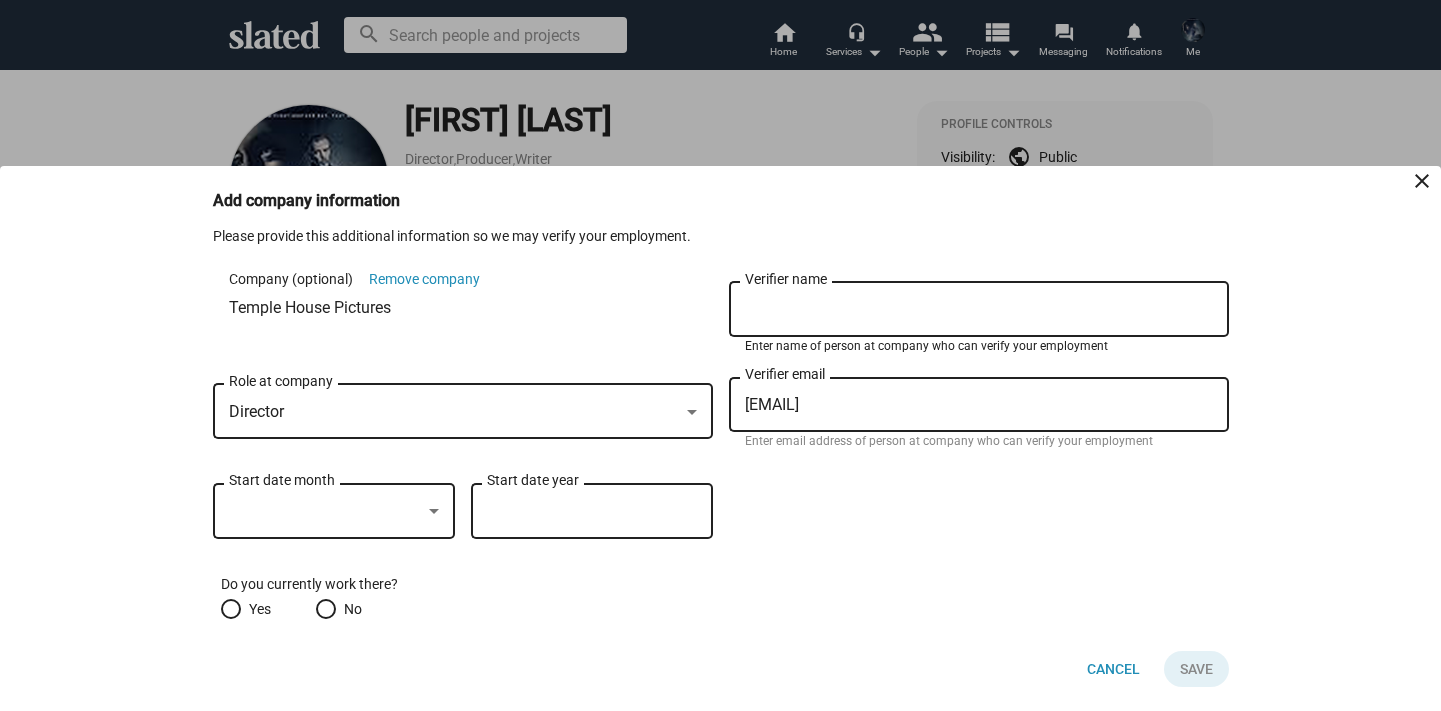 click on "Verifier name" at bounding box center [979, 310] 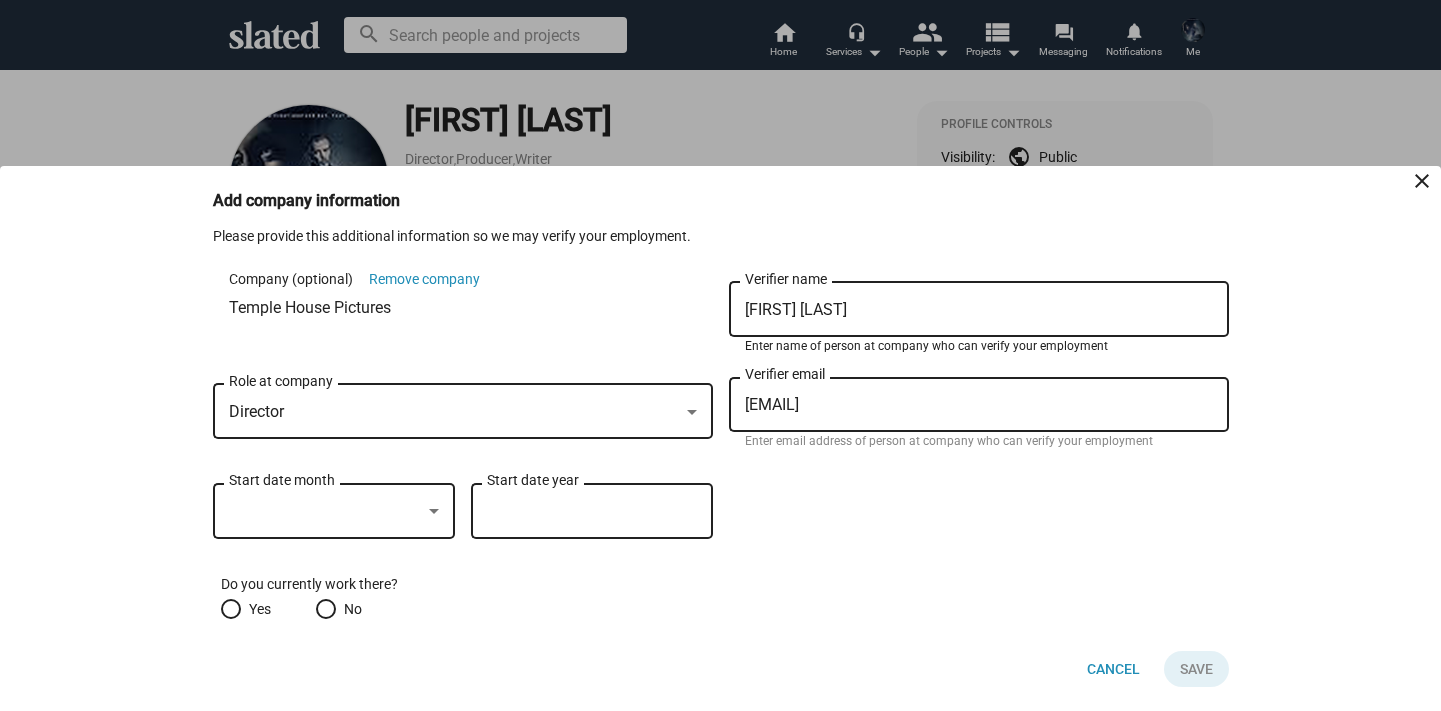 type on "[FIRST] [LAST]" 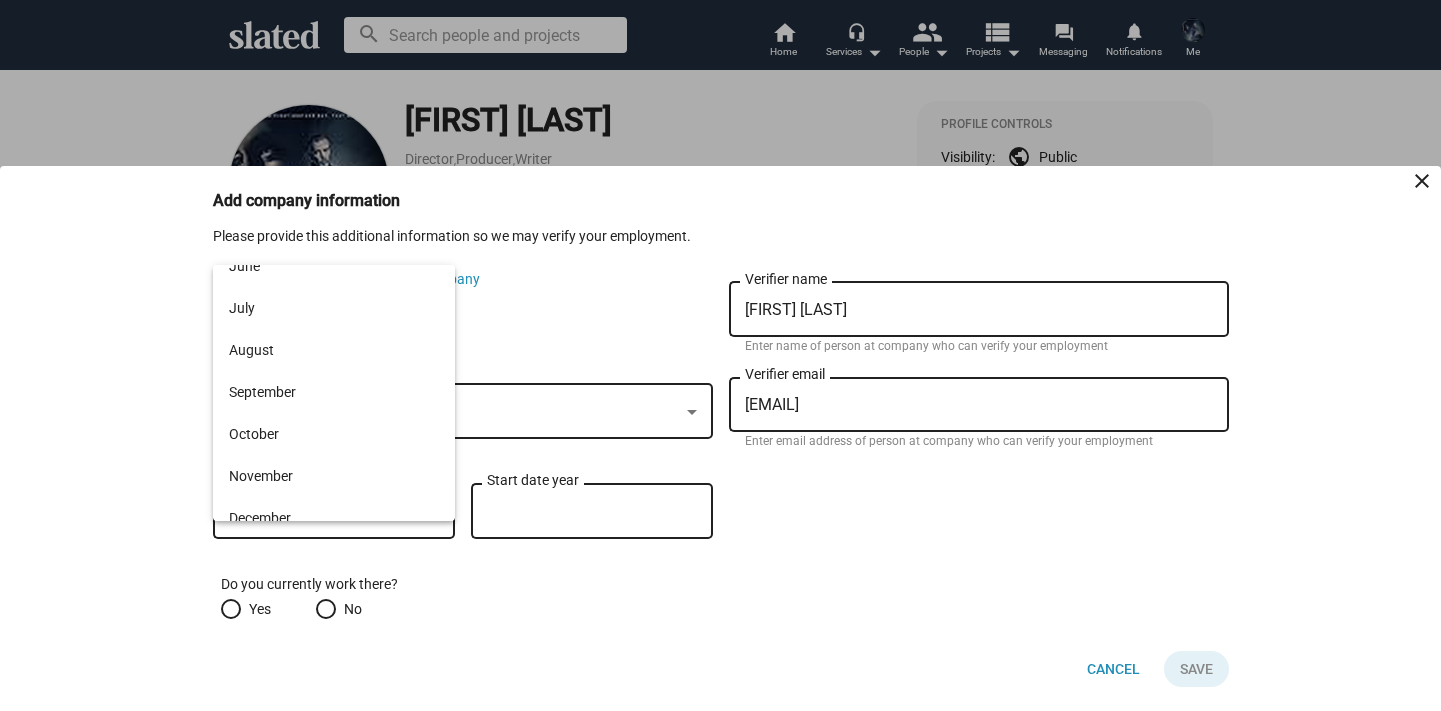 scroll, scrollTop: 248, scrollLeft: 0, axis: vertical 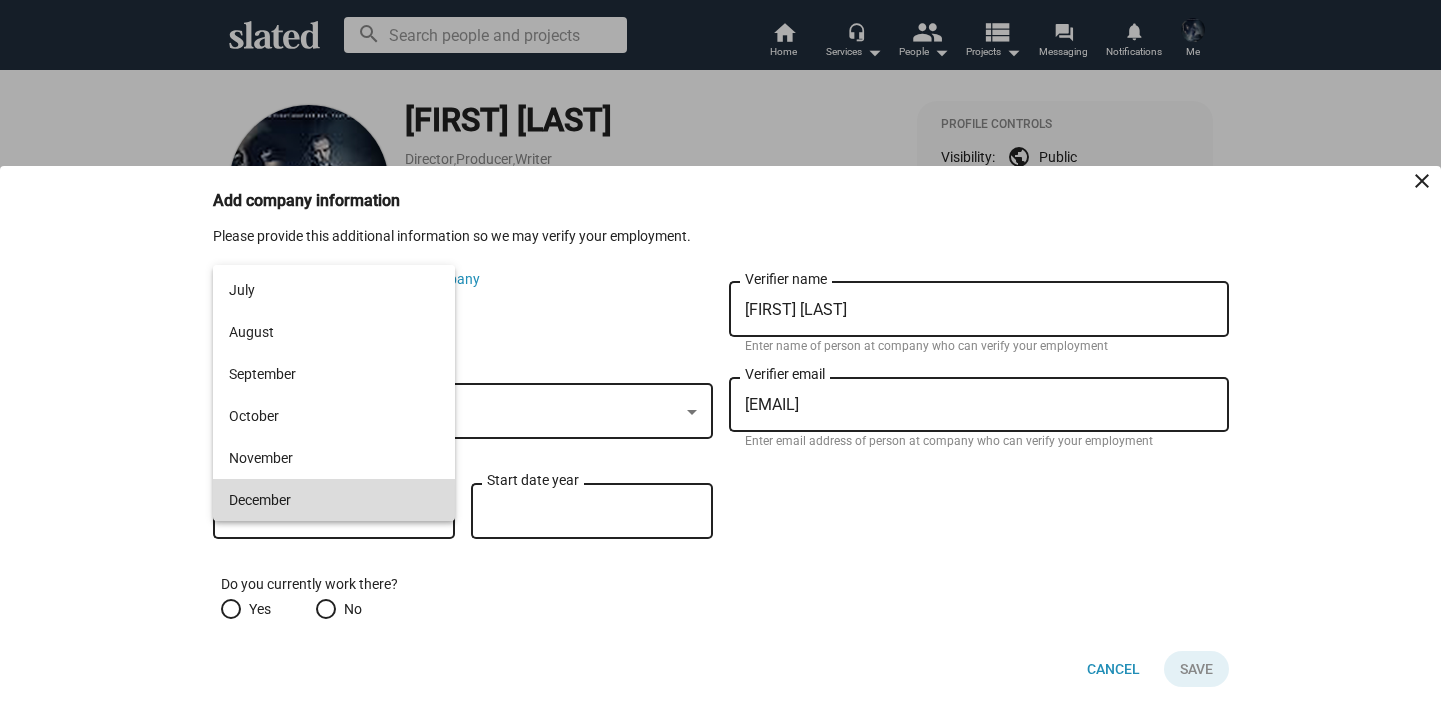 click on "December" at bounding box center [334, 500] 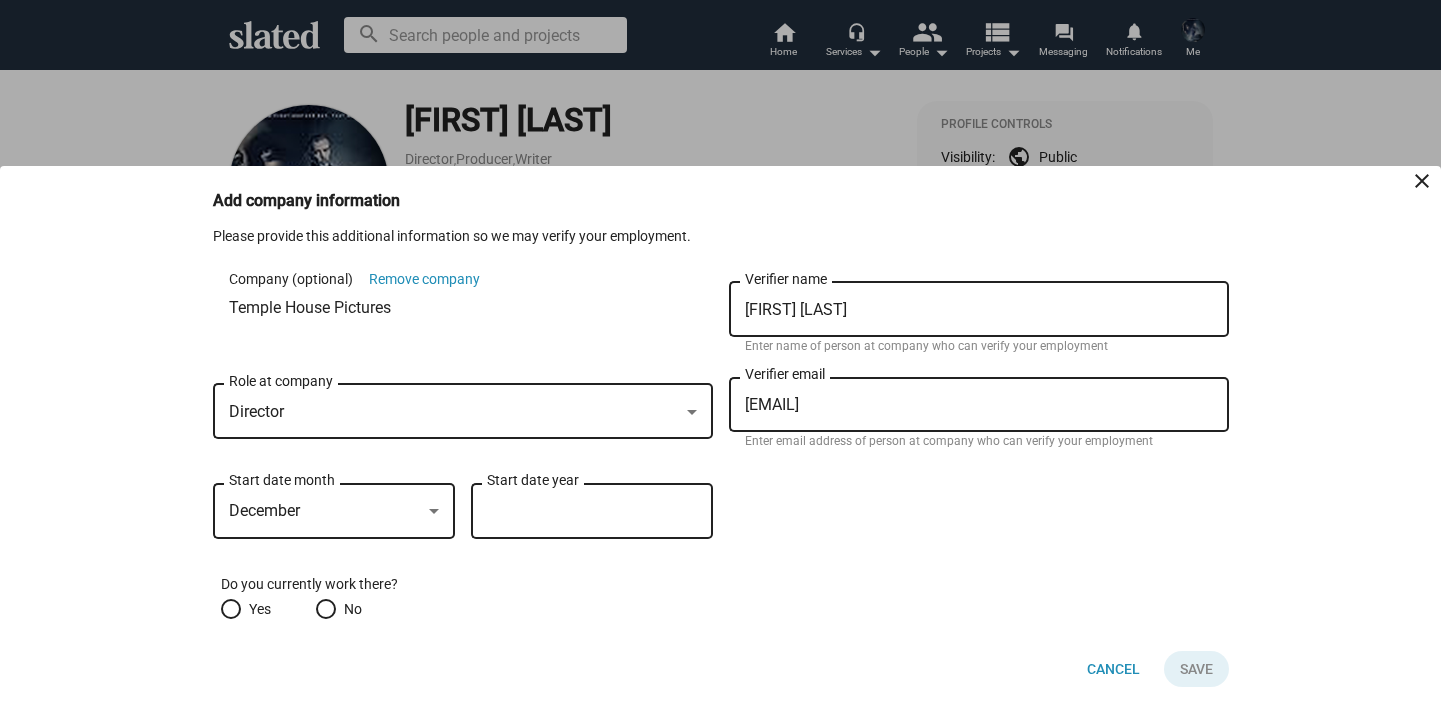 click on "Start date year" at bounding box center [592, 512] 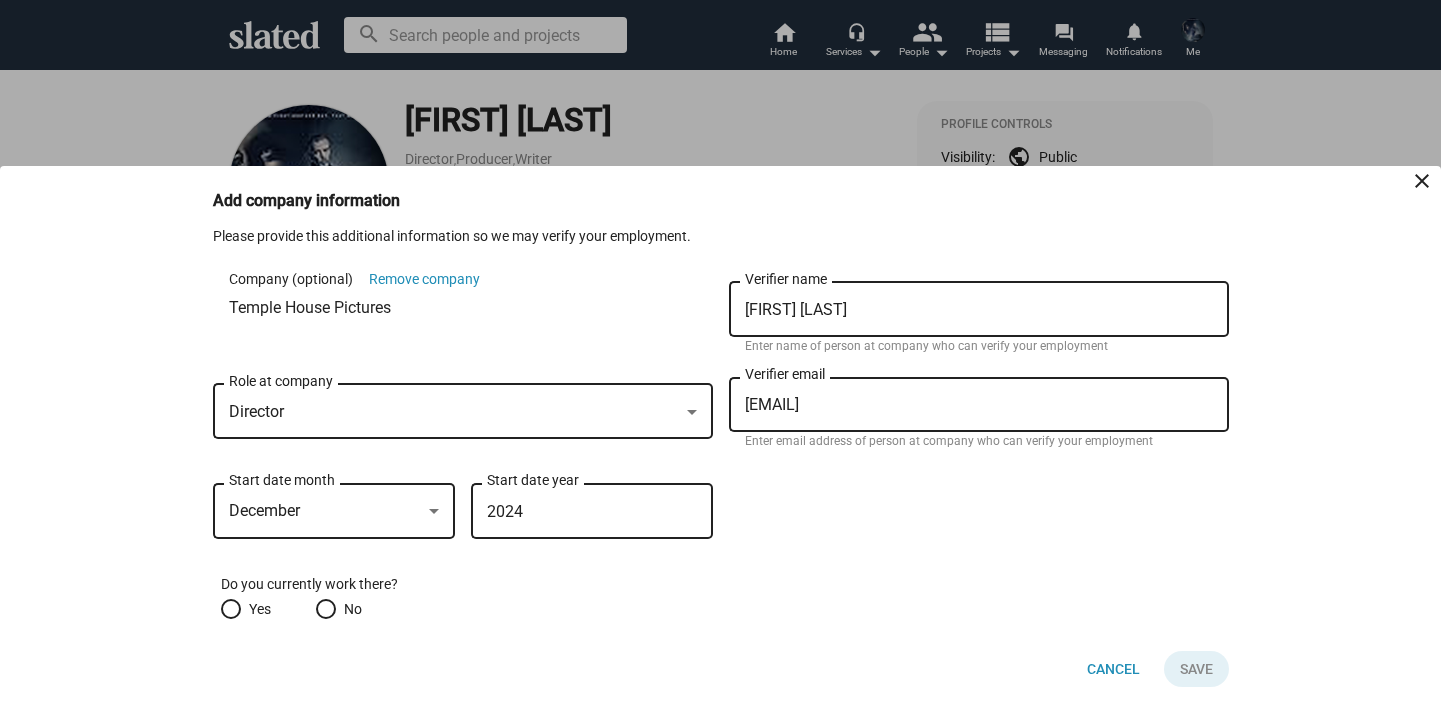 type on "2024" 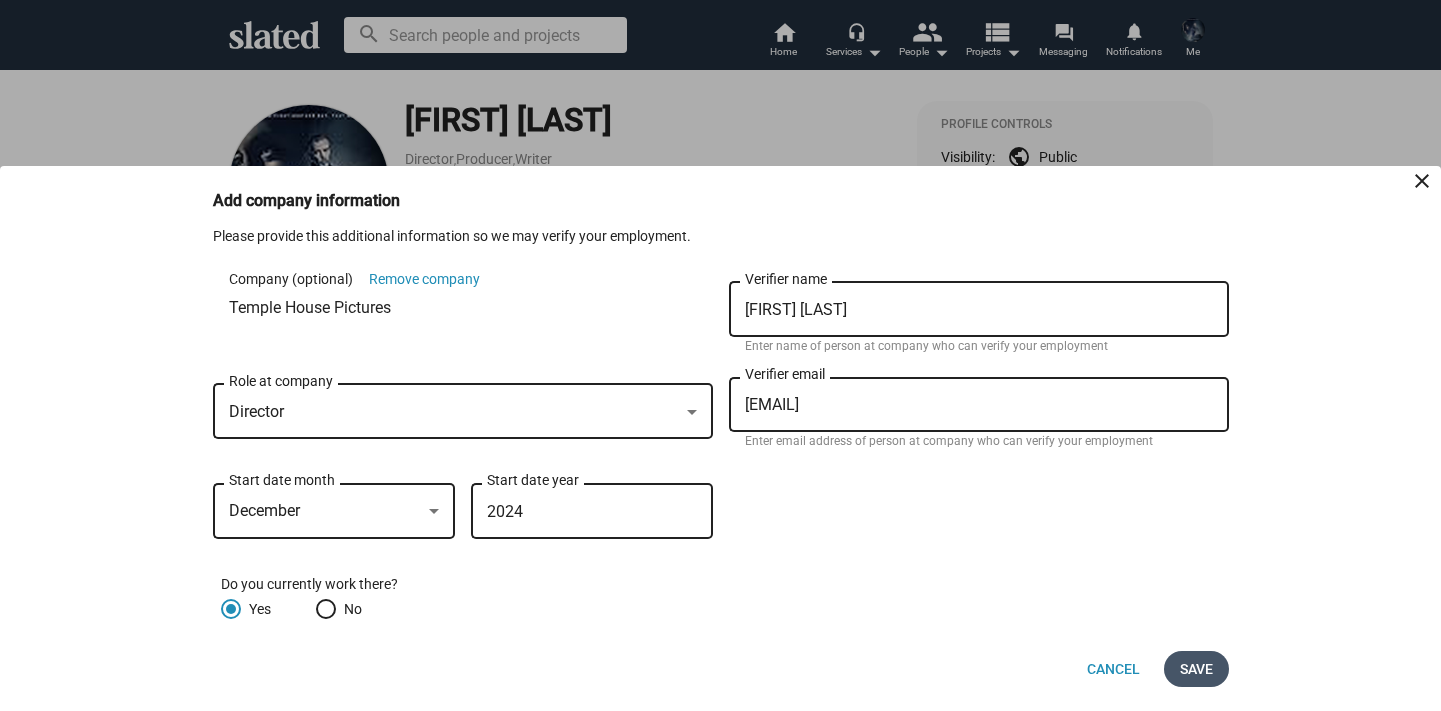 click on "Save" at bounding box center [1196, 669] 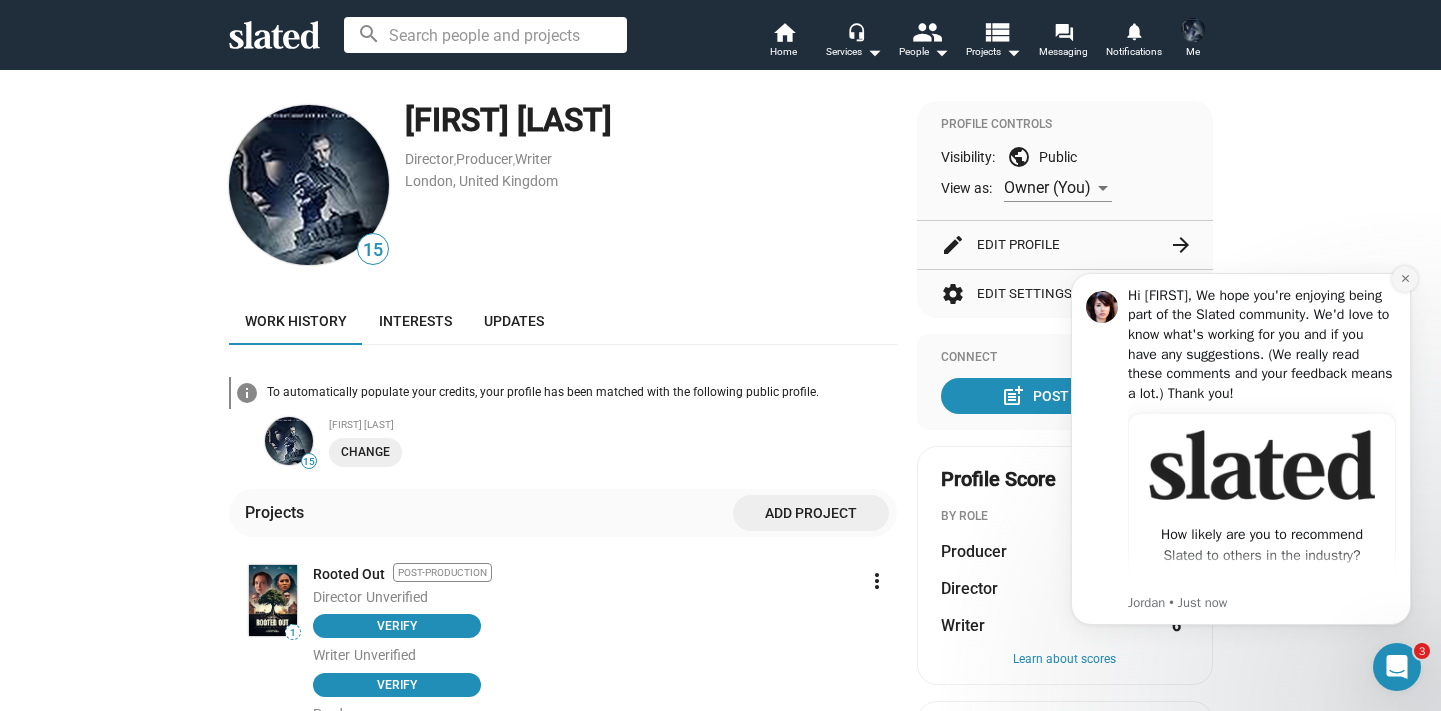 click at bounding box center [1405, 279] 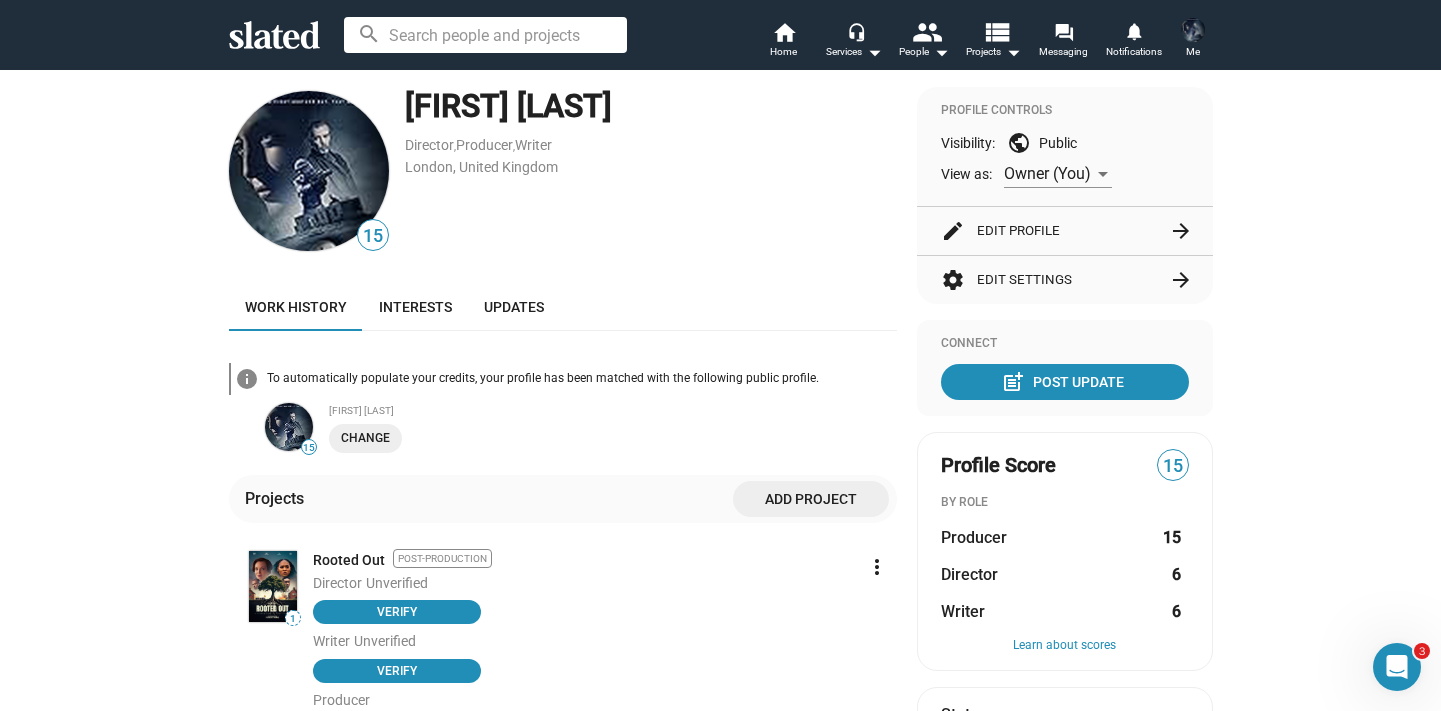 scroll, scrollTop: 31, scrollLeft: 0, axis: vertical 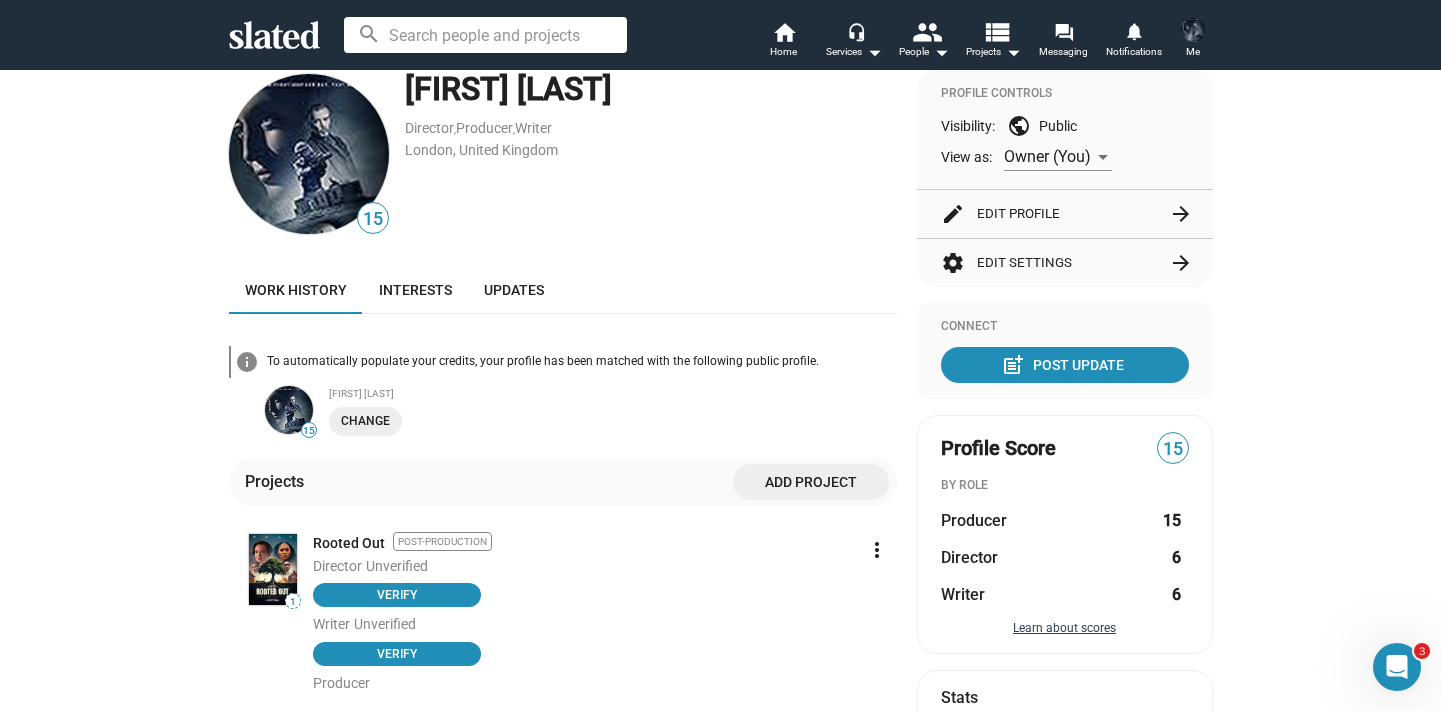 click on "Learn about scores" 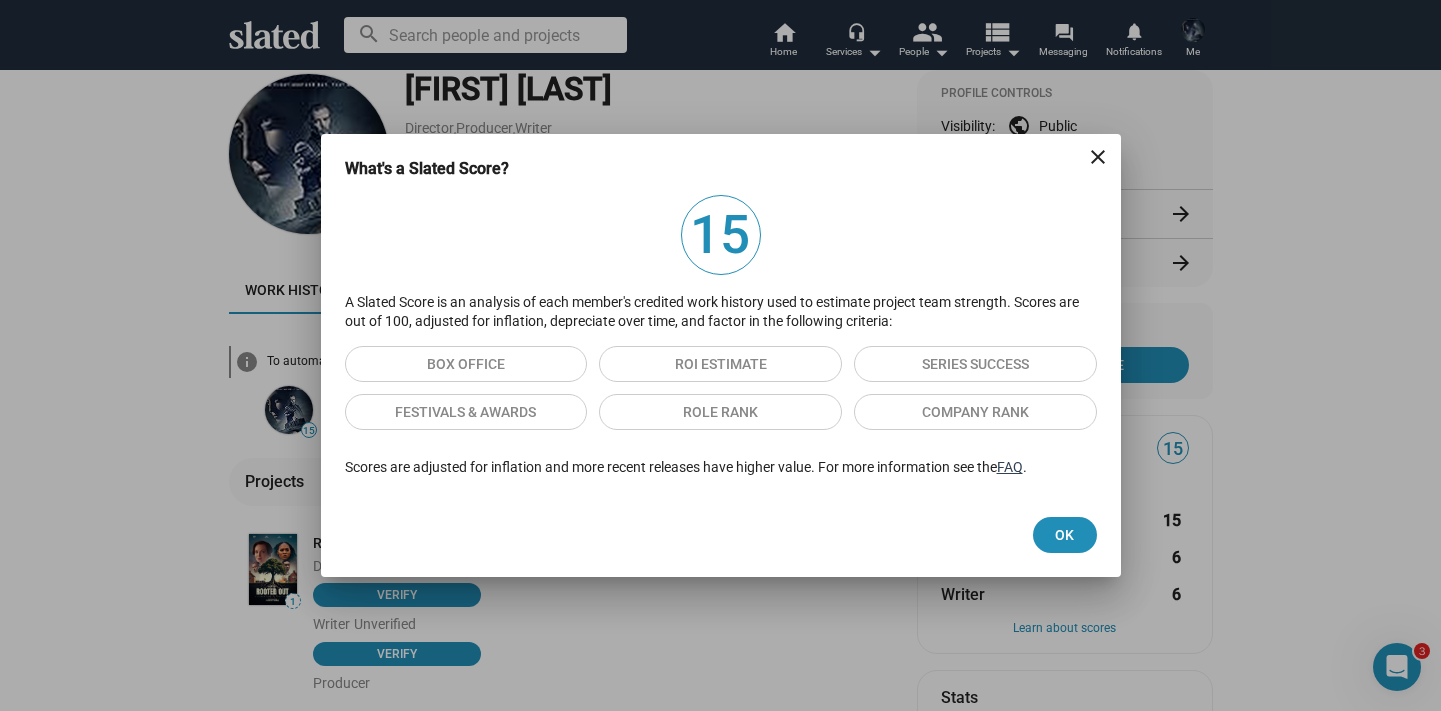 click on "FAQ" at bounding box center [1010, 467] 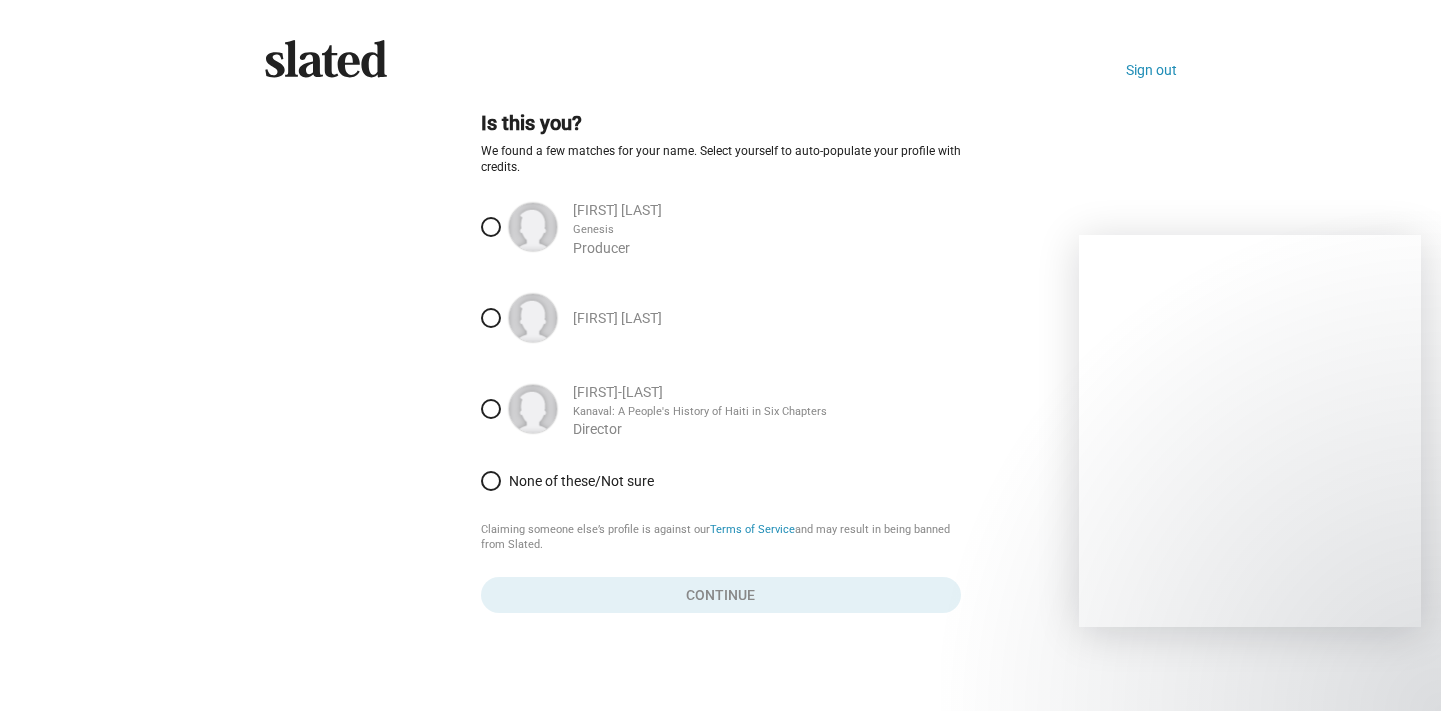scroll, scrollTop: 0, scrollLeft: 0, axis: both 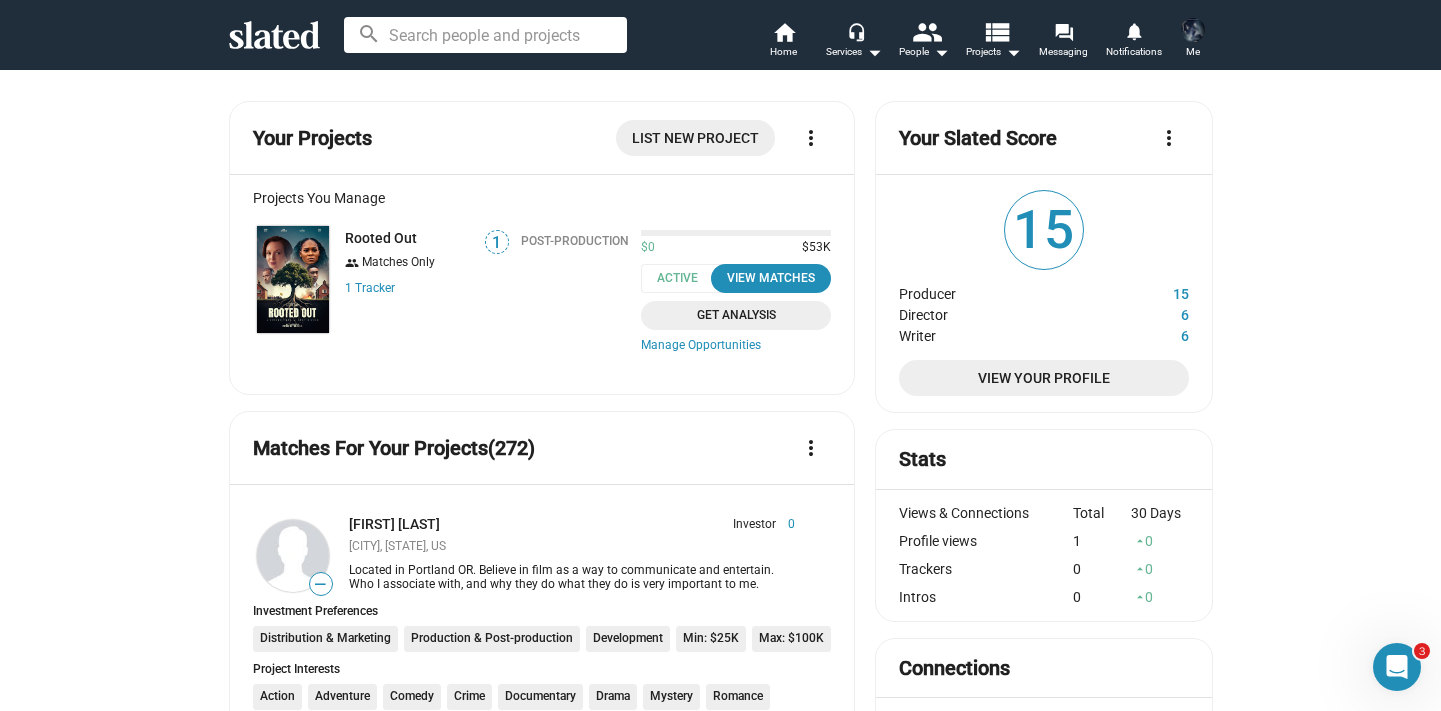 click on "View Your Profile" 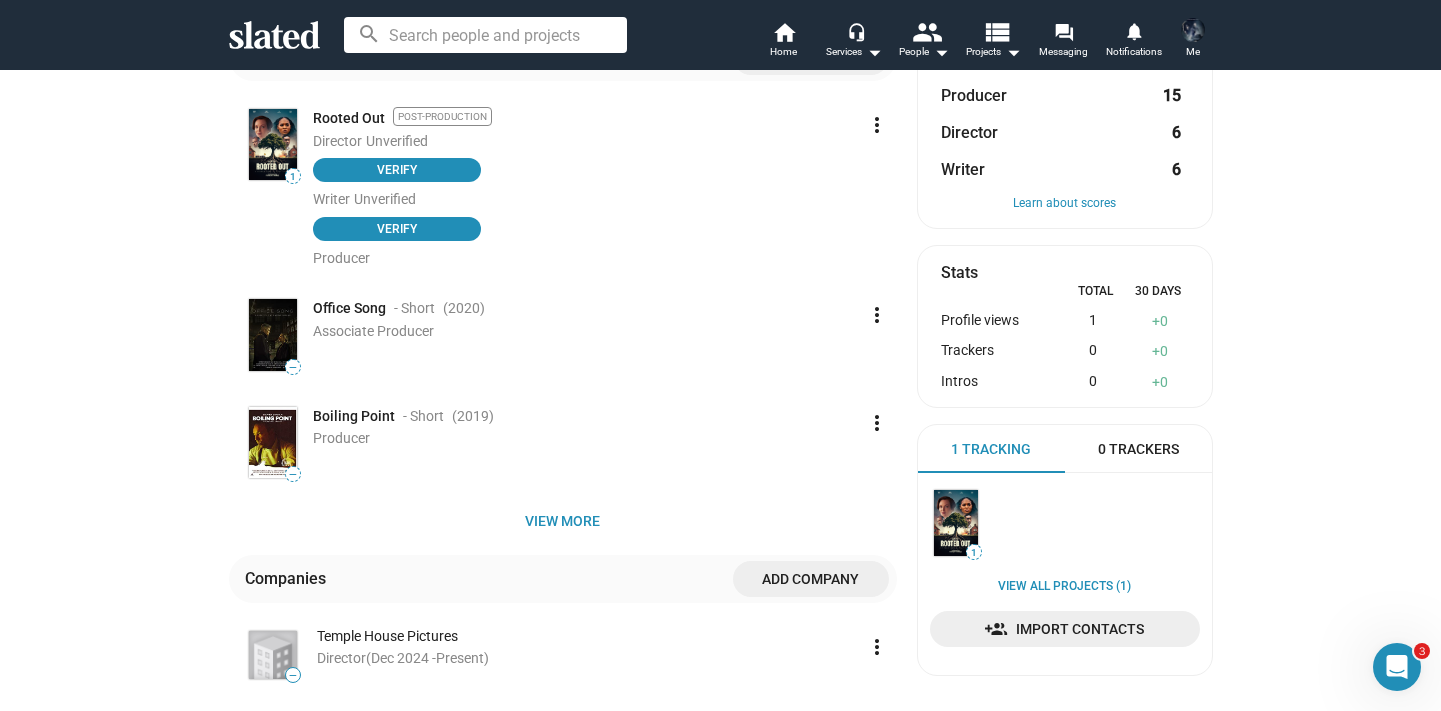 scroll, scrollTop: 581, scrollLeft: 0, axis: vertical 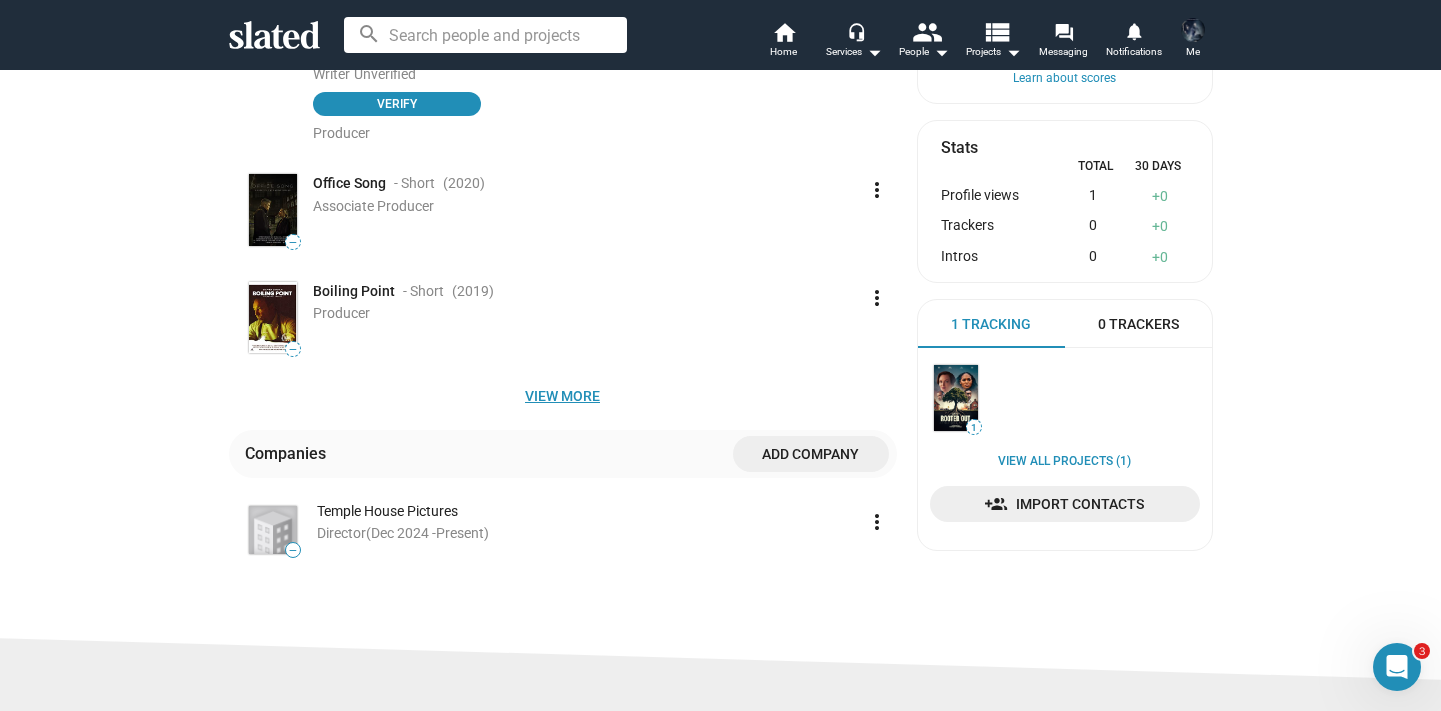 click on "View more" 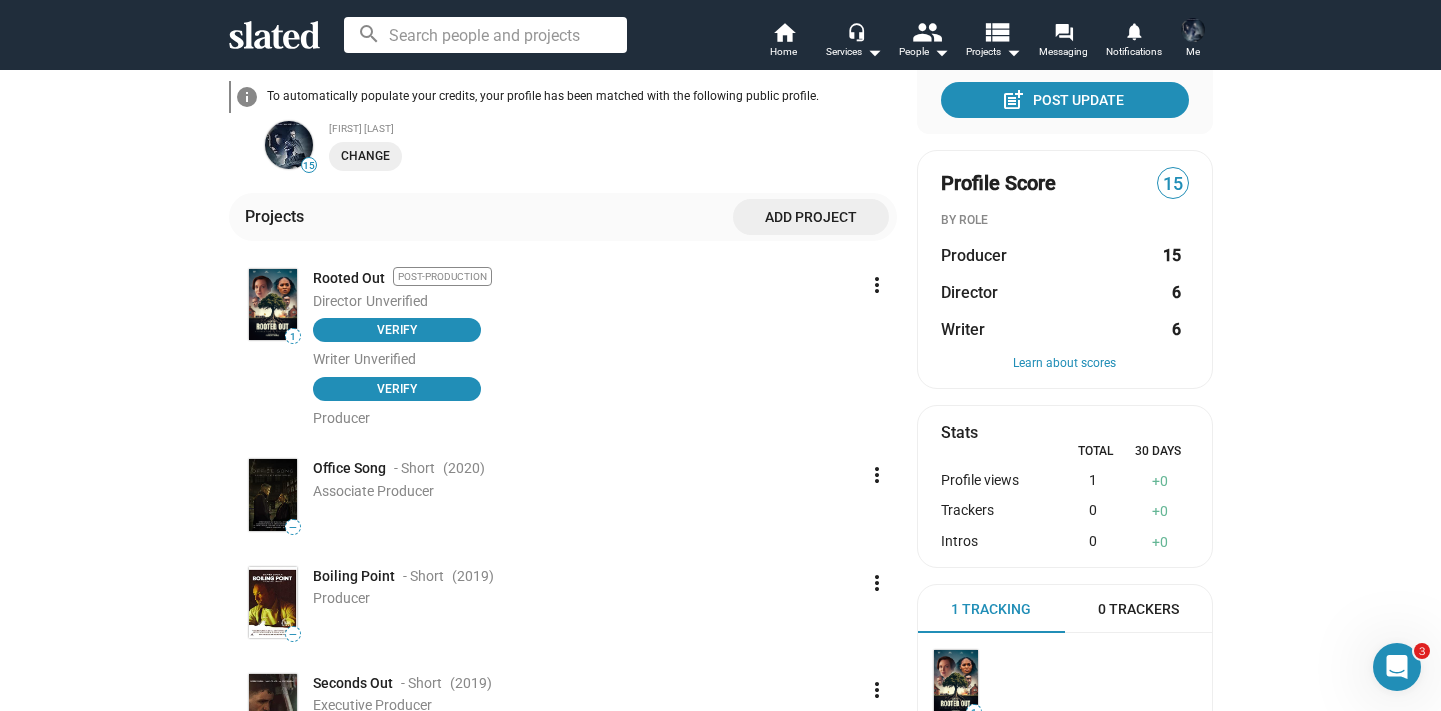 scroll, scrollTop: 0, scrollLeft: 0, axis: both 